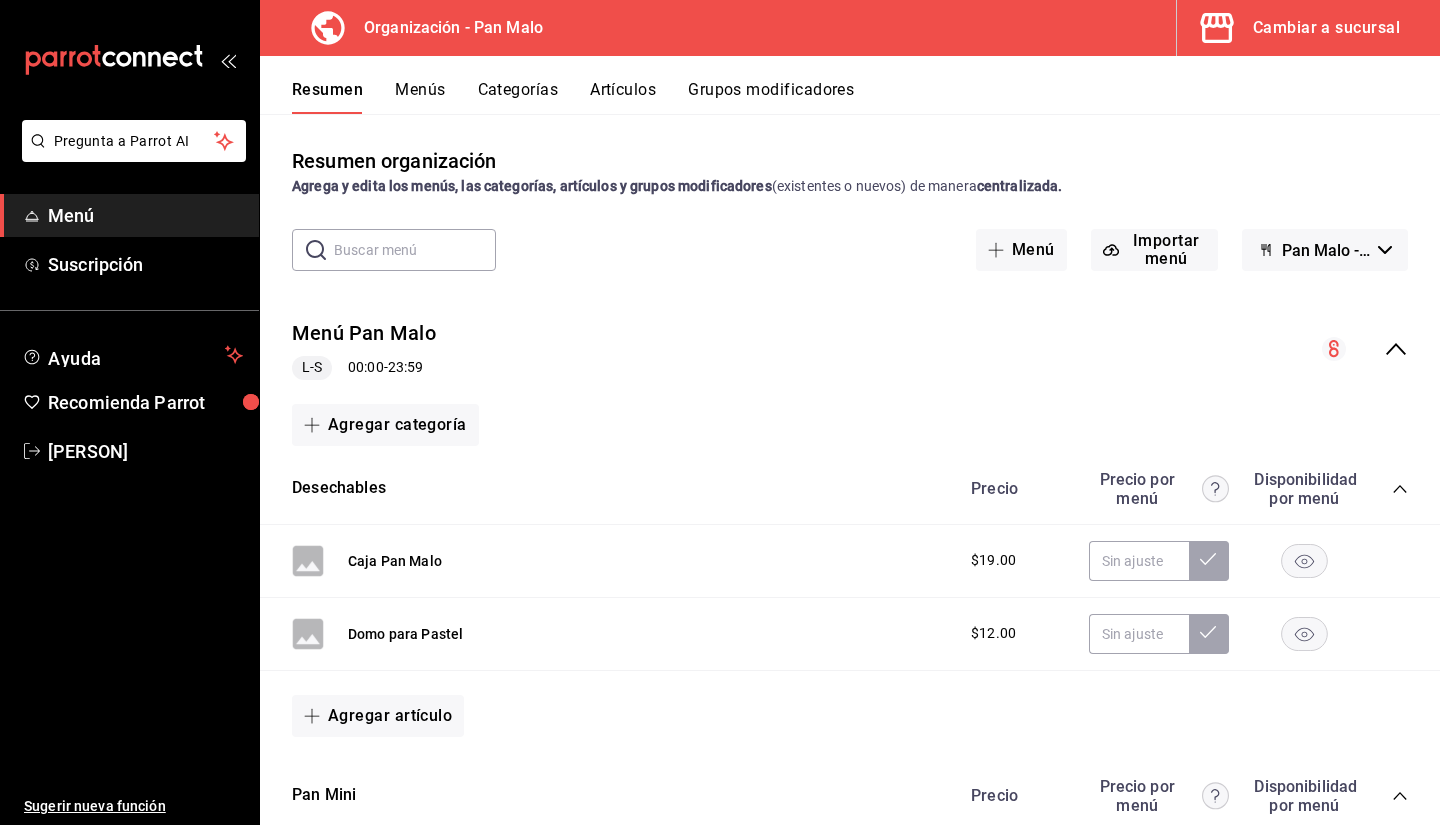 scroll, scrollTop: 0, scrollLeft: 0, axis: both 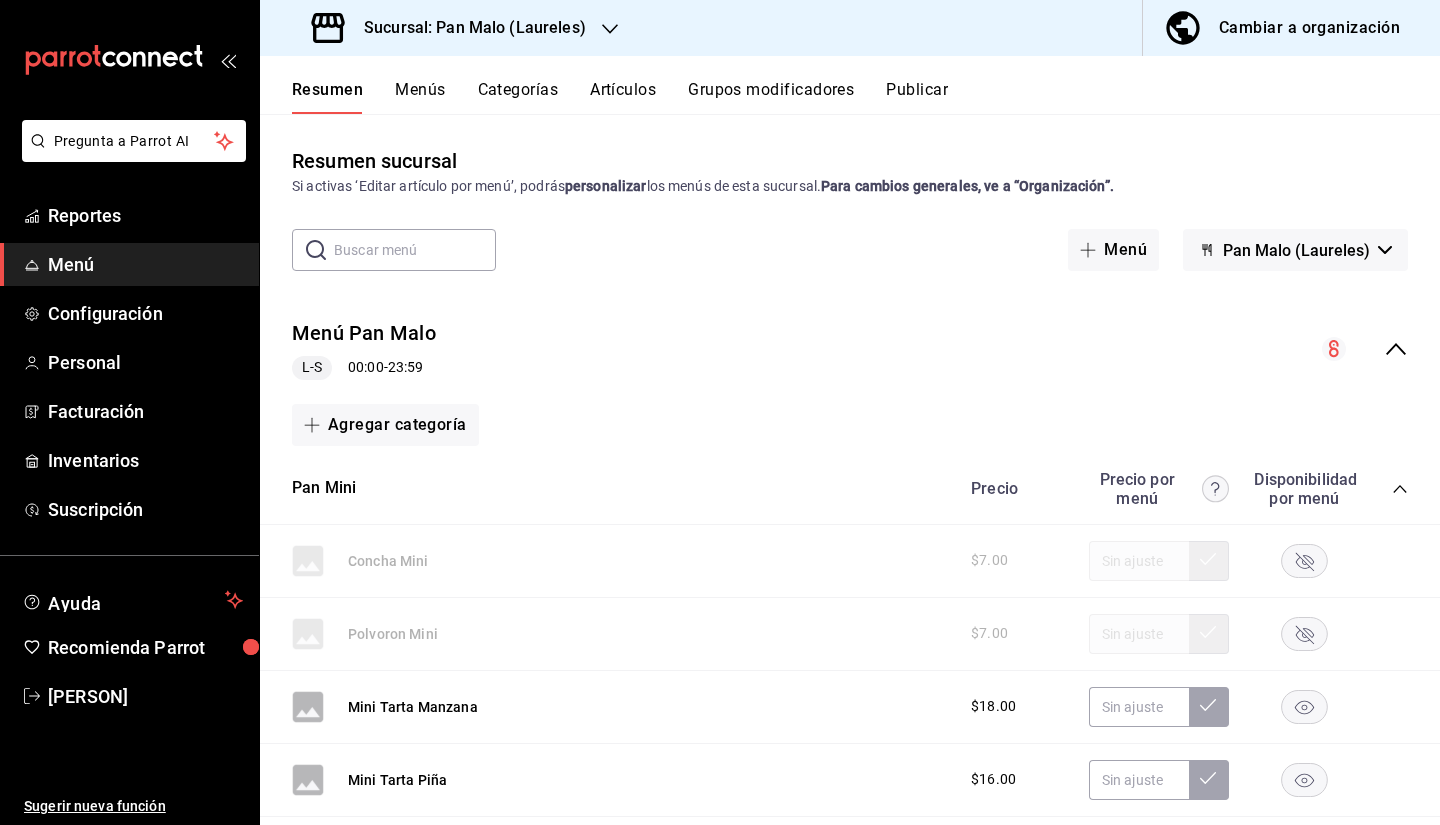 click on "Menú Pan Malo L-S 00:00  -  23:59" at bounding box center [850, 349] 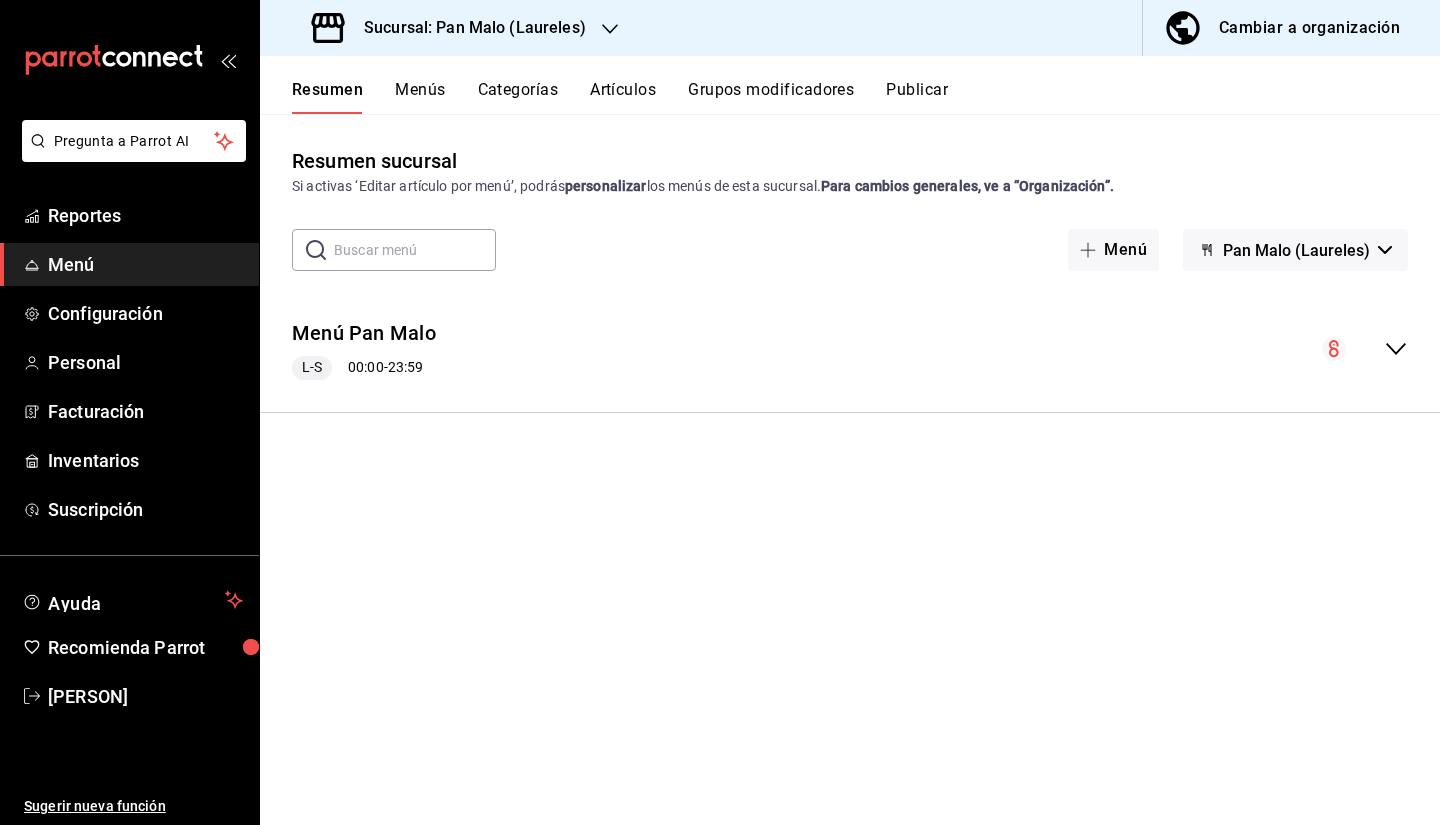 click on "Menú Pan Malo L-S 00:00  -  23:59" at bounding box center (850, 349) 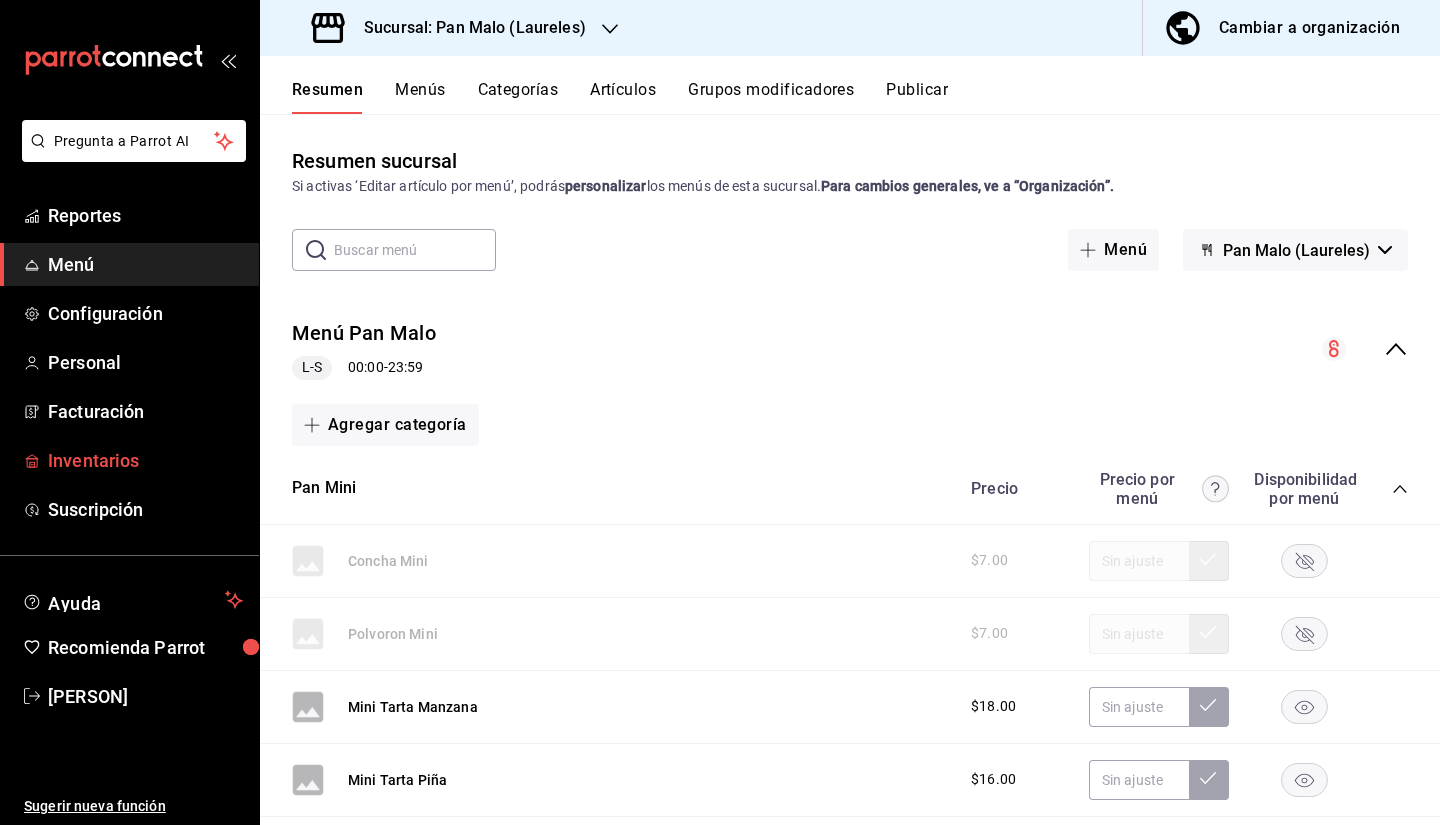 click on "Inventarios" at bounding box center (145, 460) 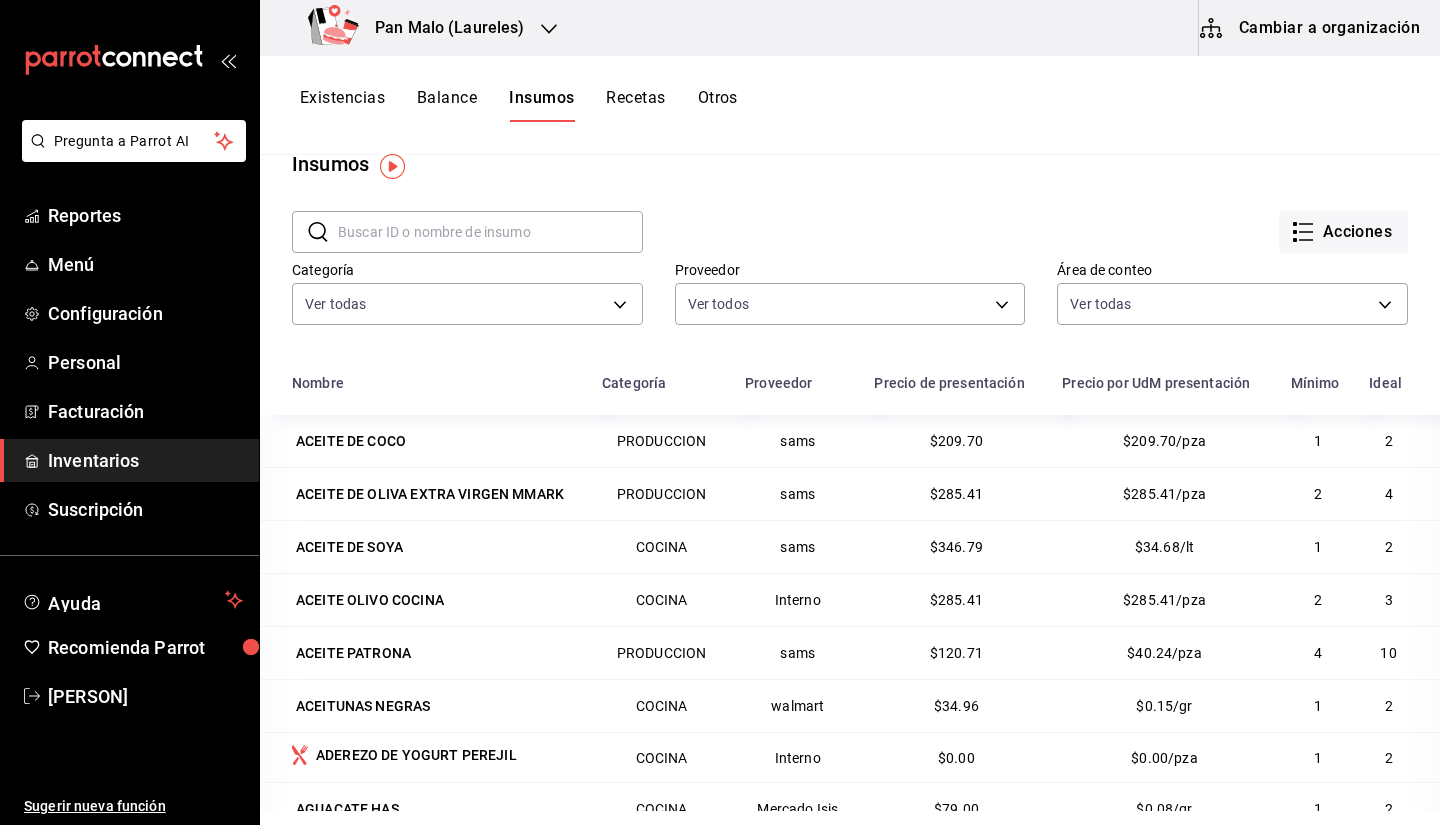 scroll, scrollTop: 35, scrollLeft: 0, axis: vertical 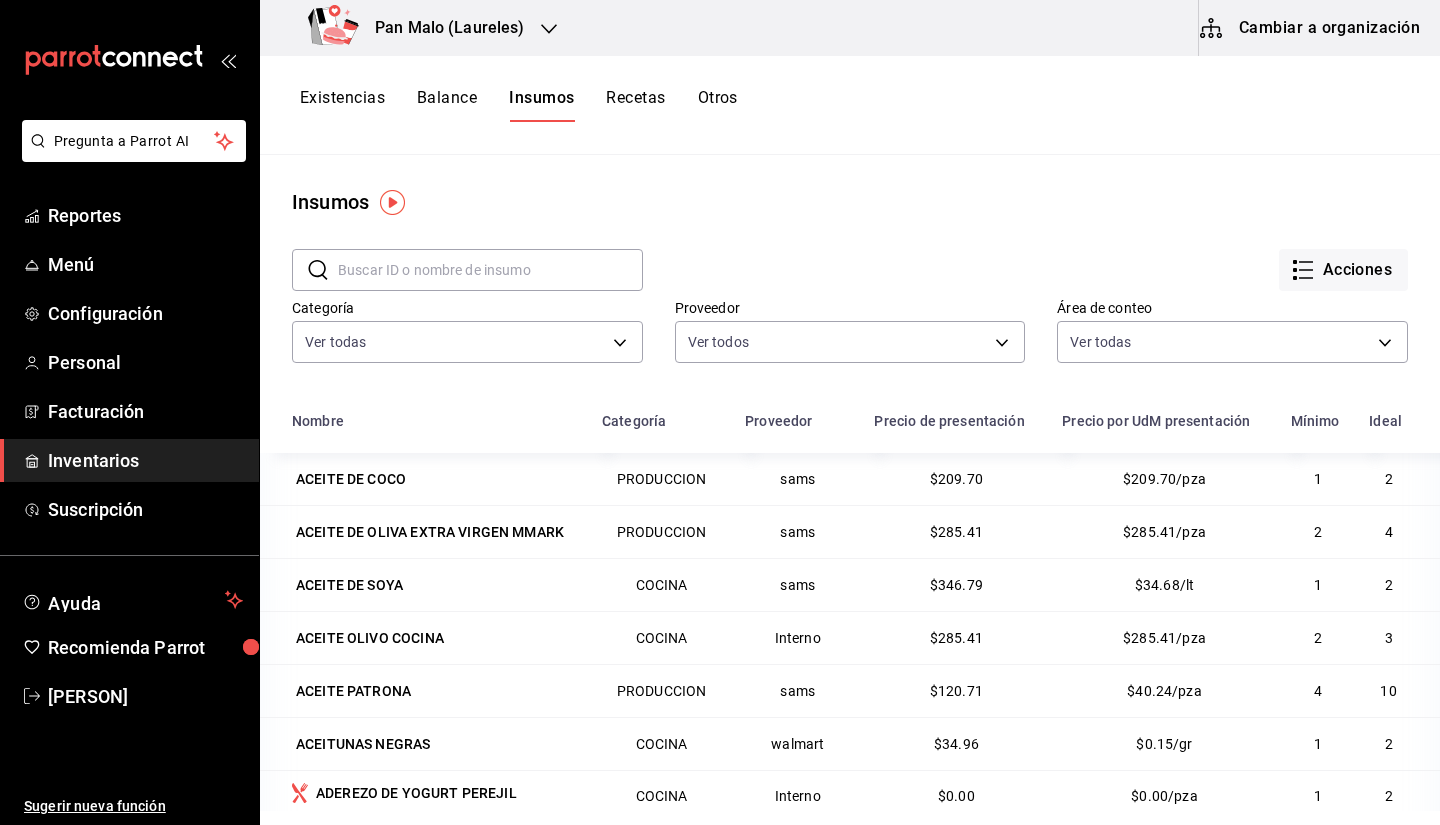 click on "Inventarios" at bounding box center (145, 460) 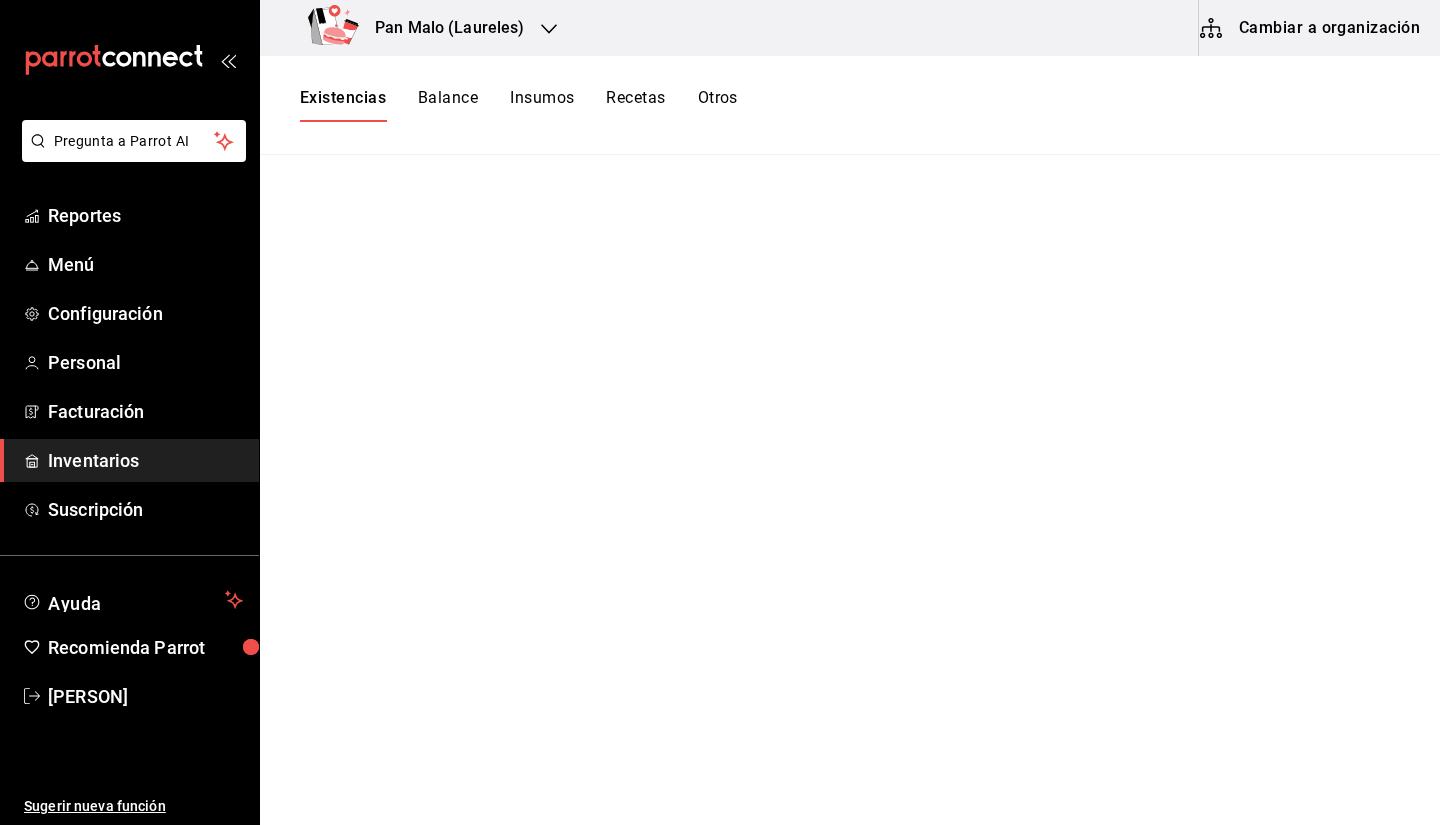 click on "Existencias" at bounding box center (343, 105) 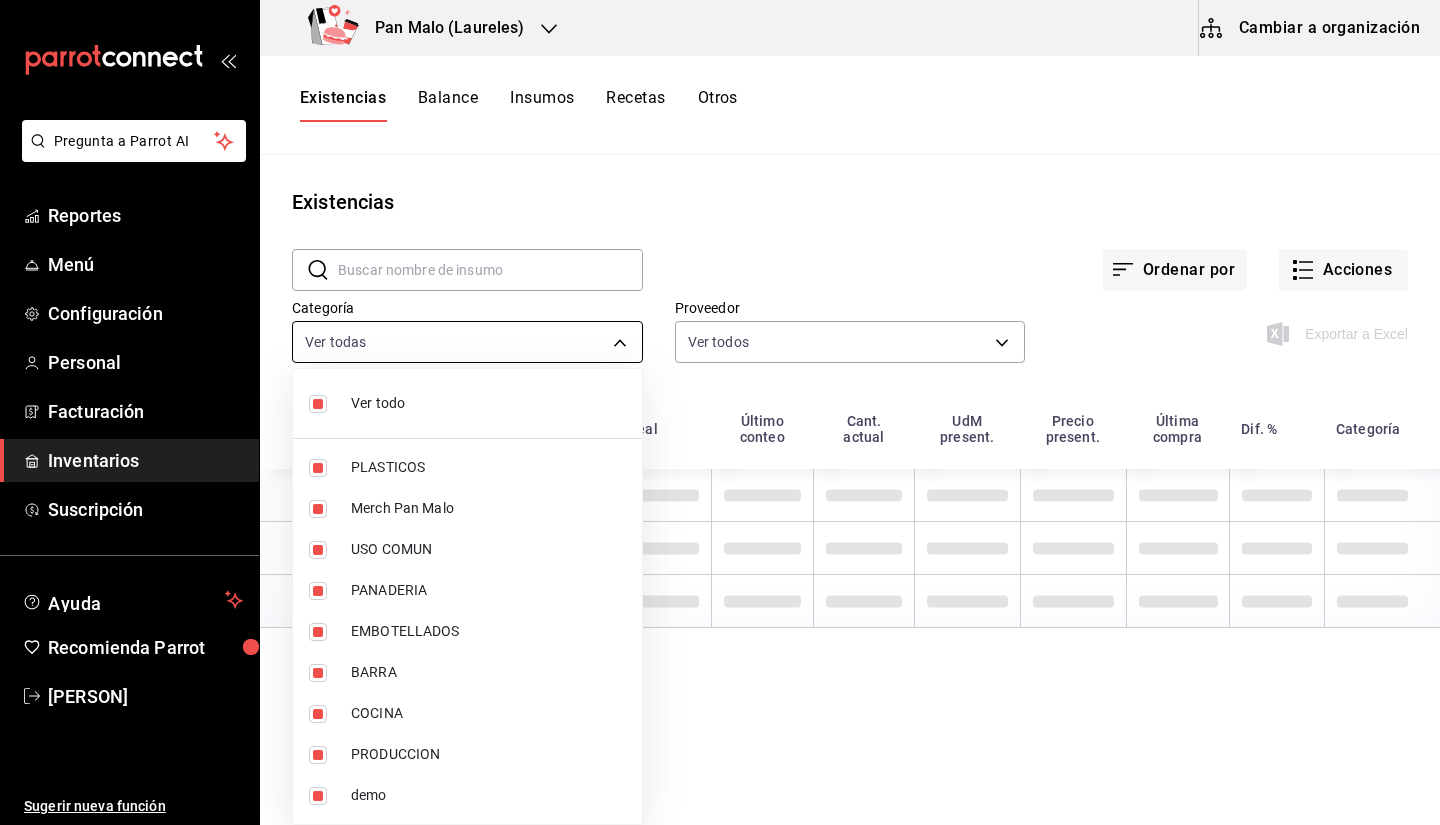 click on "Pregunta a Parrot AI Reportes   Menú   Configuración   Personal   Facturación   Inventarios   Suscripción   Ayuda Recomienda Parrot   Sebastian Viadero   Sugerir nueva función   Pan Malo (Laureles) Cambiar a organización Existencias Balance Insumos Recetas Otros Existencias ​ ​ Ordenar por Acciones Categoría Ver todas [UUID],[UUID],[UUID],[UUID],[UUID],[UUID],[UUID],[UUID],[UUID] Proveedor Ver todos Exportar a Excel Nombre Mínimo Ideal Último conteo Cant. actual UdM present. Precio present. Última compra Dif. % Categoría GANA 1 MES GRATIS EN TU SUSCRIPCIÓN AQUÍ Ver video tutorial Ir a video Pregunta a Parrot AI Reportes   Menú   Configuración   Personal   Facturación   Inventarios   Suscripción   Ayuda Recomienda Parrot" at bounding box center [720, 405] 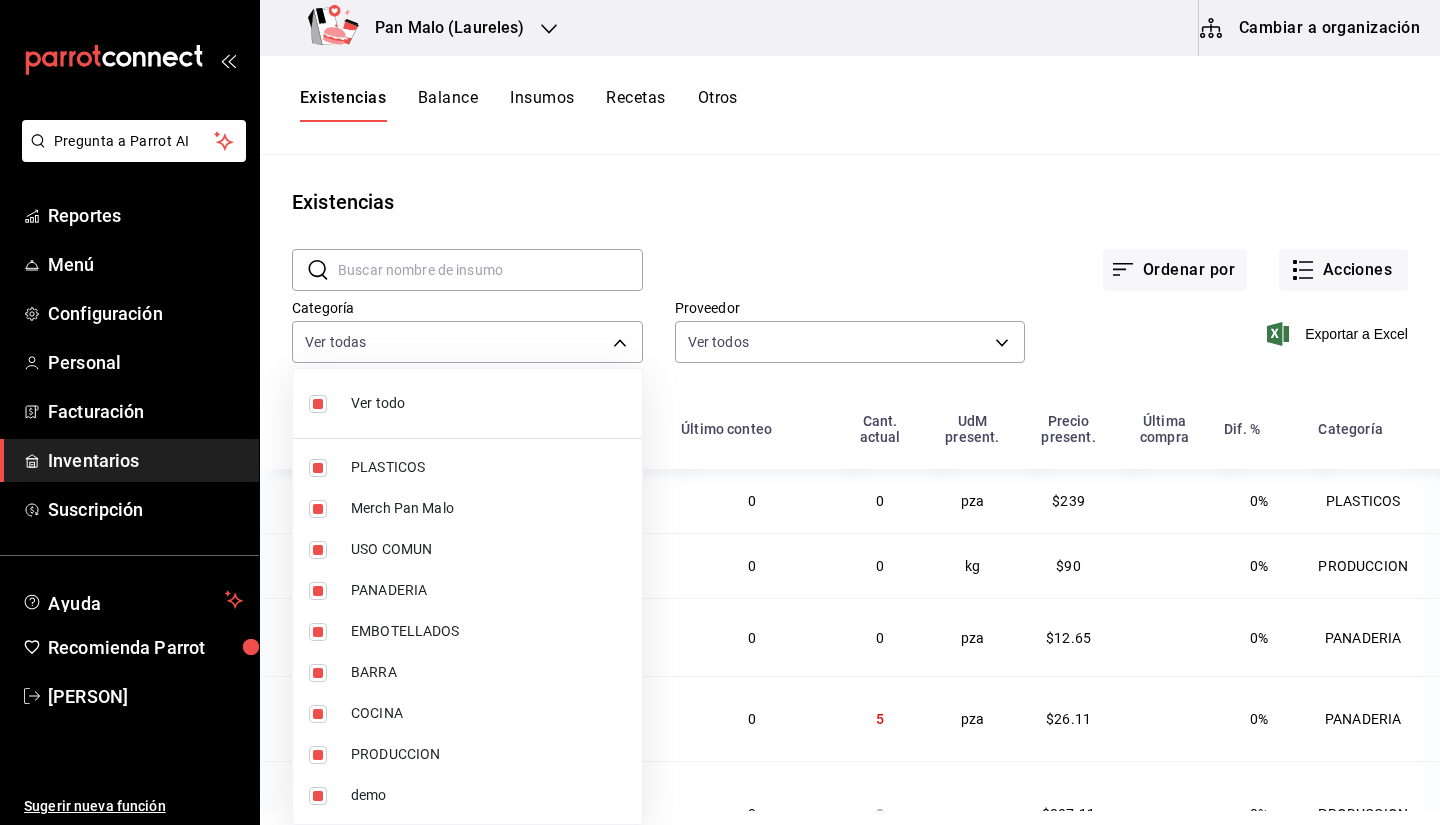 click on "Ver todo" at bounding box center (488, 403) 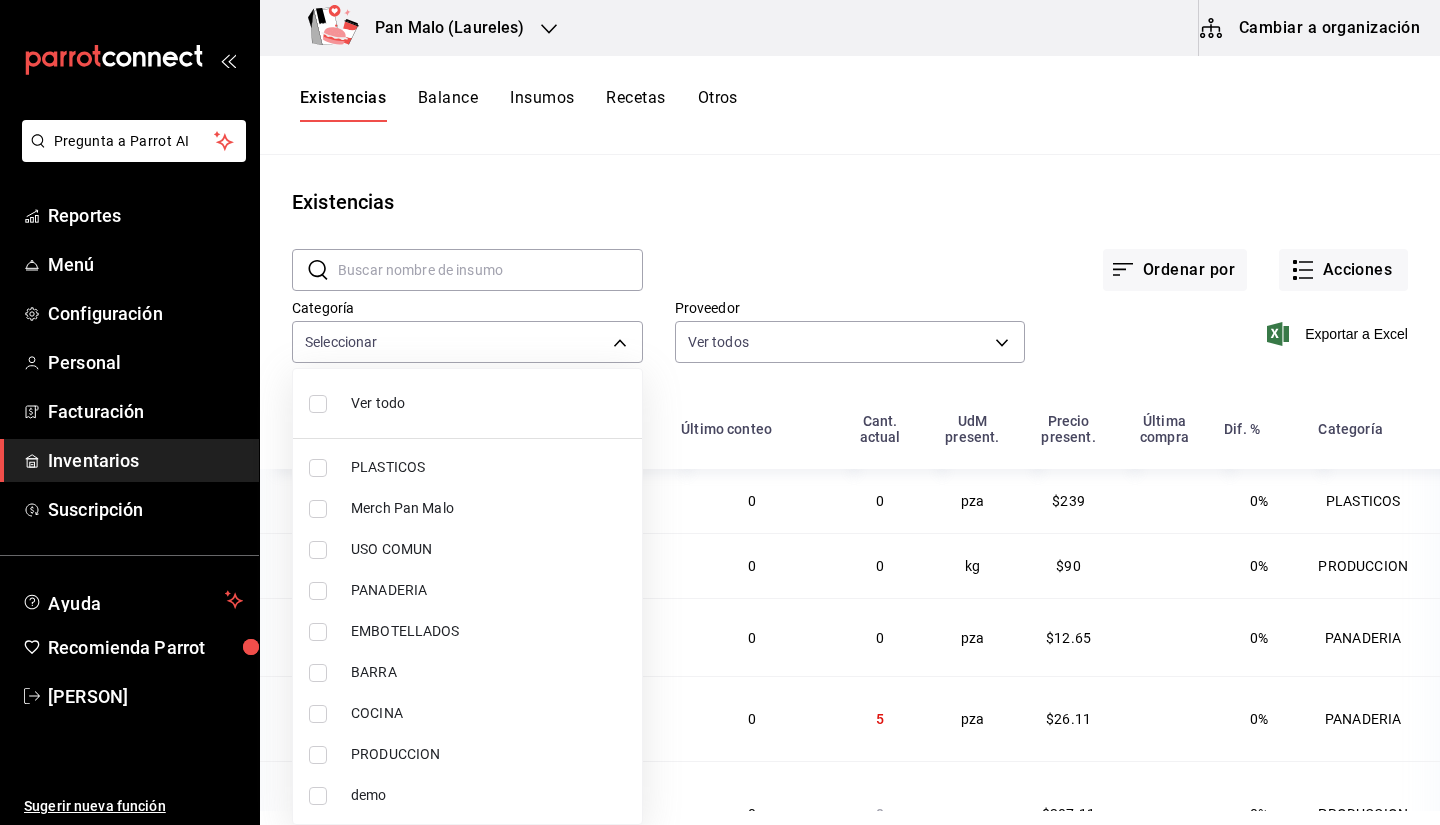 click at bounding box center (720, 412) 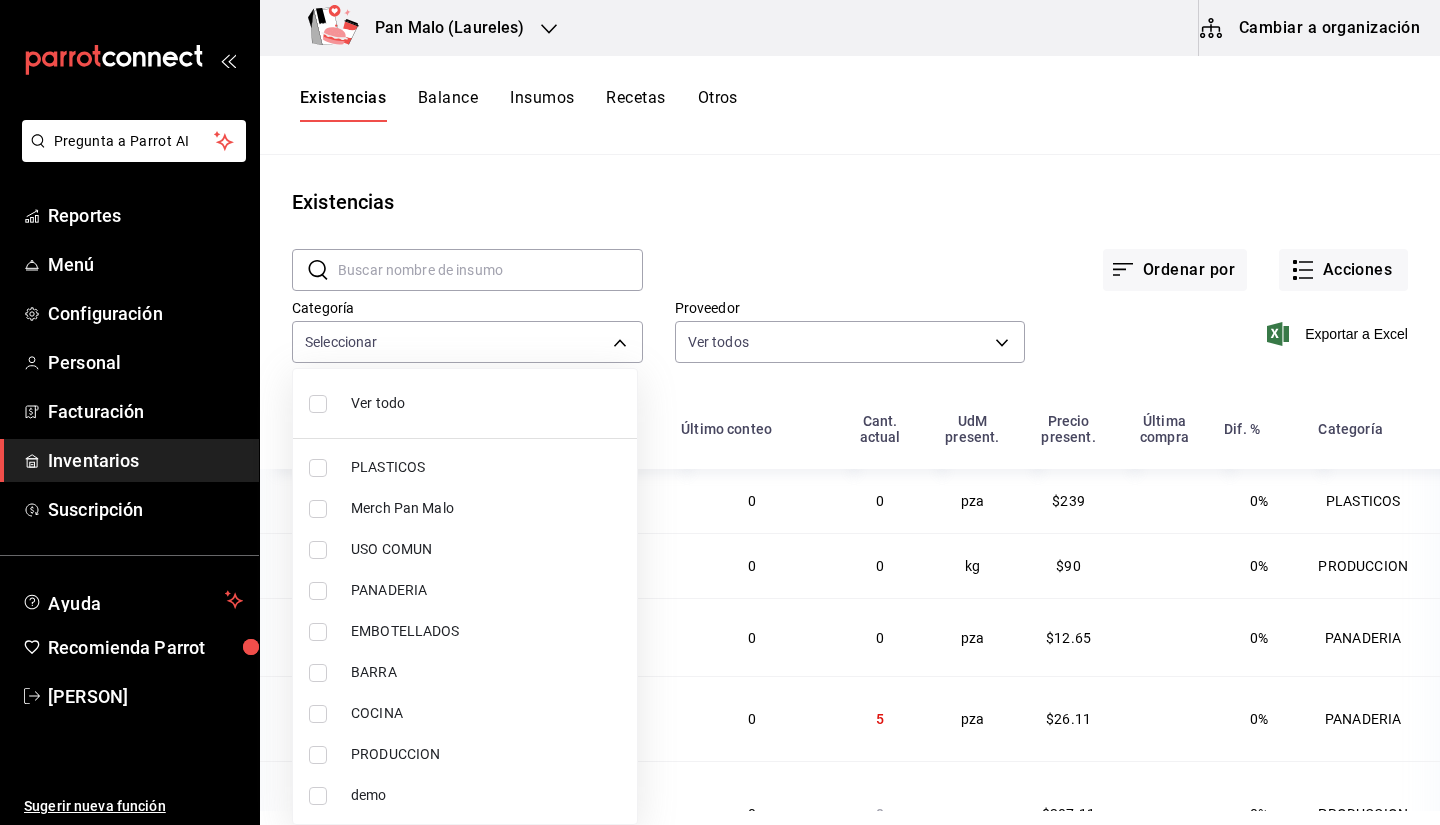 click on "Pregunta a Parrot AI Reportes   Menú   Configuración   Personal   Facturación   Inventarios   Suscripción   Ayuda Recomienda Parrot   Sebastian Viadero   Sugerir nueva función   Pan Malo (Laureles) Cambiar a organización Existencias Balance Insumos Recetas Otros Existencias ​ ​ Ordenar por Acciones Categoría Seleccionar Proveedor Ver todos Exportar a Excel Nombre Mínimo Ideal Último conteo Cant. actual UdM present. Precio present. Última compra Dif. % Categoría VASO DE CARTON camiplas 1 3 0 0 pza $239 0% PLASTICOS PASAS MERCADO Mercado Isis 1 2 0 0 kg $90 0% PRODUCCION   ROL DE PASAS Interno 10 16 0 0 pza $12.65 0% PANADERIA   CROISSANT DE PISTACHE BLANCO Interno 10 20 0 5 pza $26.11 0% PANADERIA   MASA DE KOUIGN AMMAN DE CARDAMOMO Interno 1 2 0 0 pza $207.11 0% PRODUCCION   KOUIGN AMMAN DE CARDAMOMO Interno 8 10 0 0 pza $12.95 0% PANADERIA   MASA DE KOUIGN DE CAFÉ Interno 1 2 0 7 pza $195.5 0% PRODUCCION   KOUIGN AMMAN DE CAFÉ Interno 8 15 4 4 pza $14.89 0% PANADERIA   NIDO DE MARACUYA 5 15" at bounding box center (720, 405) 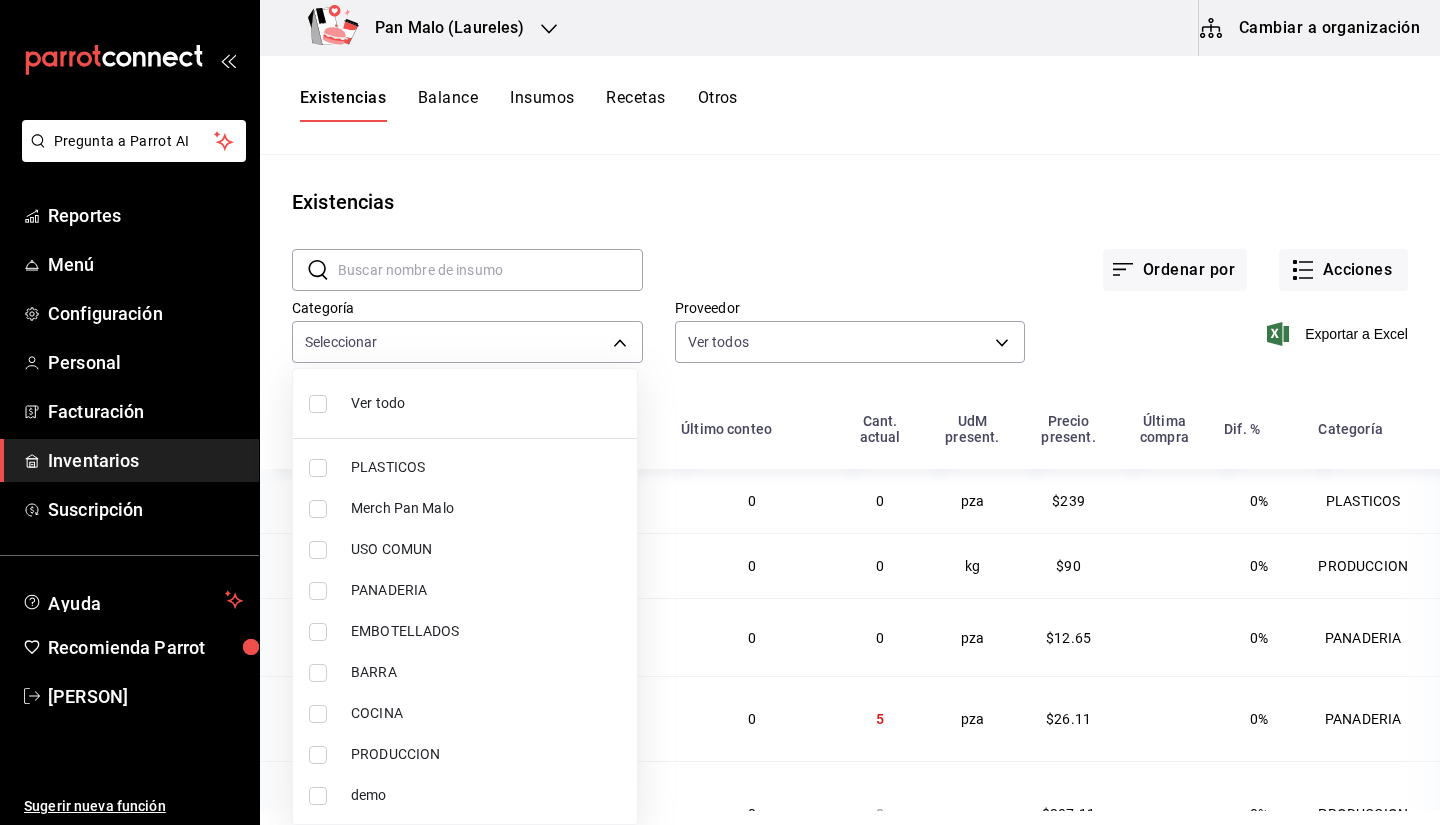 click at bounding box center (720, 412) 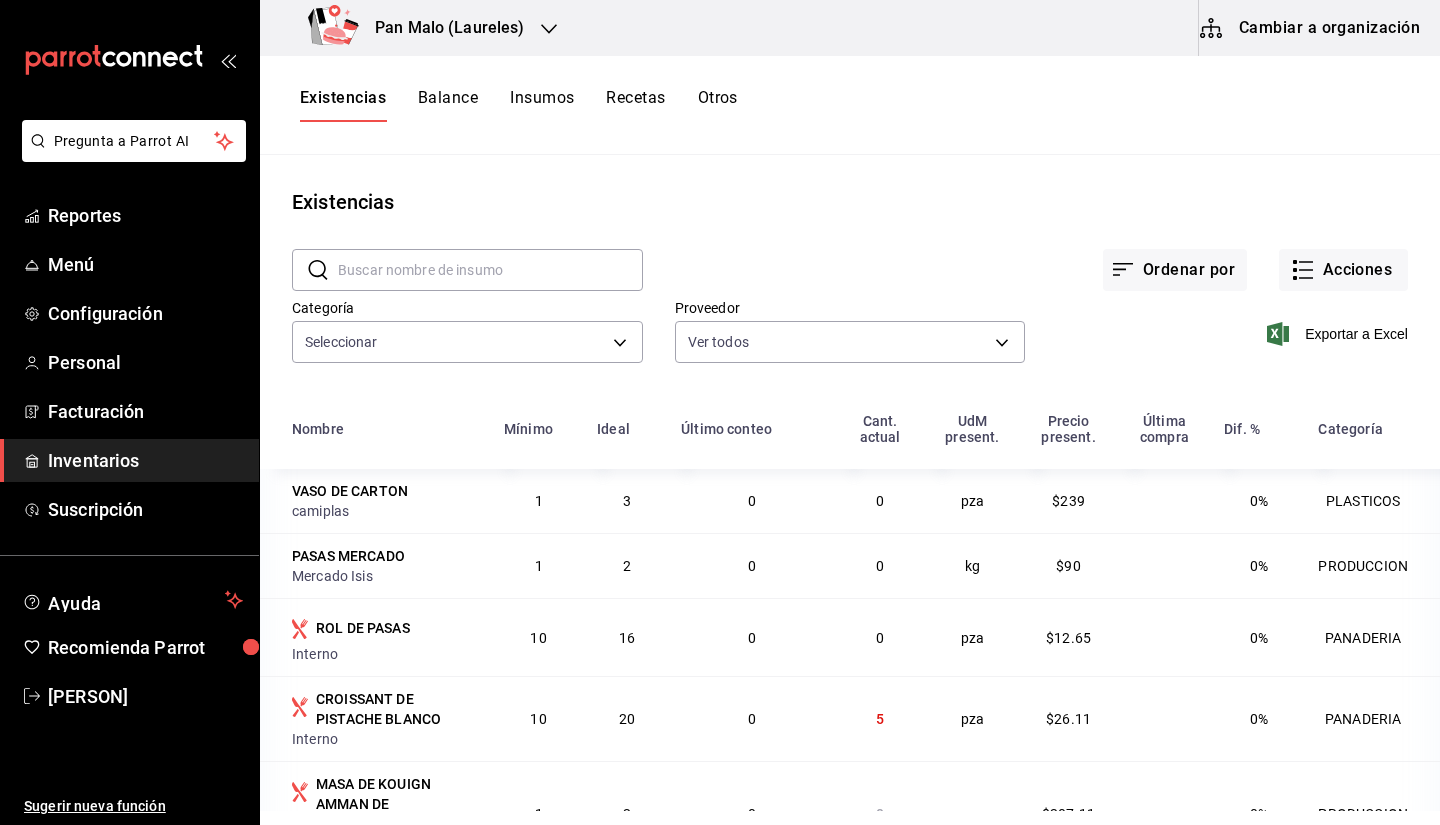 click on "VASO DE CARTON" at bounding box center [350, 491] 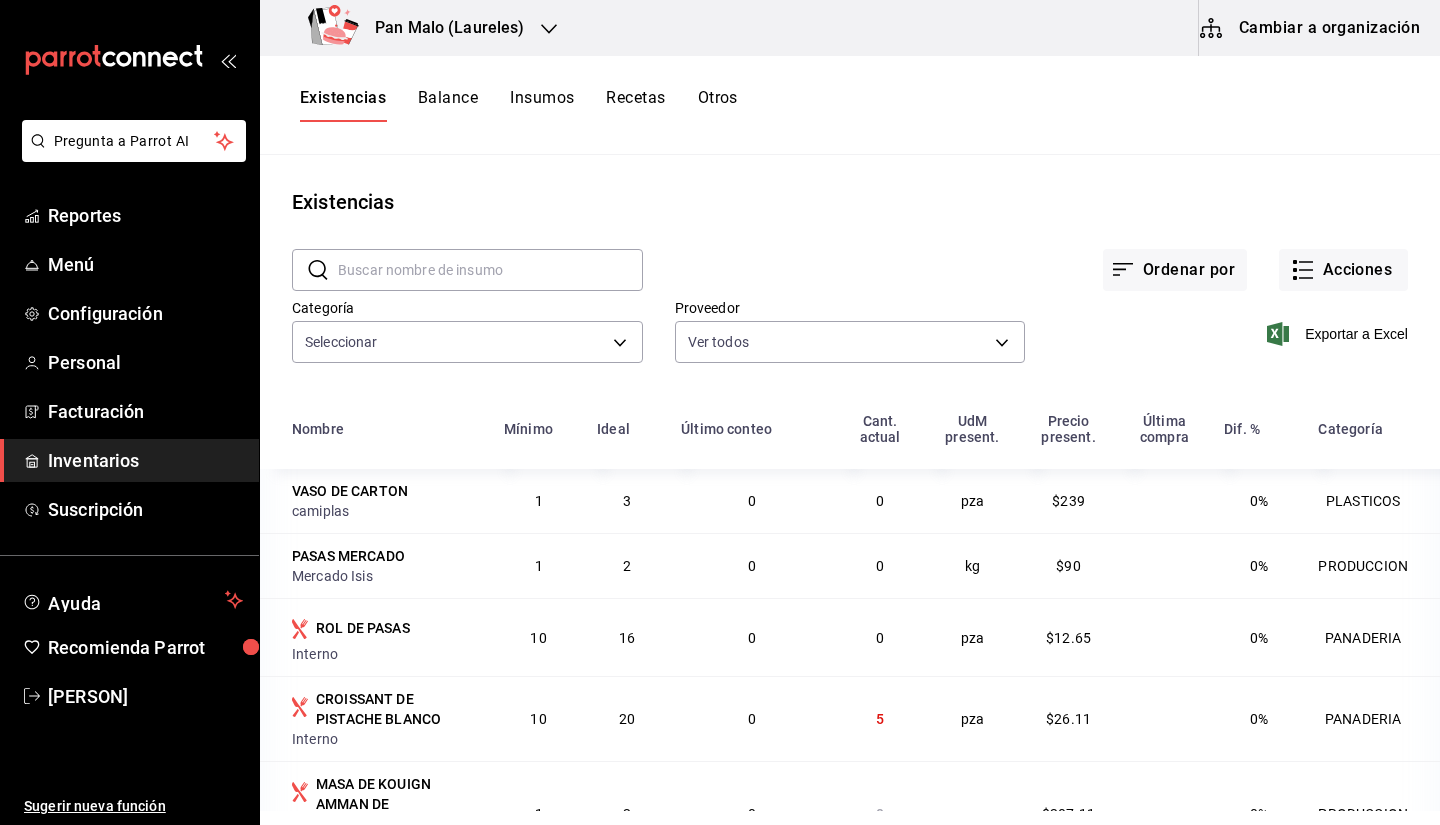 click on "Cambiar a organización" at bounding box center [1311, 28] 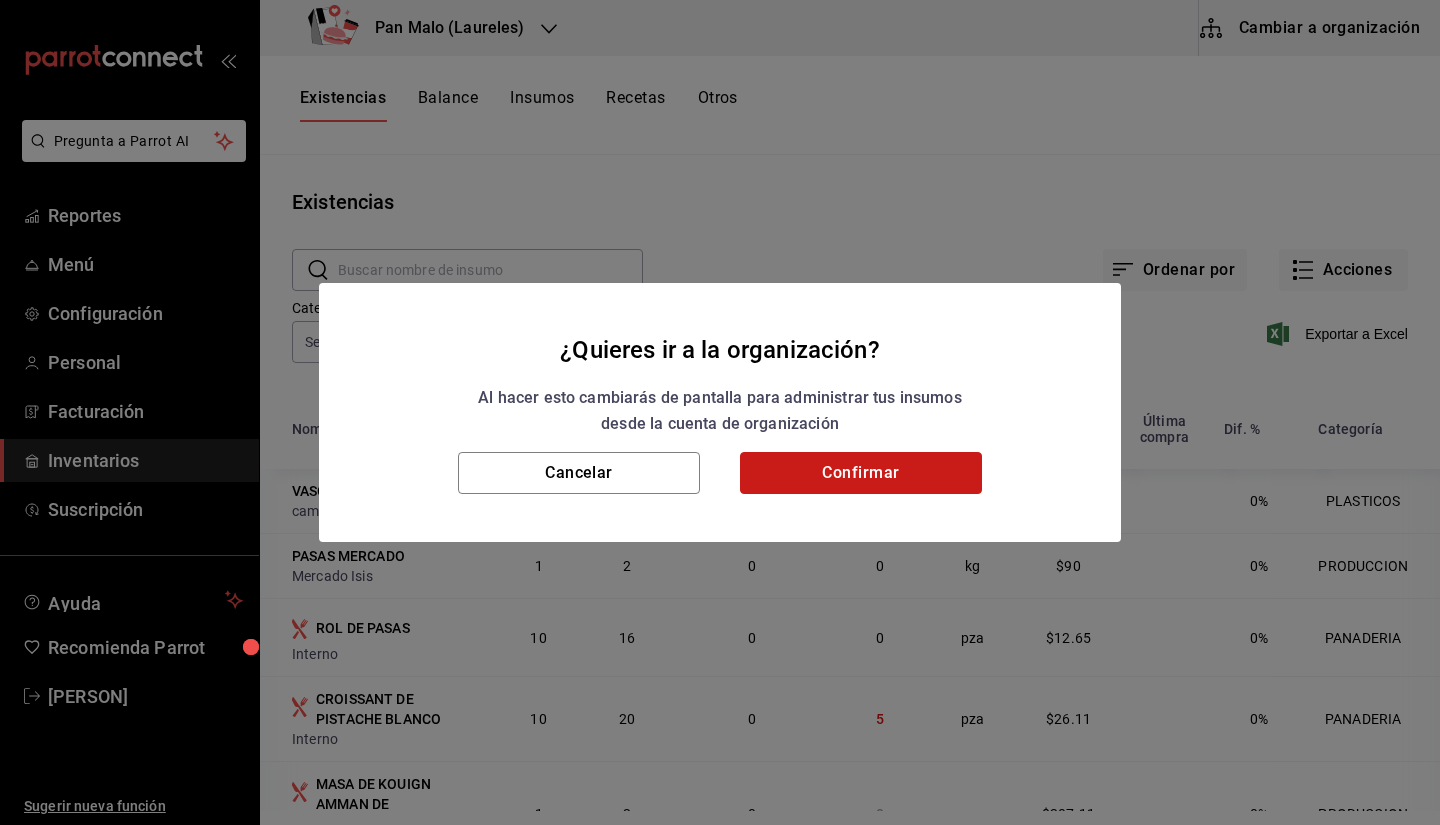 click on "Confirmar" at bounding box center (861, 473) 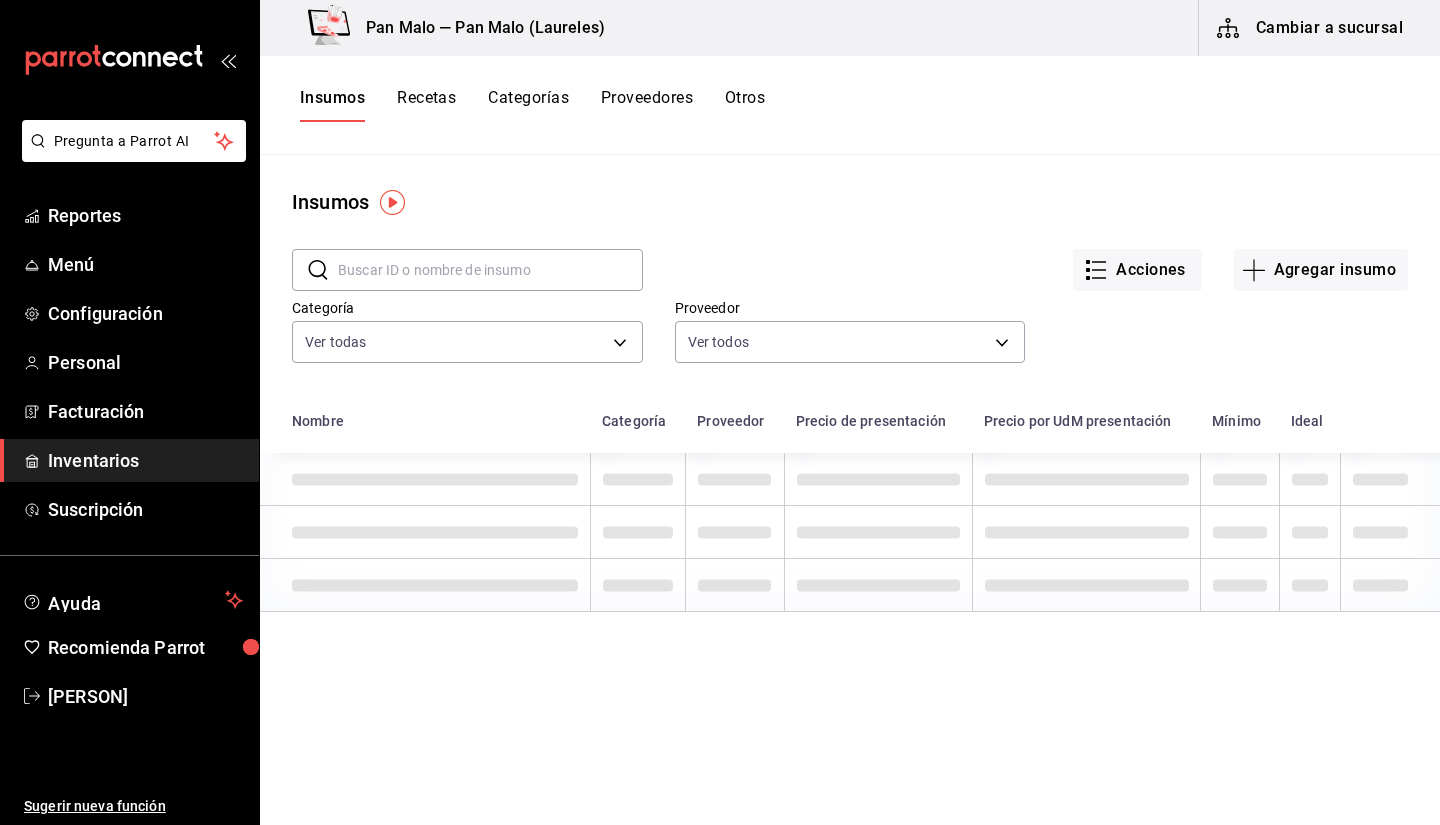 click at bounding box center (490, 270) 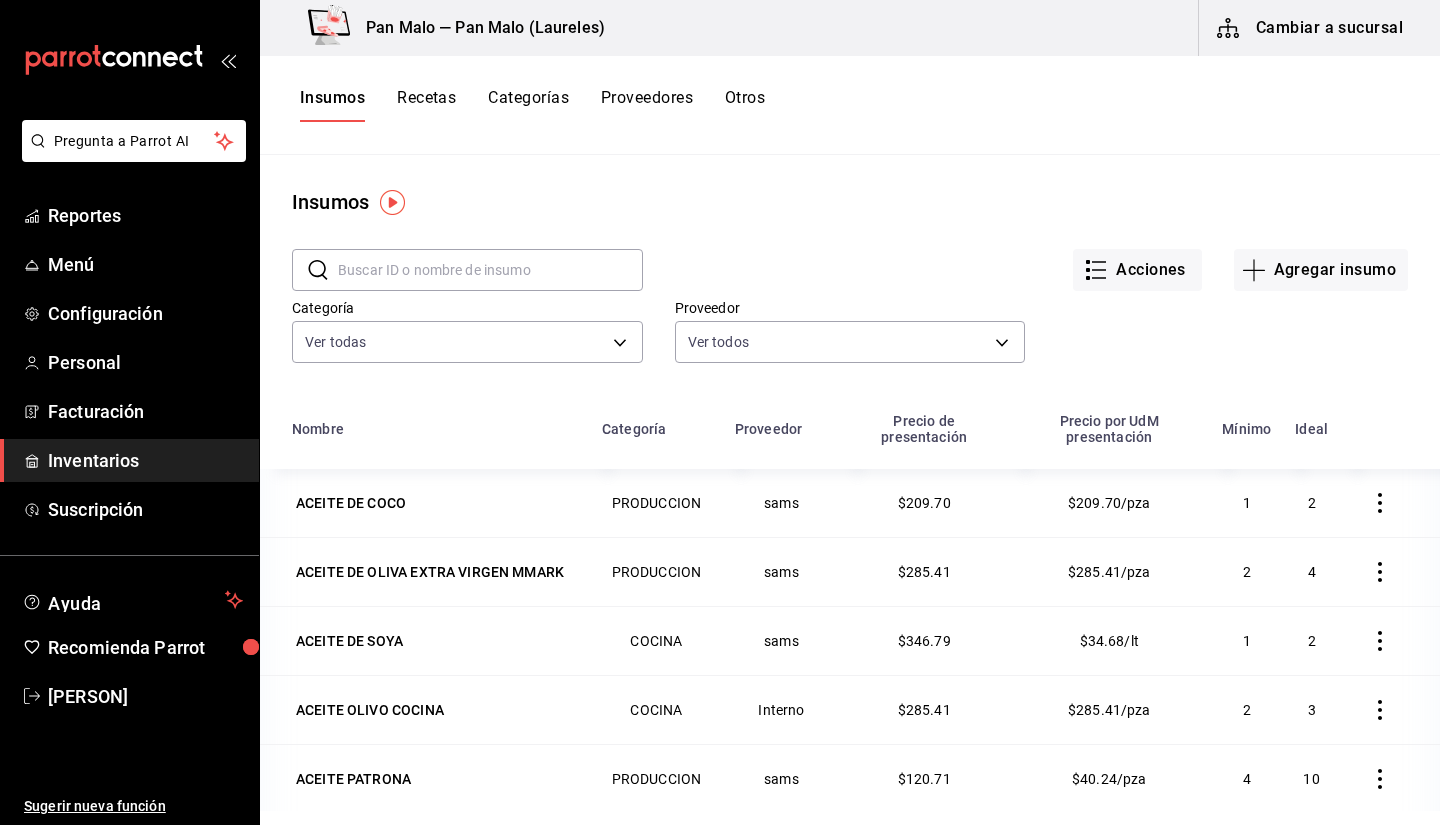 click on "Insumos Recetas Categorías Proveedores Otros" at bounding box center (850, 105) 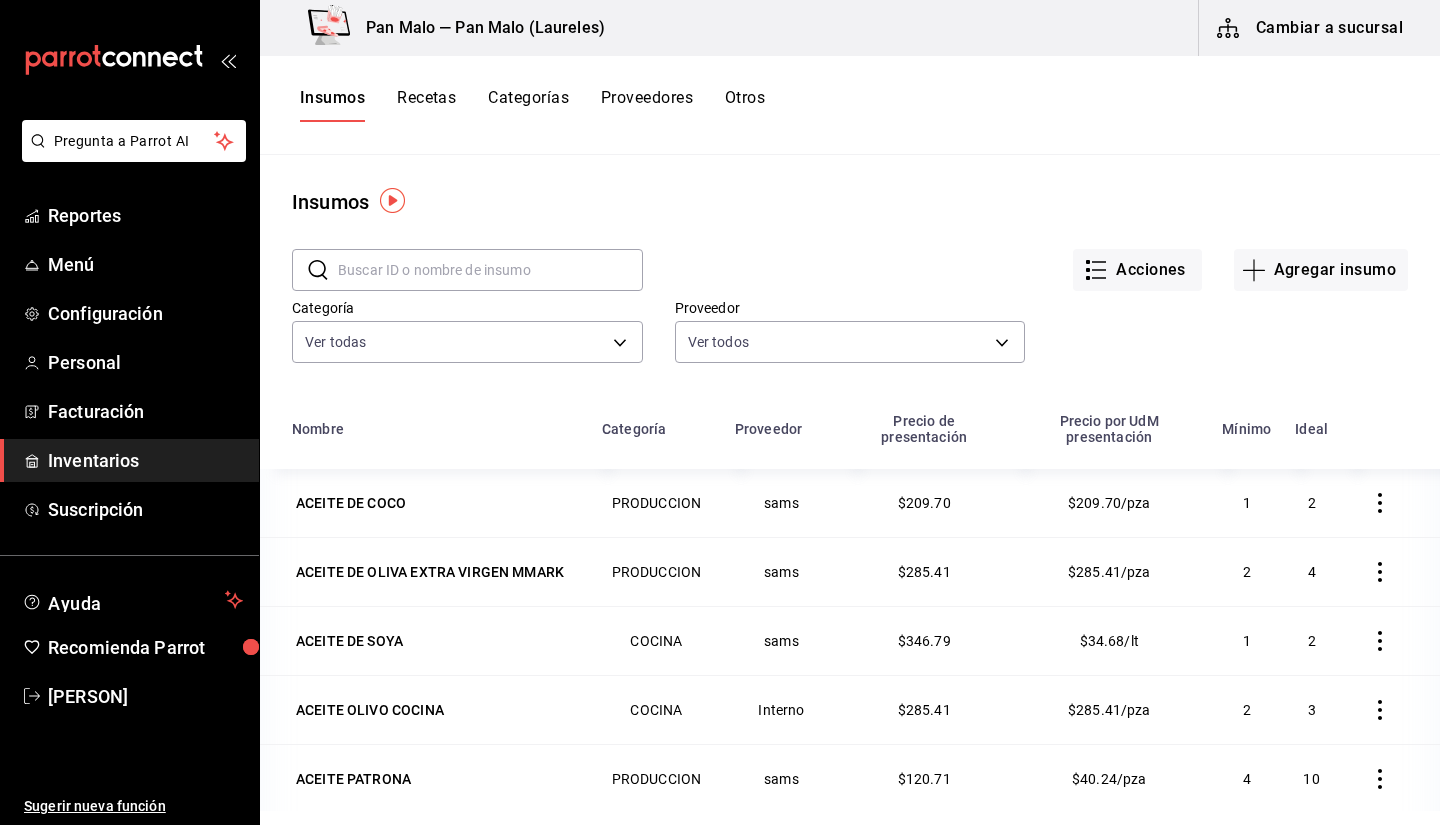 scroll, scrollTop: 123, scrollLeft: 0, axis: vertical 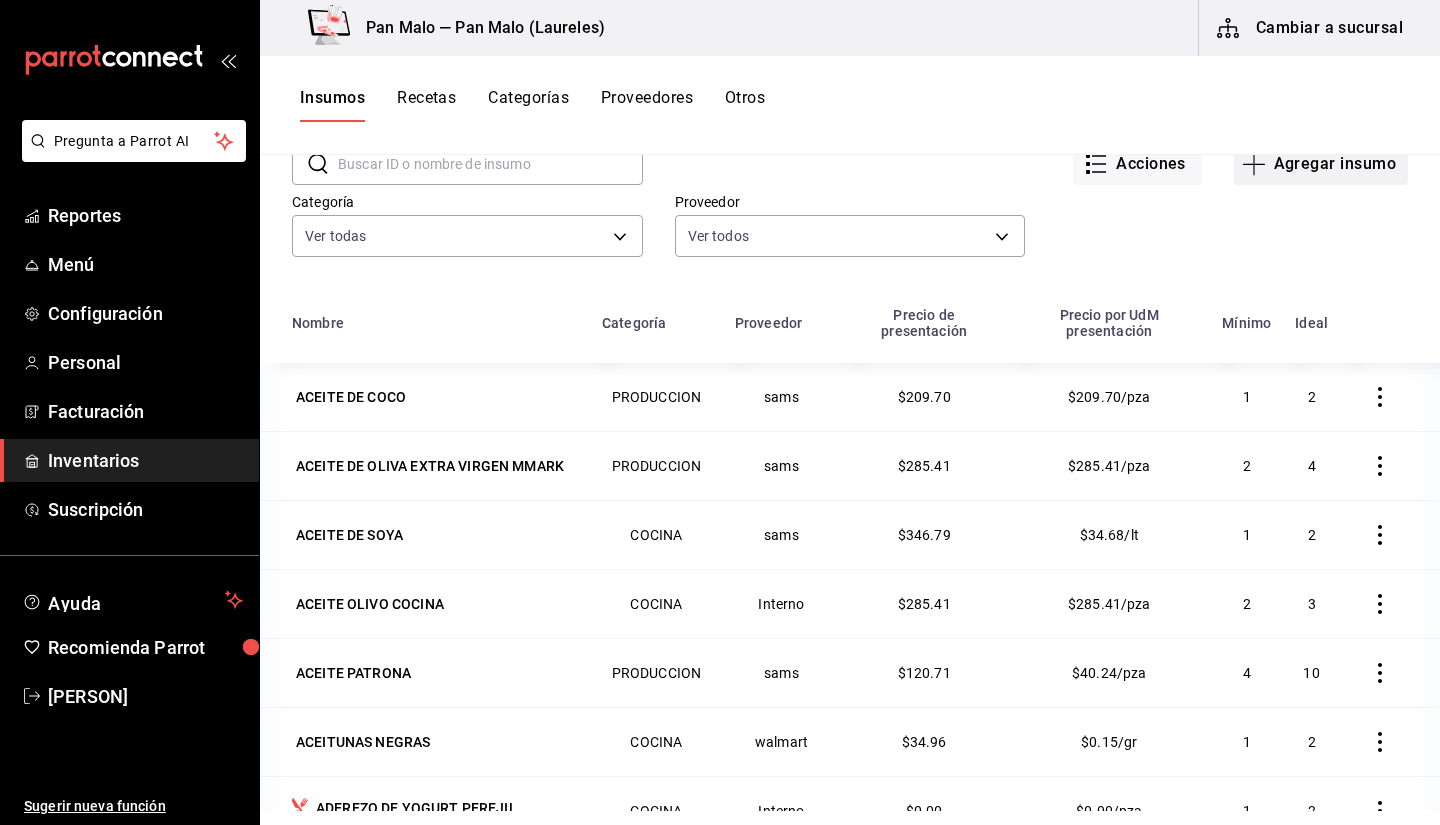 click on "Agregar insumo" at bounding box center [1321, 164] 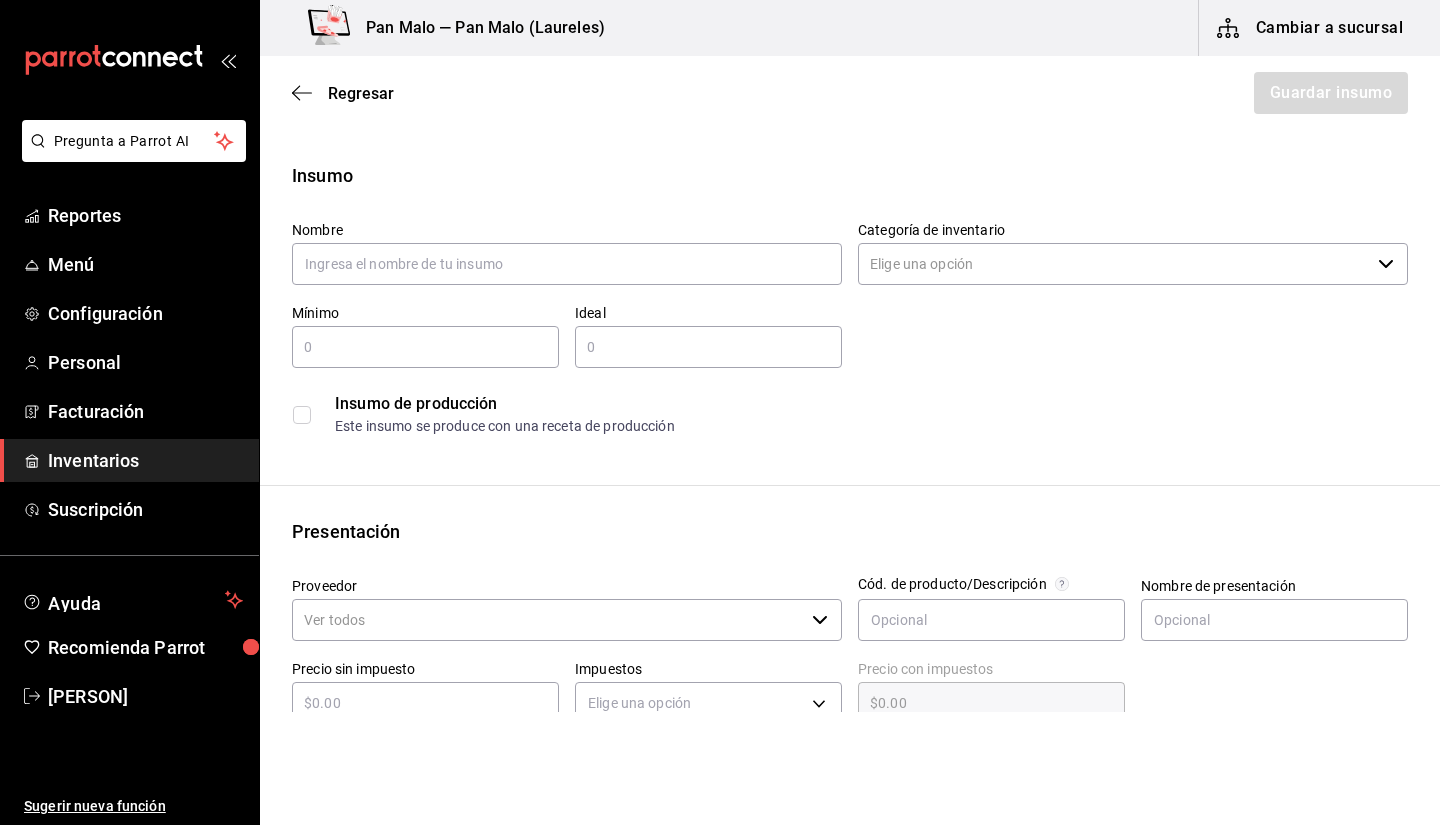 click on "Regresar Guardar insumo" at bounding box center (850, 93) 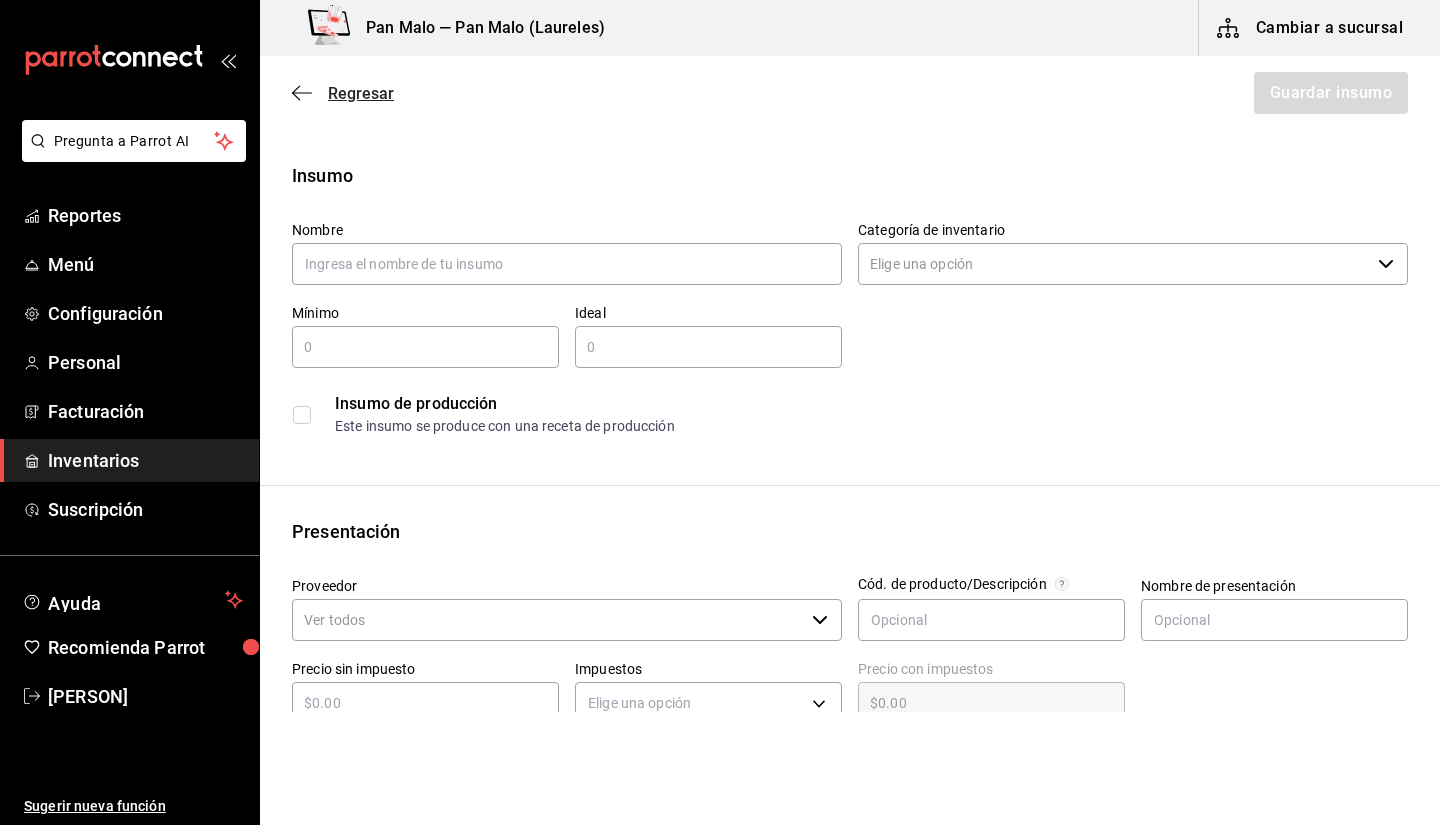 click 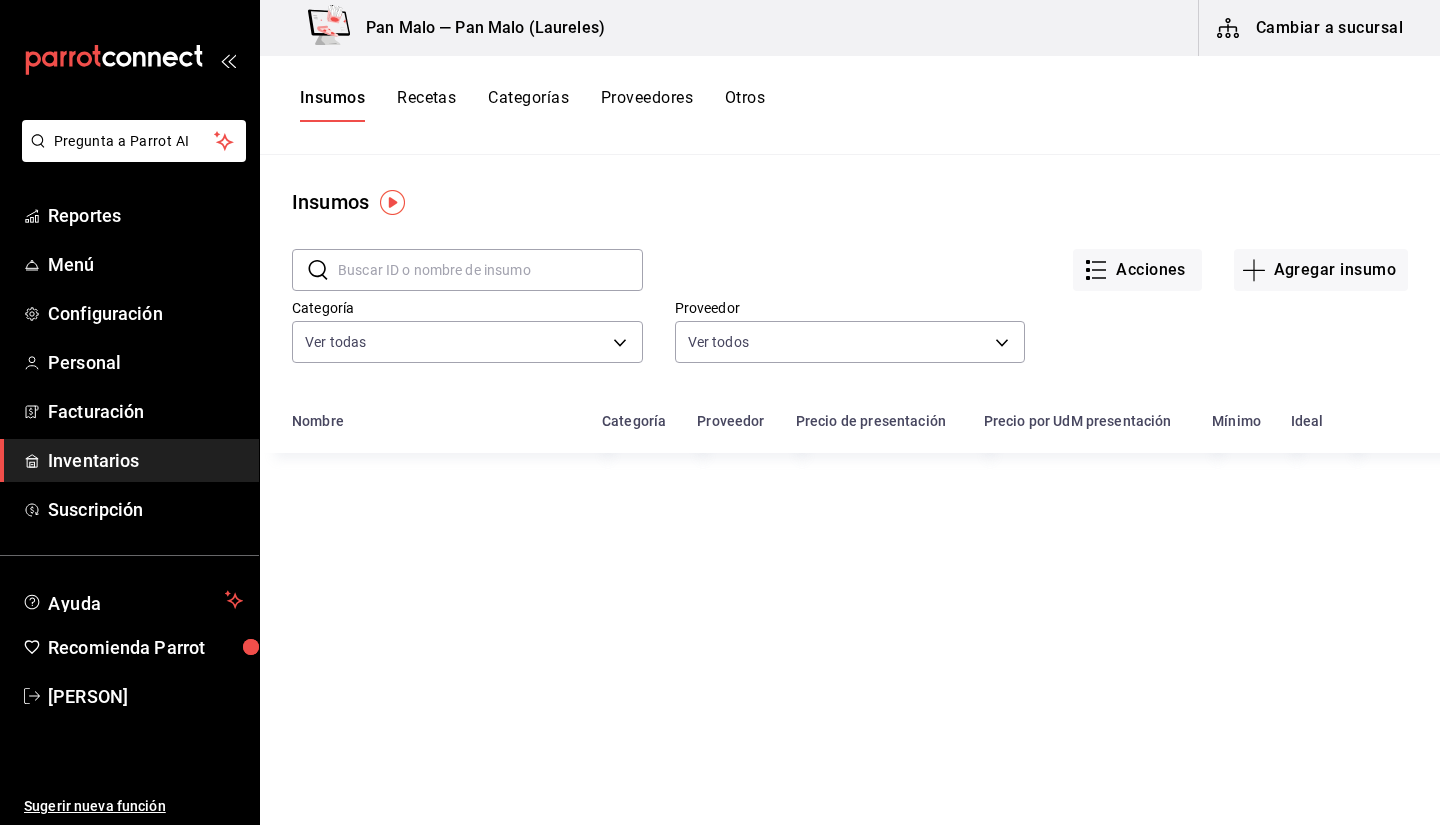 click at bounding box center [490, 270] 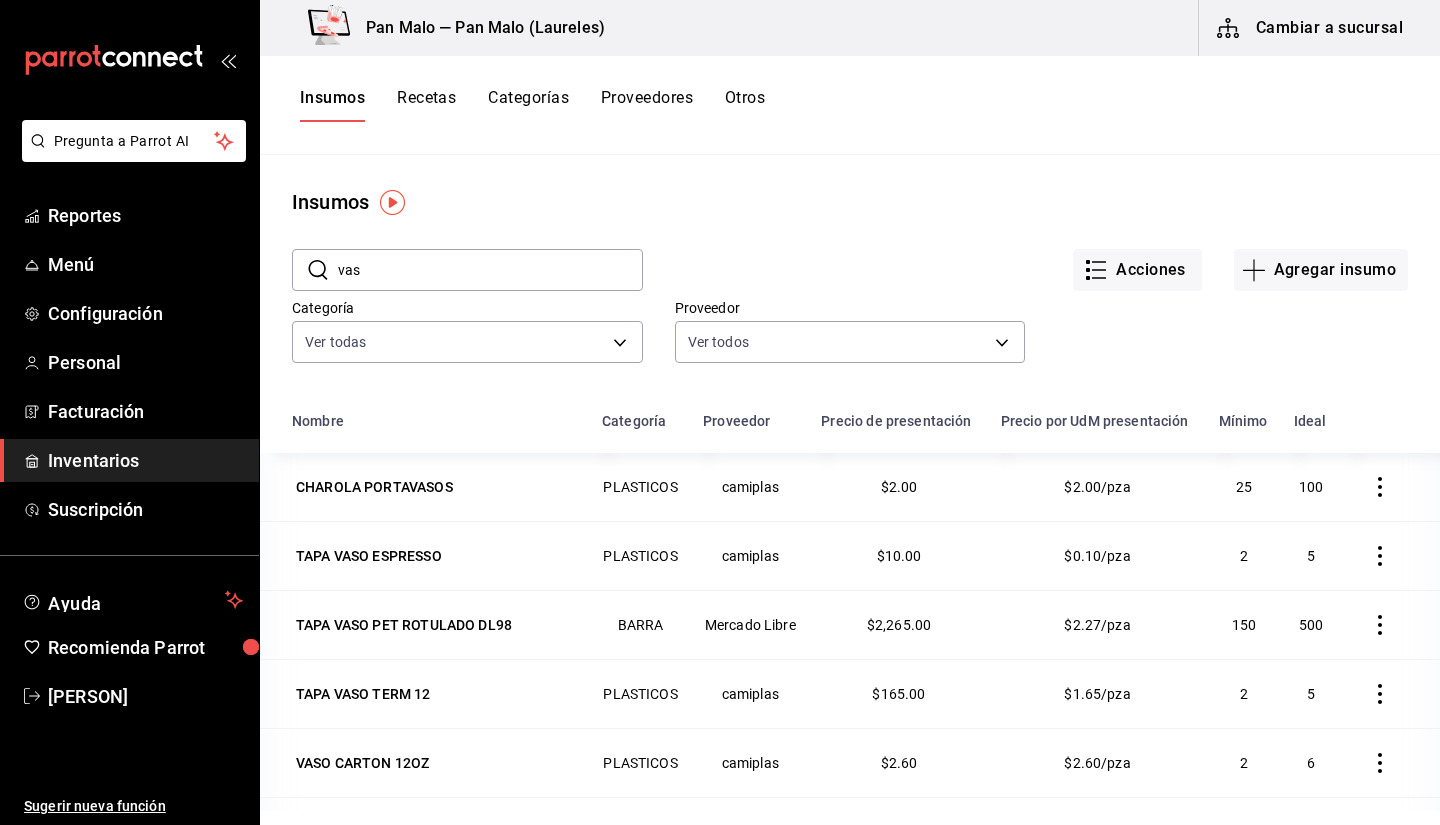 click on "vas" at bounding box center (490, 270) 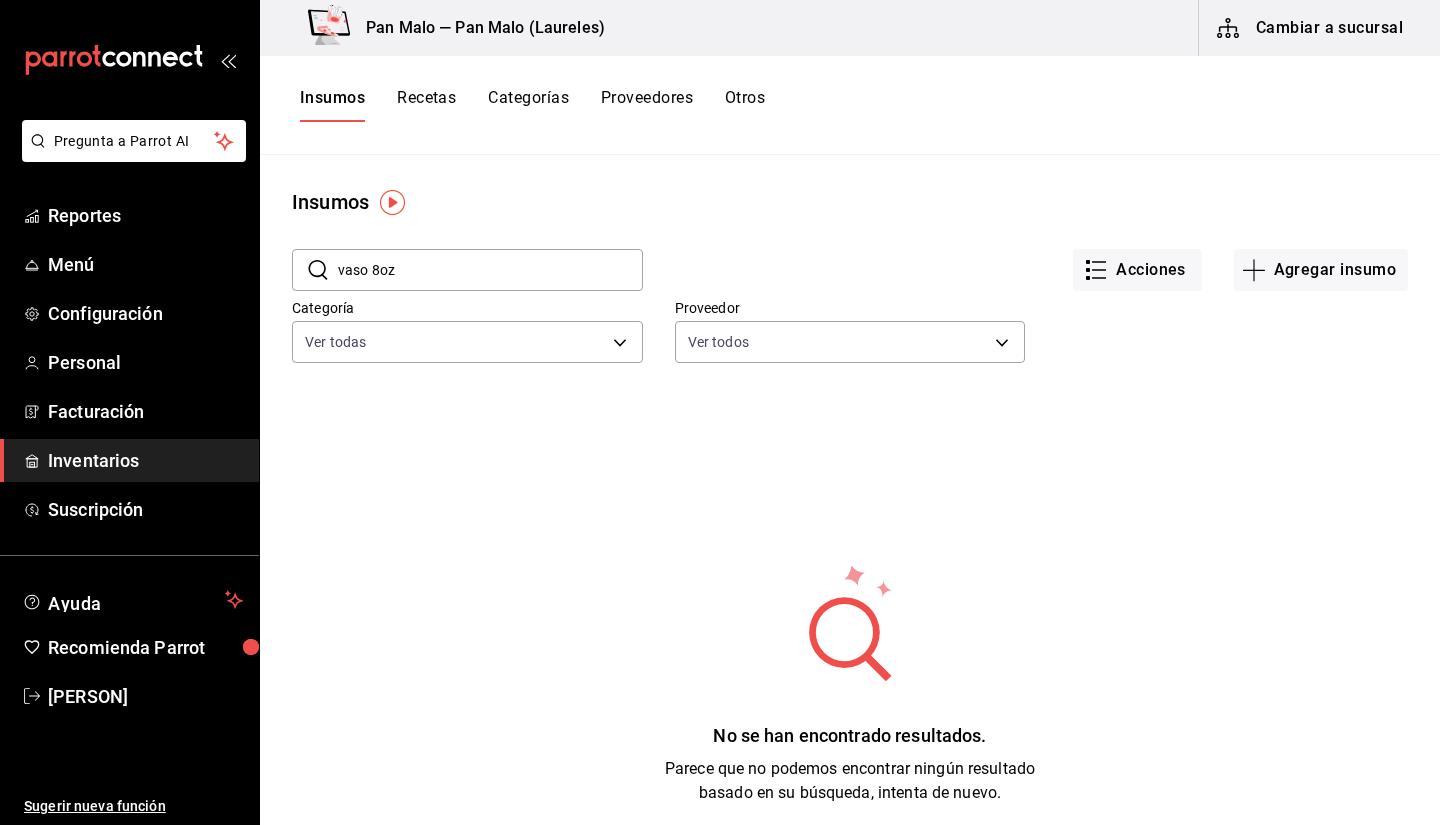 click on "vaso 8oz" at bounding box center (490, 270) 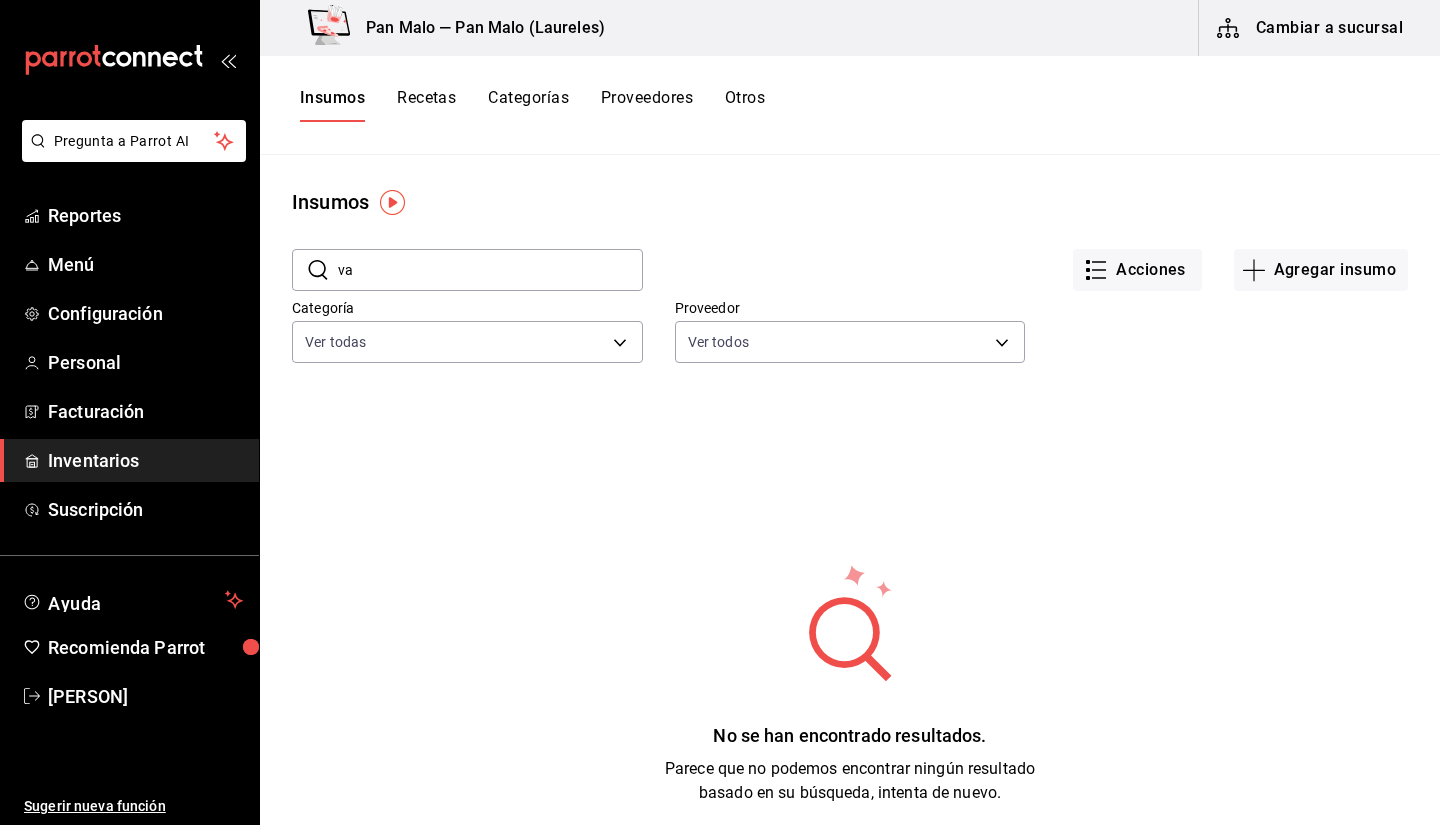 type on "v" 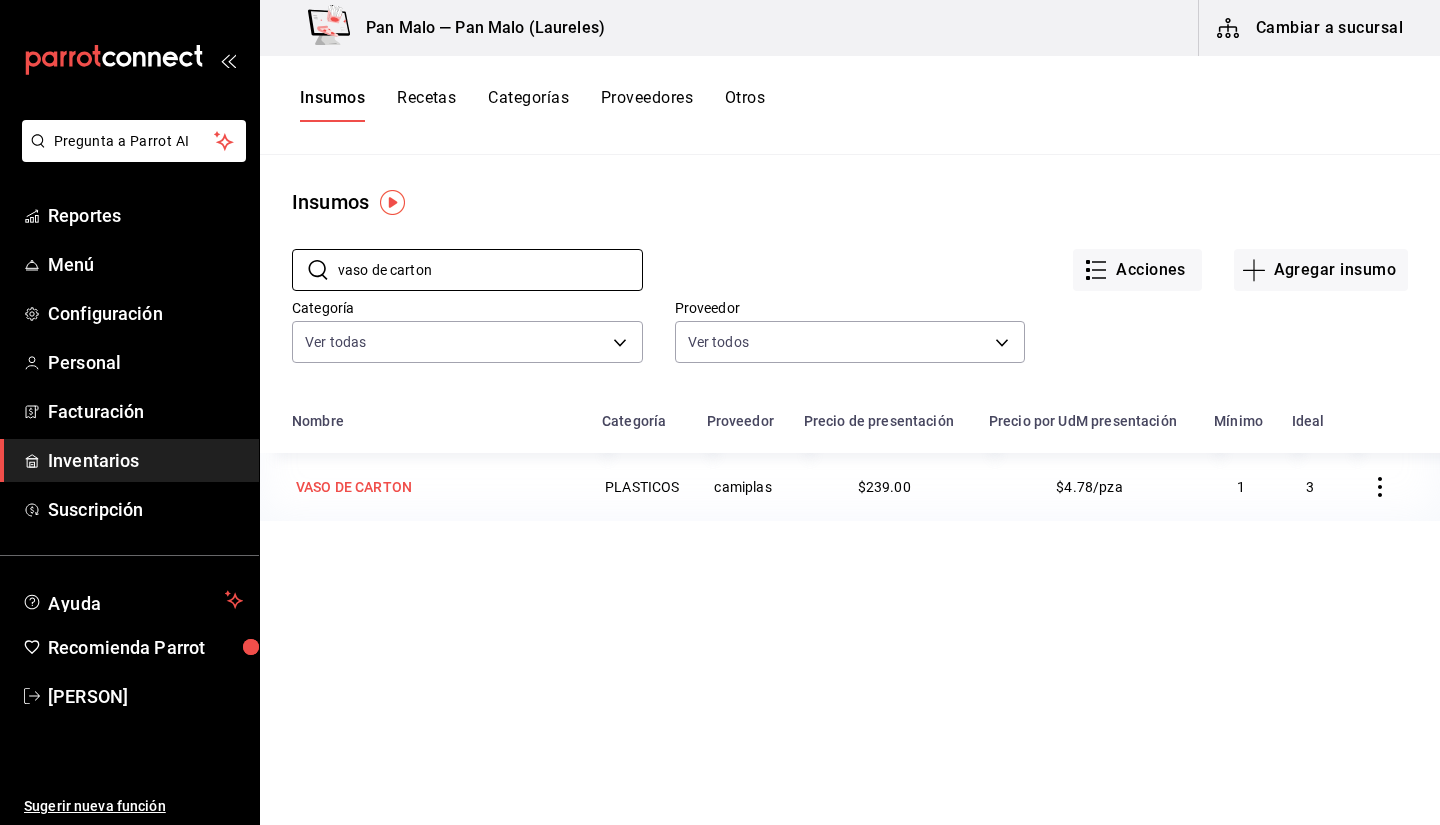 type on "vaso de carton" 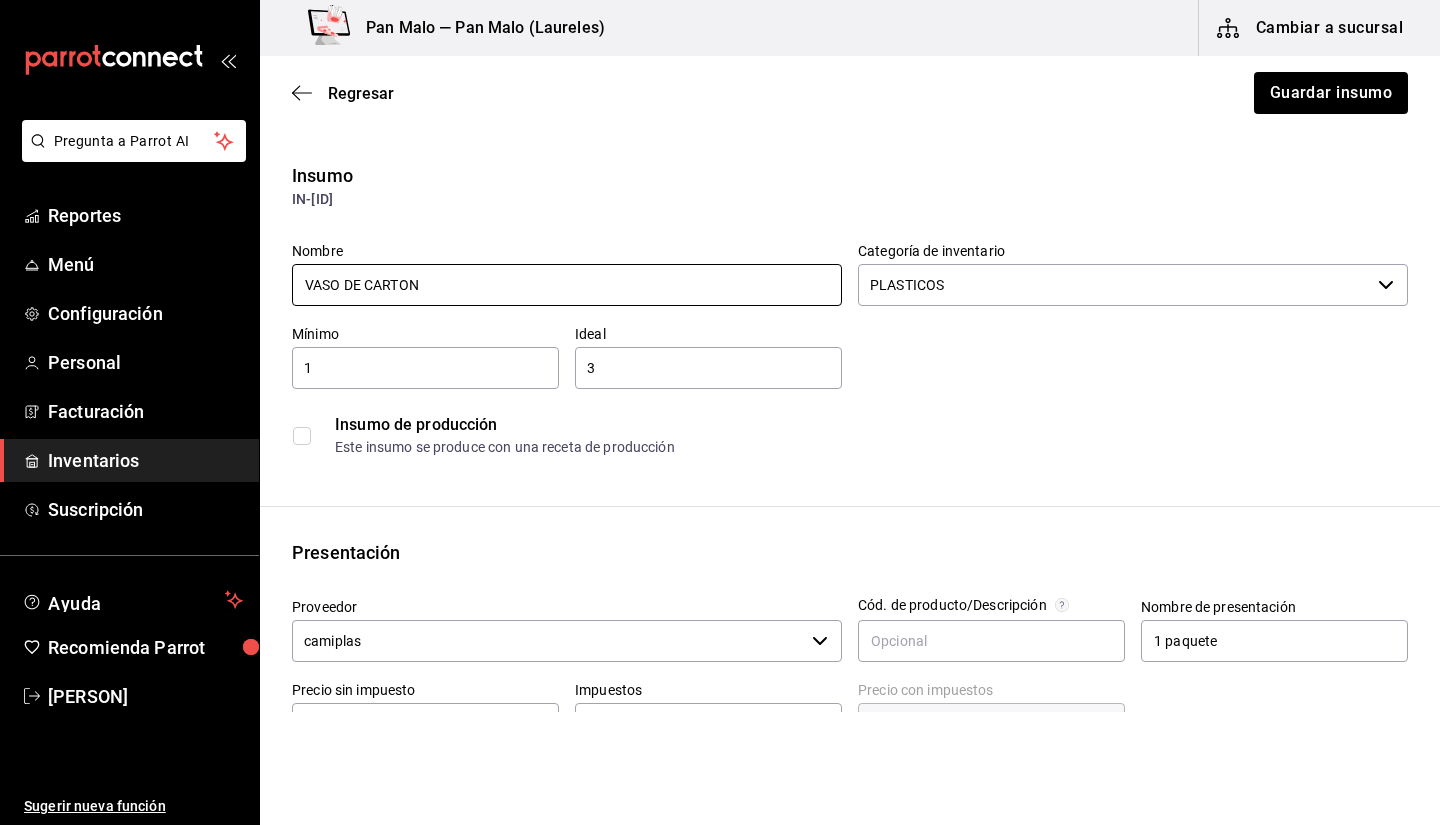 click on "VASO DE CARTON" at bounding box center [567, 285] 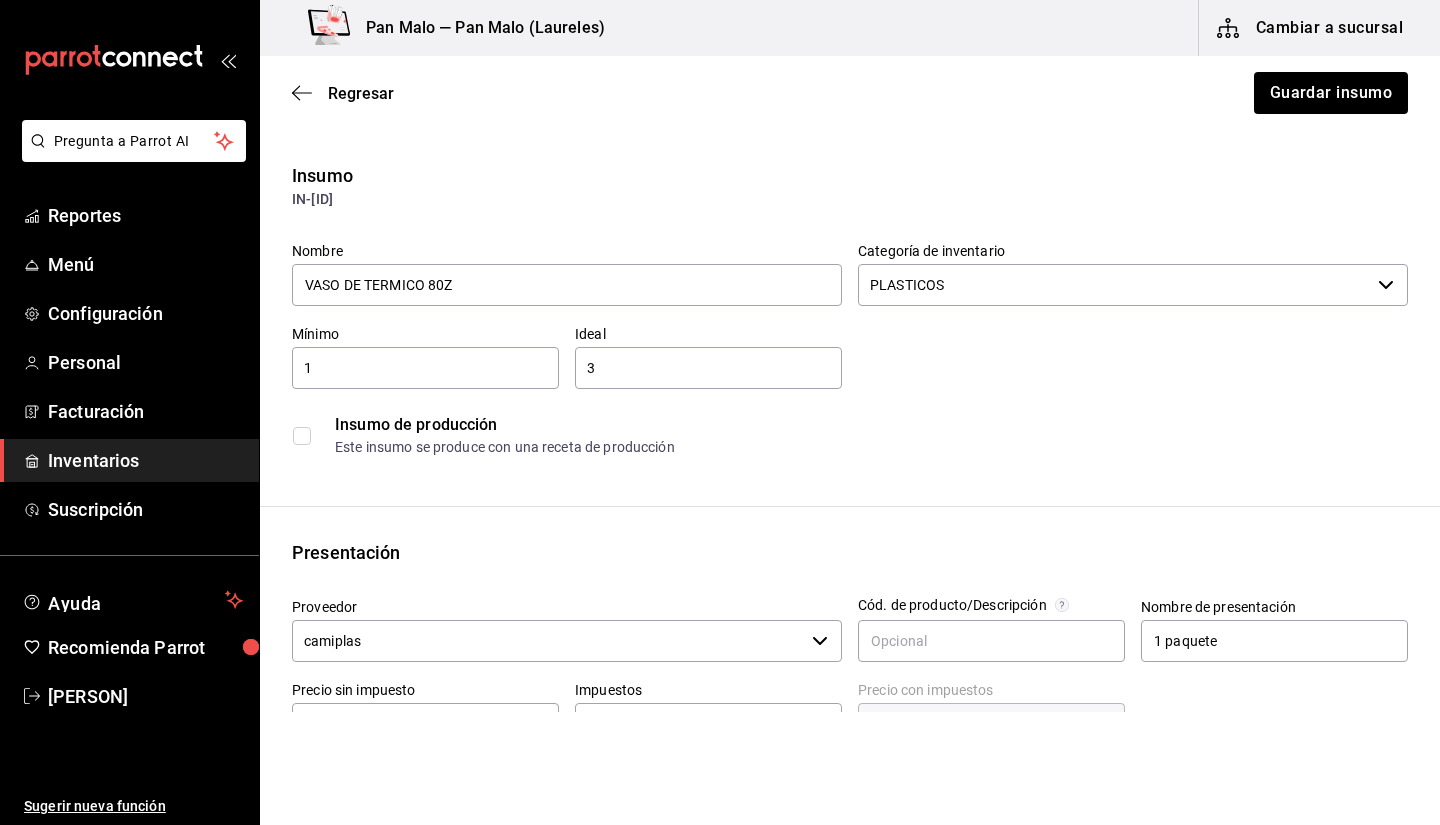 type on "VASO DE TERMICO 80Z" 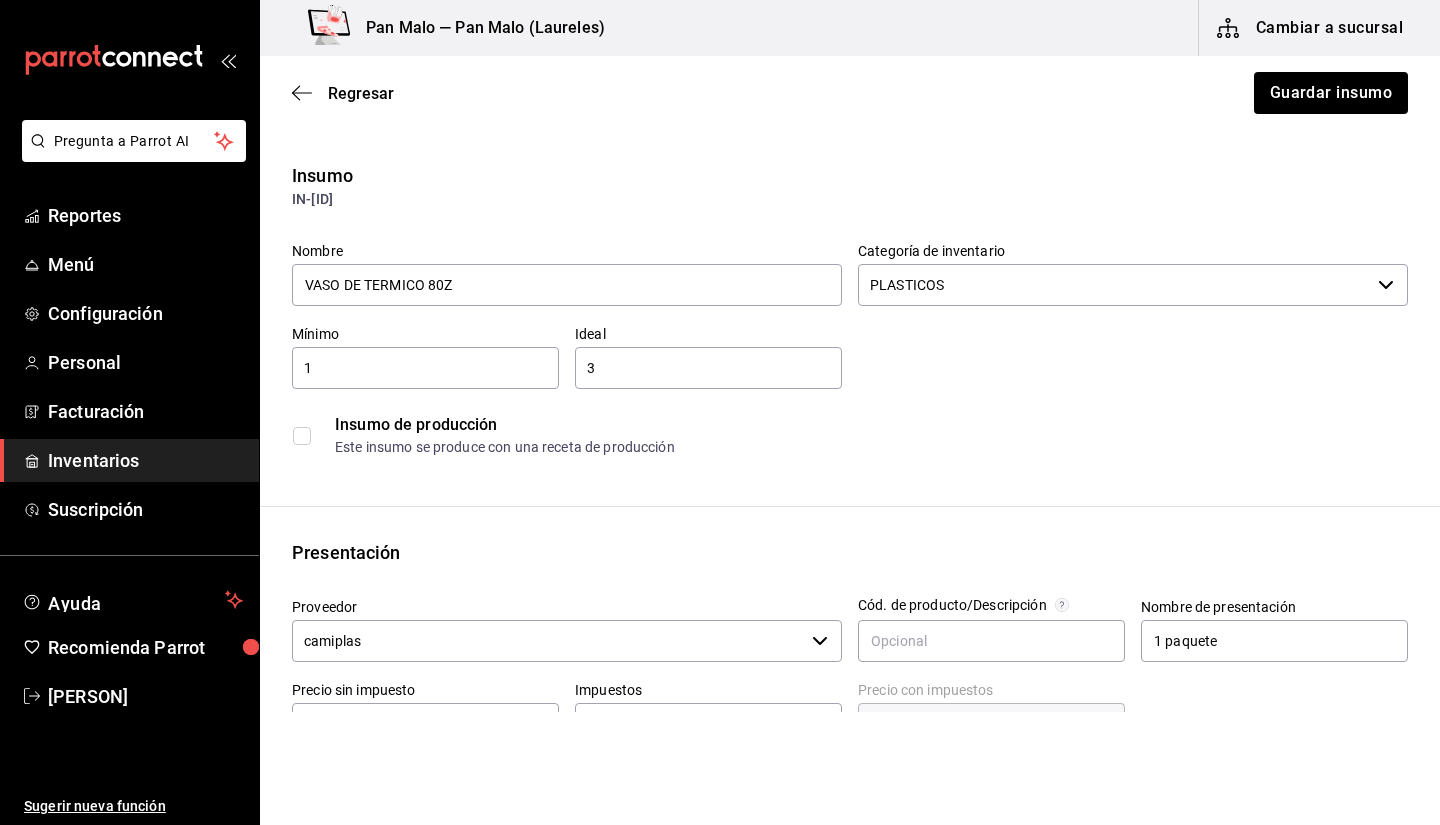 click on "Nombre VASO DE TERMICO 80Z Categoría de inventario PLASTICOS ​ Mínimo 1 ​ Ideal 3 ​ Insumo de producción Este insumo se produce con una receta de producción" at bounding box center (842, 346) 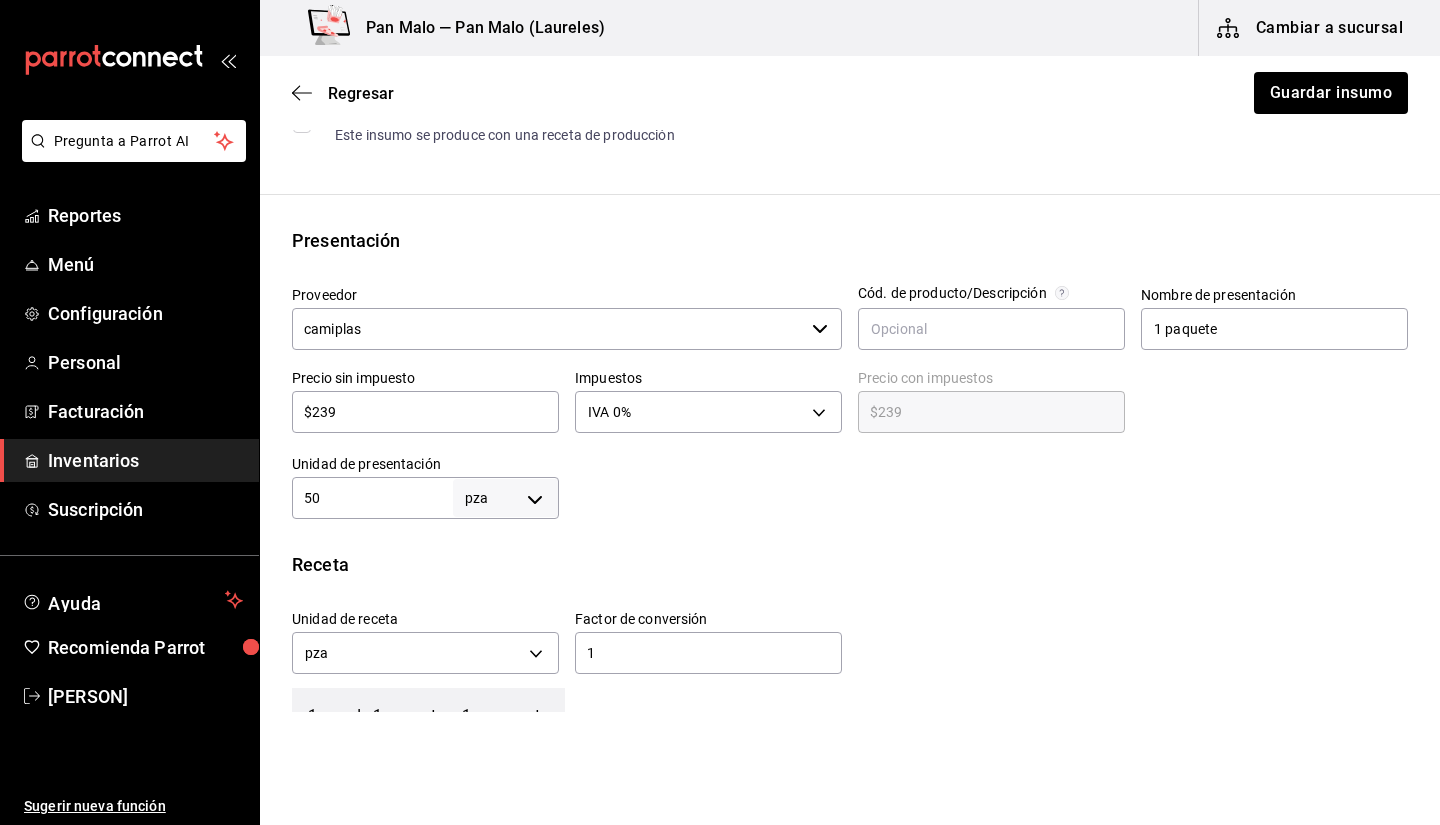 scroll, scrollTop: 300, scrollLeft: 0, axis: vertical 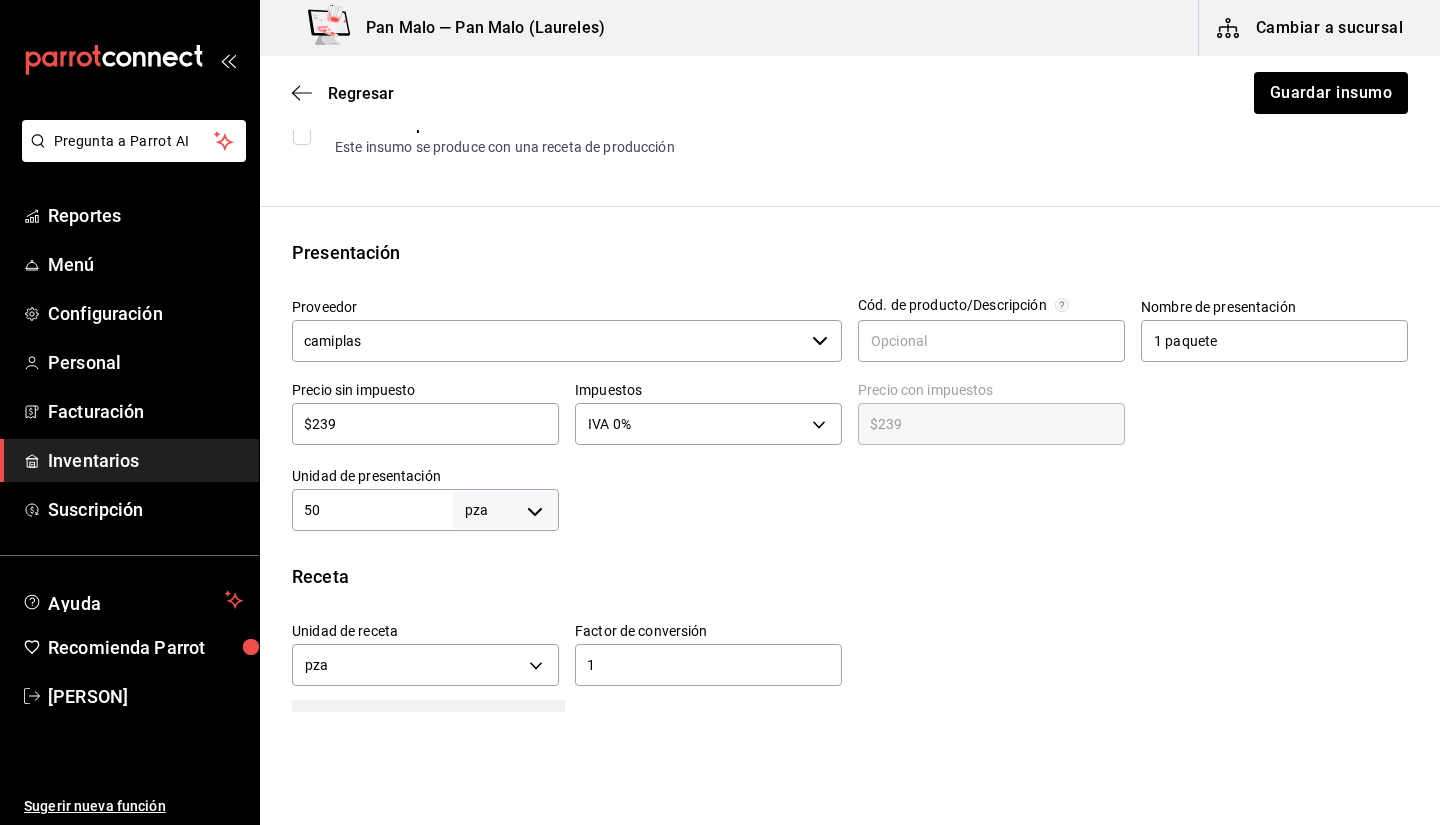 click on "$239" at bounding box center [425, 424] 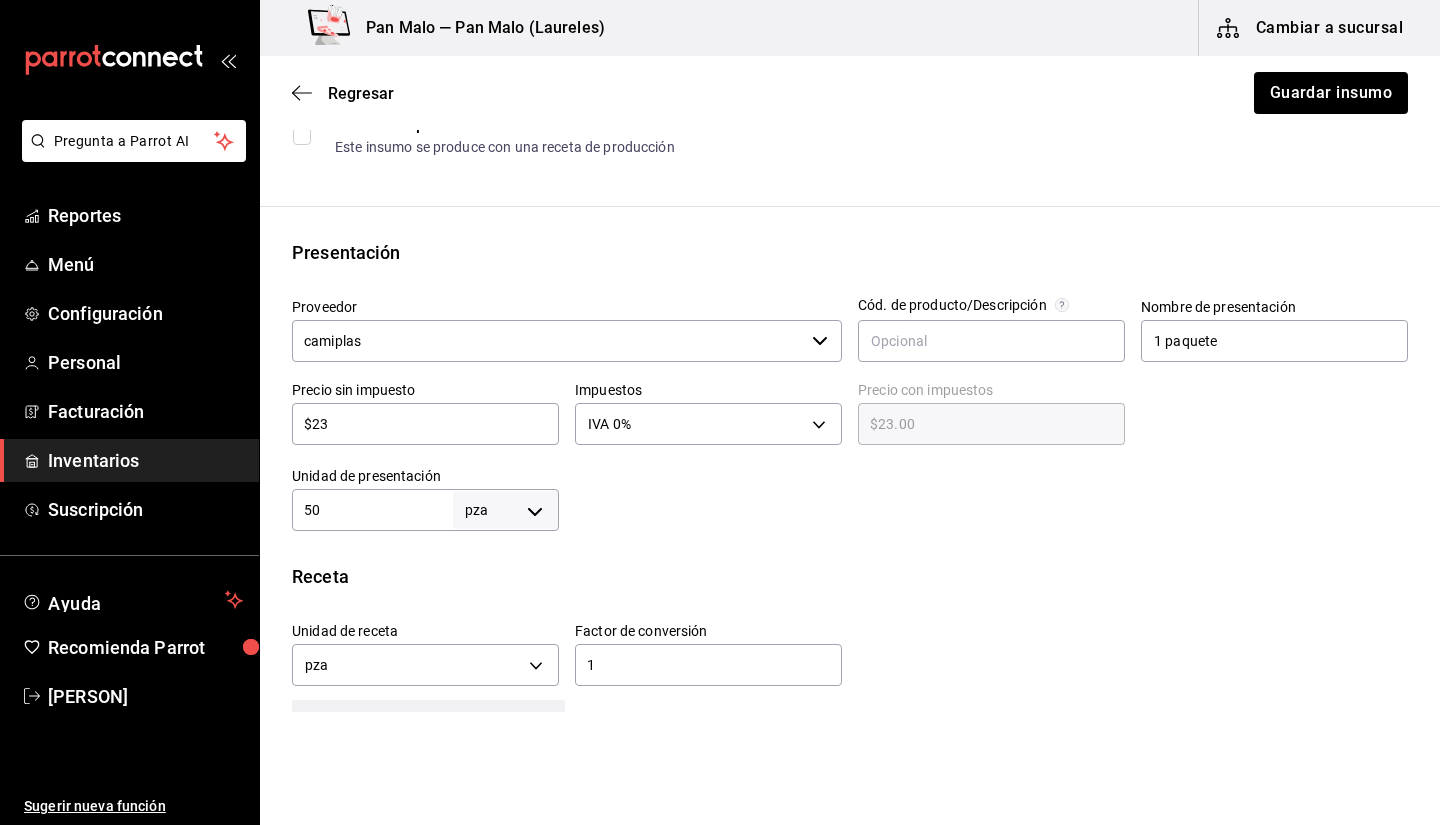 type on "$23.00" 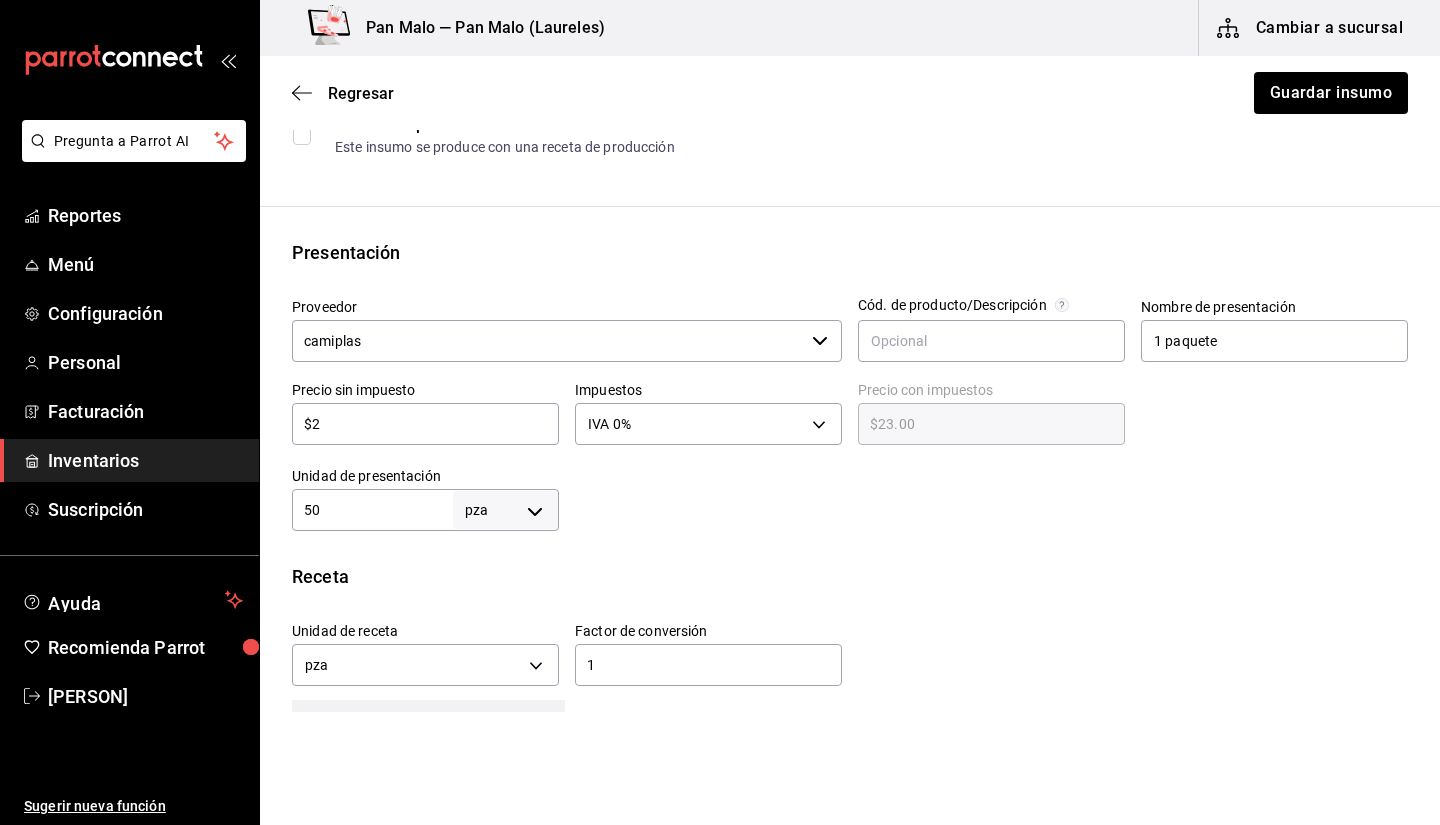 type on "$2.00" 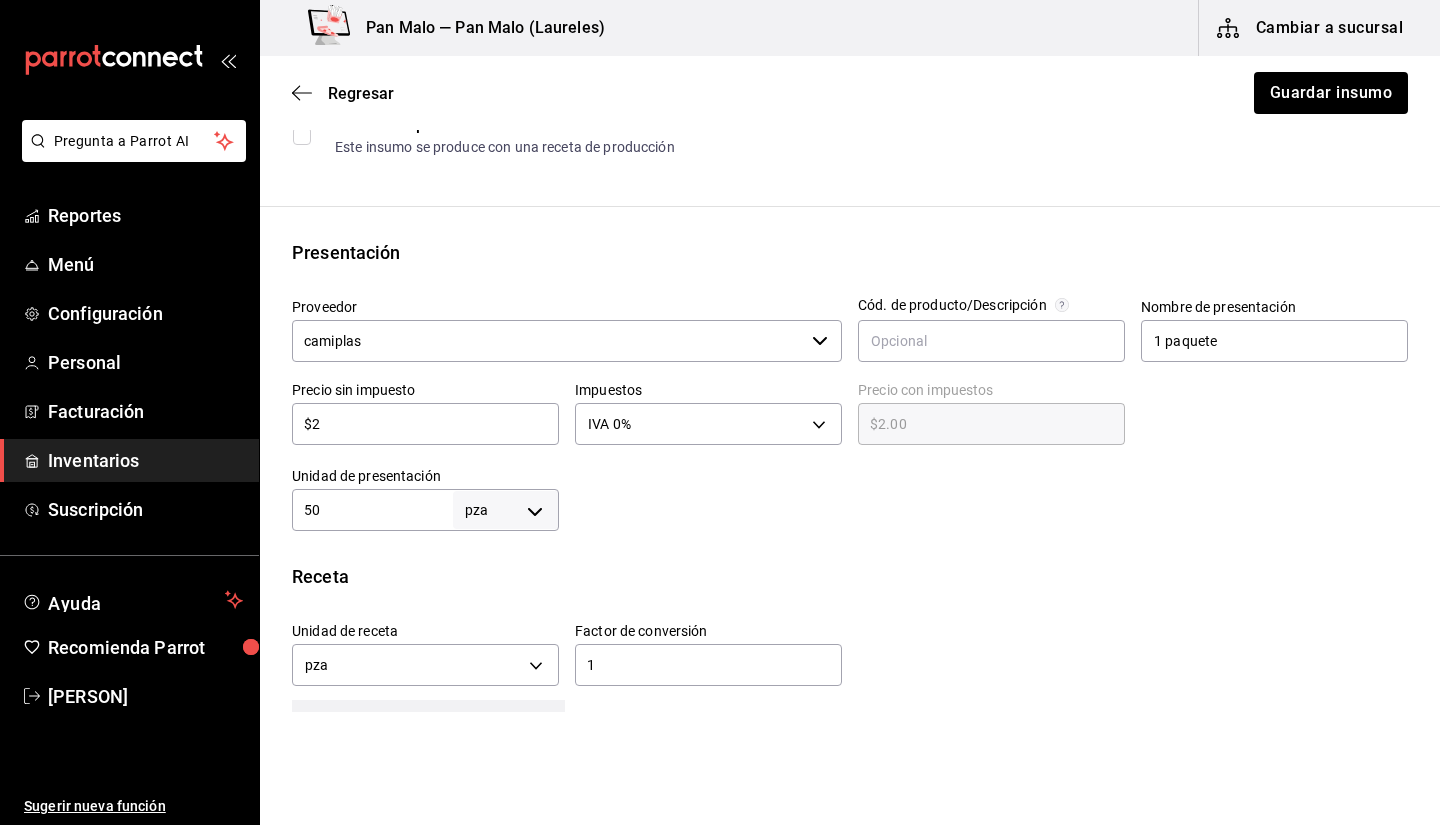type 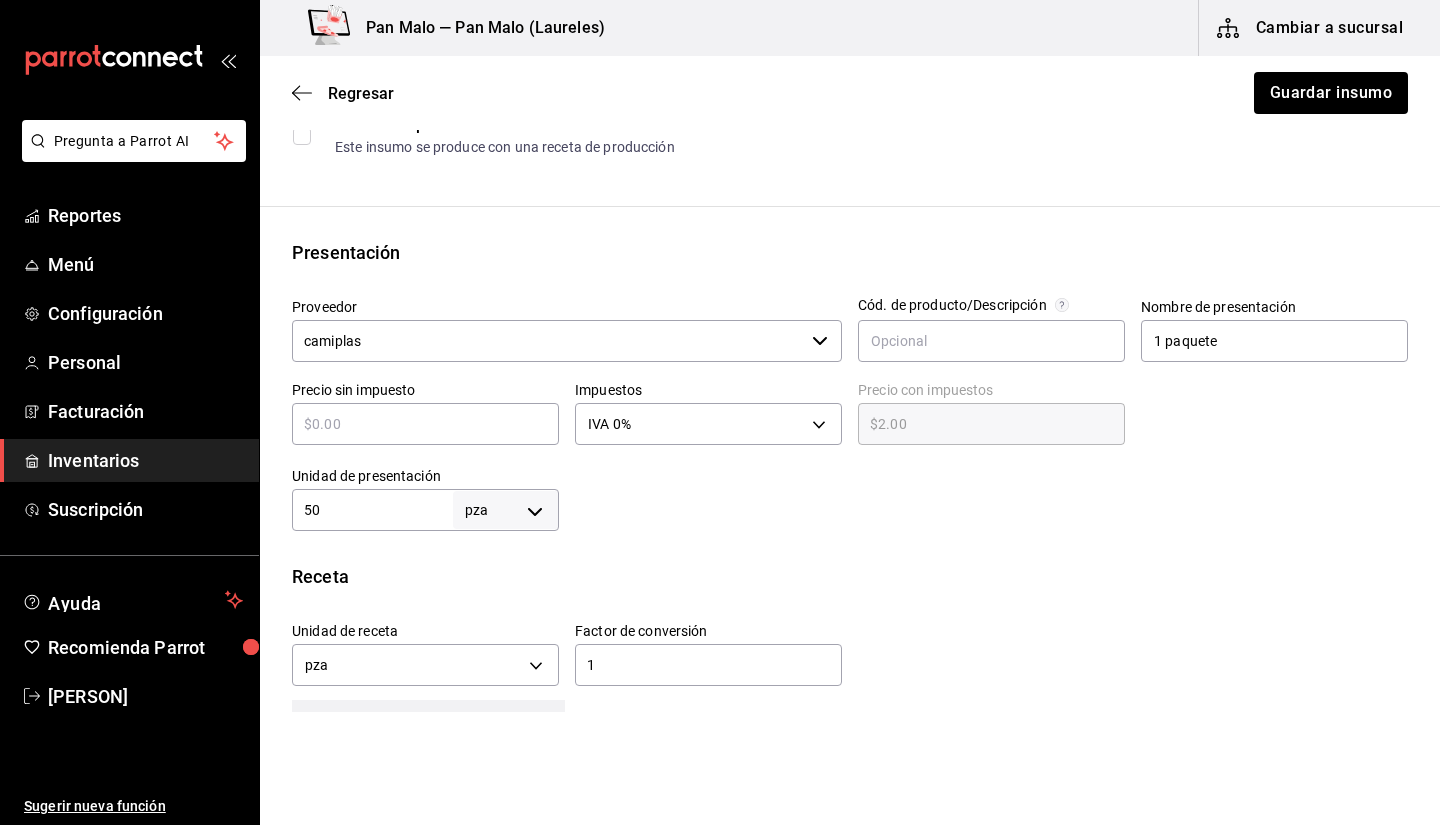 type on "$0.00" 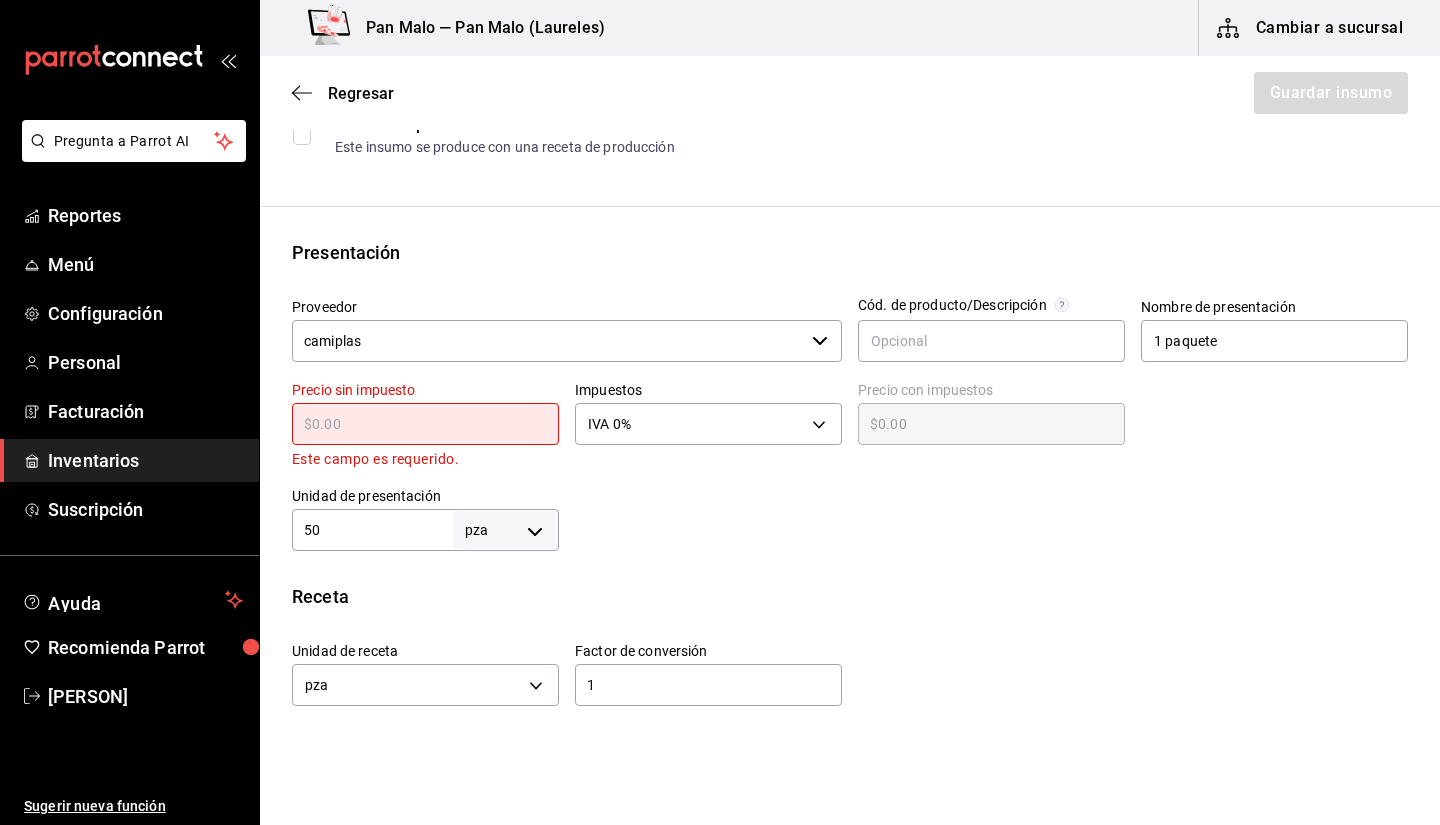 type on "$1" 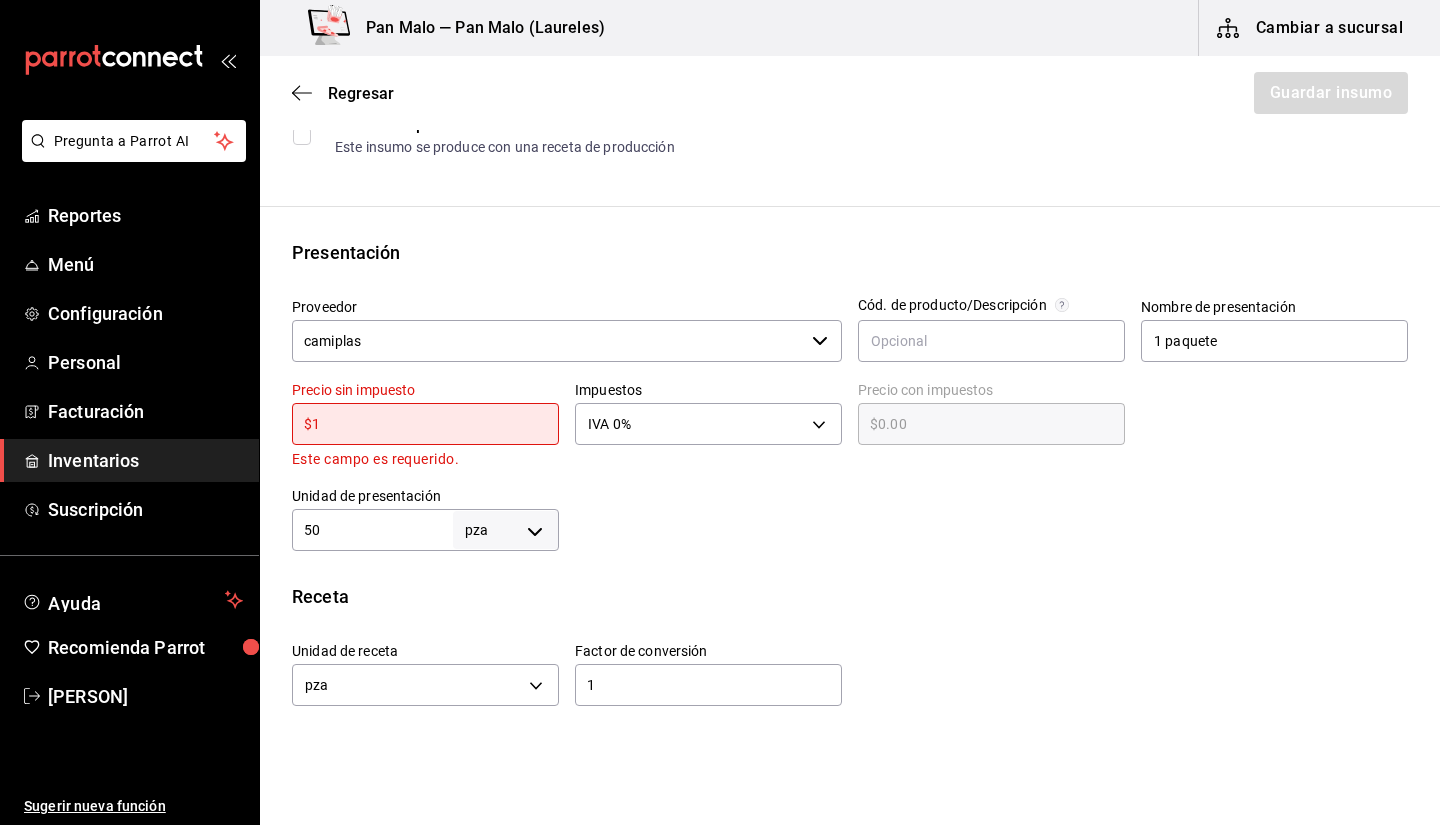 type on "$1.00" 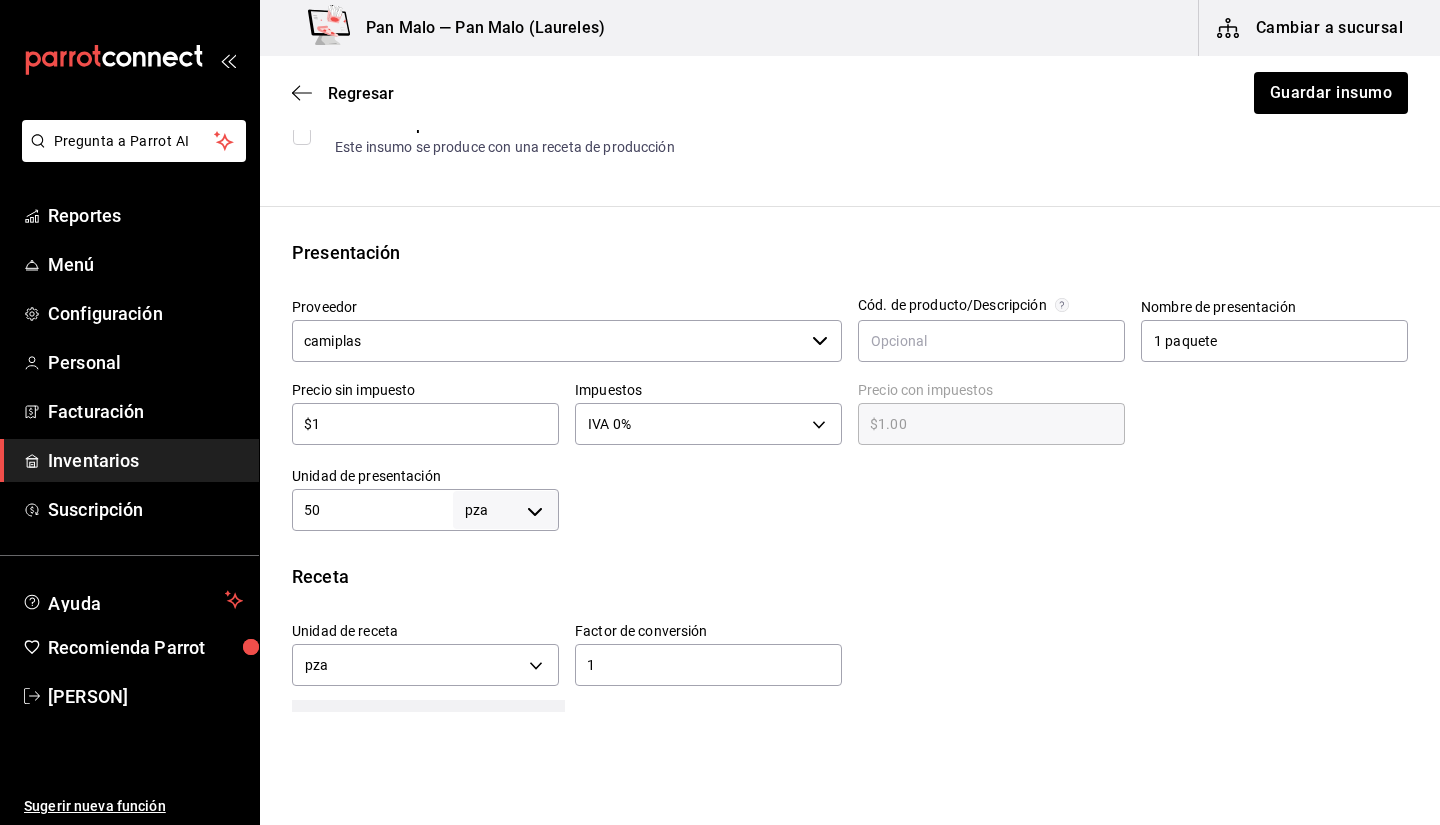type on "$10" 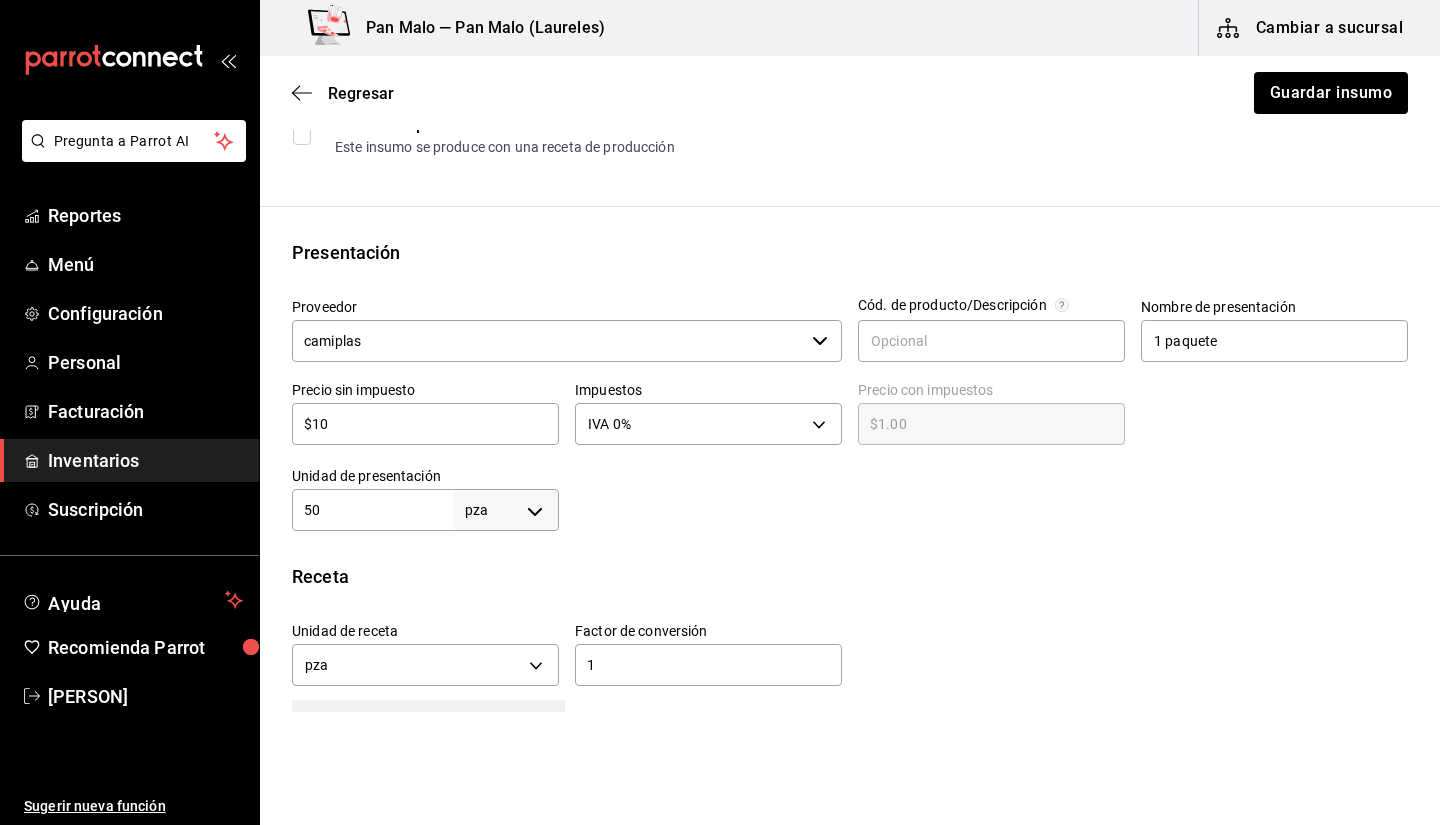 type on "$10.00" 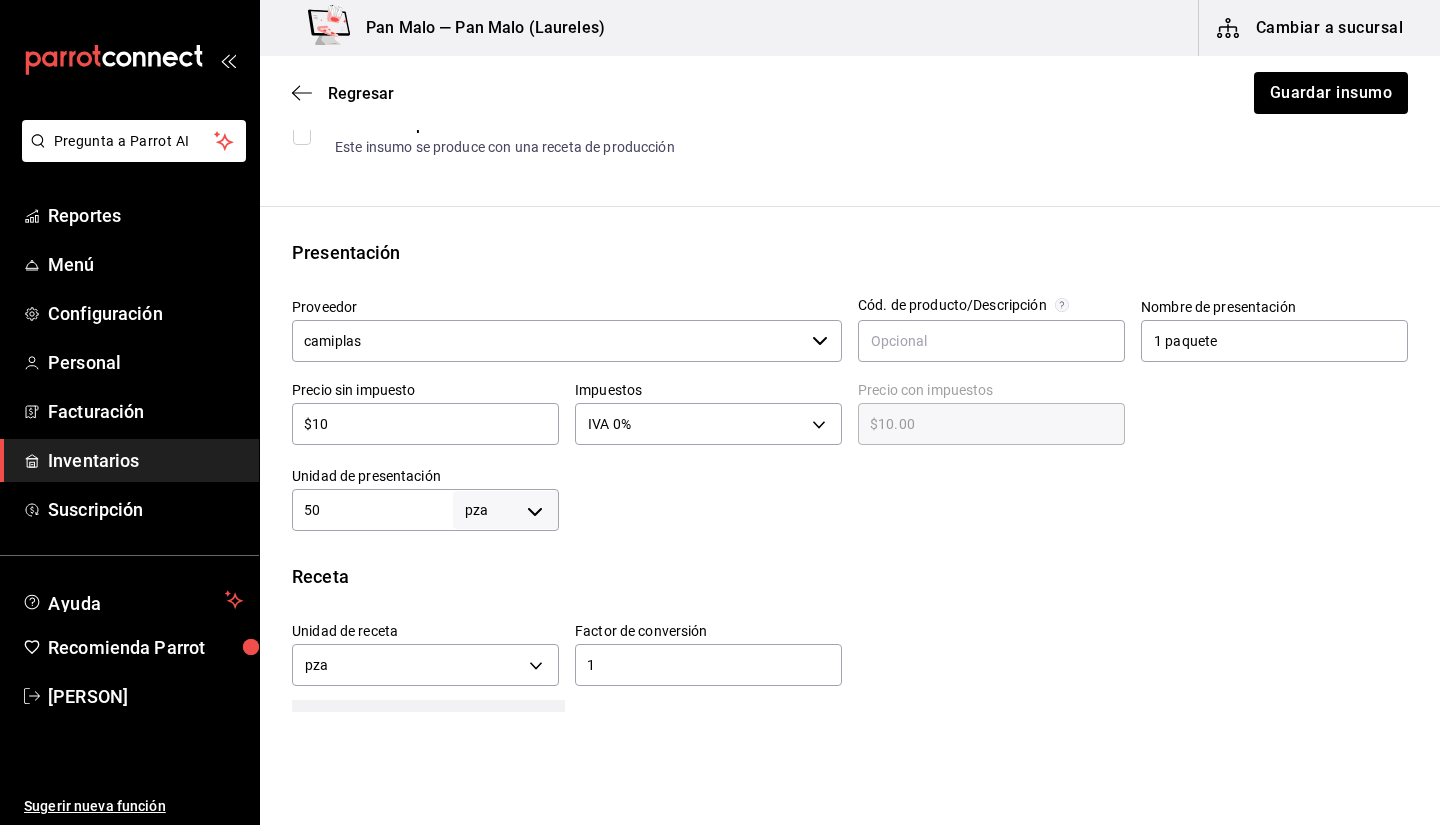 type on "$100" 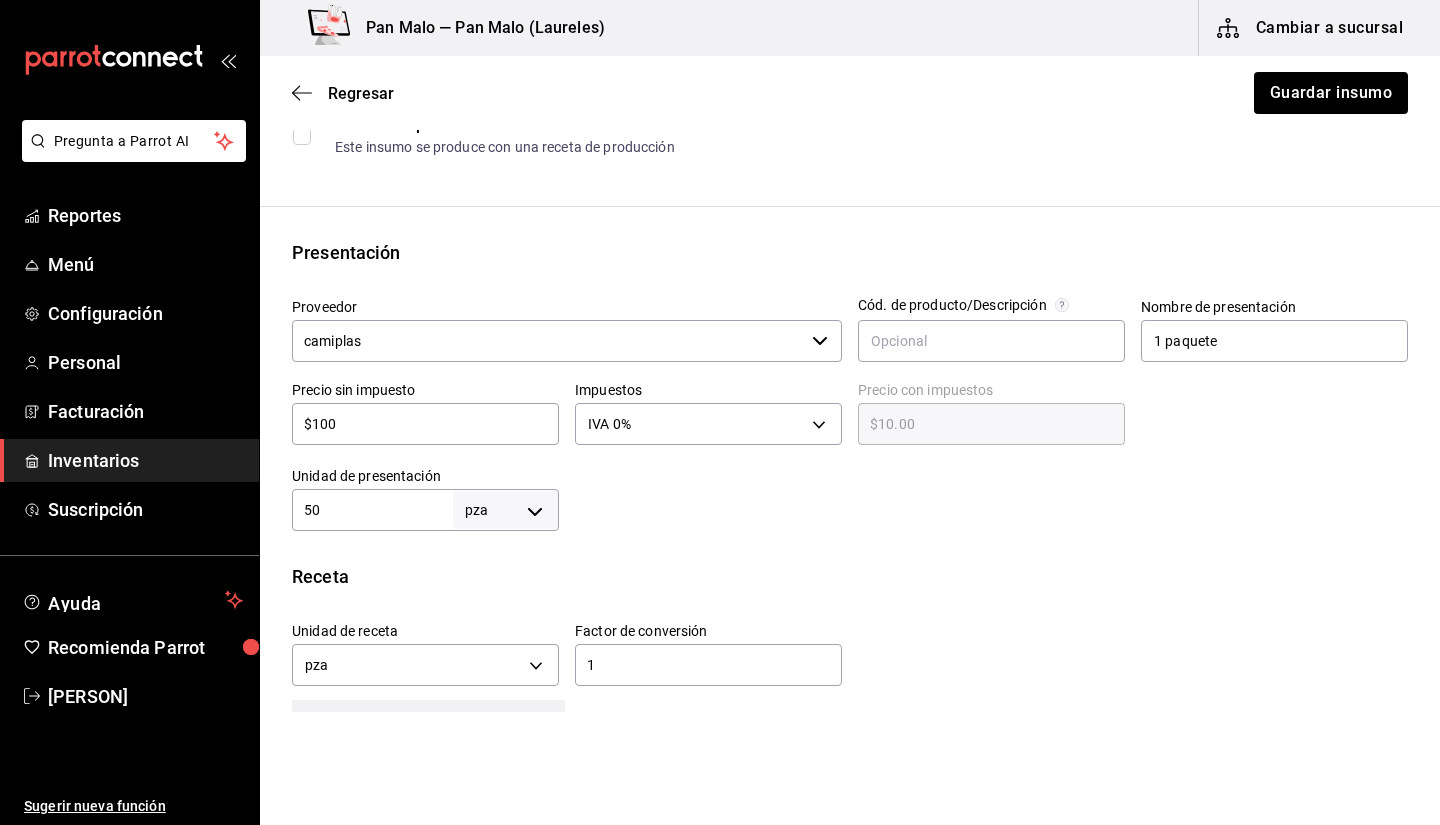 type on "$100.00" 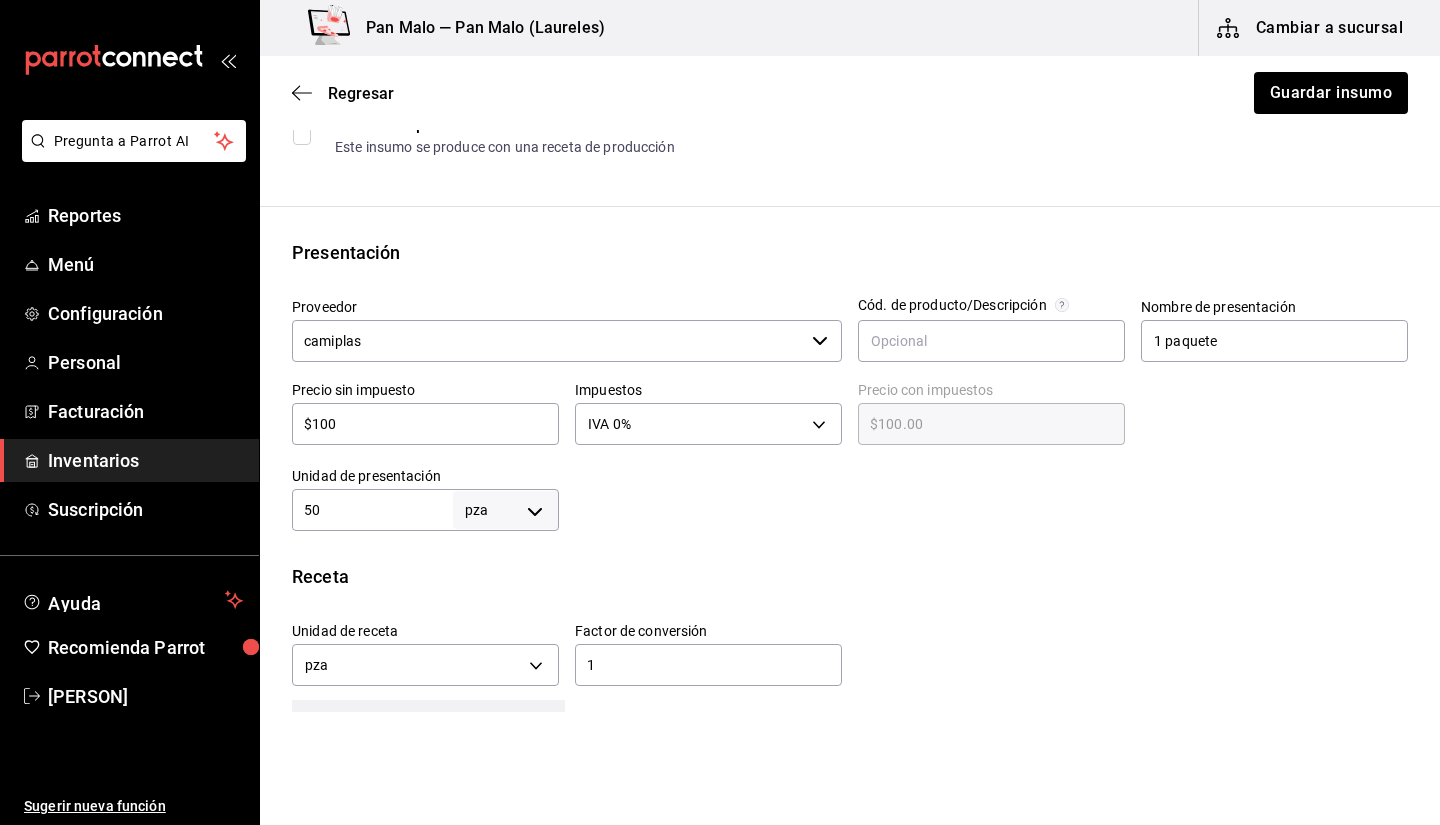 type on "$1,000" 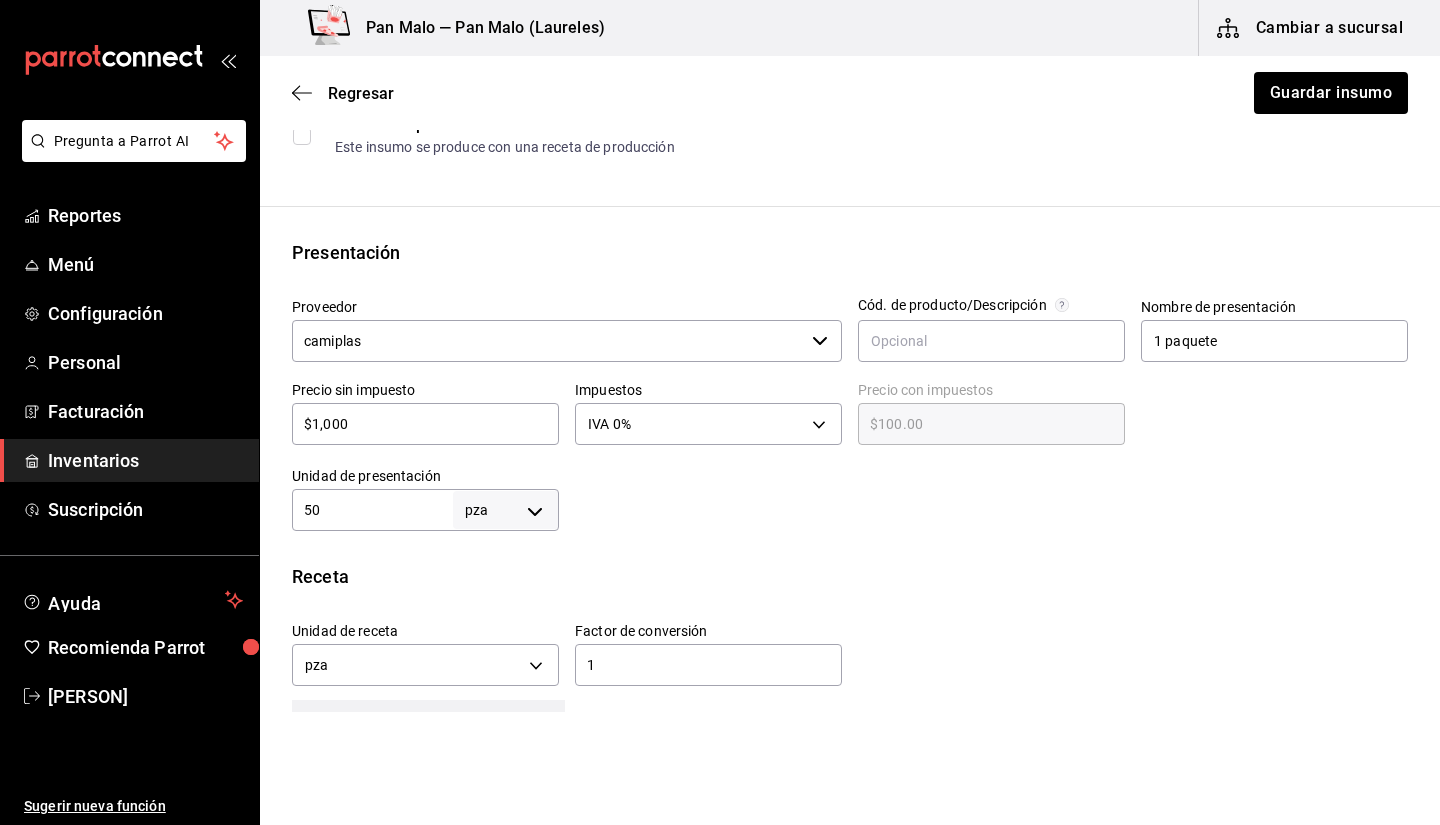 type on "$1,000.00" 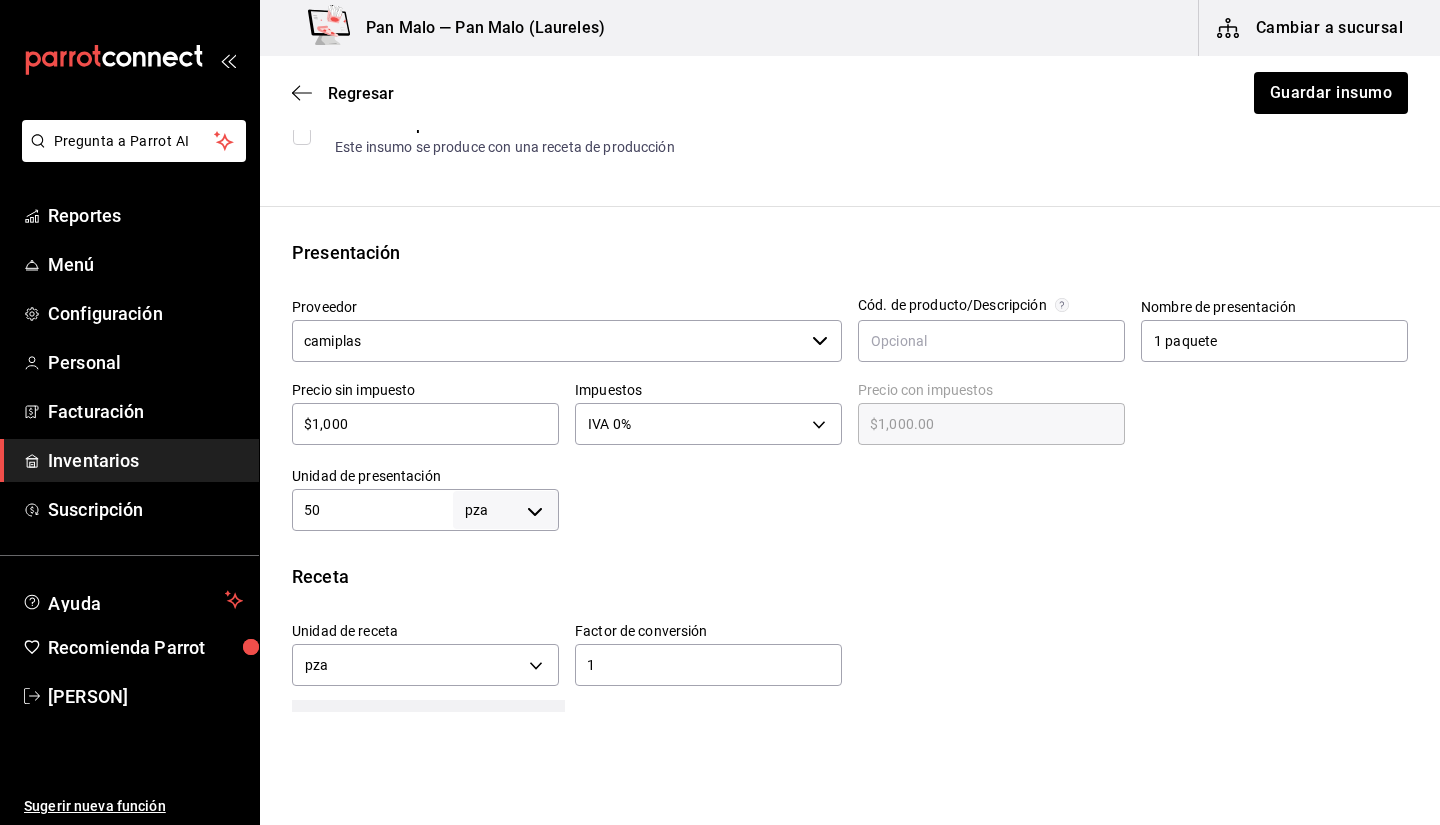type on "$100" 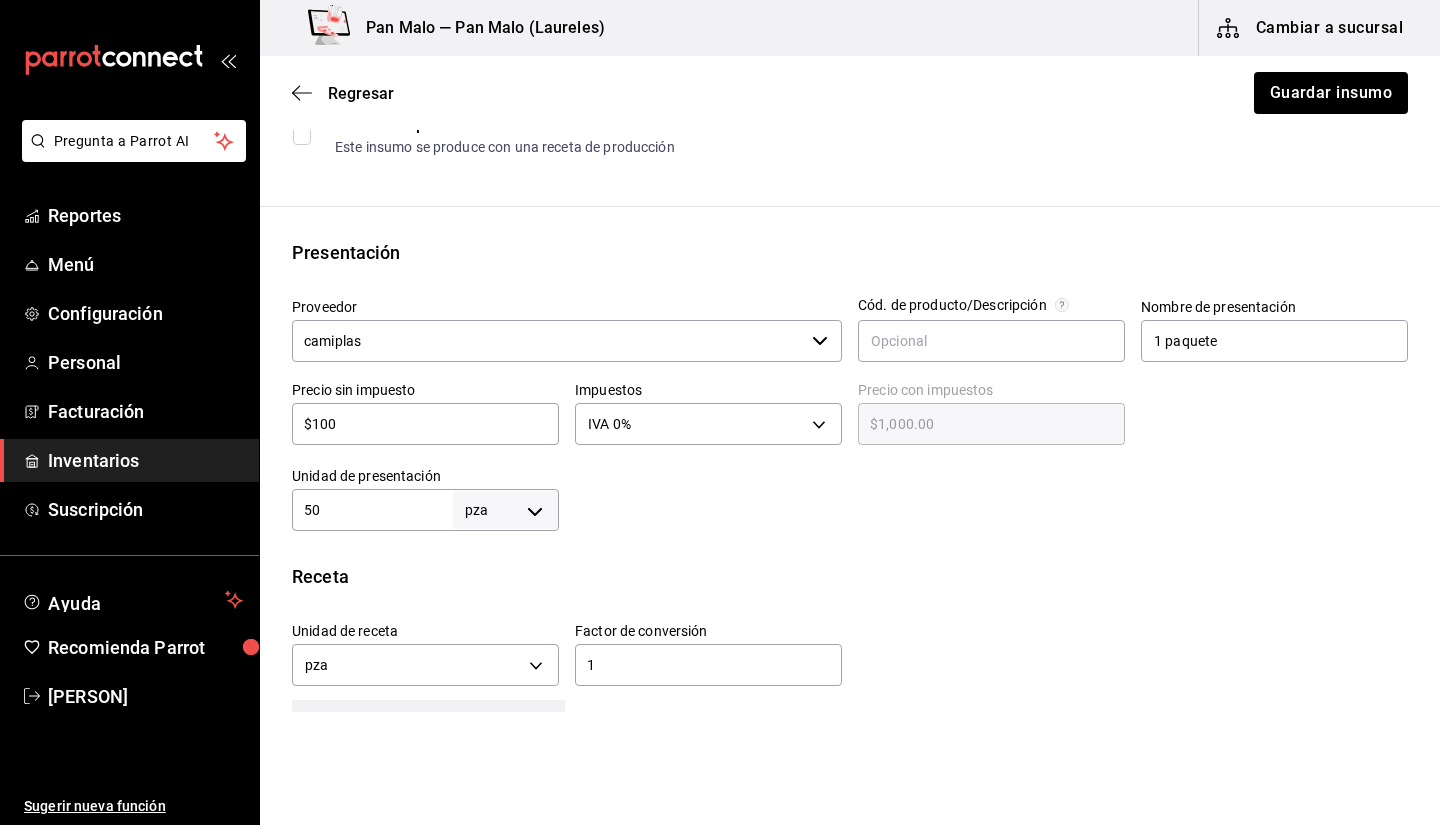 type on "$100.00" 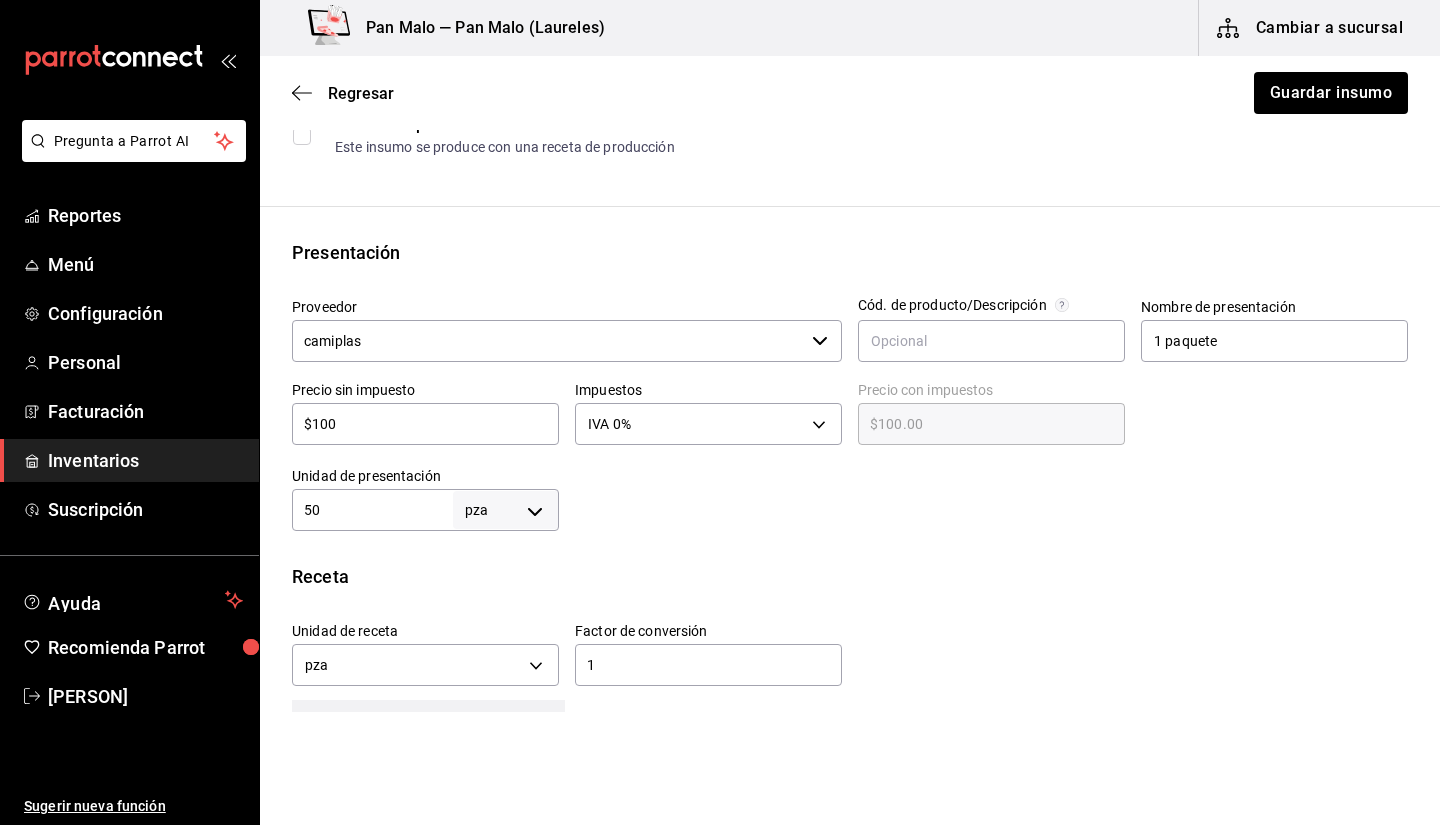 type on "$10" 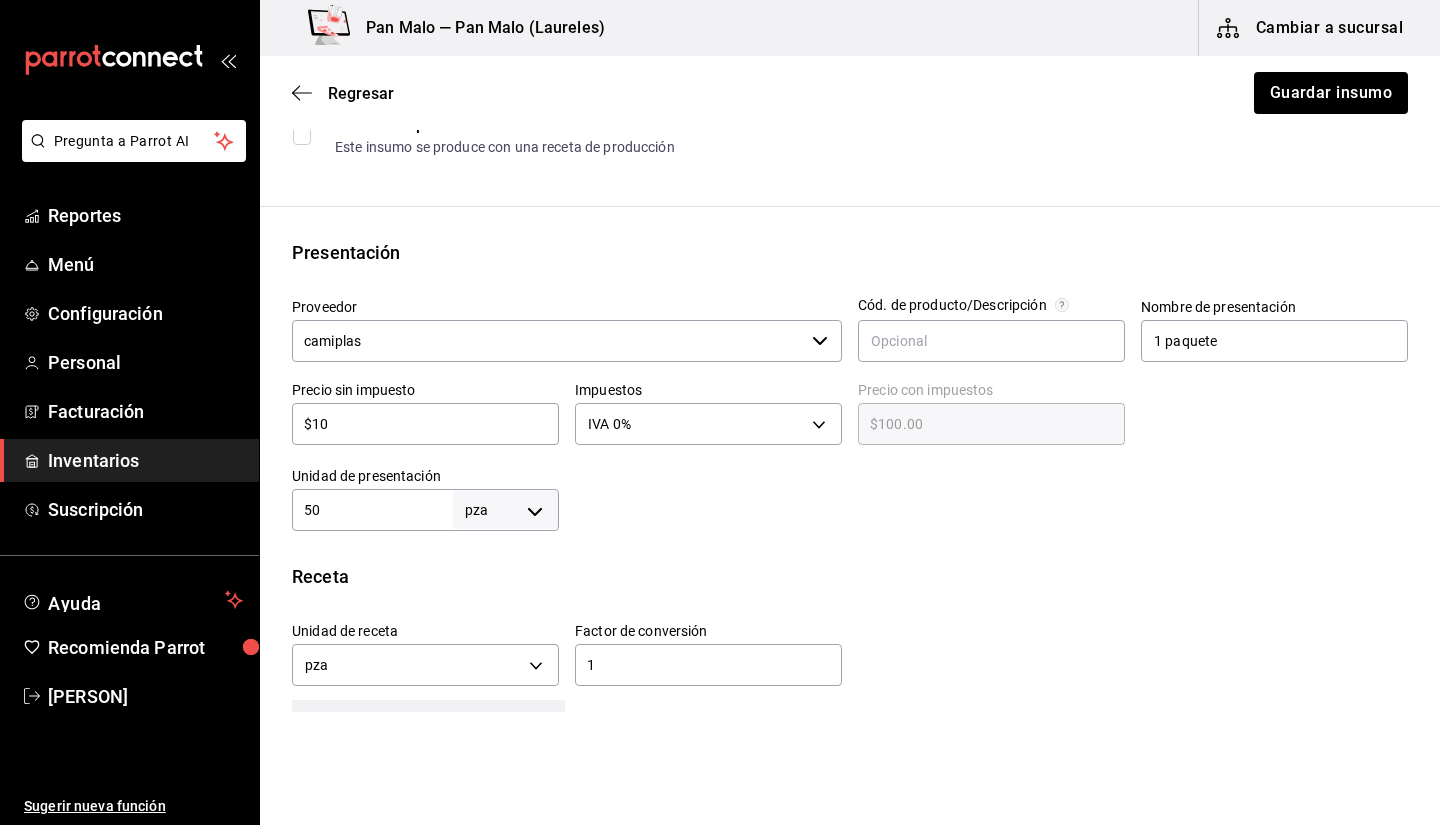 type on "$10.00" 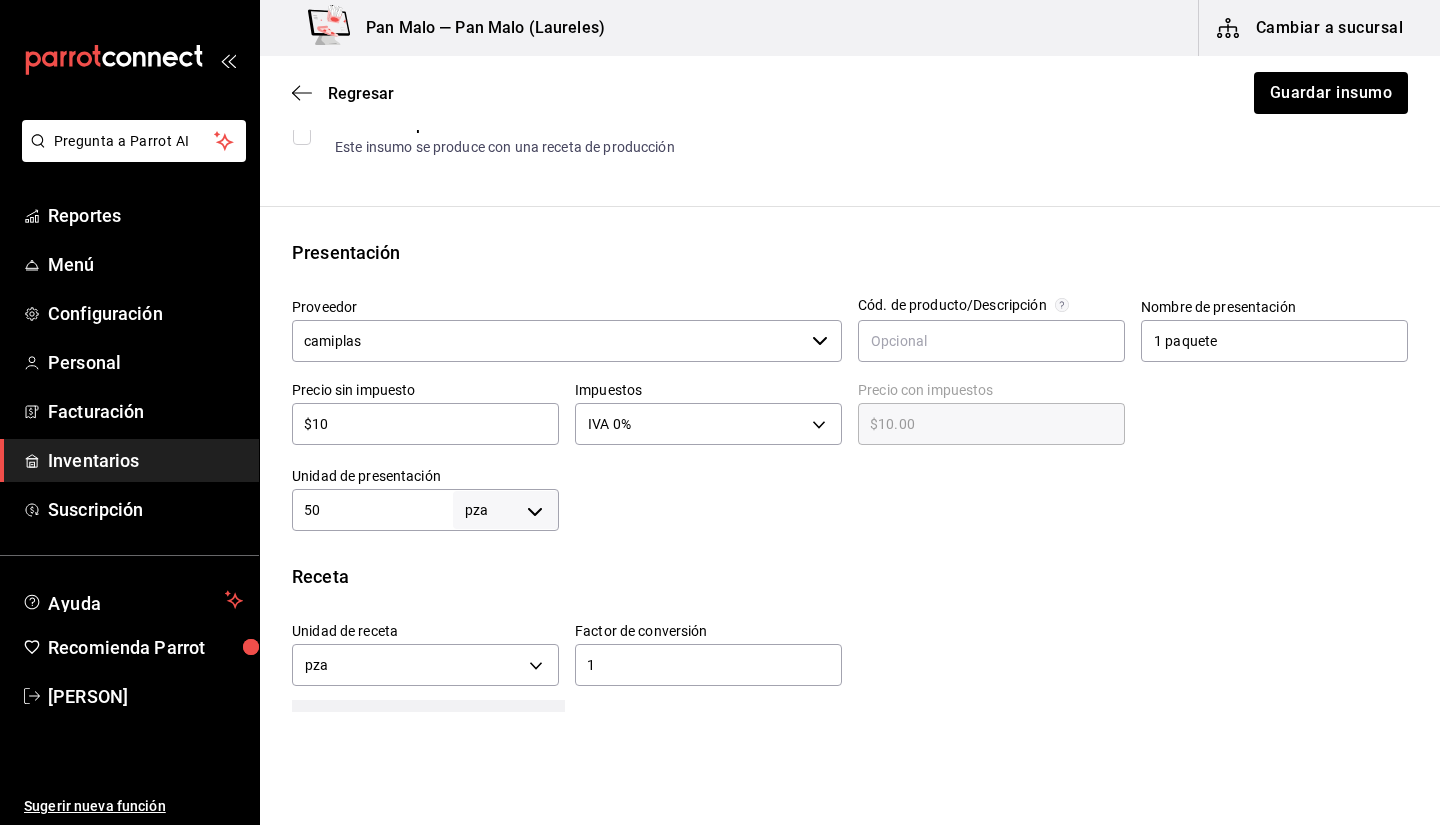 type on "$1" 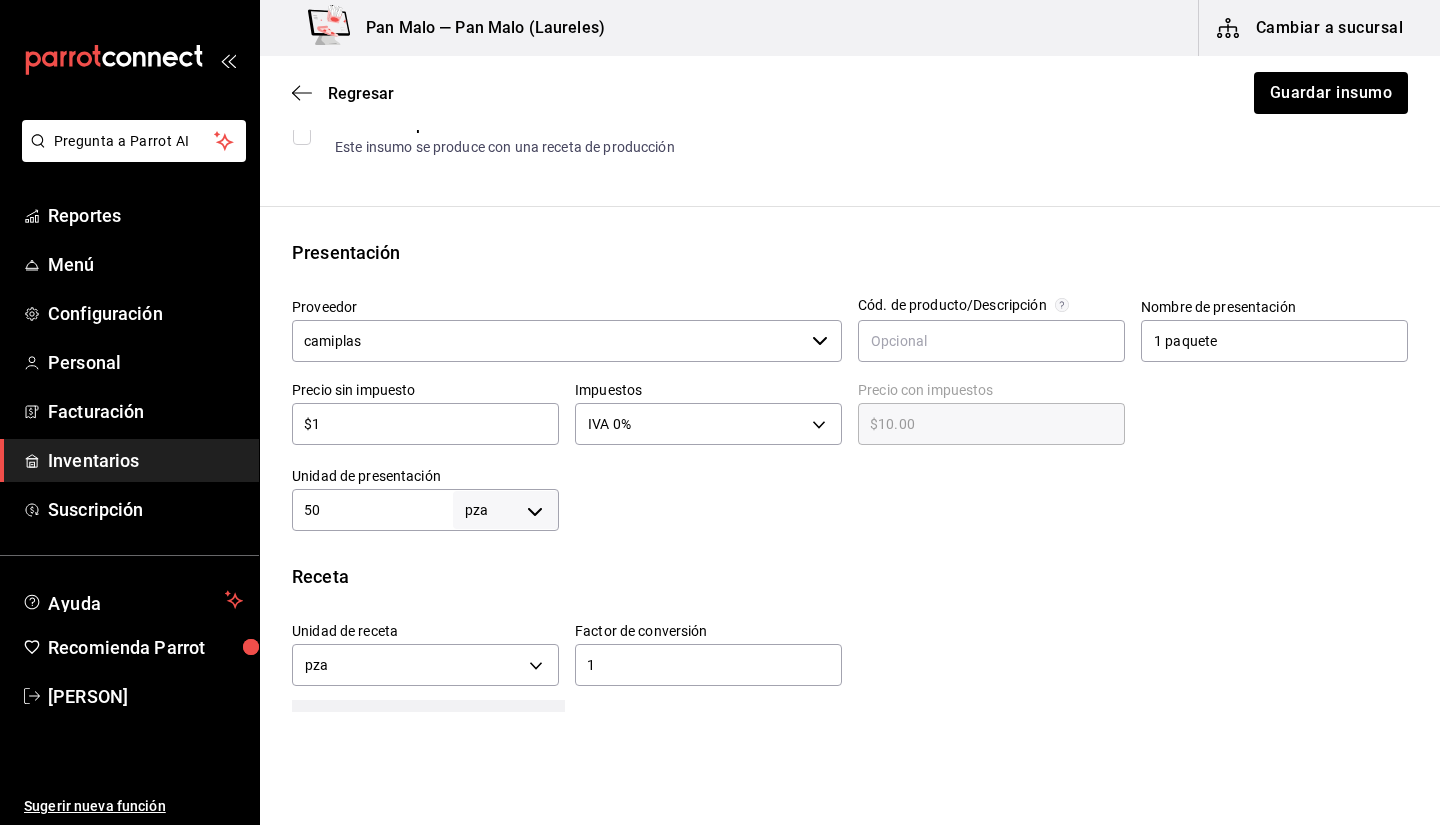 type on "$1.00" 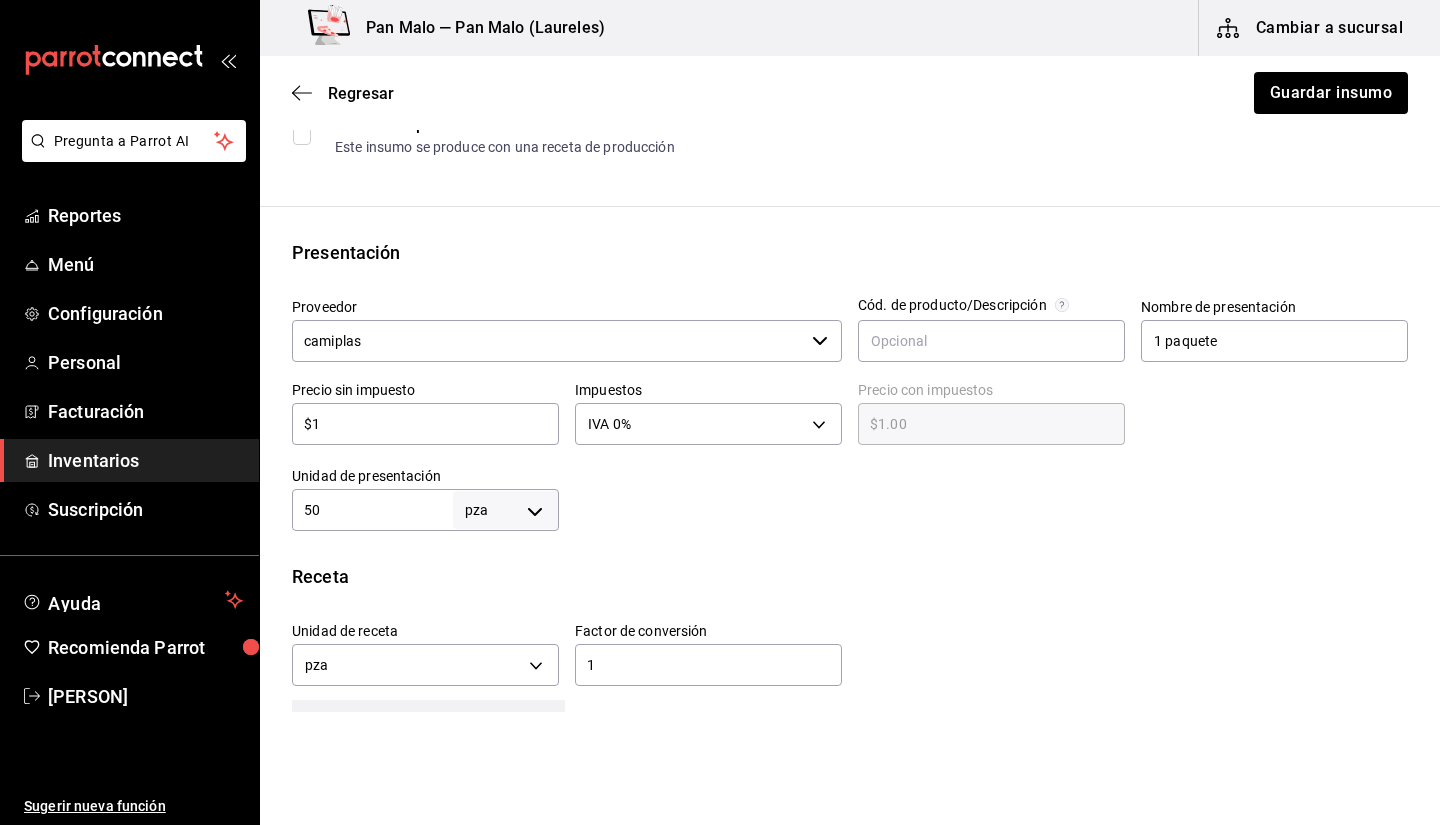 type 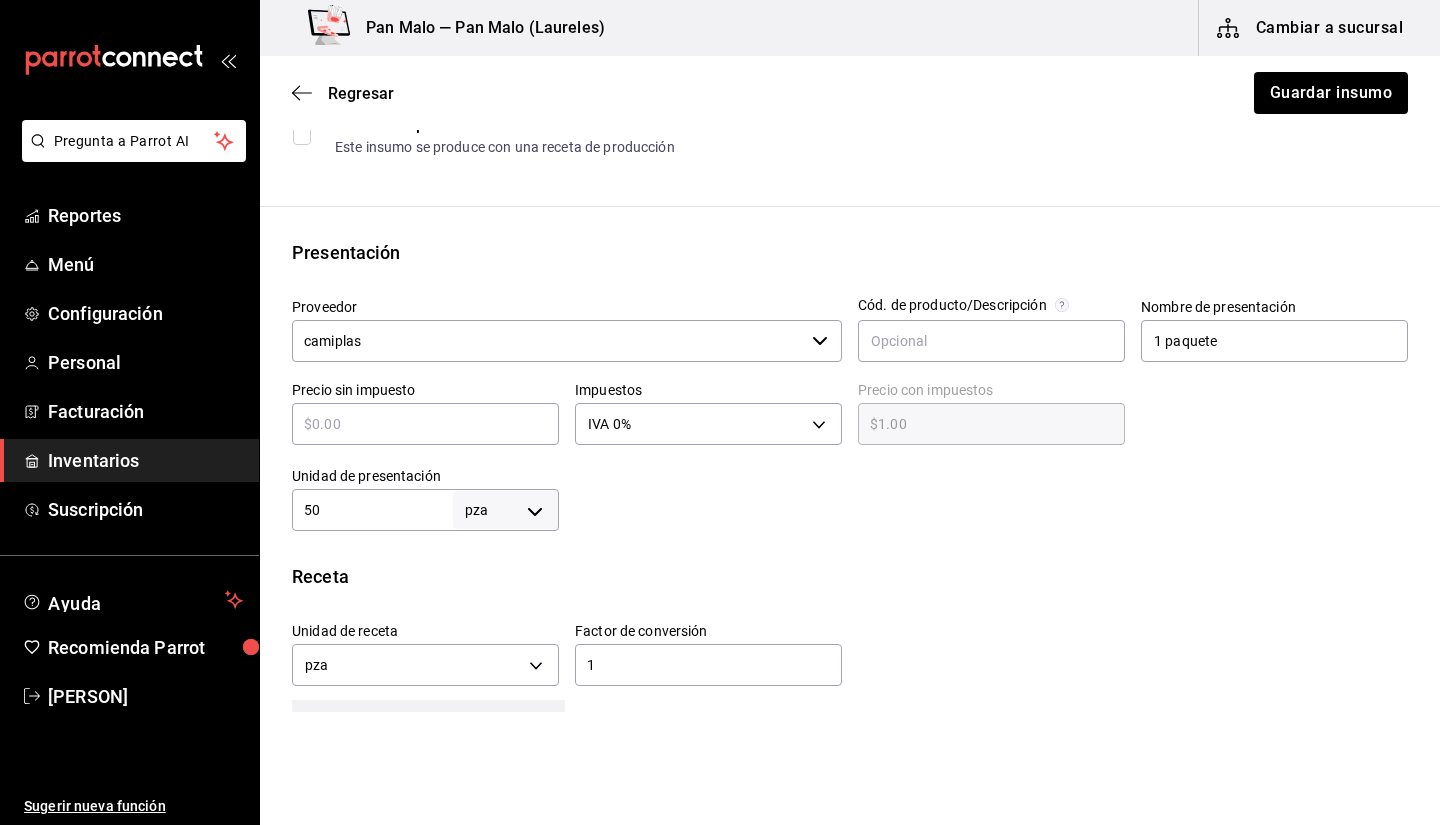 type on "$0.00" 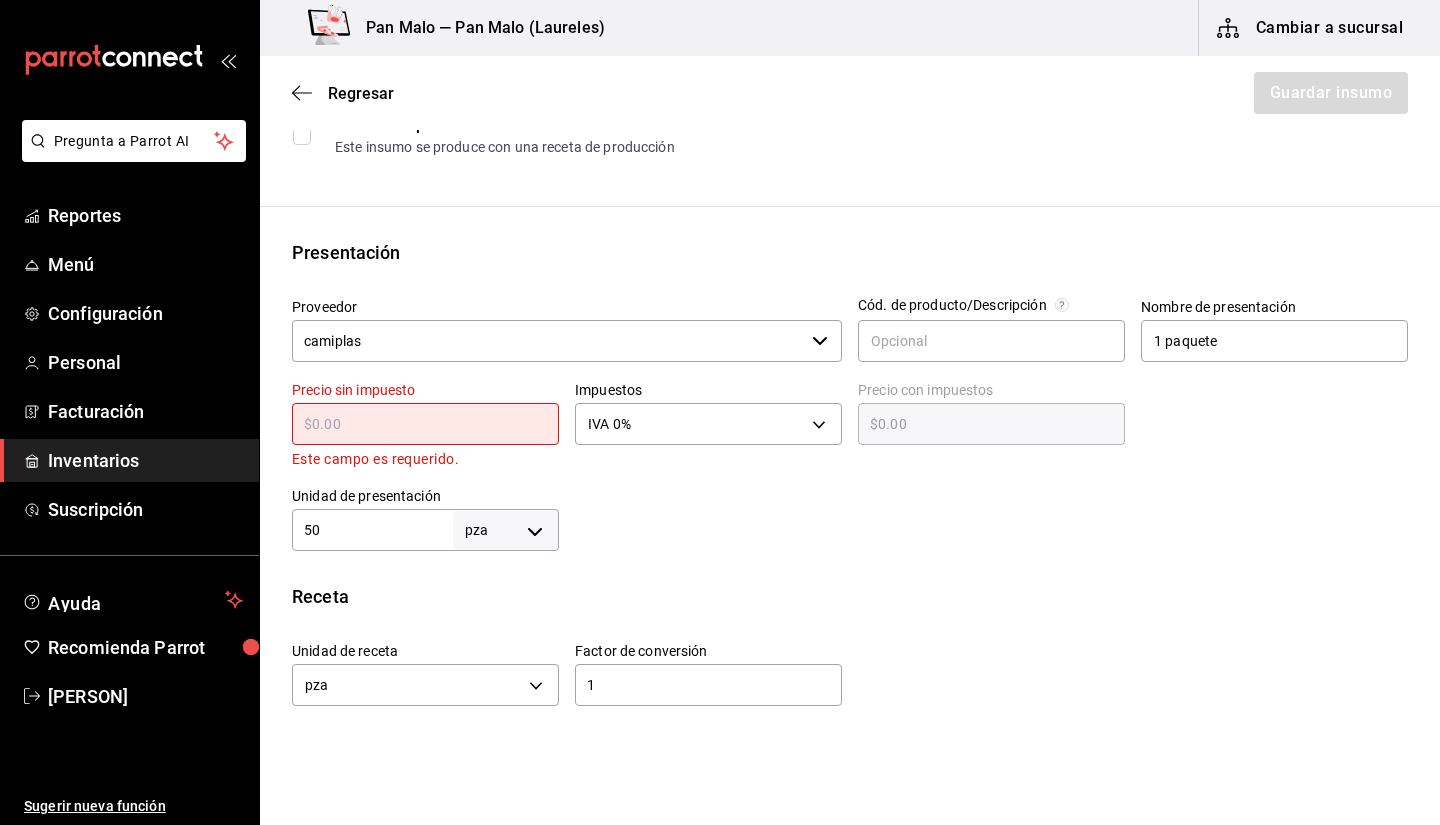 type on "$7" 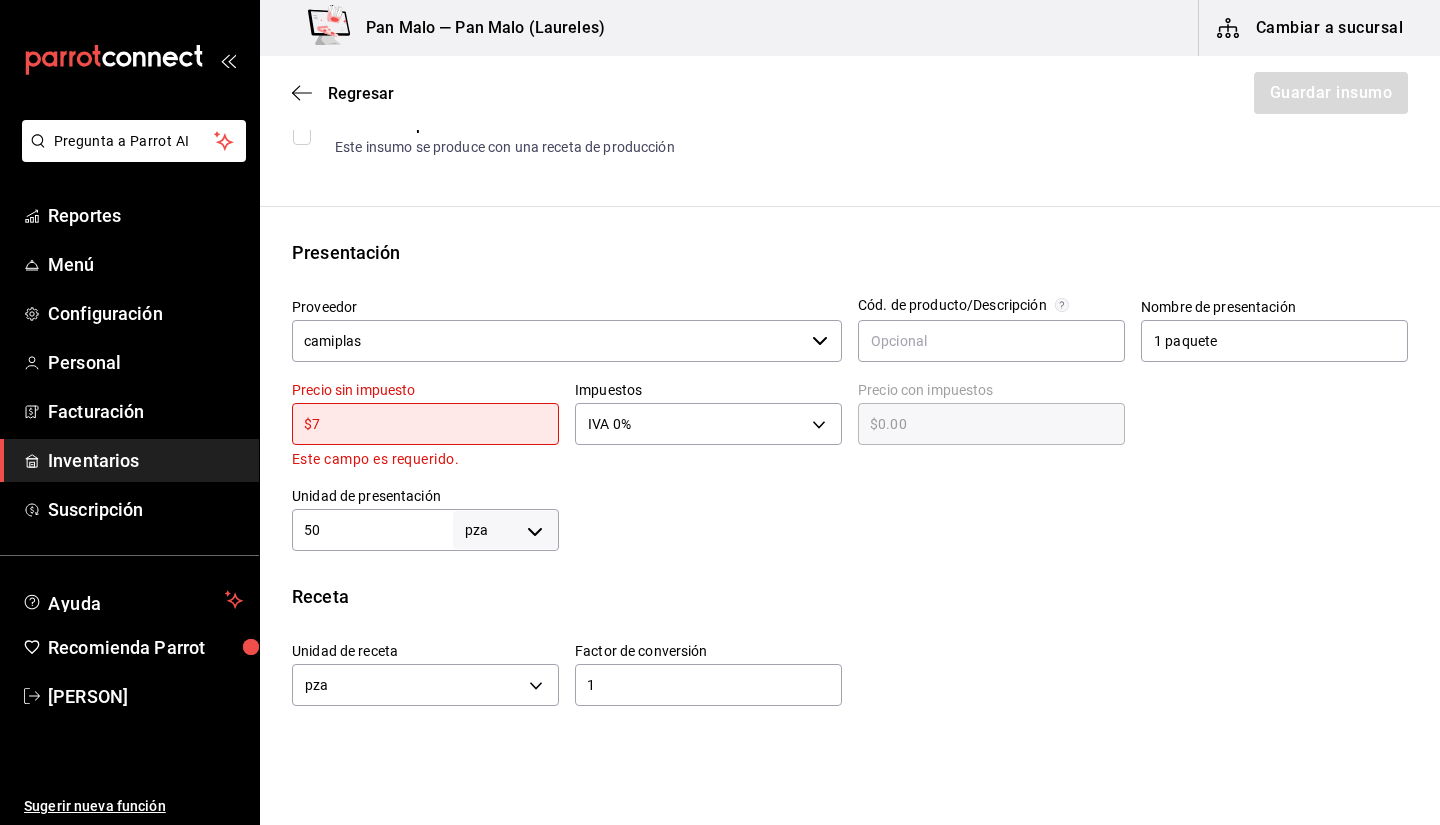 type on "$7.00" 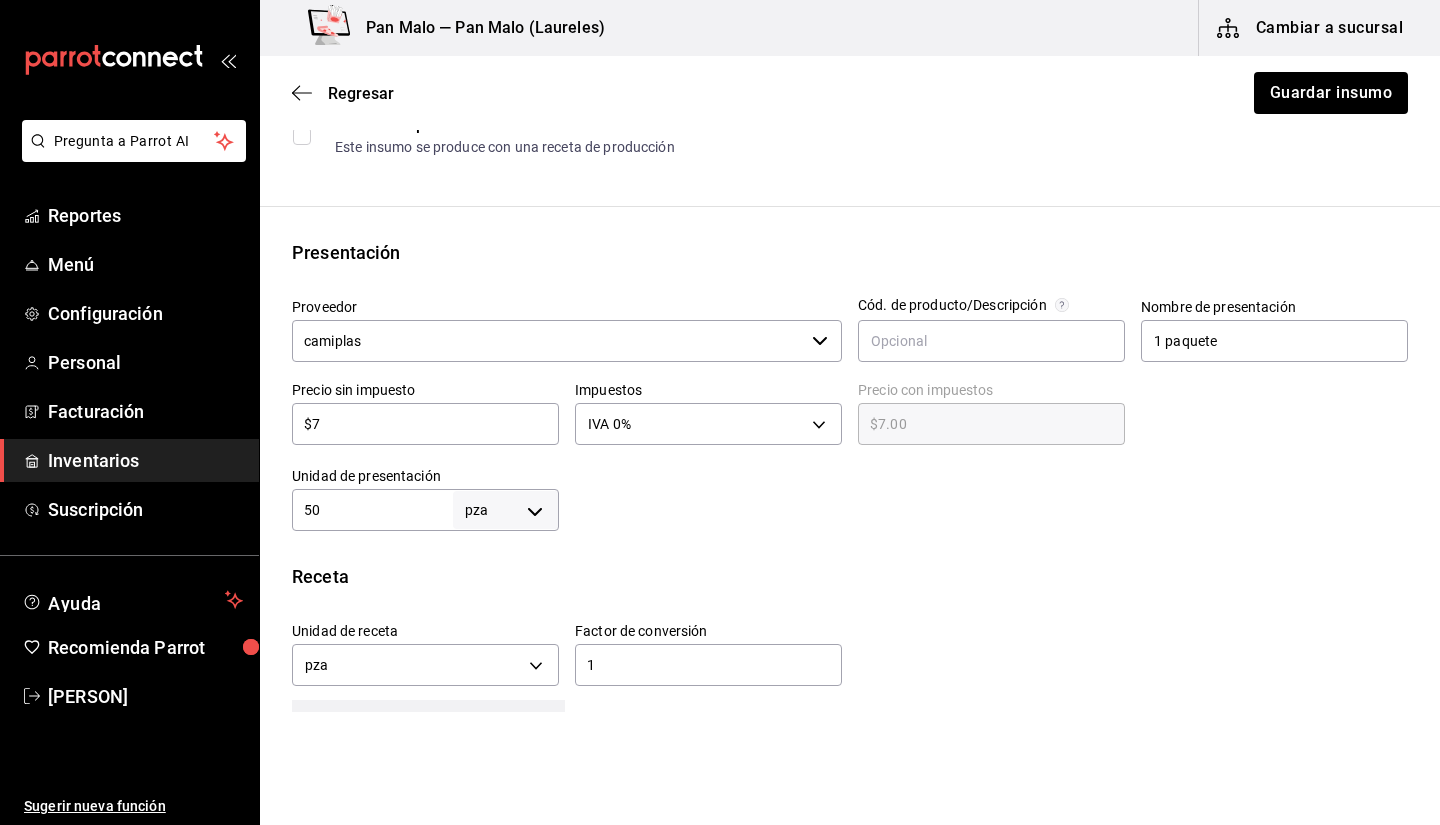 type on "$70" 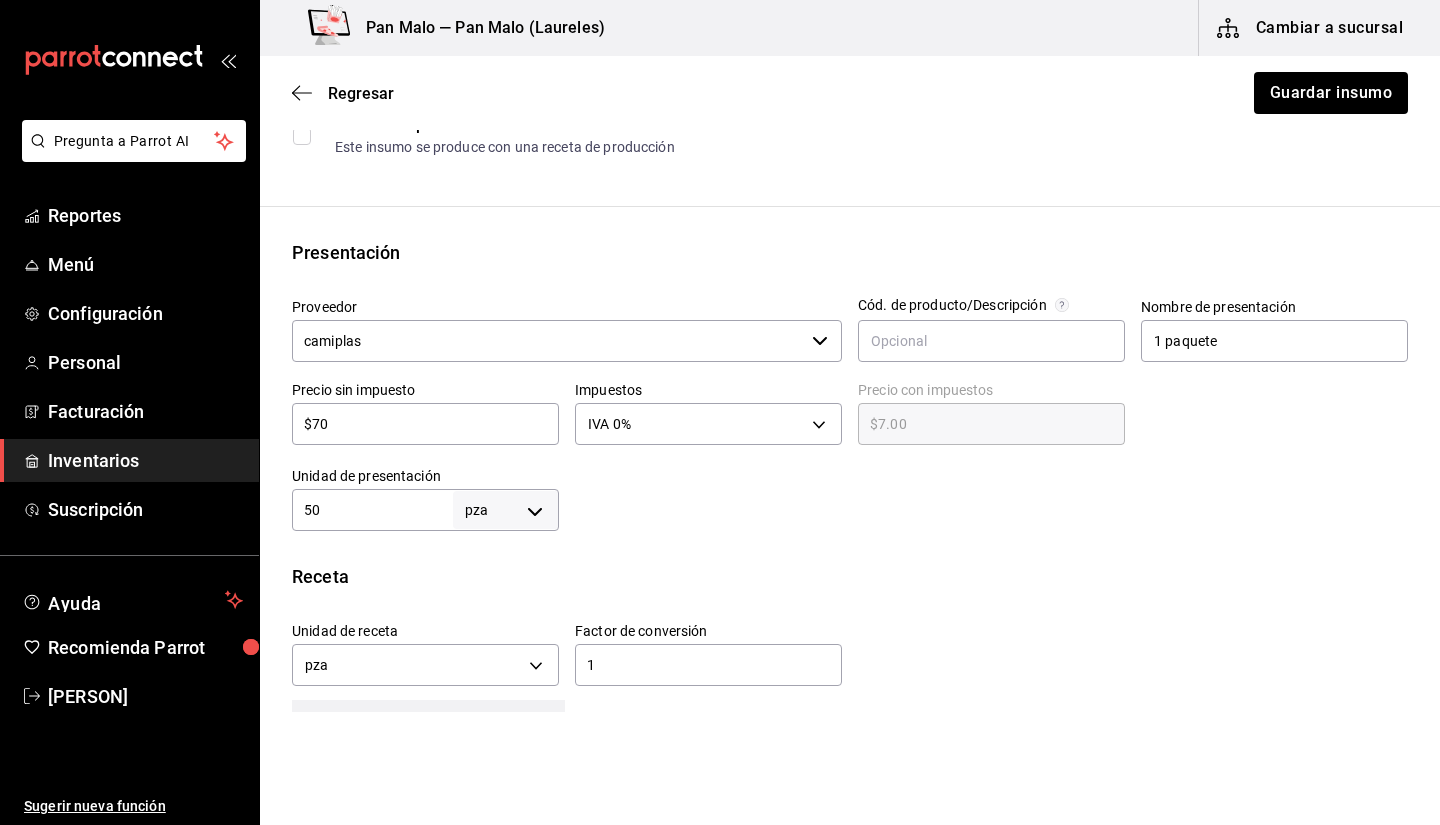 type on "$70.00" 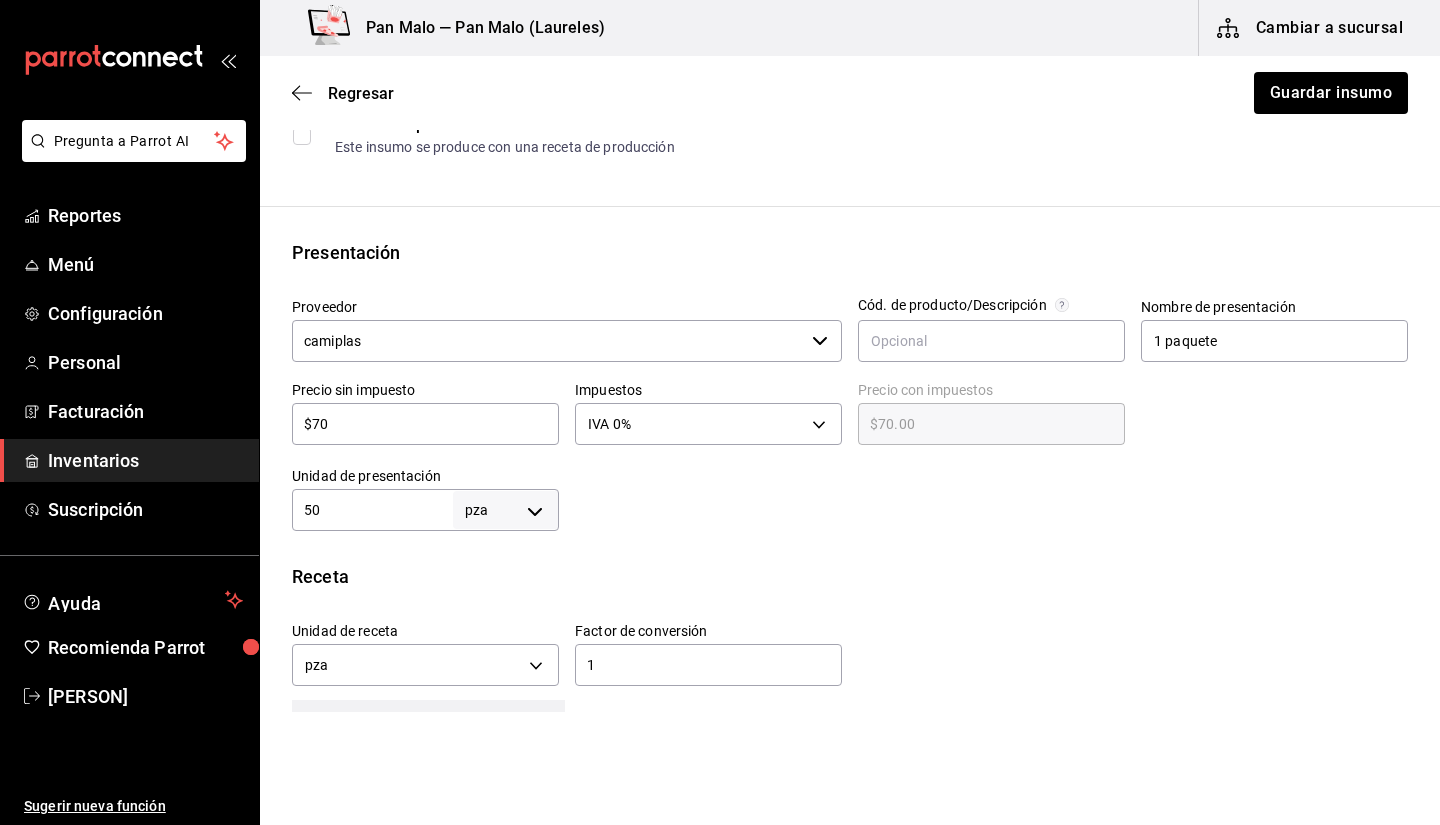 type on "$700" 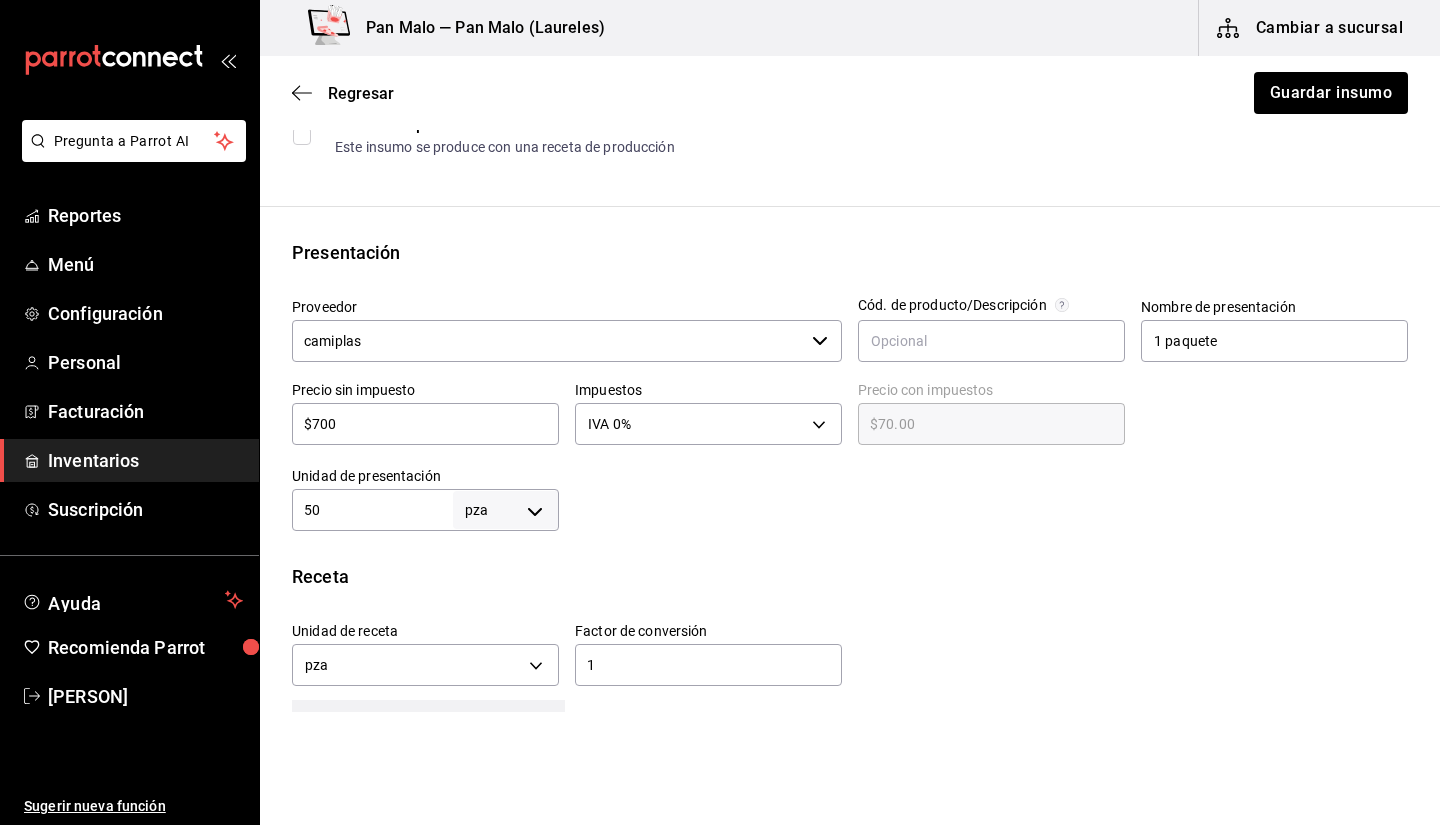 type on "$700.00" 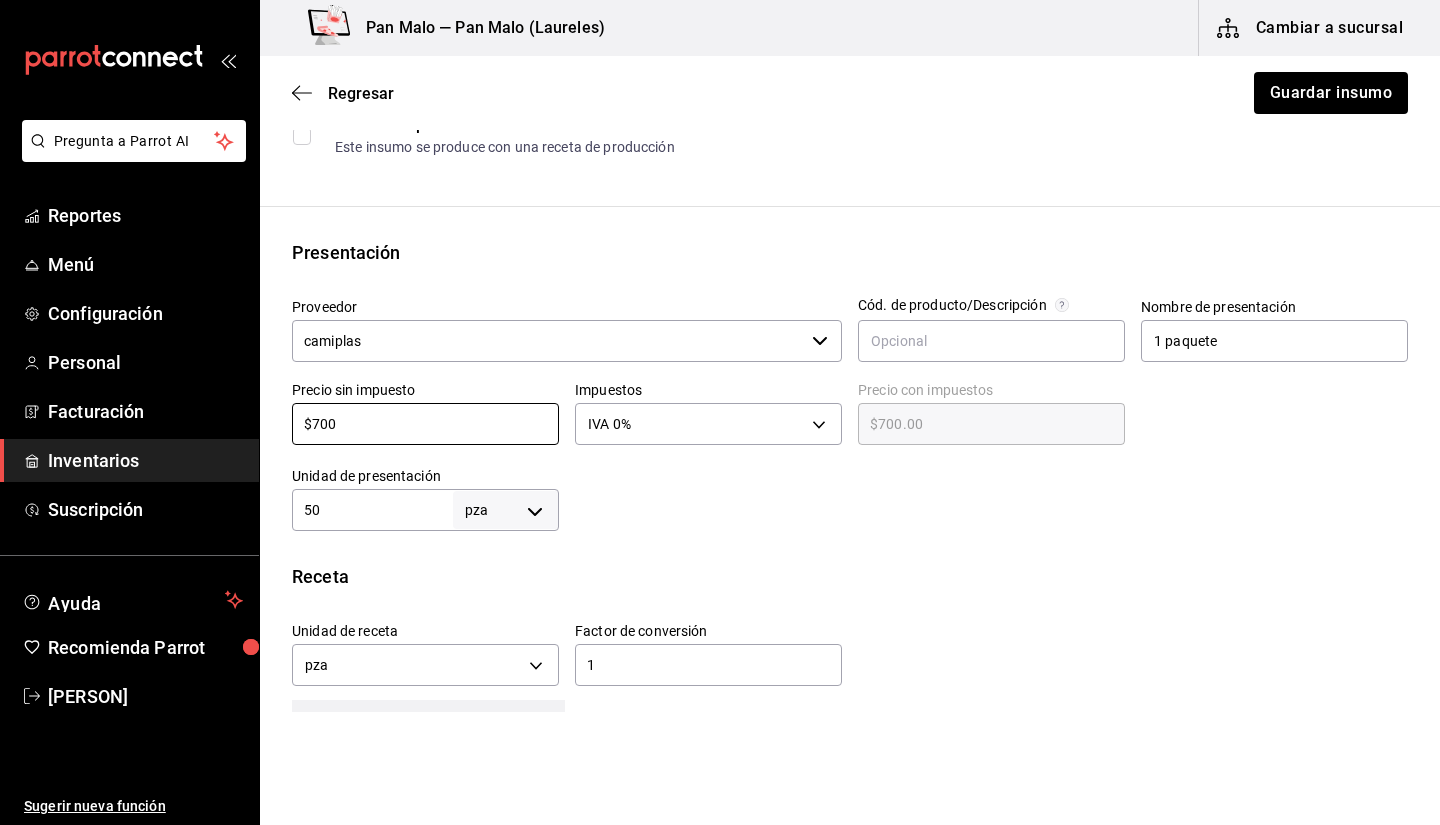 type on "$700" 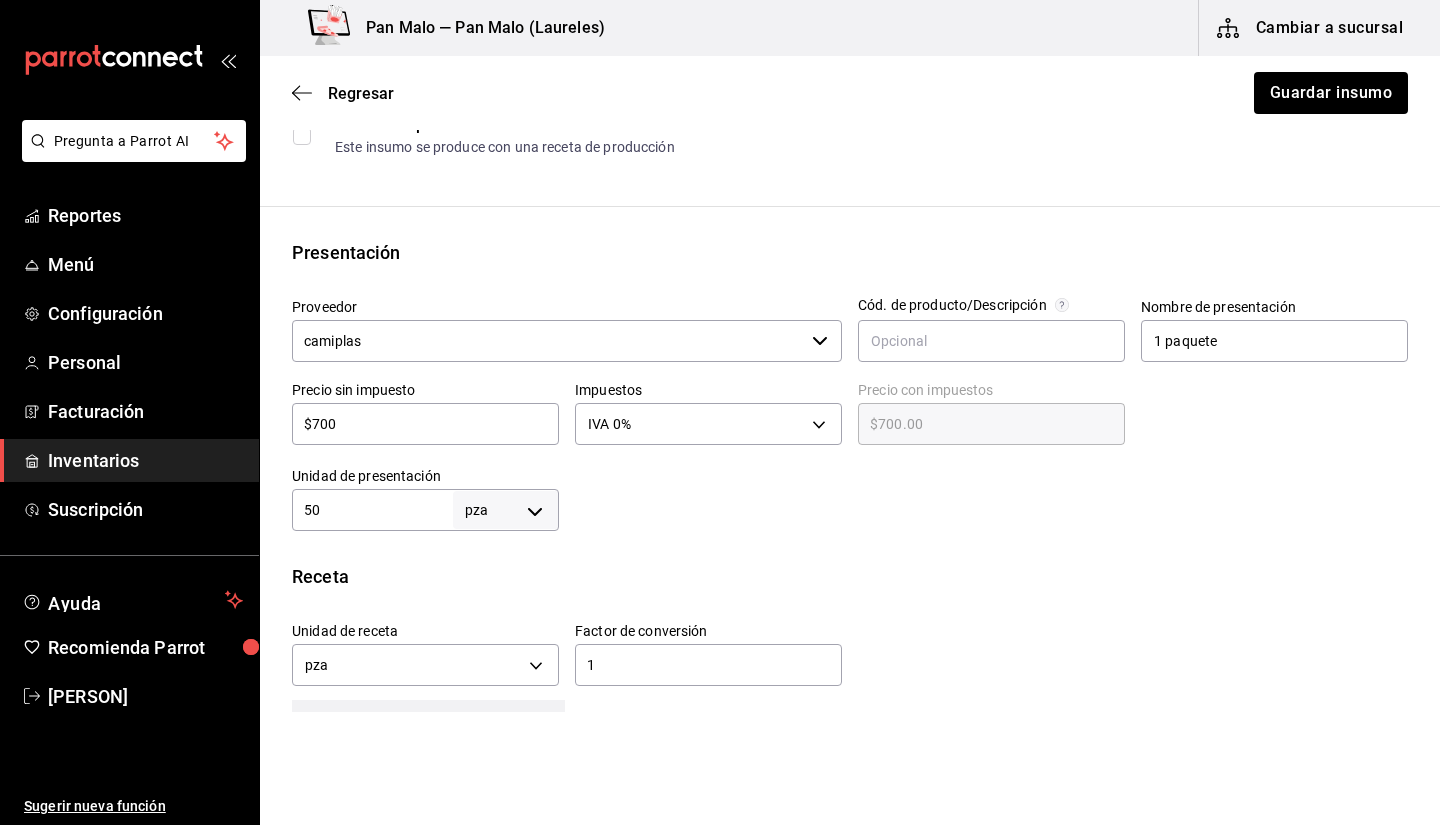 click on "50" at bounding box center [372, 510] 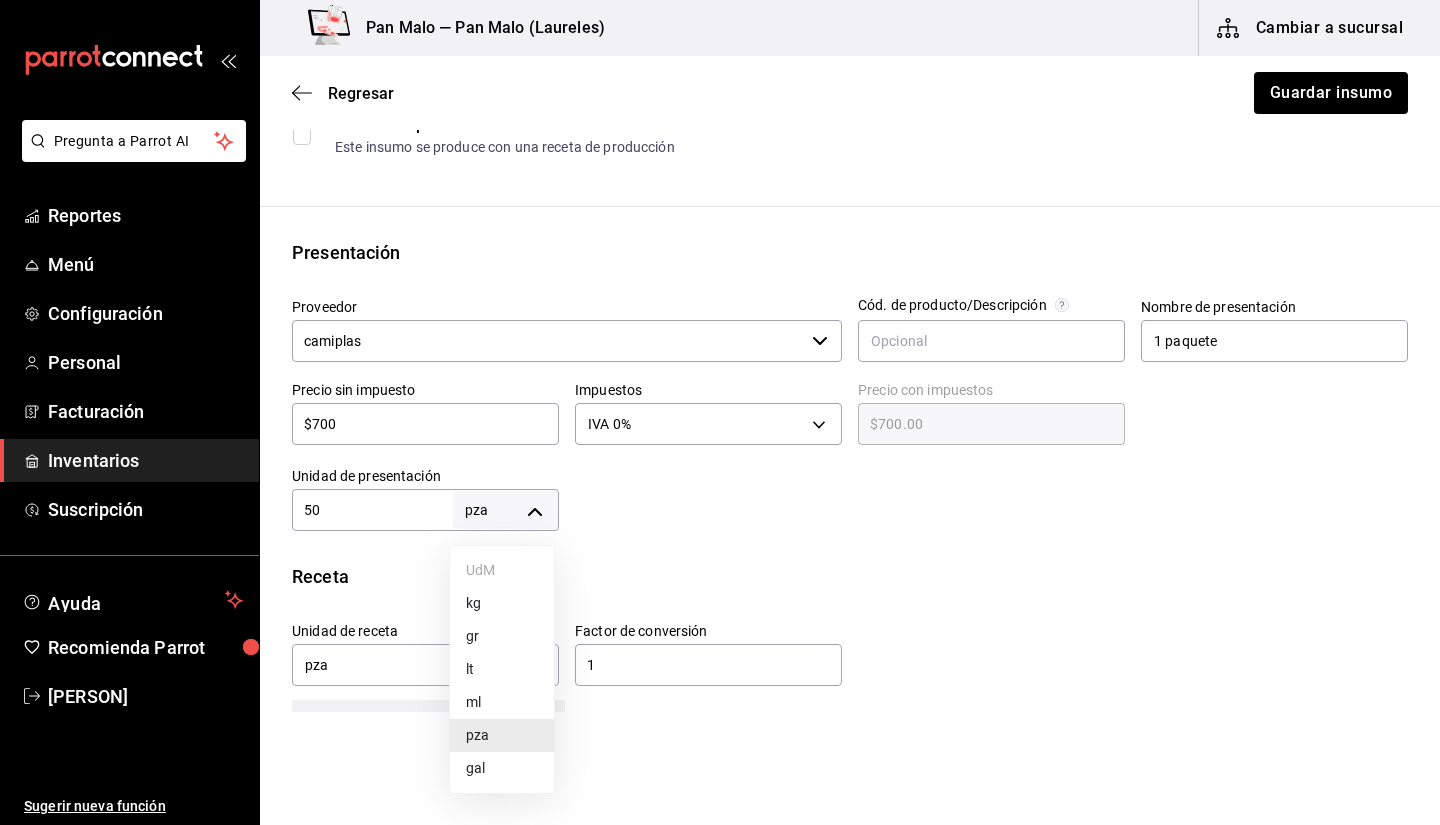 click on "Pregunta a Parrot AI Reportes   Menú   Configuración   Personal   Facturación   Inventarios   Suscripción   Ayuda Recomienda Parrot   Sebastian Viadero   Sugerir nueva función   Pan Malo — Pan Malo (Laureles) Cambiar a sucursal Regresar Guardar insumo Insumo IN-1754432454974 Nombre VASO DE TERMICO 80Z Categoría de inventario PLASTICOS ​ Mínimo 1 ​ Ideal 3 ​ Insumo de producción Este insumo se produce con una receta de producción Presentación Proveedor camiplas ​ Cód. de producto/Descripción Nombre de presentación 1 paquete Precio sin impuesto $700 ​ Impuestos IVA 0% IVA_0 Precio con impuestos $700.00 ​ Unidad de presentación 50 pza UNIT ​ Receta Unidad de receta pza UNIT Factor de conversión 1 ​ 1 pza de 1 paquete = 1 pza receta Ver ayuda de conversiones ¿La presentación (1 paquete) viene en otra caja? Si No Unidades de conteo pza 1 paquete (50 pza) Caja (0*50 pza) ; GANA 1 MES GRATIS EN TU SUSCRIPCIÓN AQUÍ Pregunta a Parrot AI Reportes   Menú   Configuración   Personal" at bounding box center (720, 356) 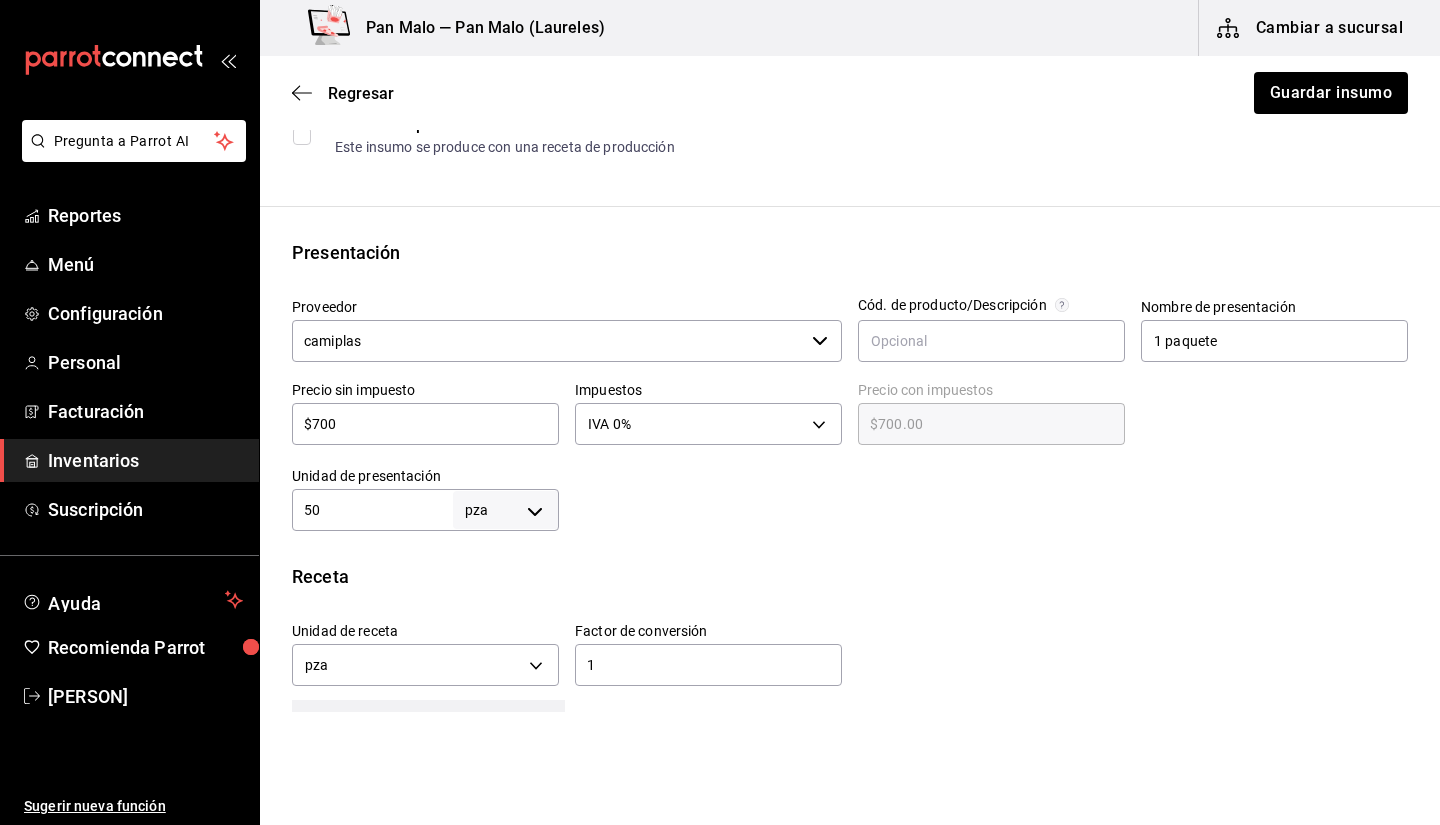 click on "50" at bounding box center [372, 510] 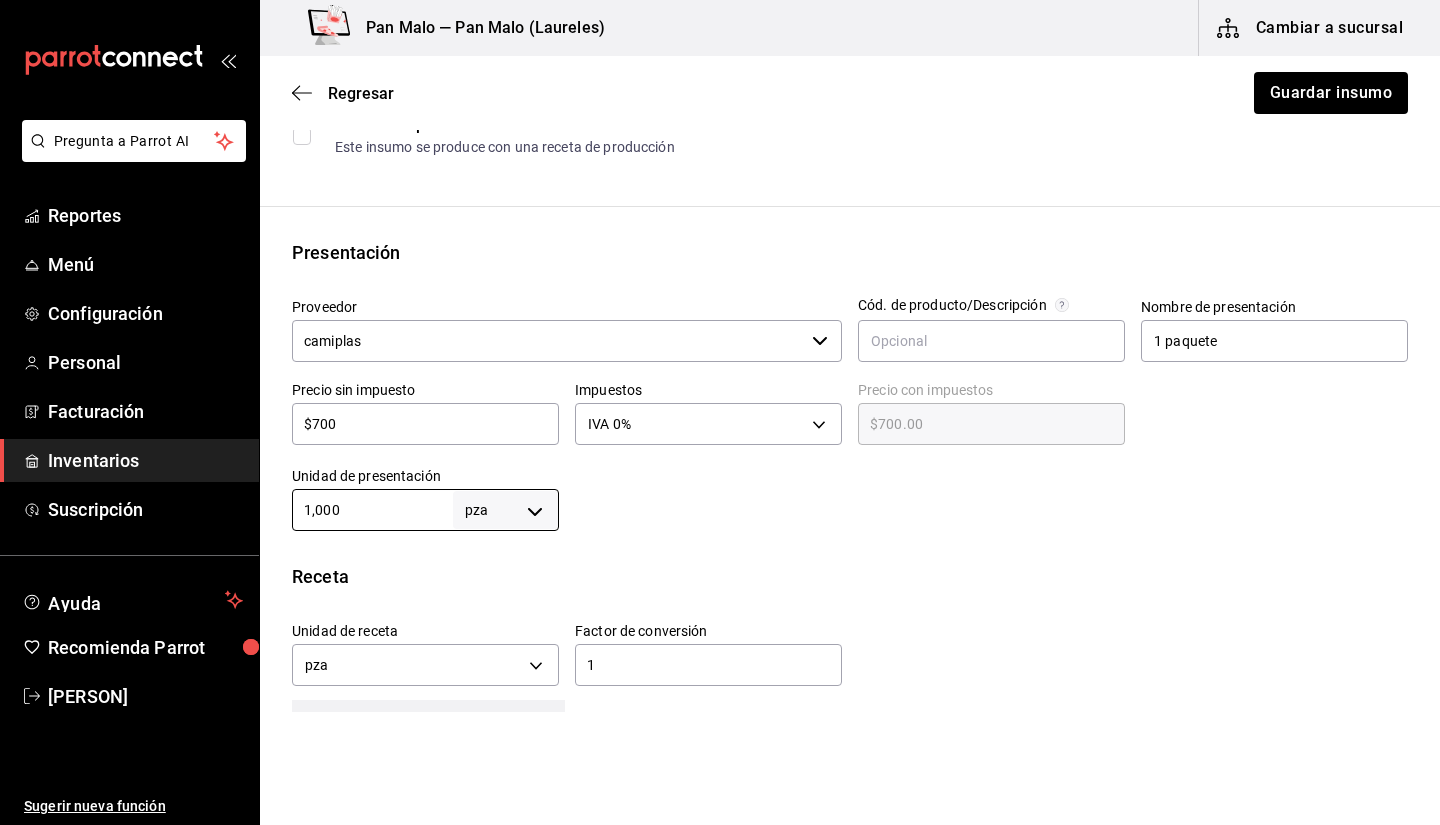 type on "1,000" 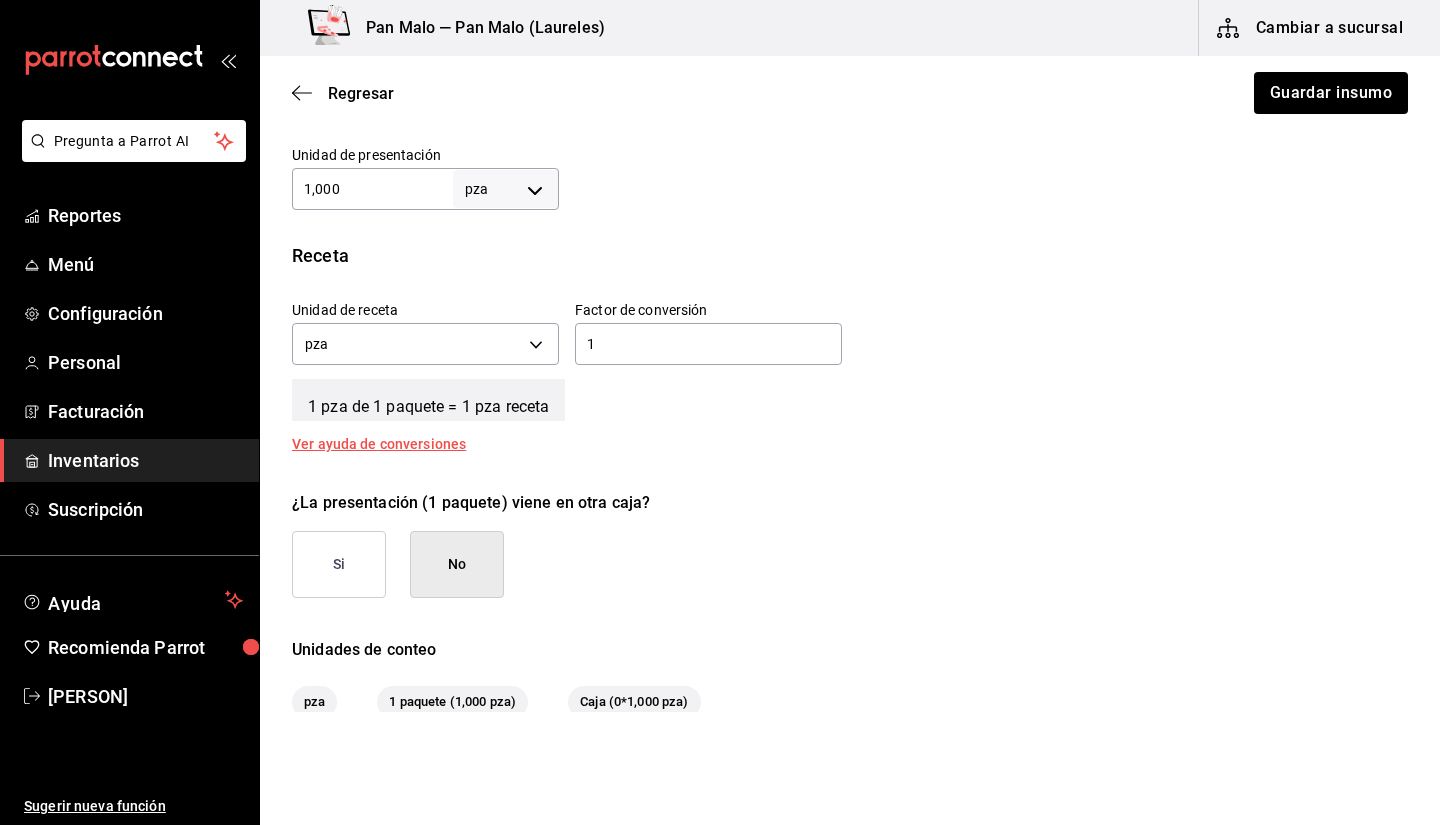scroll, scrollTop: 623, scrollLeft: 0, axis: vertical 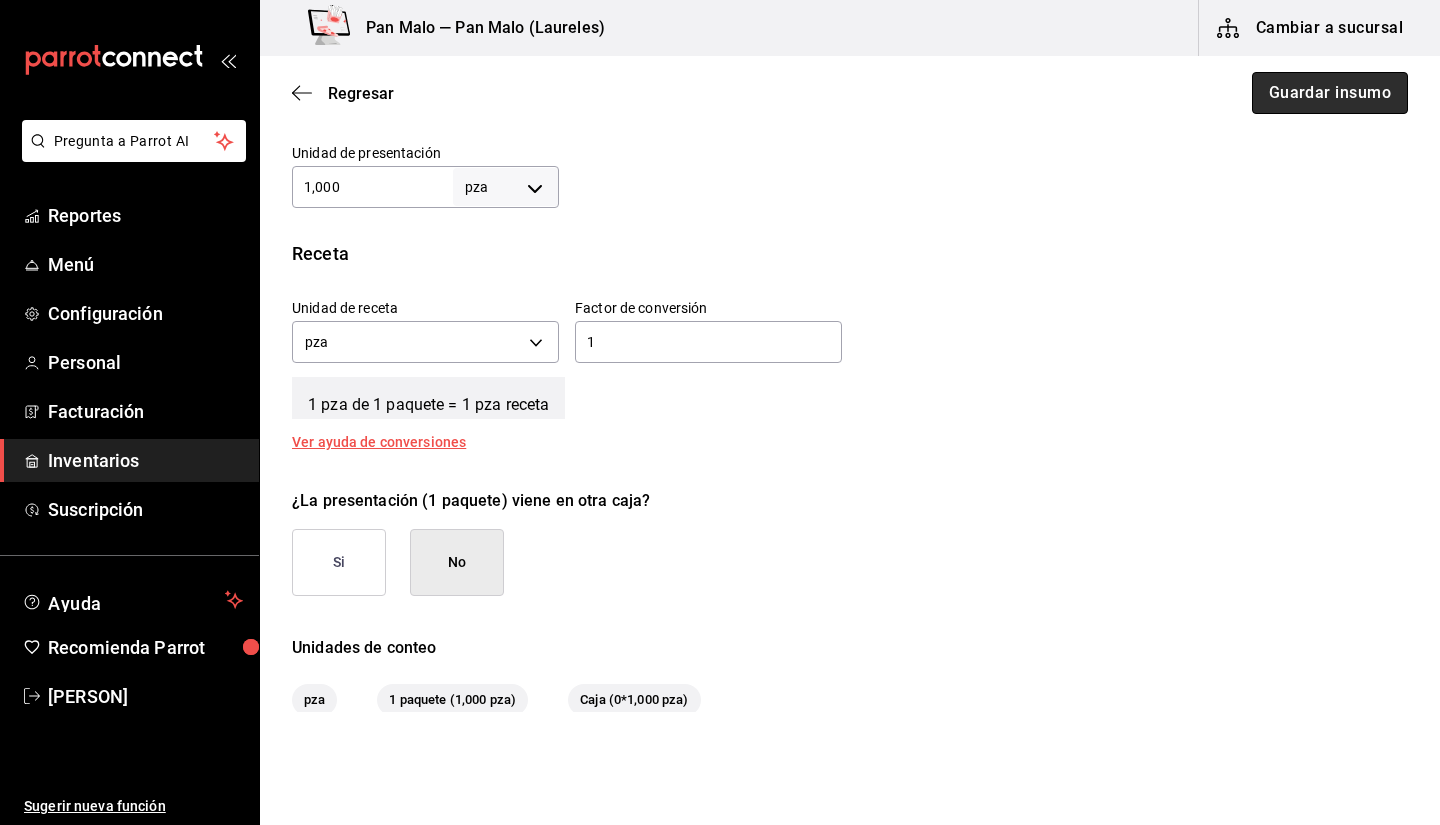 click on "Guardar insumo" at bounding box center [1330, 93] 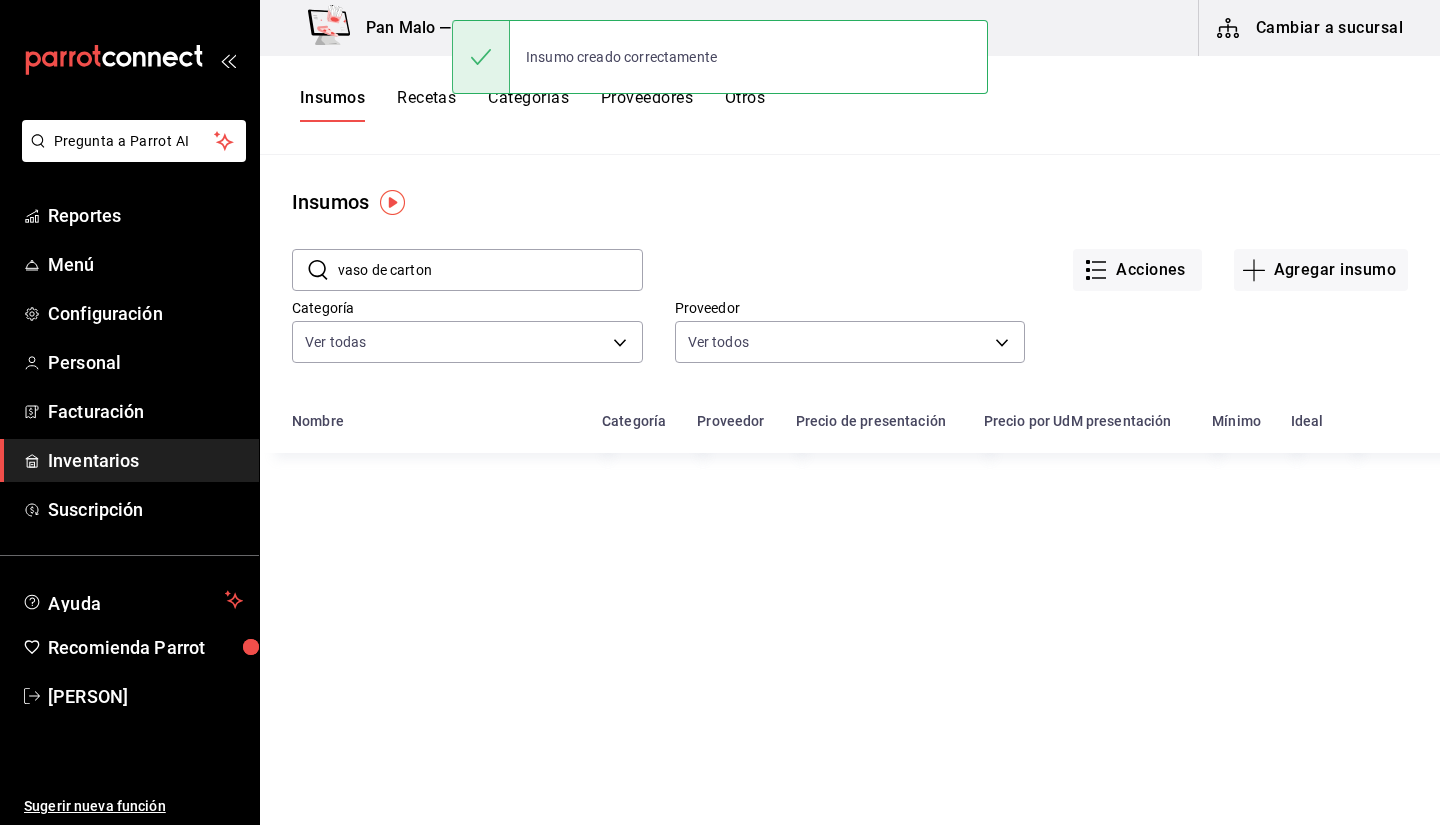 click on "vaso de carton" at bounding box center (490, 270) 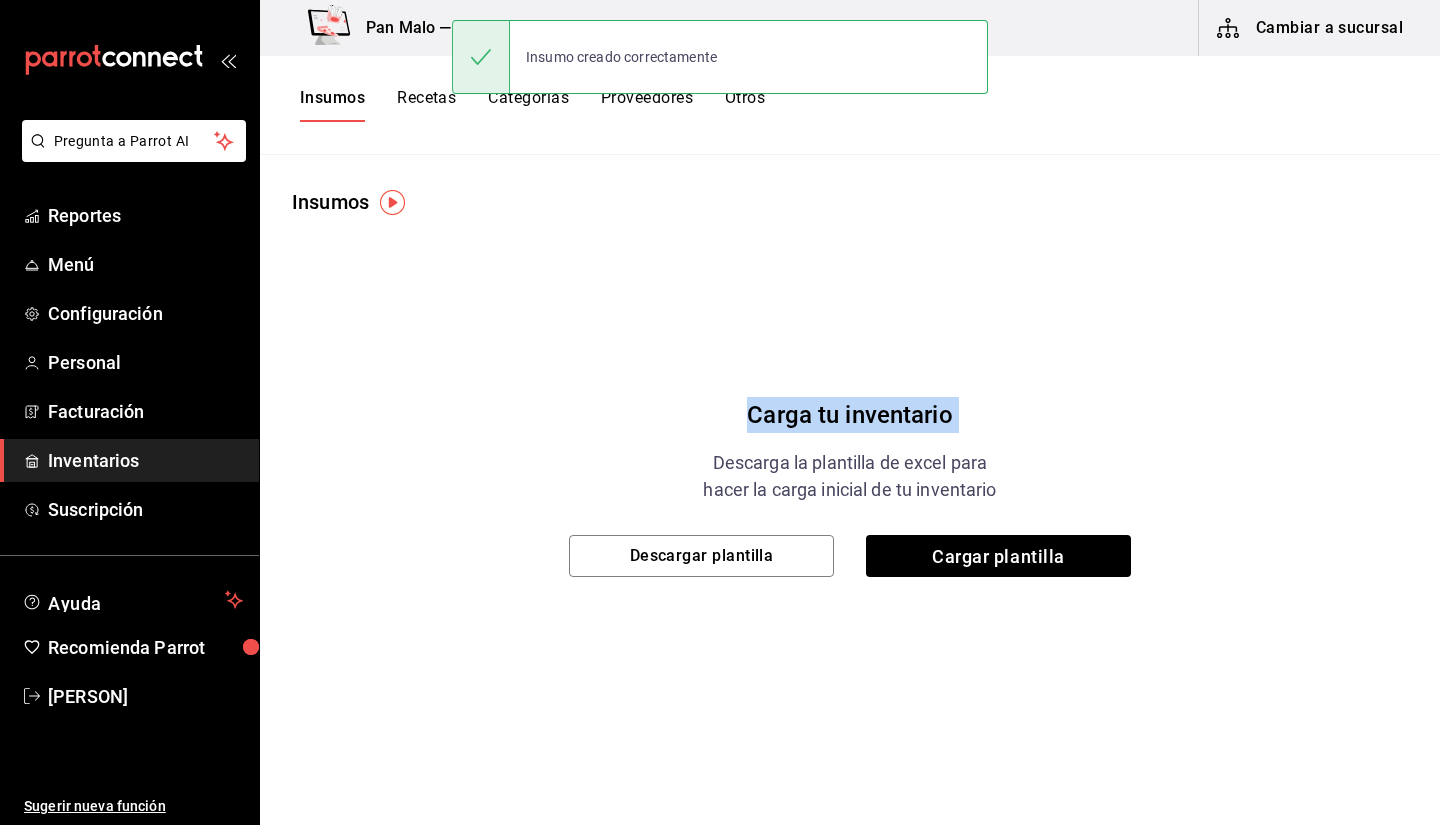 click on "Carga tu inventario Descarga la plantilla de excel para hacer la carga inicial de tu inventario Descargar plantilla Cargar plantilla" at bounding box center [850, 467] 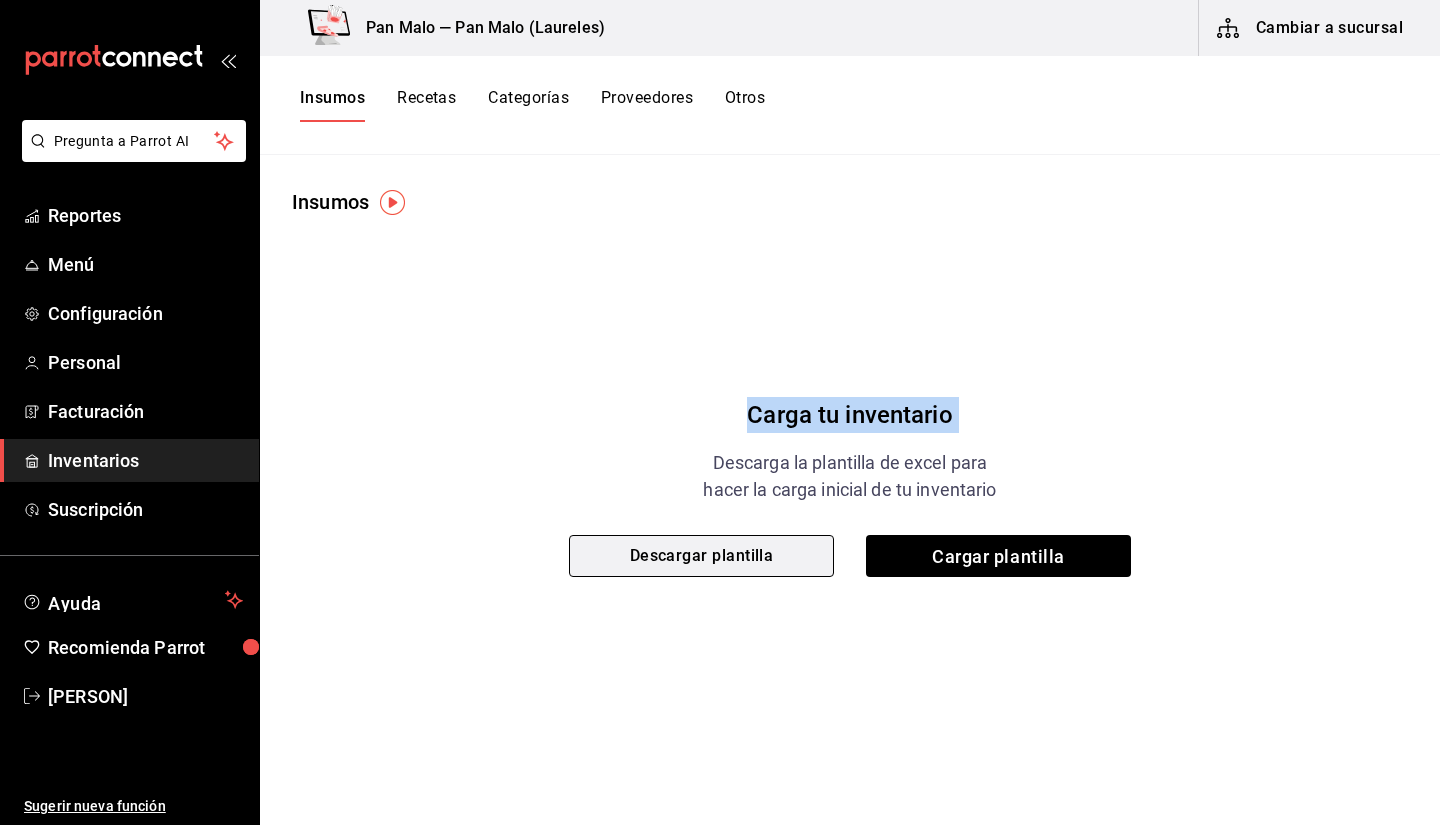 click on "Descargar plantilla" at bounding box center [701, 556] 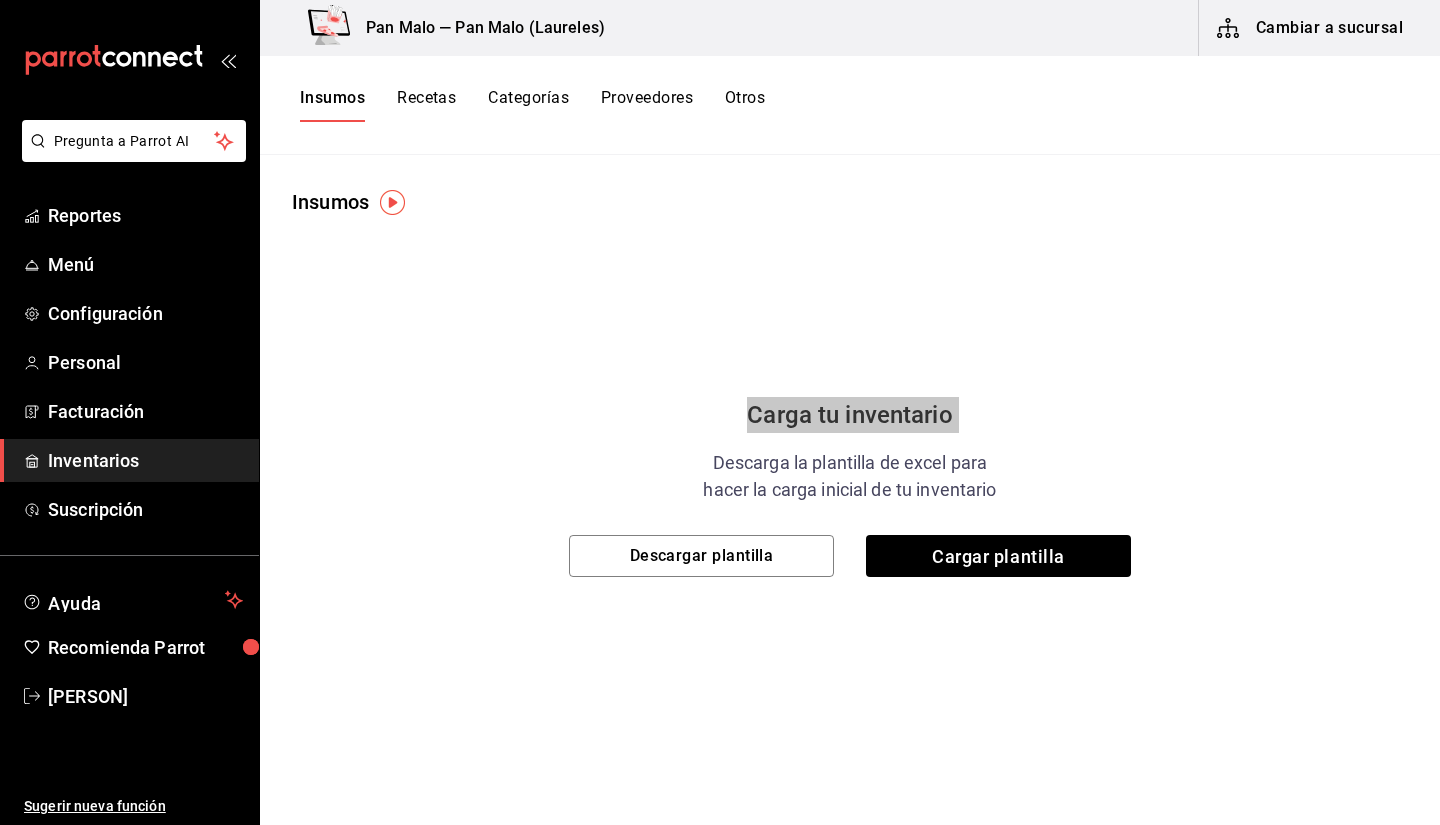 click on "Carga tu inventario Descarga la plantilla de excel para hacer la carga inicial de tu inventario Descargar plantilla Cargar plantilla" at bounding box center (850, 467) 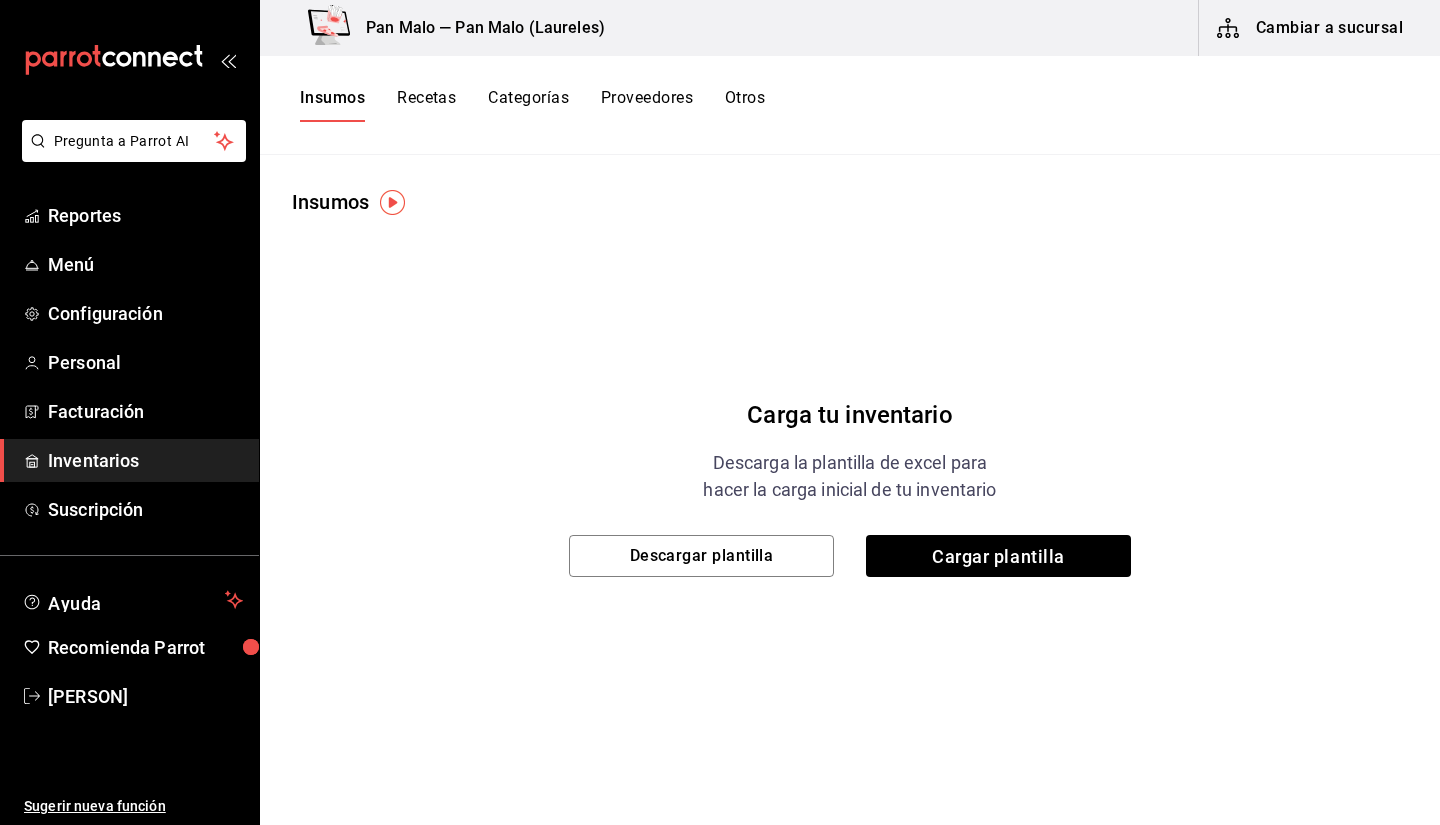 click on "Insumos" at bounding box center [332, 105] 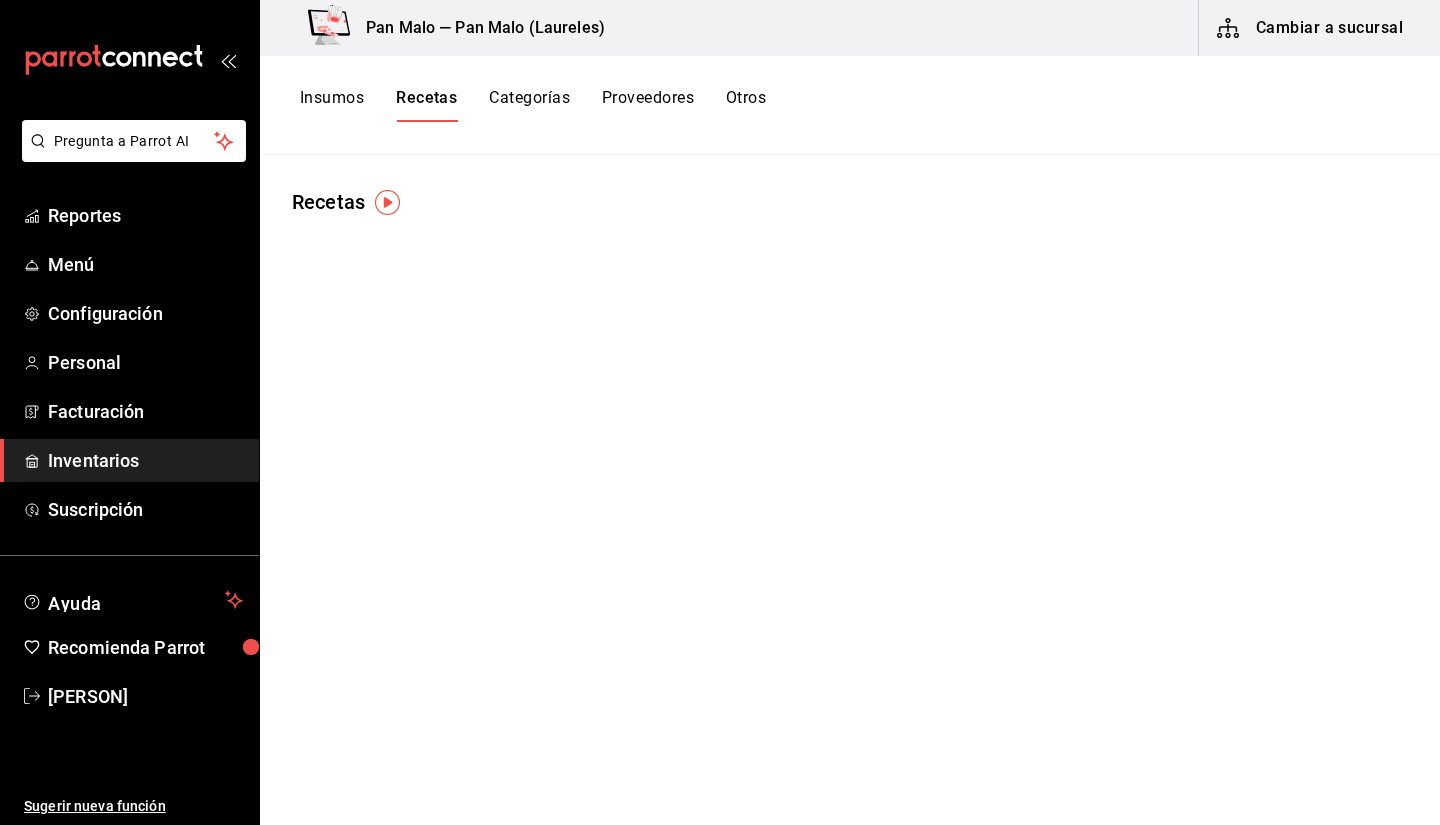 click on "Insumos" at bounding box center [332, 105] 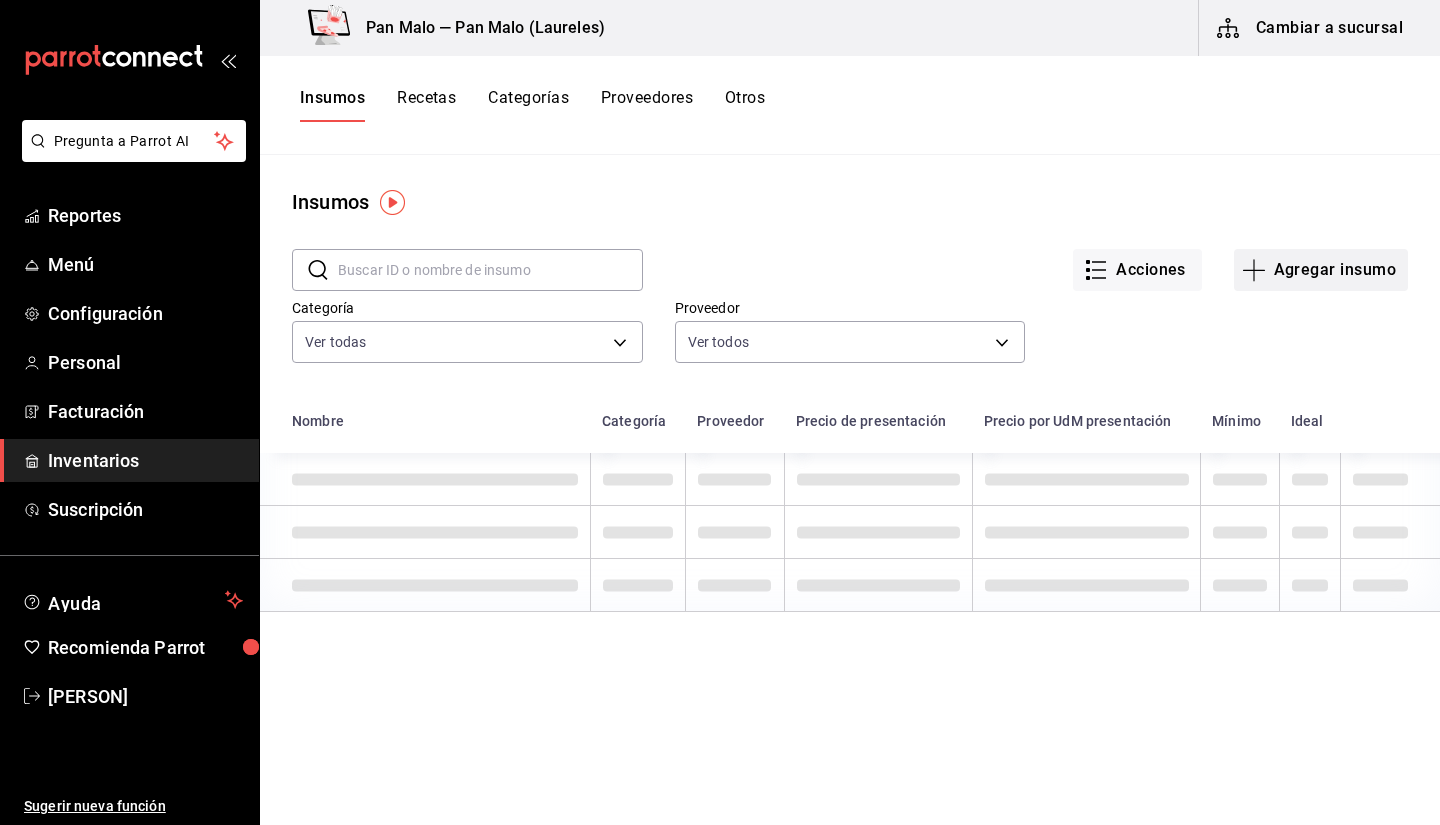click on "Agregar insumo" at bounding box center (1321, 270) 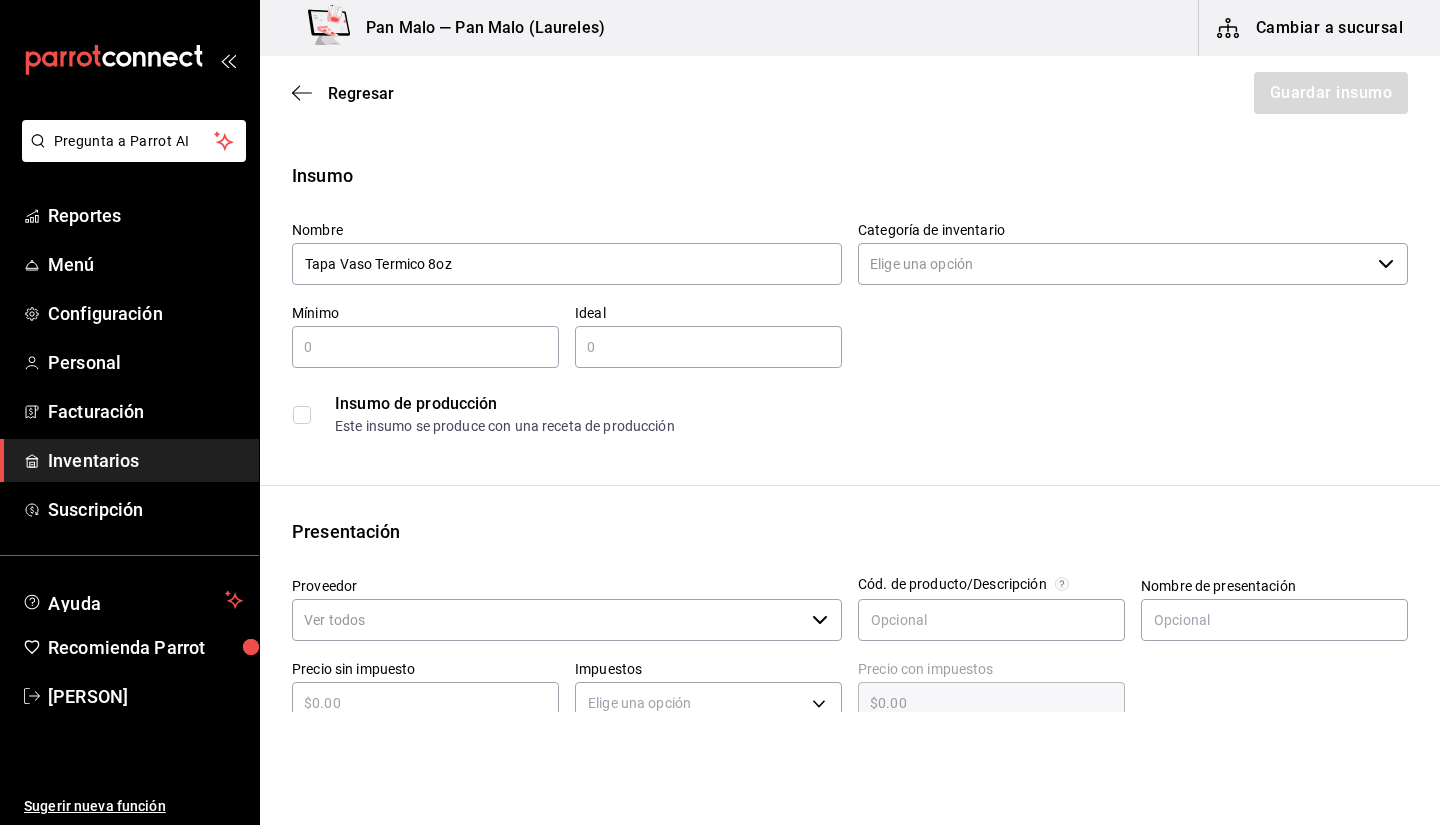 type on "Tapa Vaso Termico 8oz" 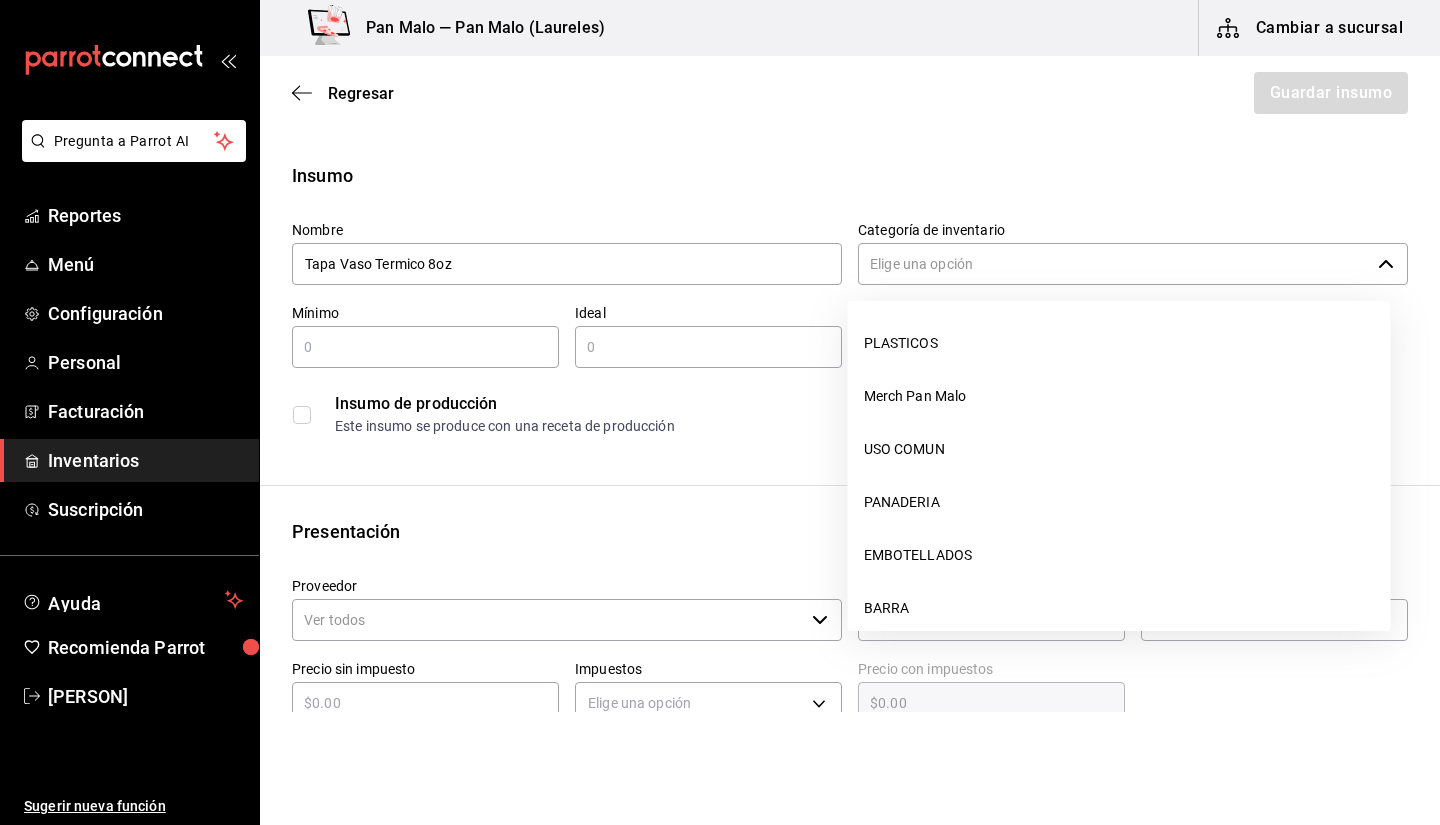 click on "Categoría de inventario" at bounding box center (1114, 264) 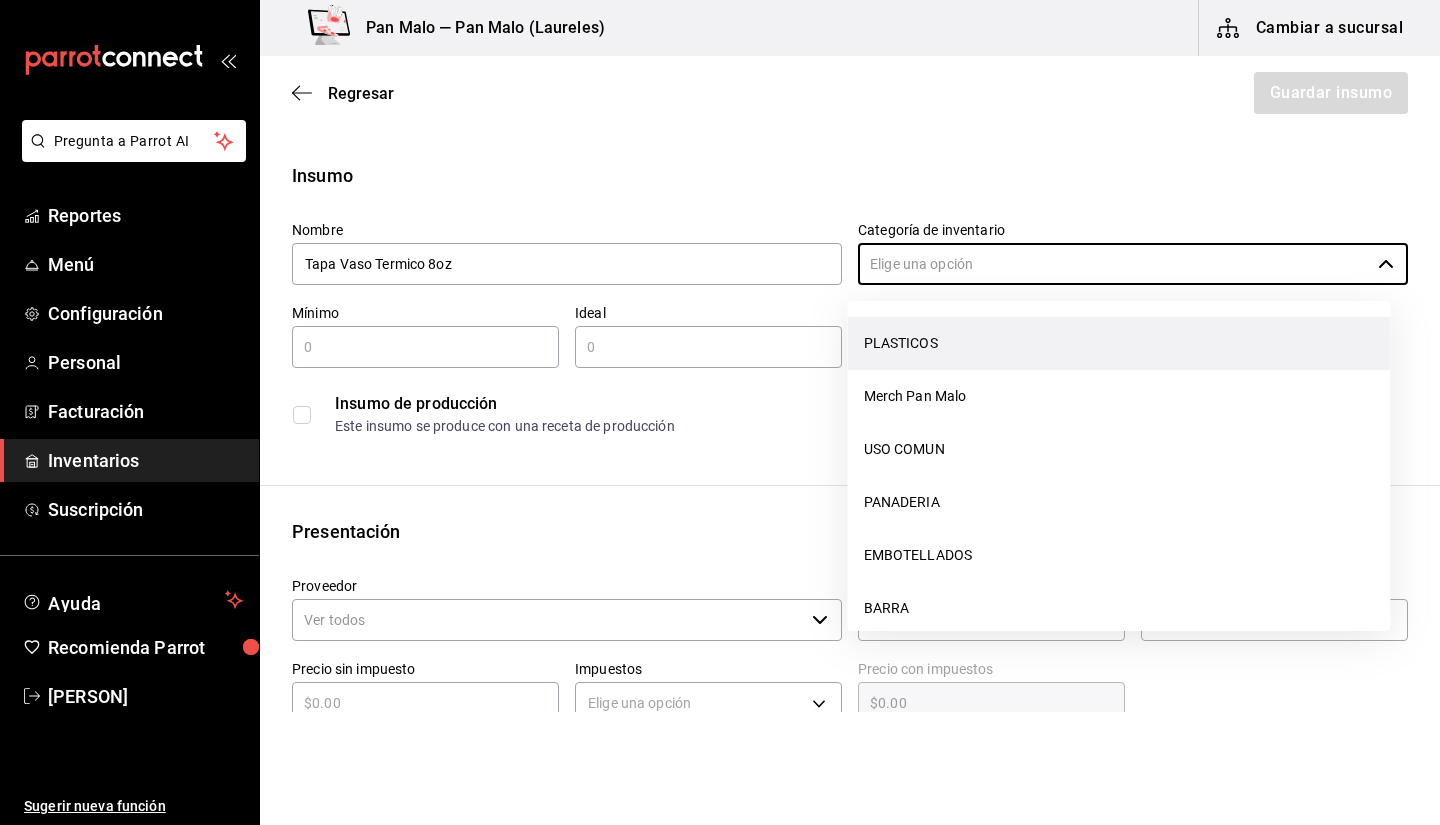 click on "PLASTICOS" at bounding box center [1119, 343] 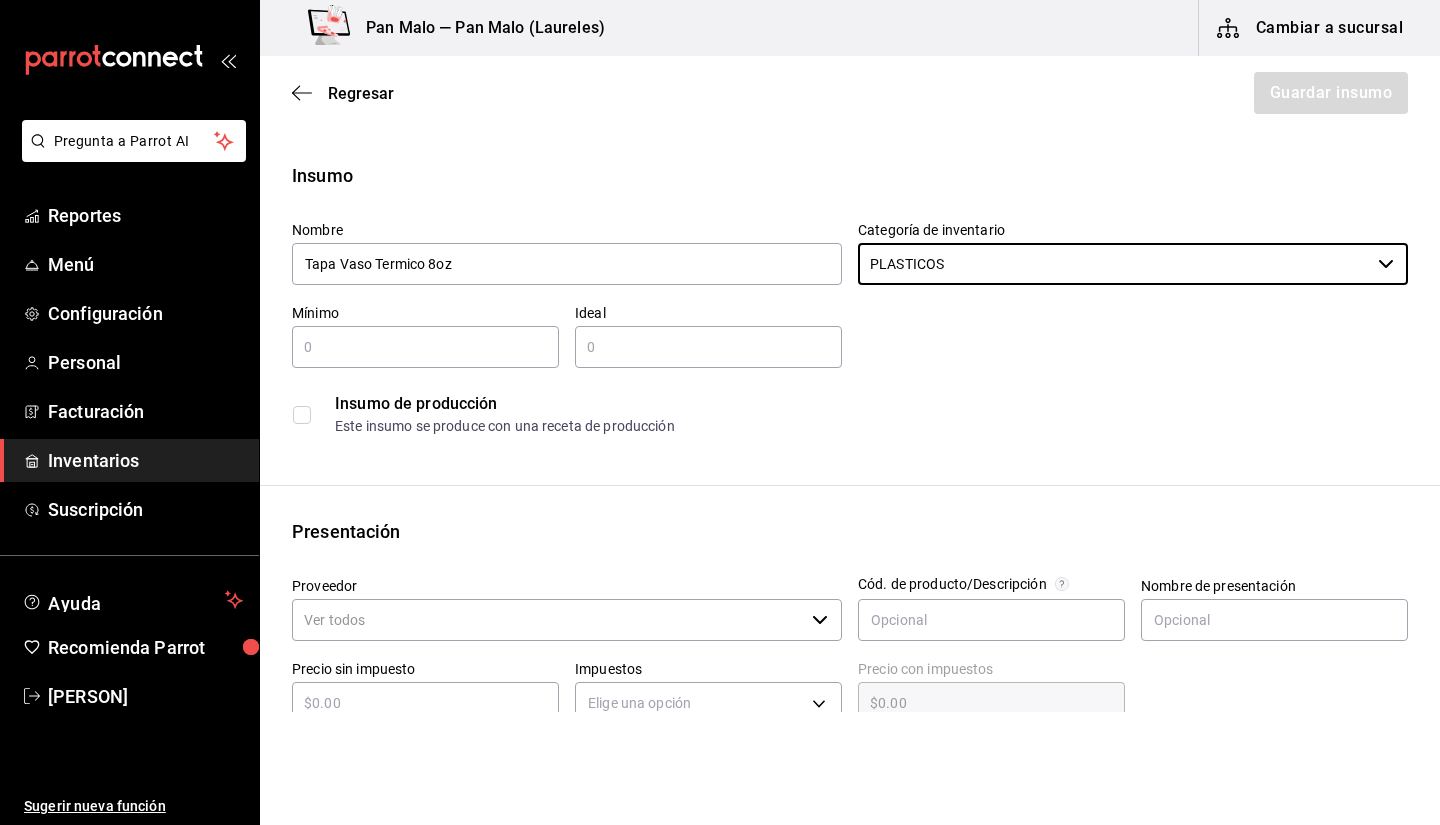 click on "Insumo de producción Este insumo se produce con una receta de producción" at bounding box center (842, 406) 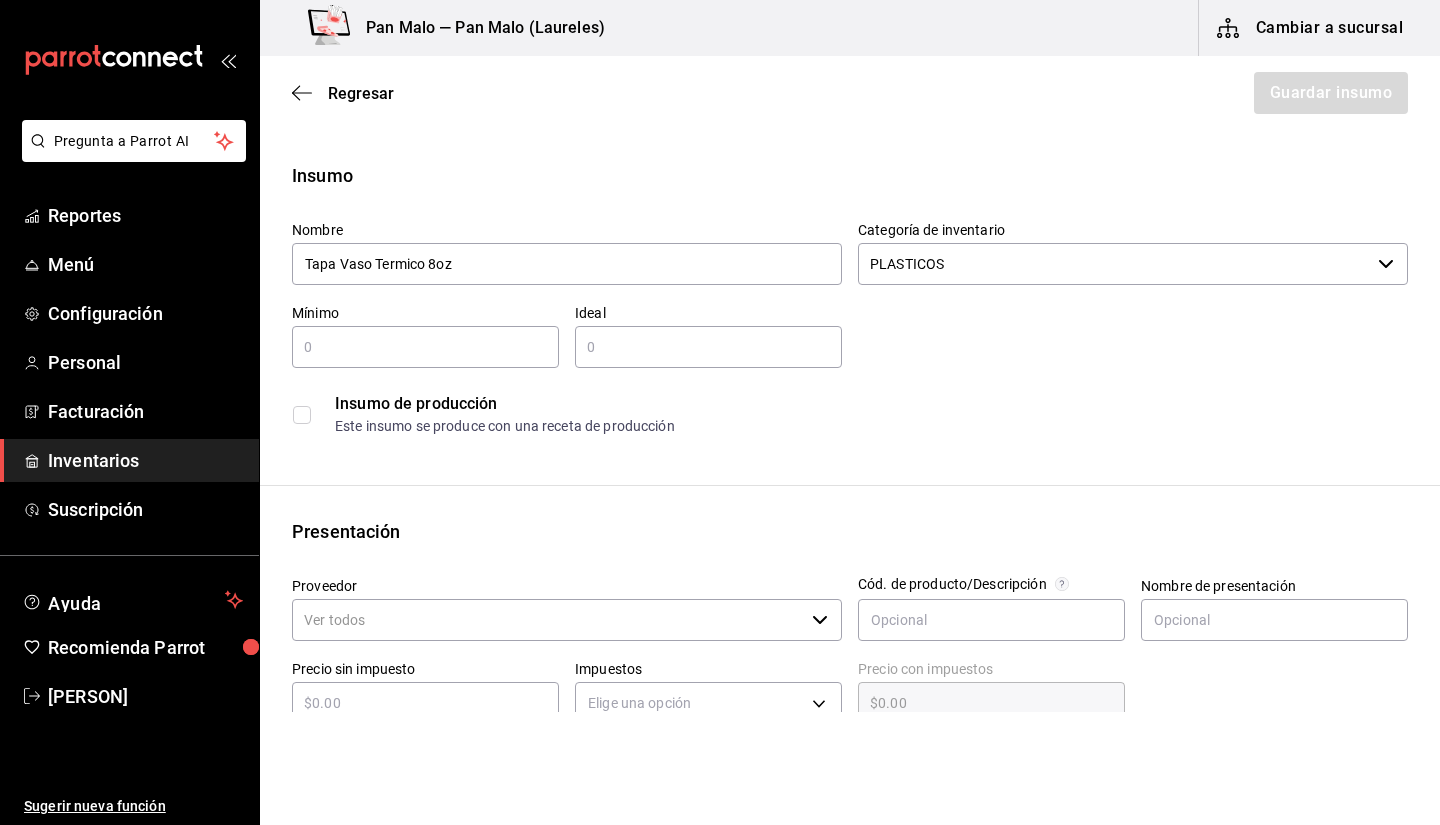 click on "Mínimo" at bounding box center [425, 313] 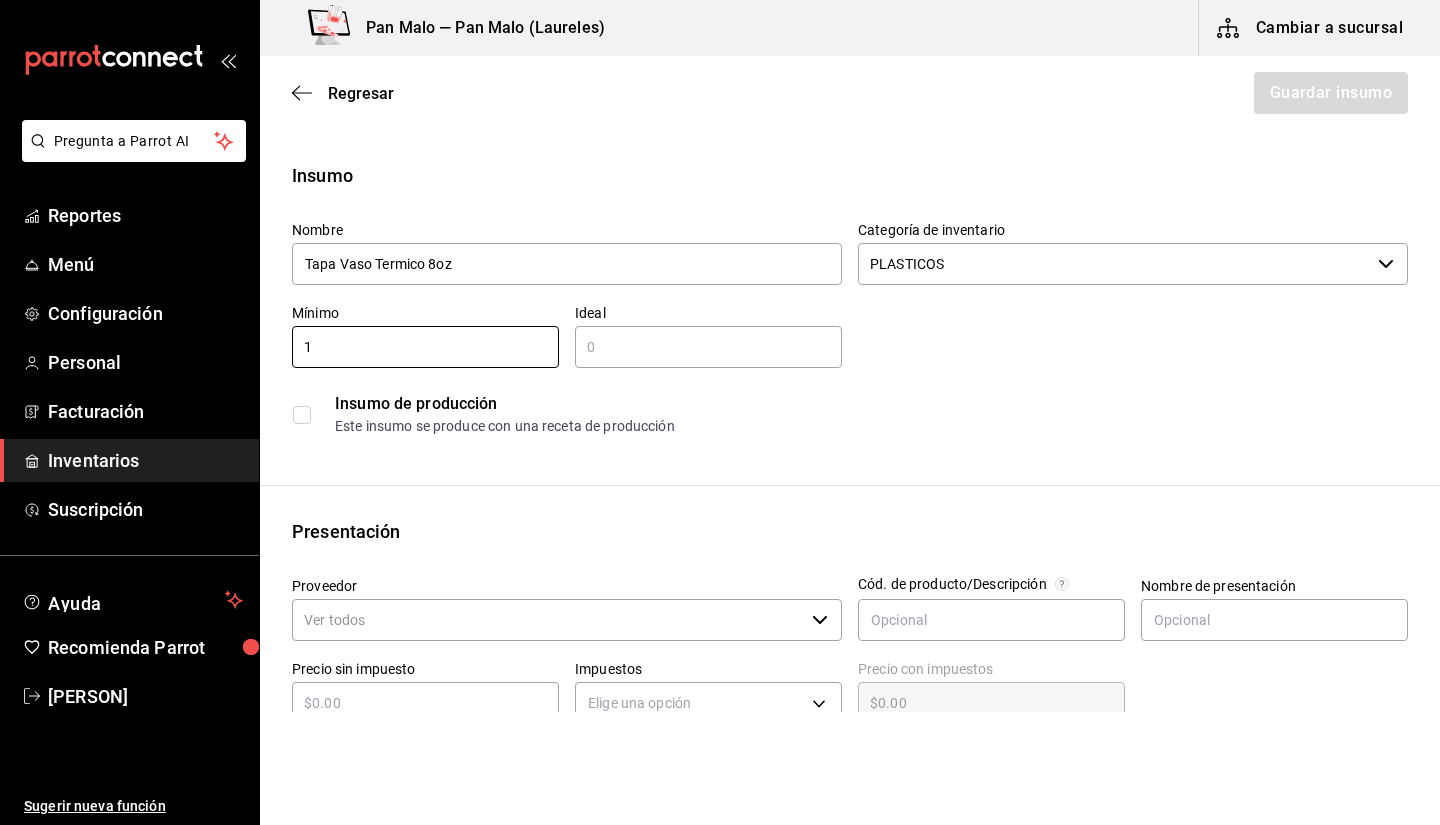 type on "1" 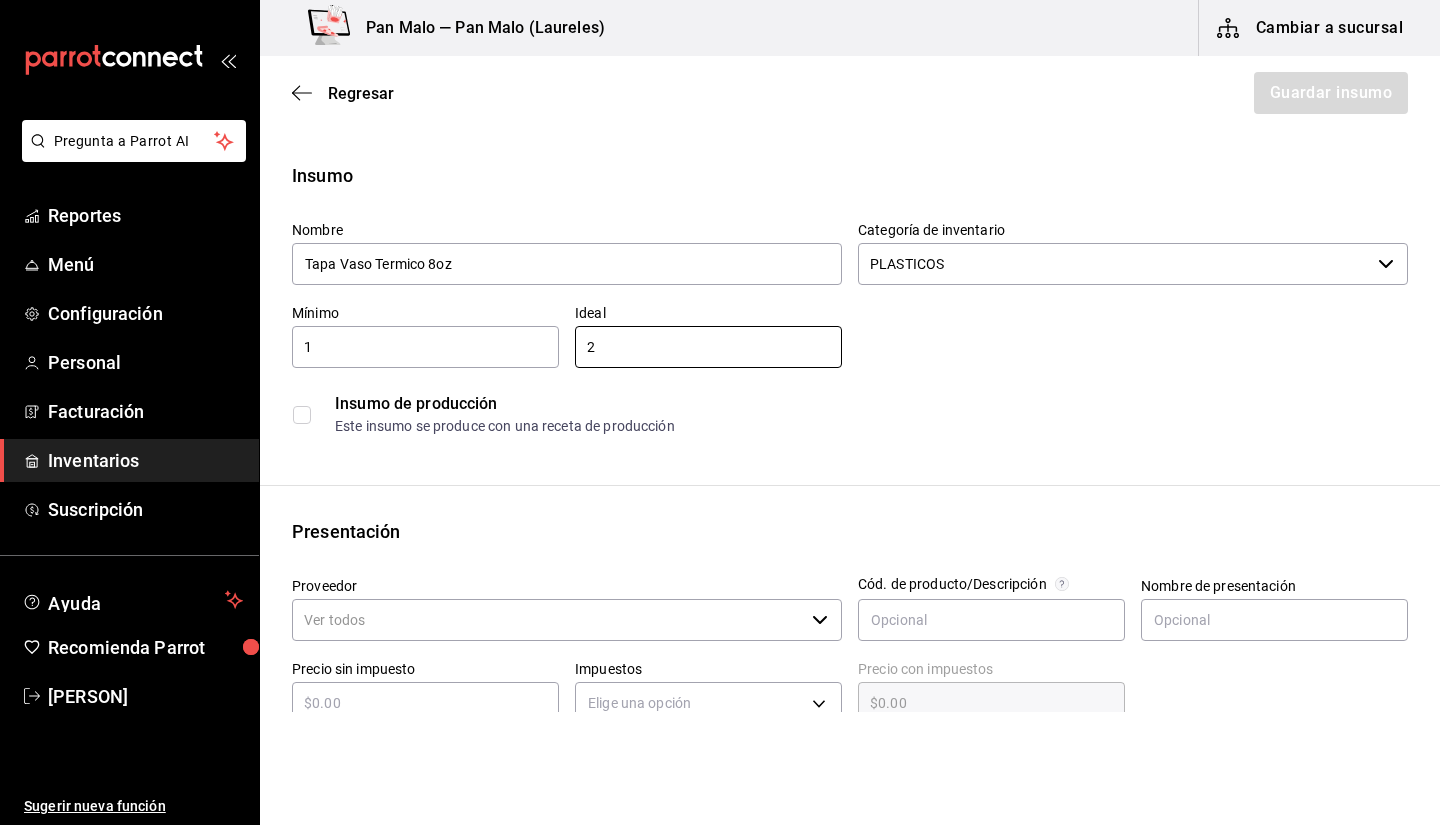 type on "2" 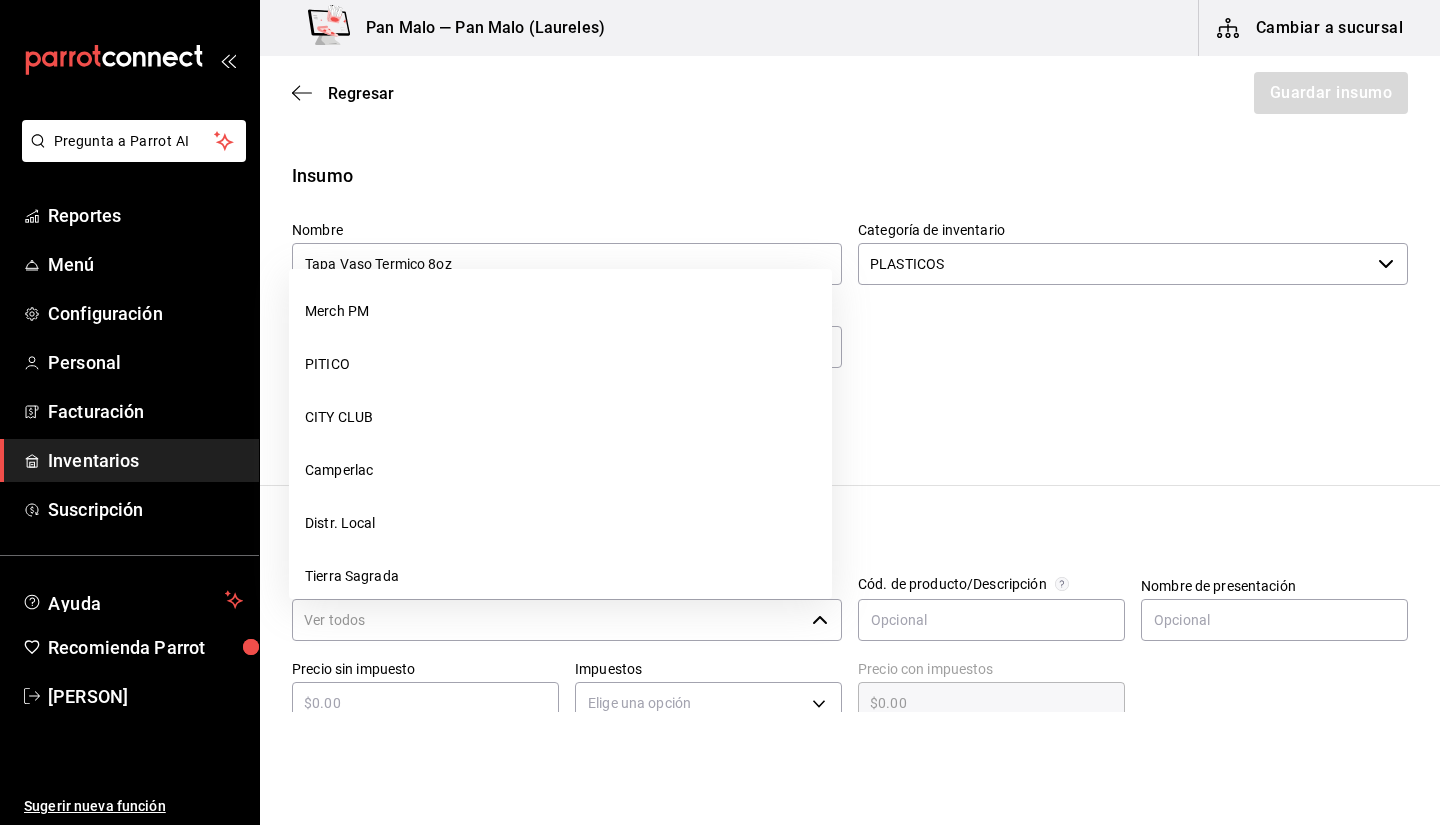 click on "Proveedor" at bounding box center (548, 620) 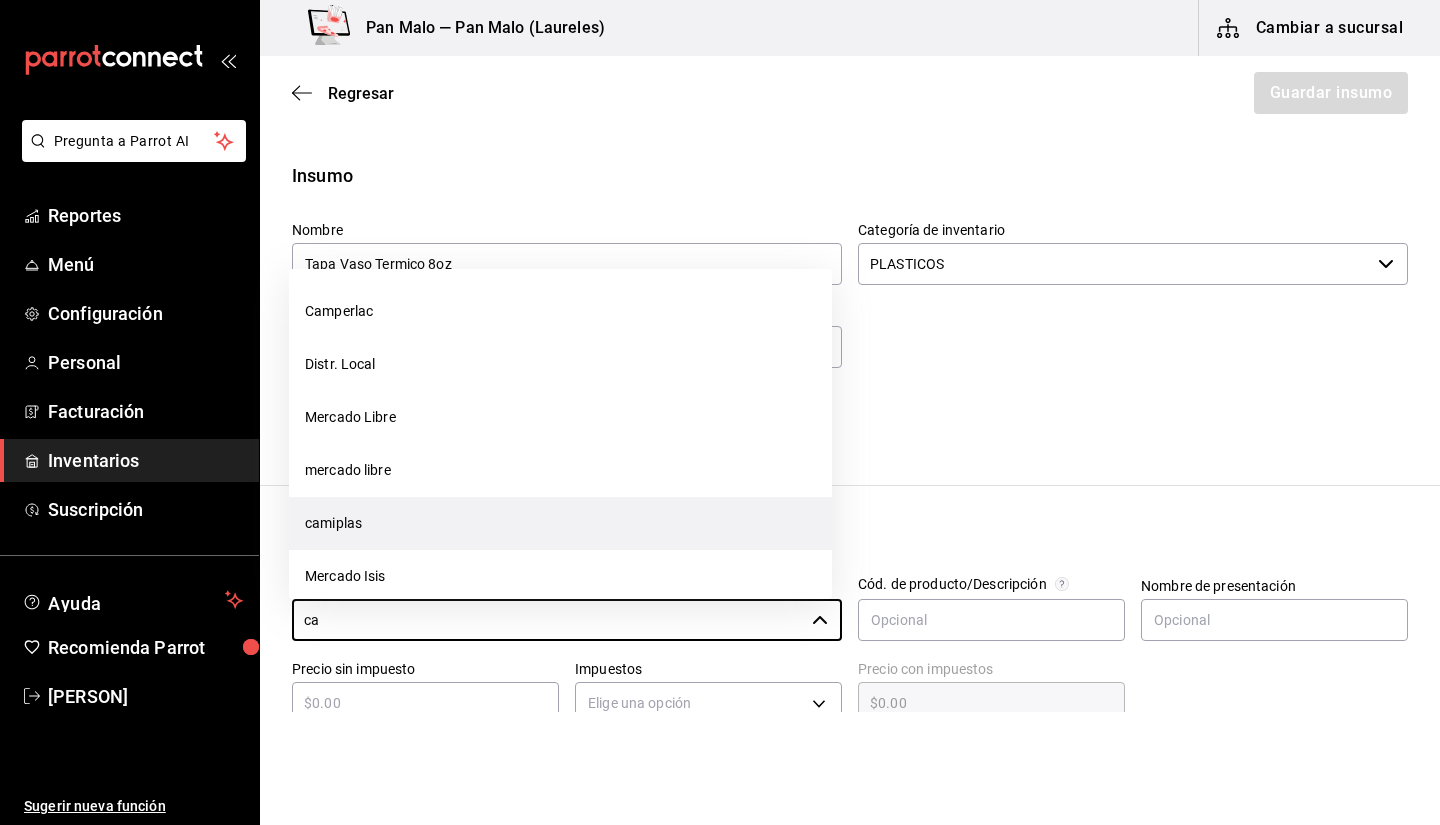 click on "camiplas" at bounding box center [560, 523] 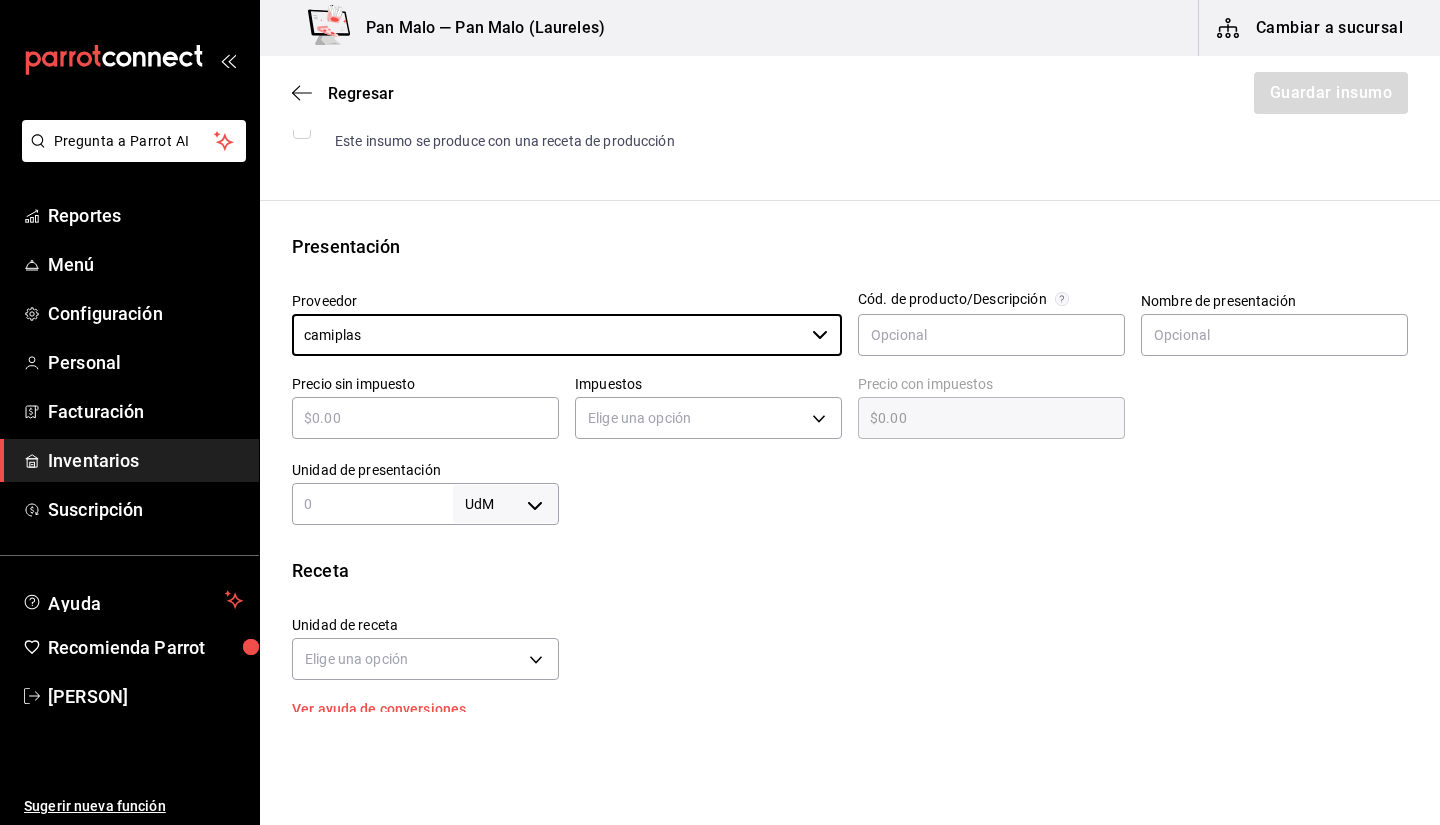 scroll, scrollTop: 293, scrollLeft: 0, axis: vertical 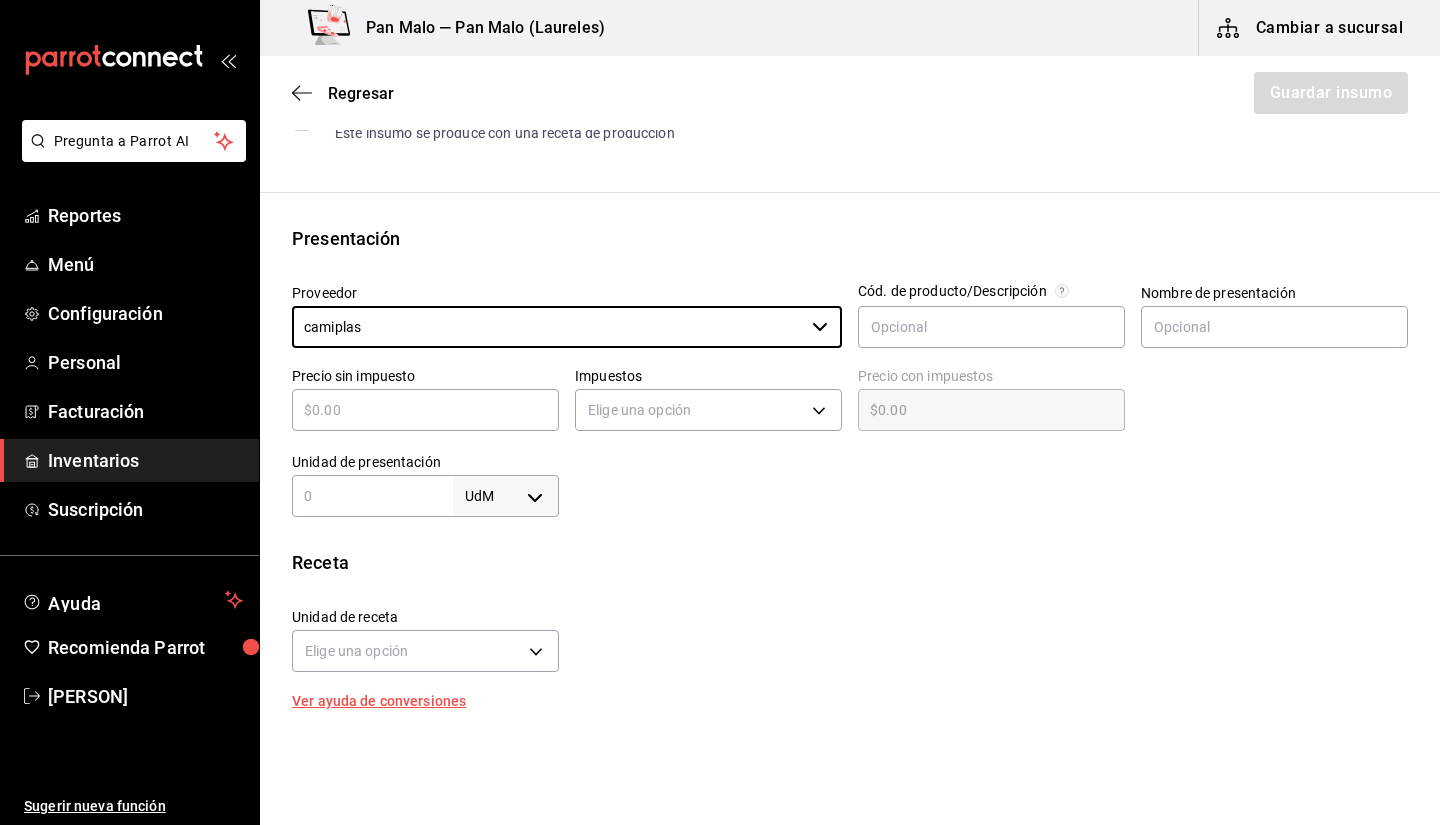 type on "camiplas" 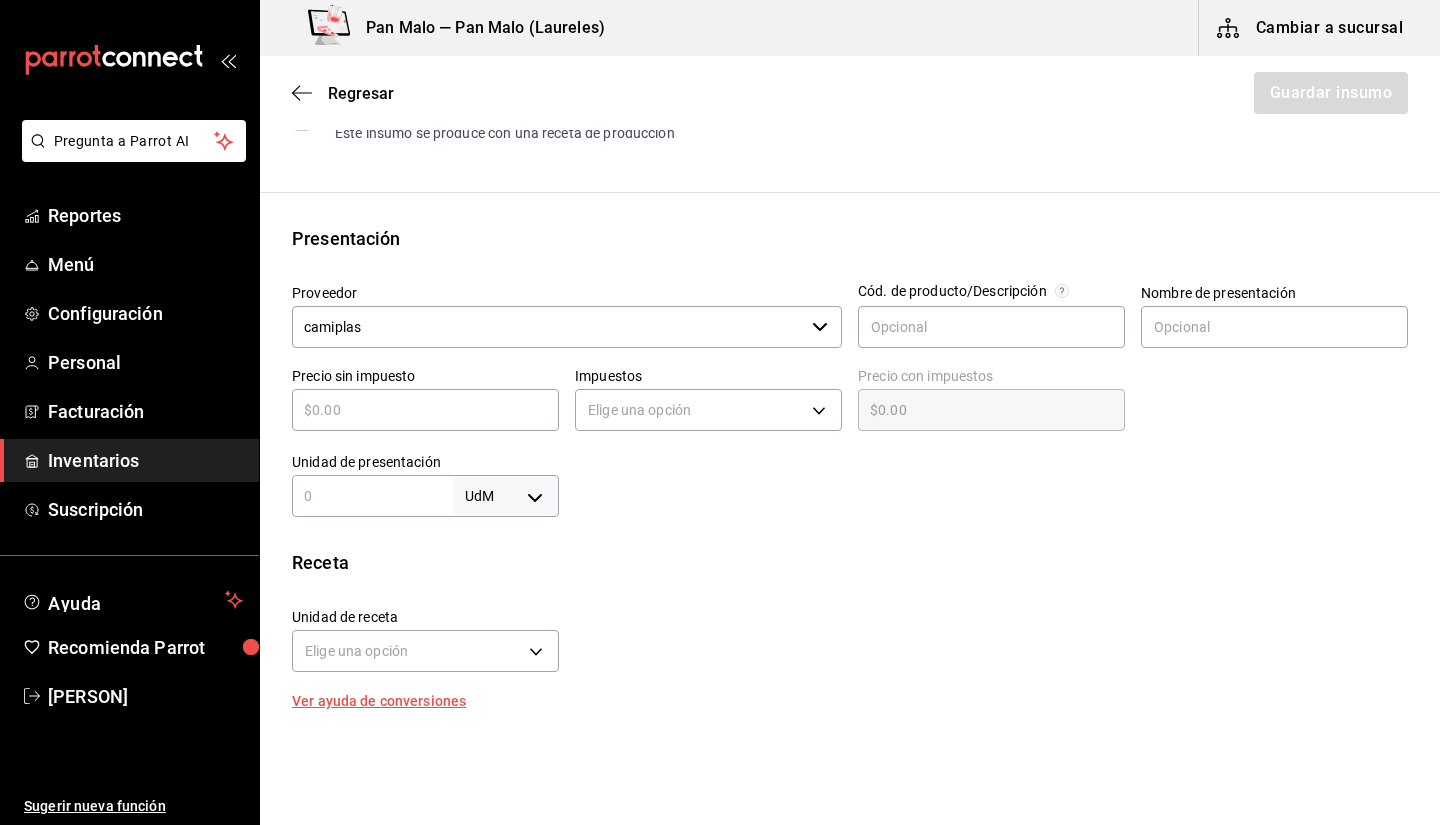 type on "$6" 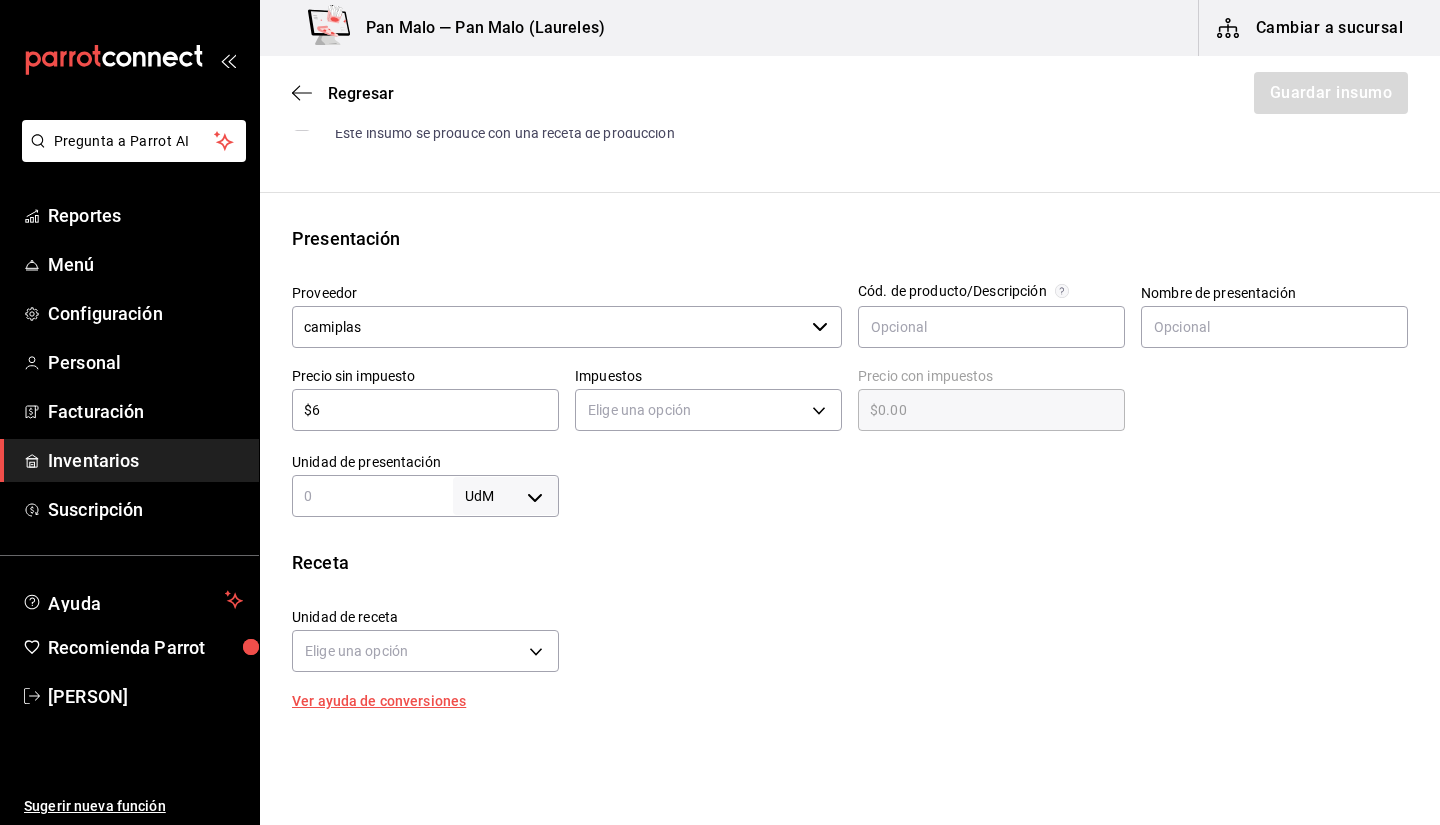 type on "$6.00" 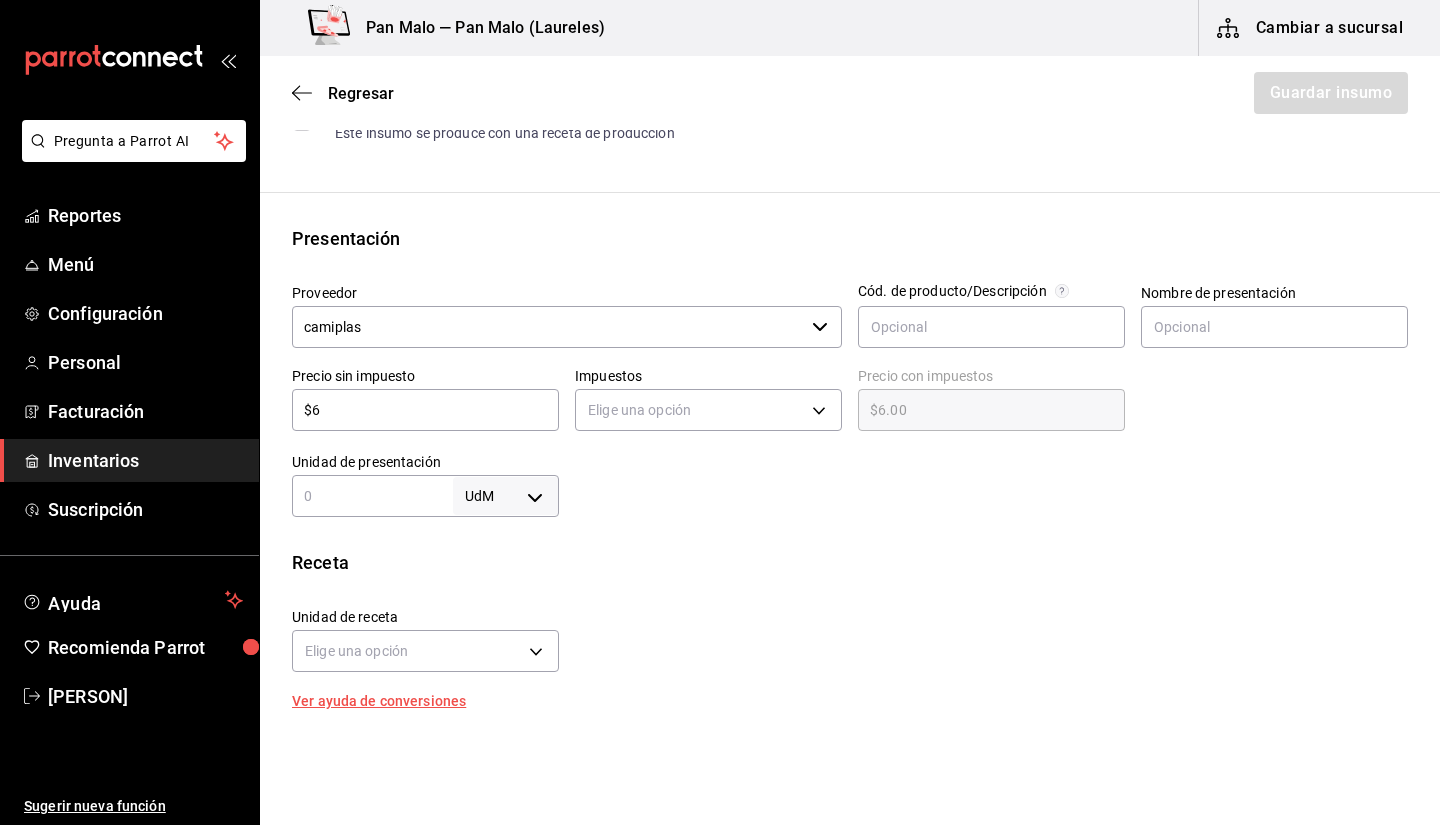 type on "$60" 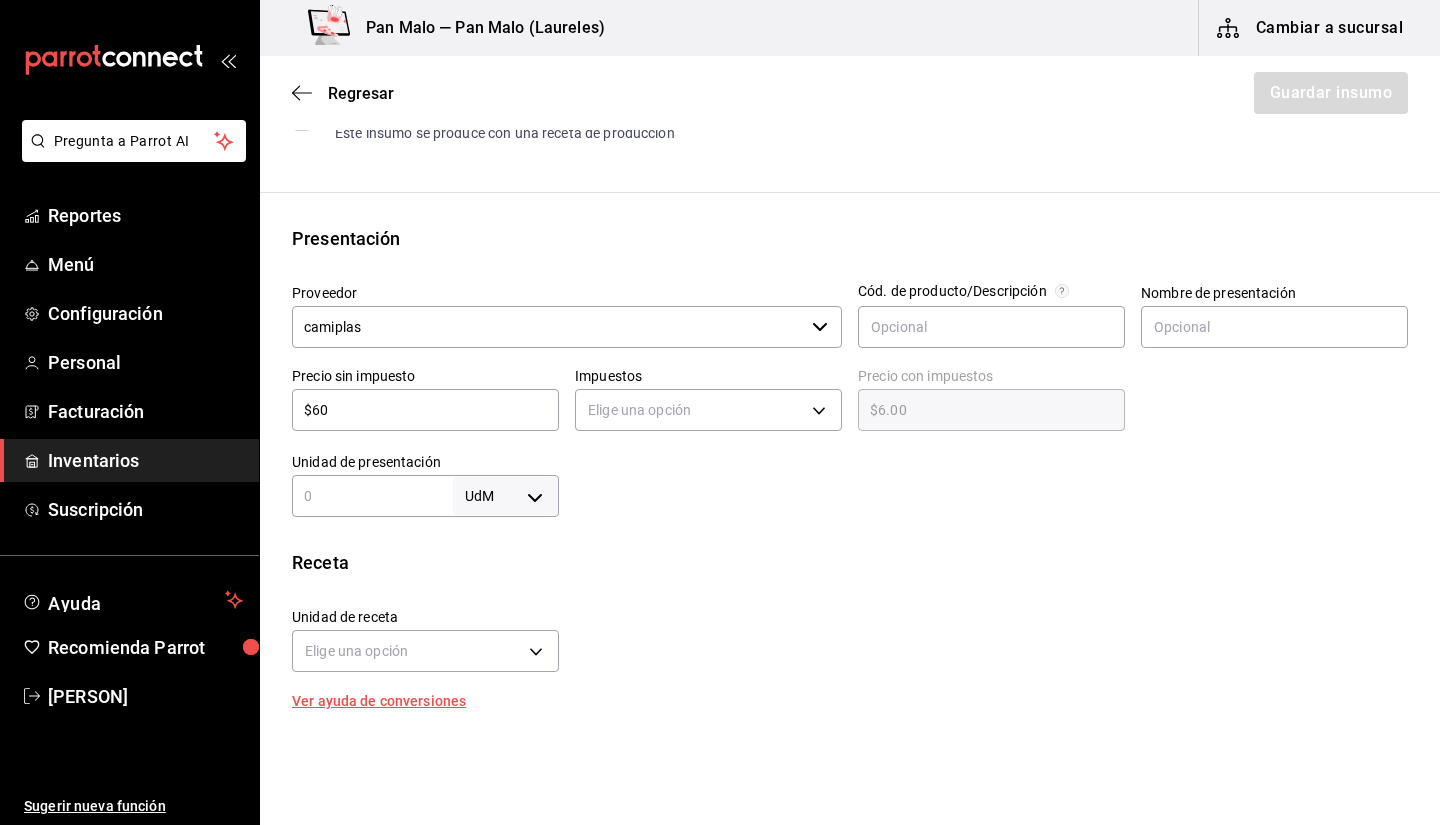 type on "$60.00" 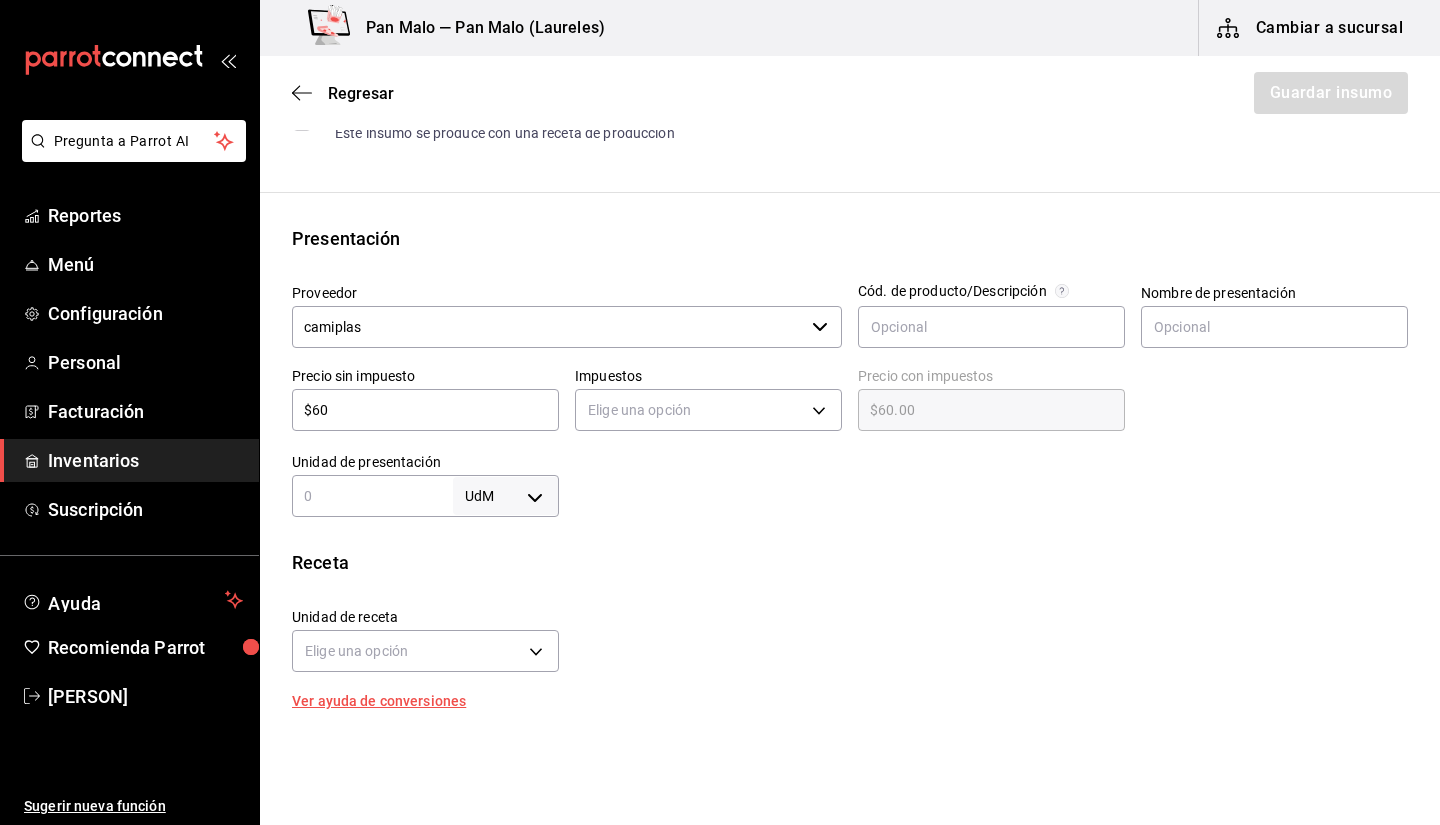 type on "$600" 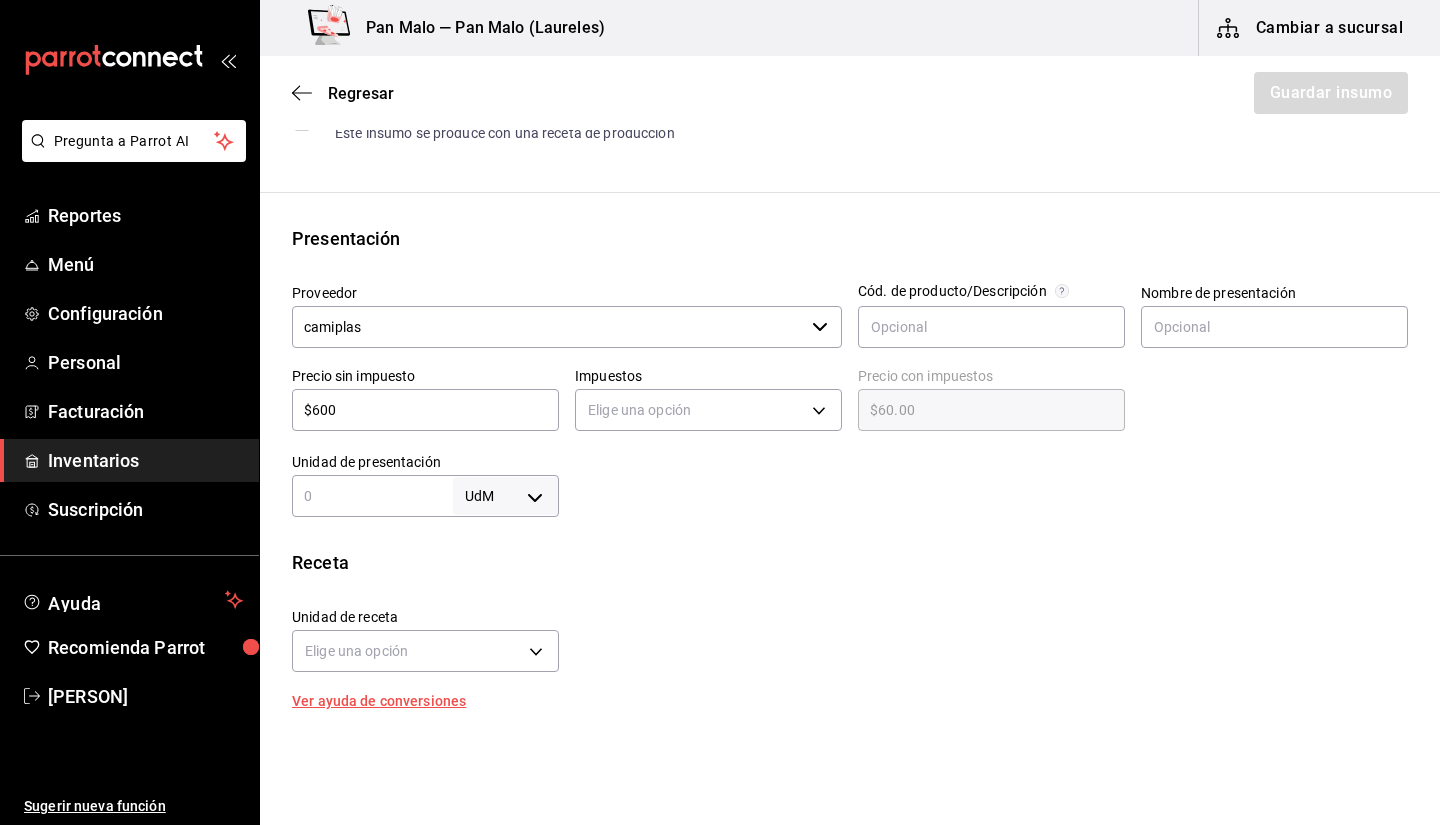 type on "$600.00" 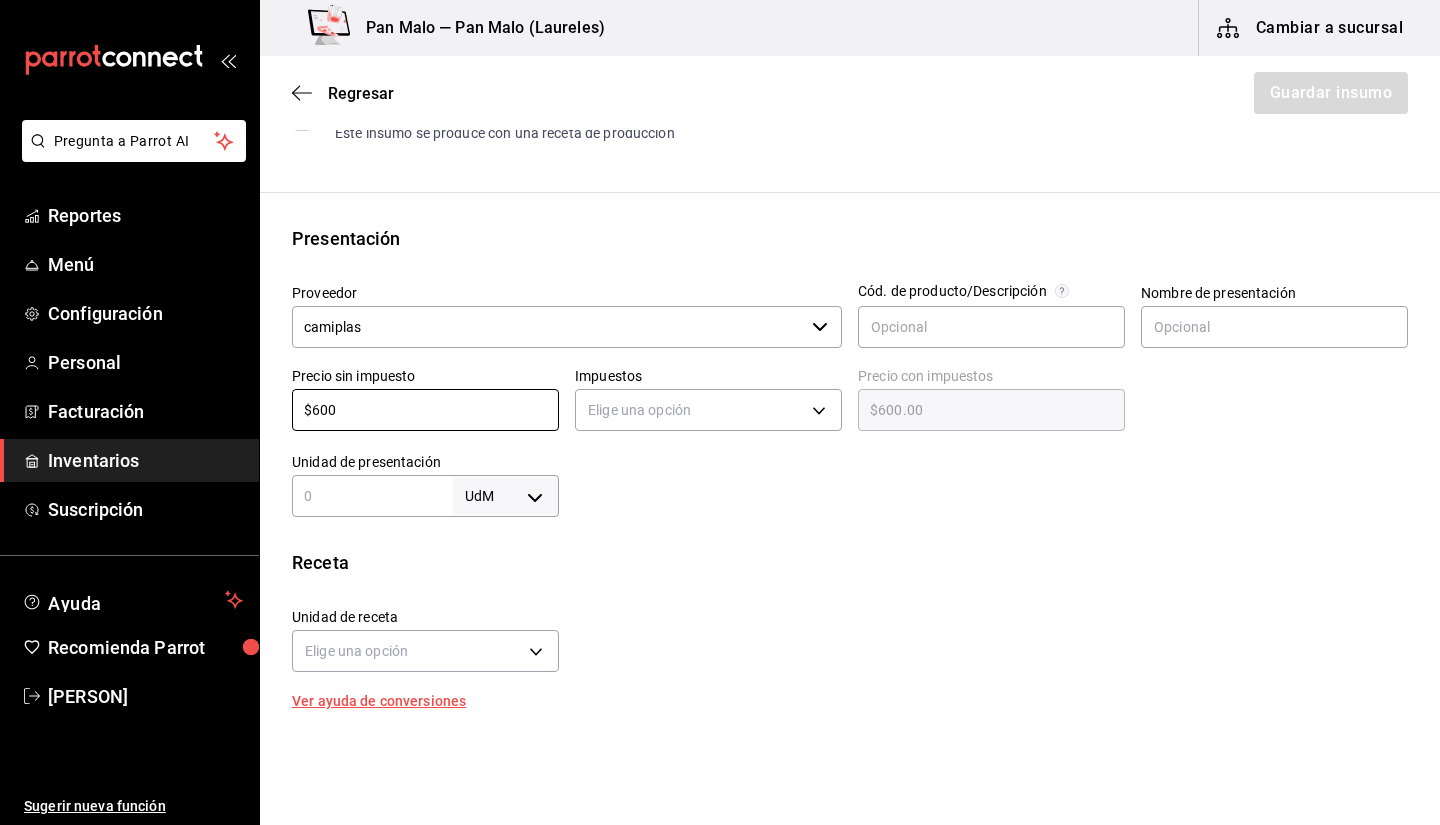 type on "$600" 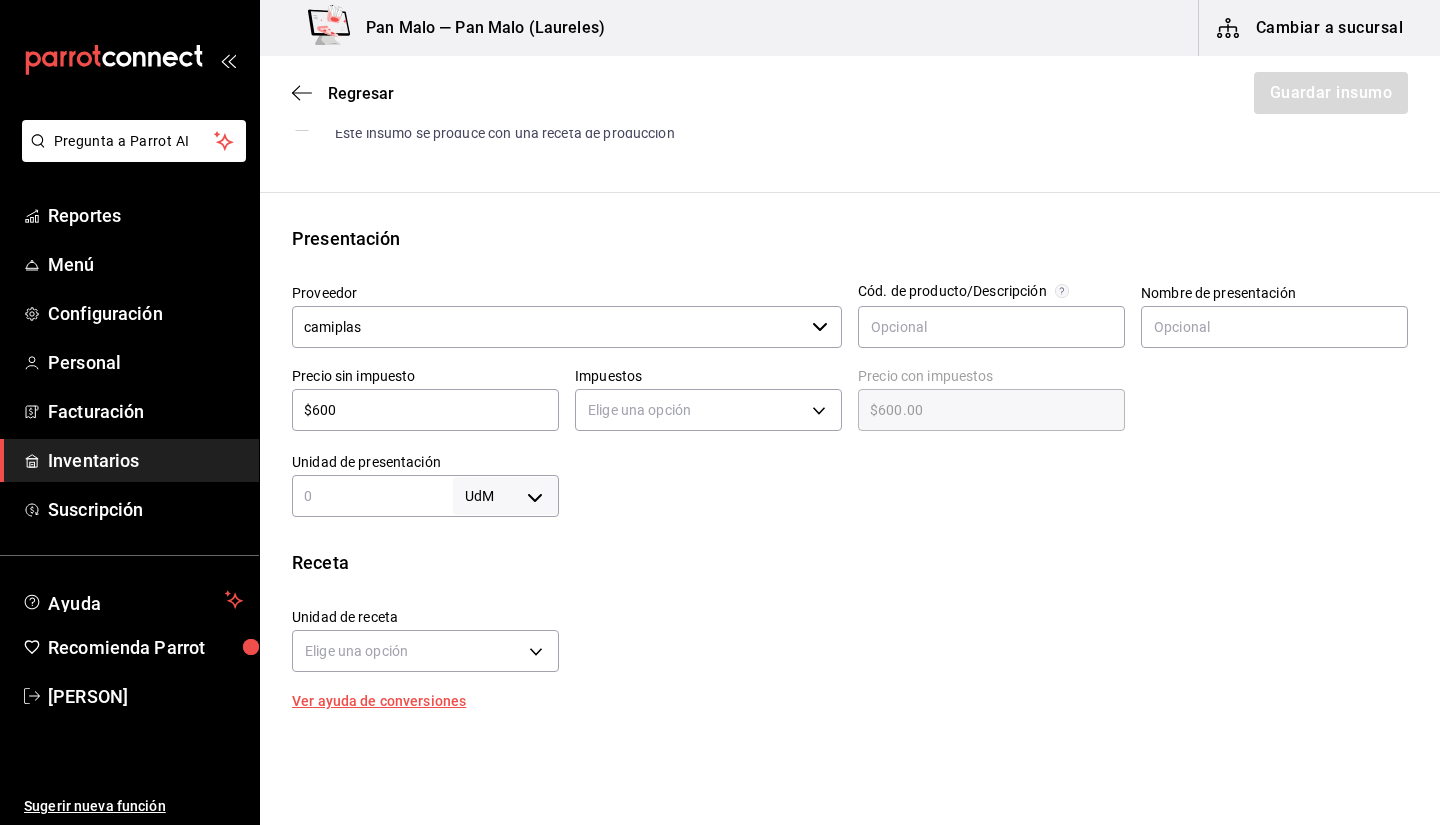 click at bounding box center (372, 496) 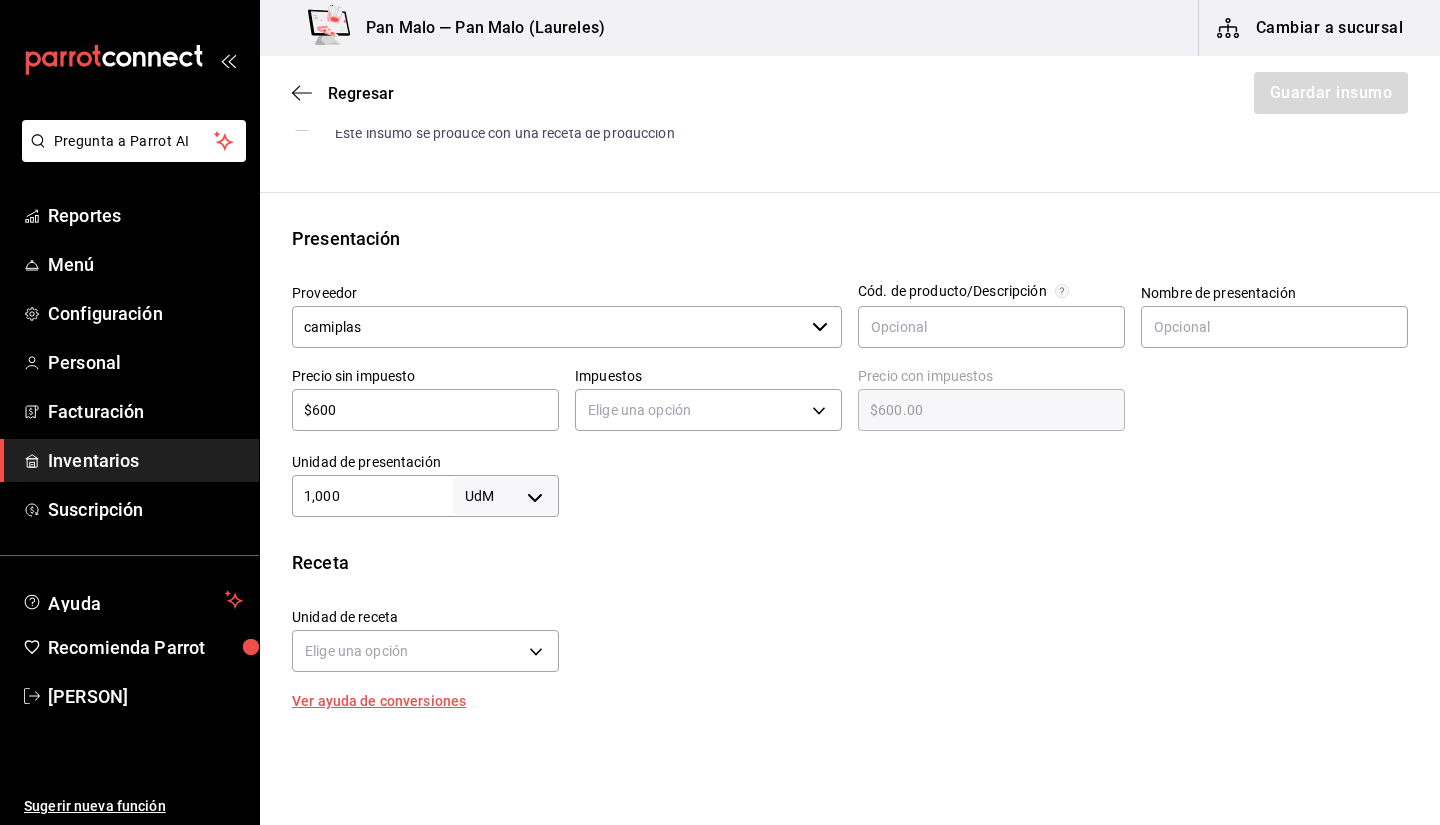 type on "1,000" 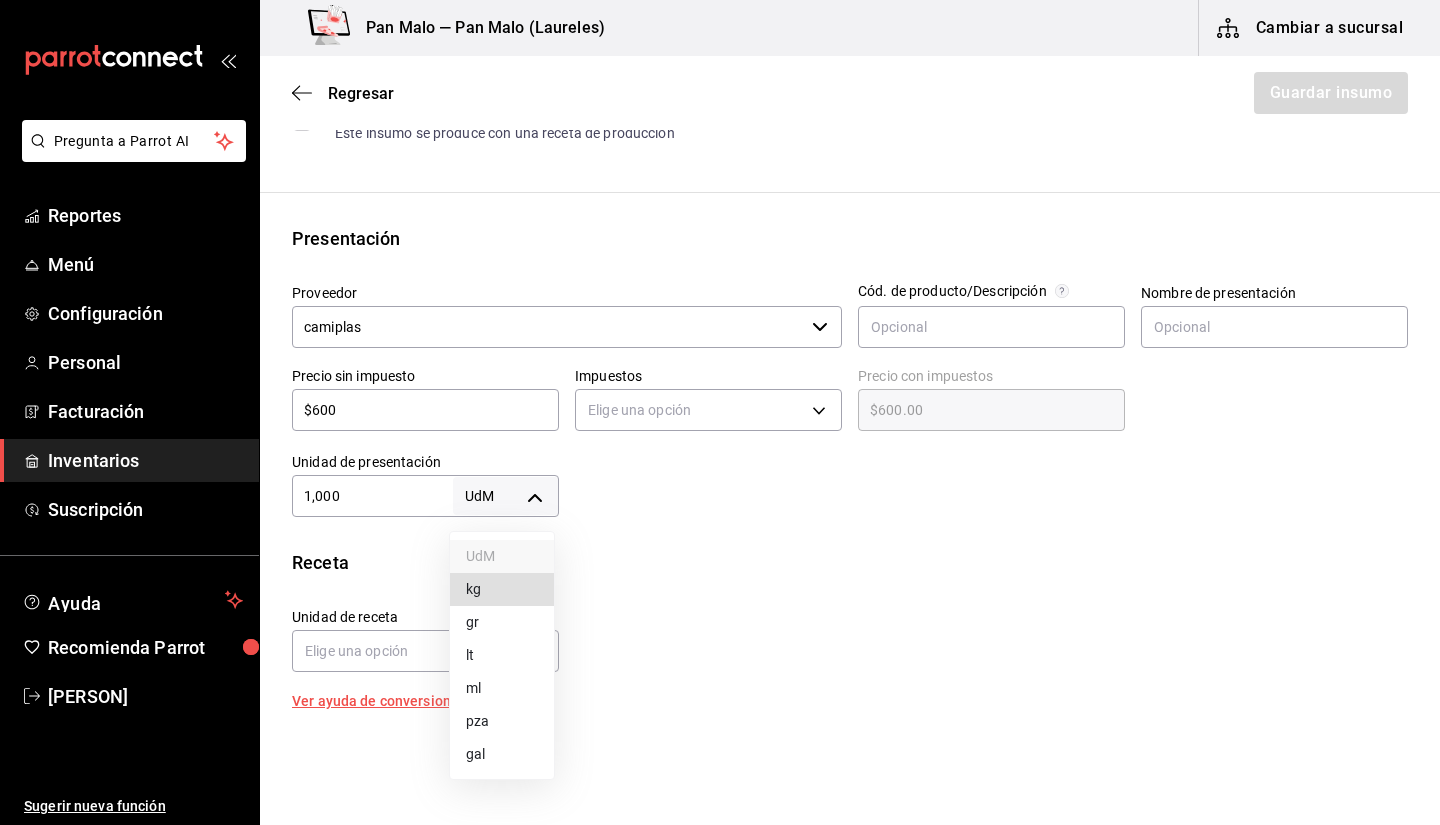 click on "Pregunta a Parrot AI Reportes   Menú   Configuración   Personal   Facturación   Inventarios   Suscripción   Ayuda Recomienda Parrot   [PERSON]   Sugerir nueva función   Pan Malo — Pan Malo (Laureles) Cambiar a sucursal Regresar Guardar insumo Insumo Nombre Tapa Vaso Termico 8oz Categoría de inventario PLASTICOS ​ Mínimo 1 ​ Ideal 2 ​ Insumo de producción Este insumo se produce con una receta de producción Presentación Proveedor camiplas ​ Cód. de producto/Descripción Nombre de presentación Precio sin impuesto $600 ​ Impuestos Elige una opción Precio con impuestos $600.00 ​ Unidad de presentación 1,000 UdM ​ Receta Unidad de receta pza UNIT Factor de conversión 1 ​ 1 pza de Presentación = 1 pza receta Ver ayuda de conversiones ¿La presentación  viene en otra caja? Si No Unidades de conteo pza Presentaciones (1,000 pza) GANA 1 MES GRATIS EN TU SUSCRIPCIÓN AQUÍ Pregunta a Parrot AI Reportes   Menú   Configuración   Personal   Facturación   Inventarios   UdM" at bounding box center (720, 356) 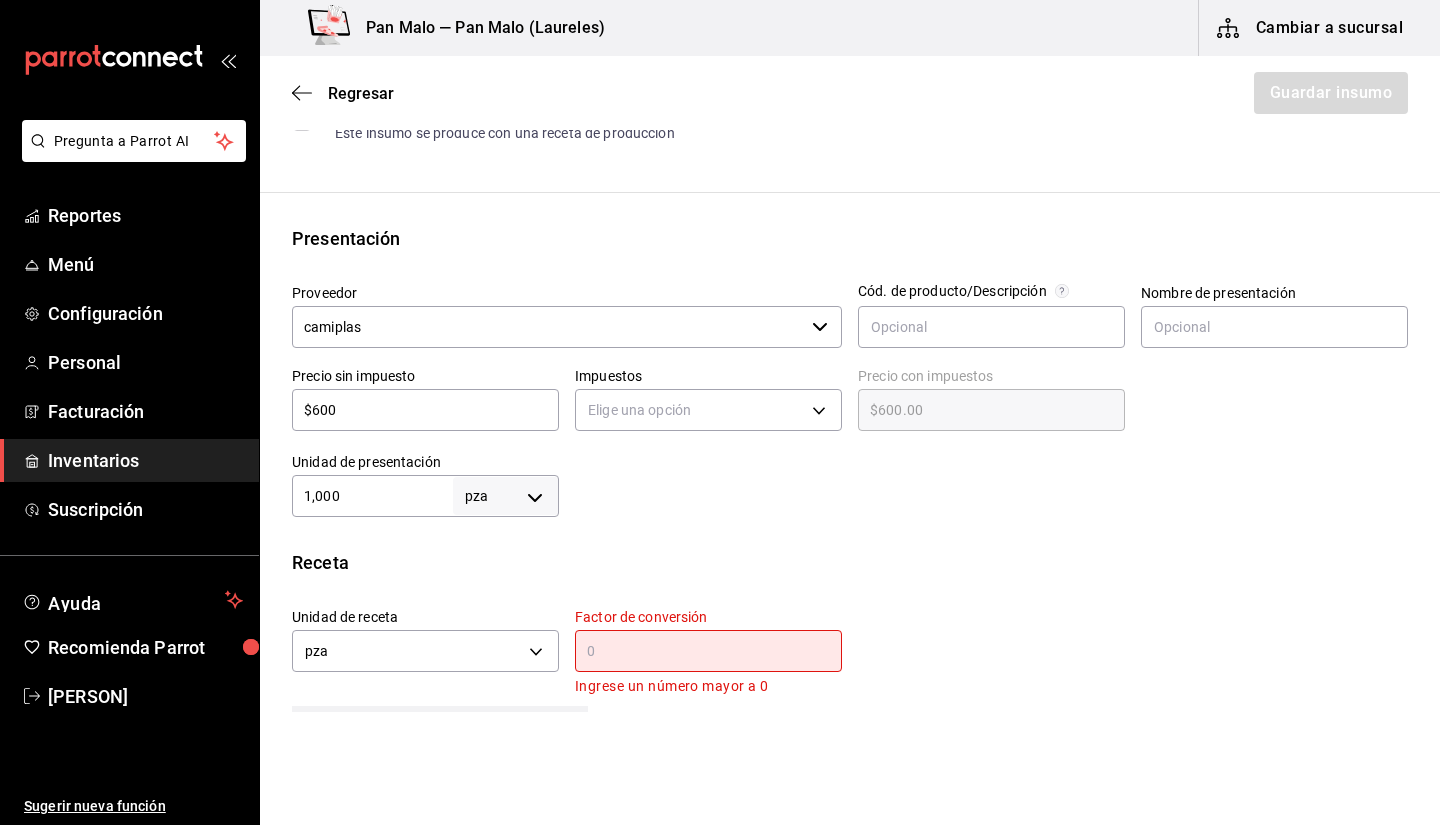 click on "​" at bounding box center (708, 651) 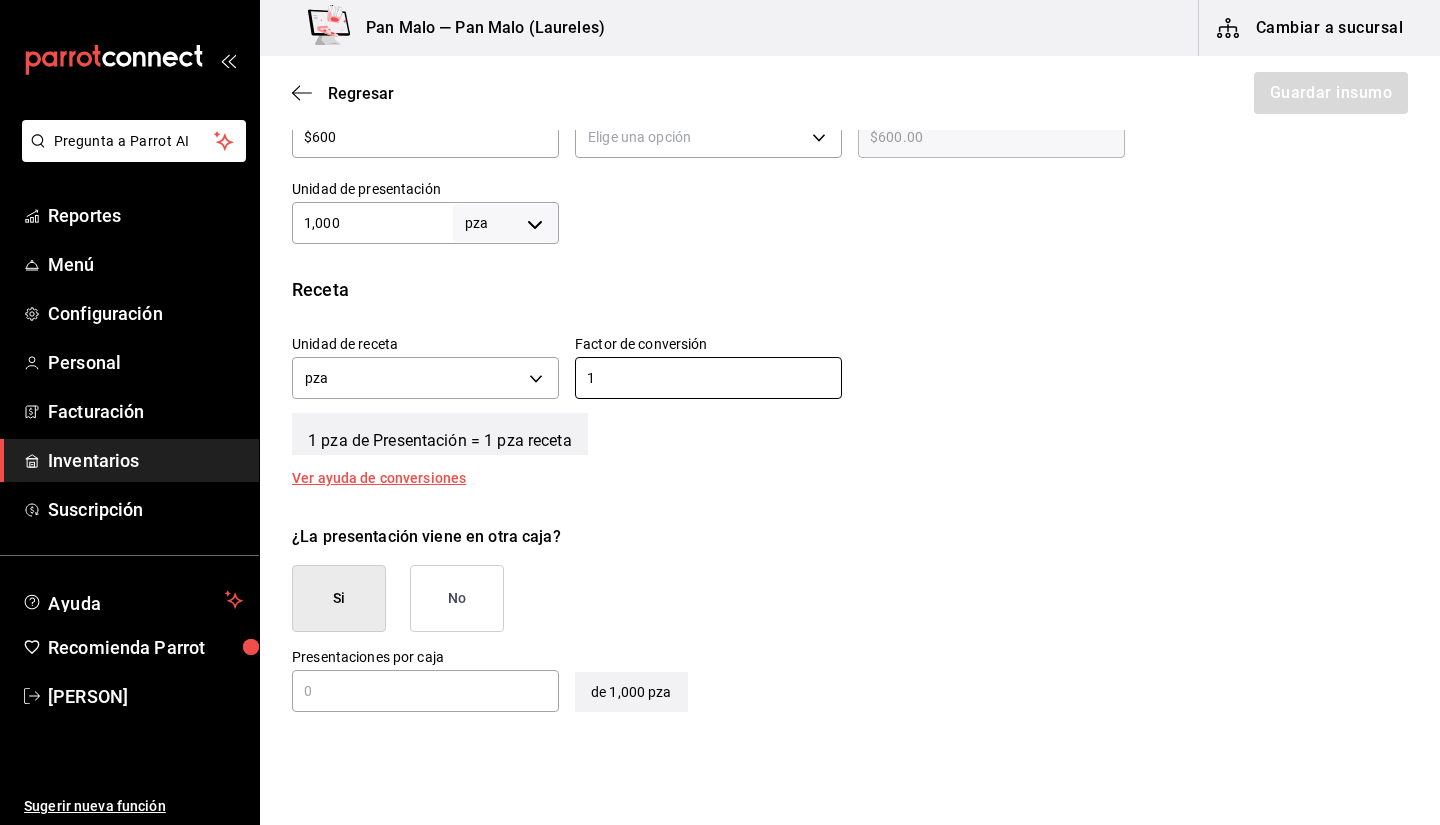 scroll, scrollTop: 613, scrollLeft: 0, axis: vertical 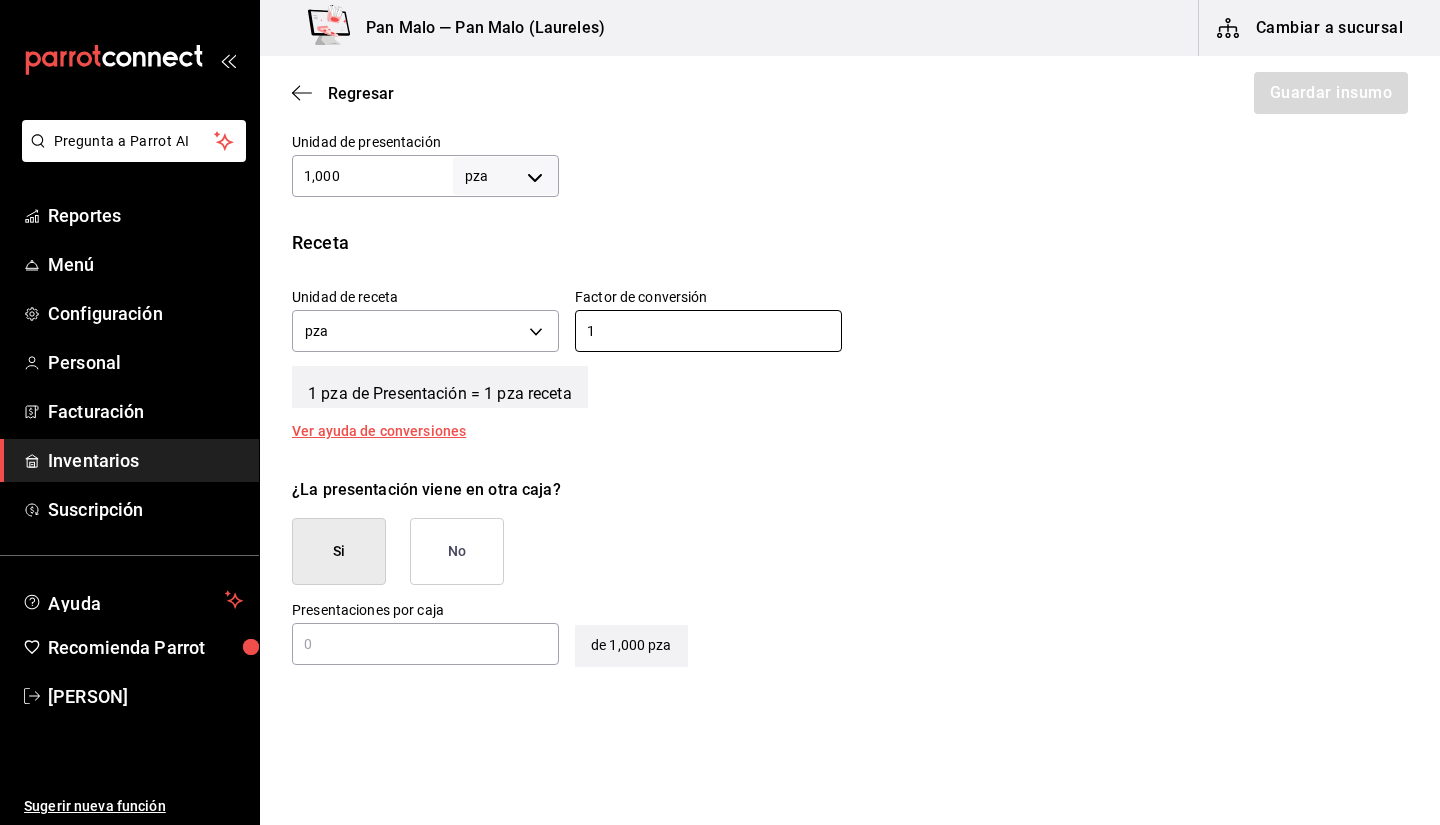 type on "1" 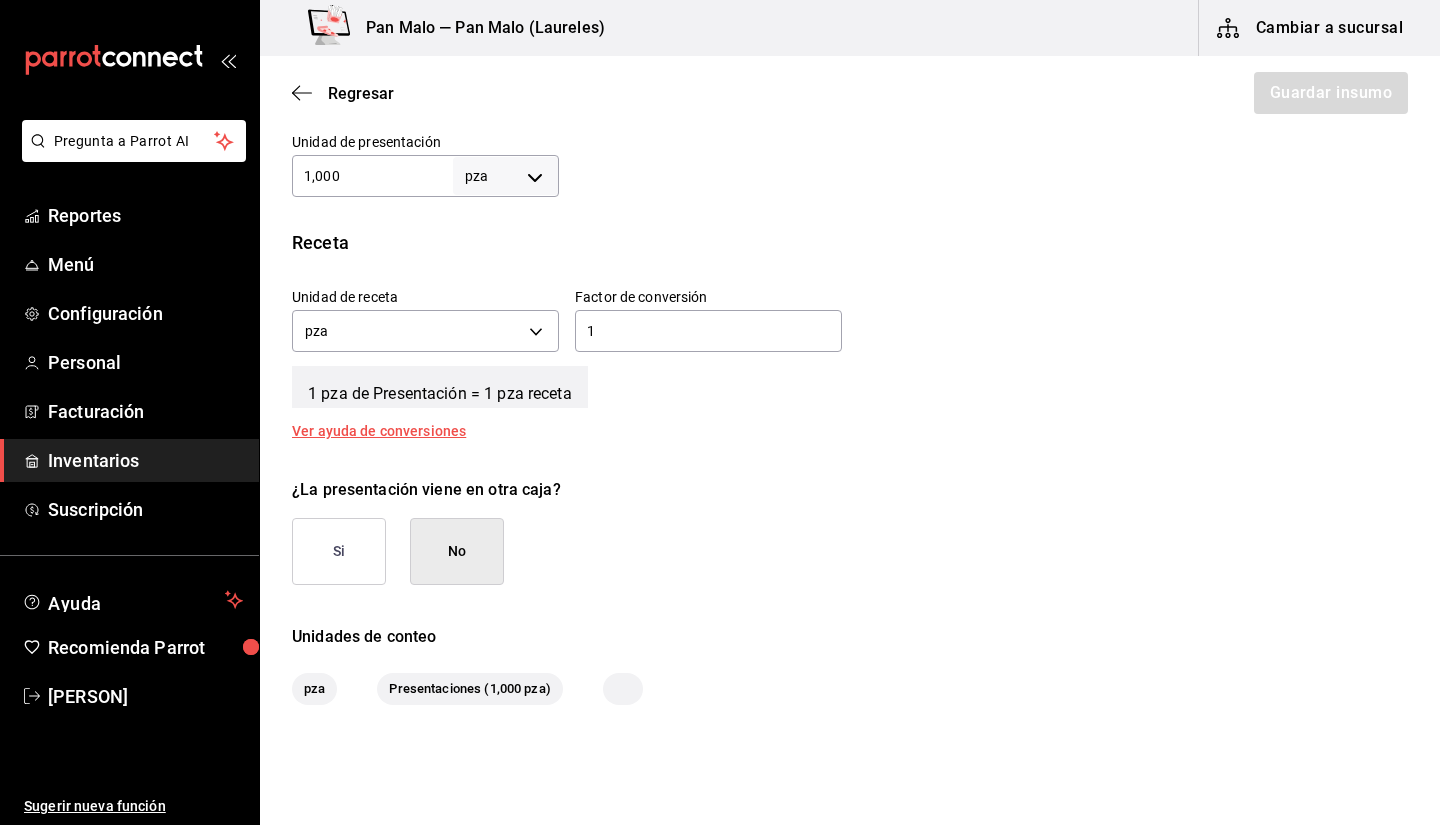 scroll, scrollTop: 121, scrollLeft: 0, axis: vertical 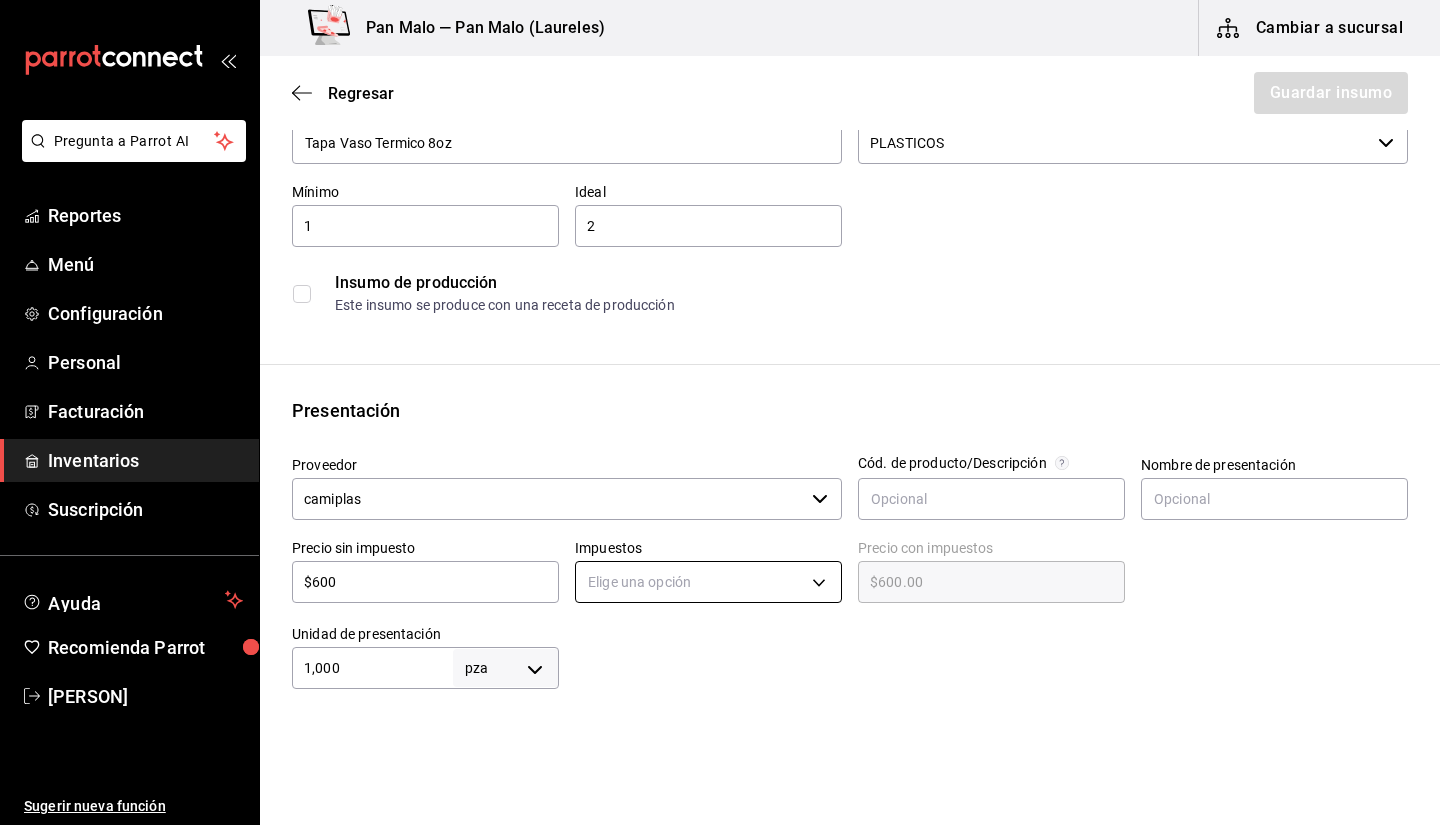 click on "Pregunta a Parrot AI Reportes   Menú   Configuración   Personal   Facturación   Inventarios   Suscripción   Ayuda Recomienda Parrot   [PERSON]   Sugerir nueva función   Pan Malo — Pan Malo (Laureles) Cambiar a sucursal Regresar Guardar insumo Insumo Nombre Tapa Vaso Termico 8oz Categoría de inventario PLASTICOS ​ Mínimo 1 ​ Ideal 2 ​ Insumo de producción Este insumo se produce con una receta de producción Presentación Proveedor camiplas ​ Cód. de producto/Descripción Nombre de presentación Precio sin impuesto $600 ​ Impuestos Elige una opción Precio con impuestos $600.00 ​ Unidad de presentación 1,000 pza UNIT ​ Receta Unidad de receta pza UNIT Factor de conversión 1 ​ 1 pza de Presentación = 1 pza receta Ver ayuda de conversiones ¿La presentación  viene en otra caja? Si No Unidades de conteo pza Presentaciones (1,000 pza) GANA 1 MES GRATIS EN TU SUSCRIPCIÓN AQUÍ Pregunta a Parrot AI Reportes   Menú   Configuración   Personal   Facturación   Inventarios" at bounding box center (720, 356) 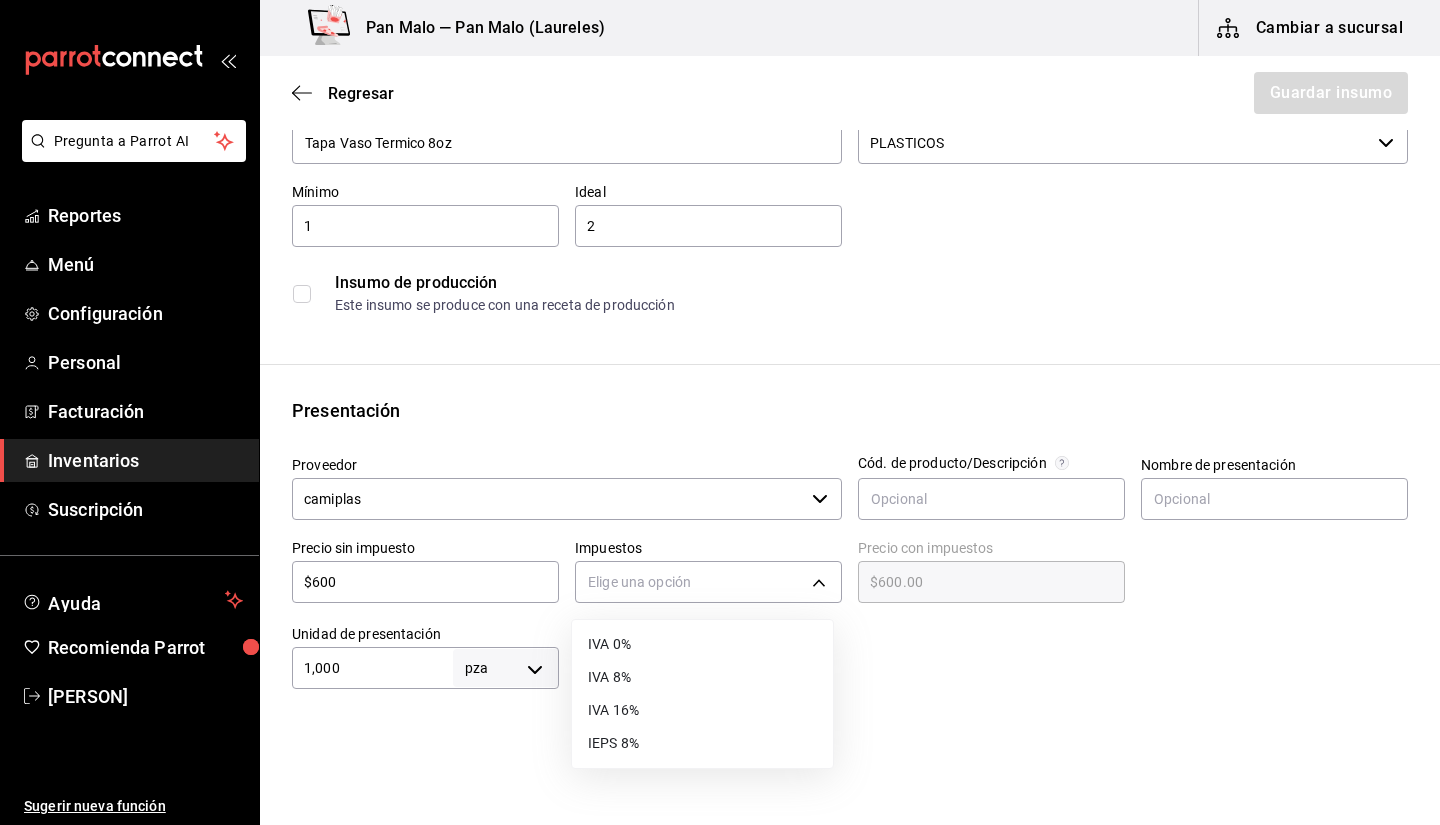 click on "IVA 0%" at bounding box center [702, 644] 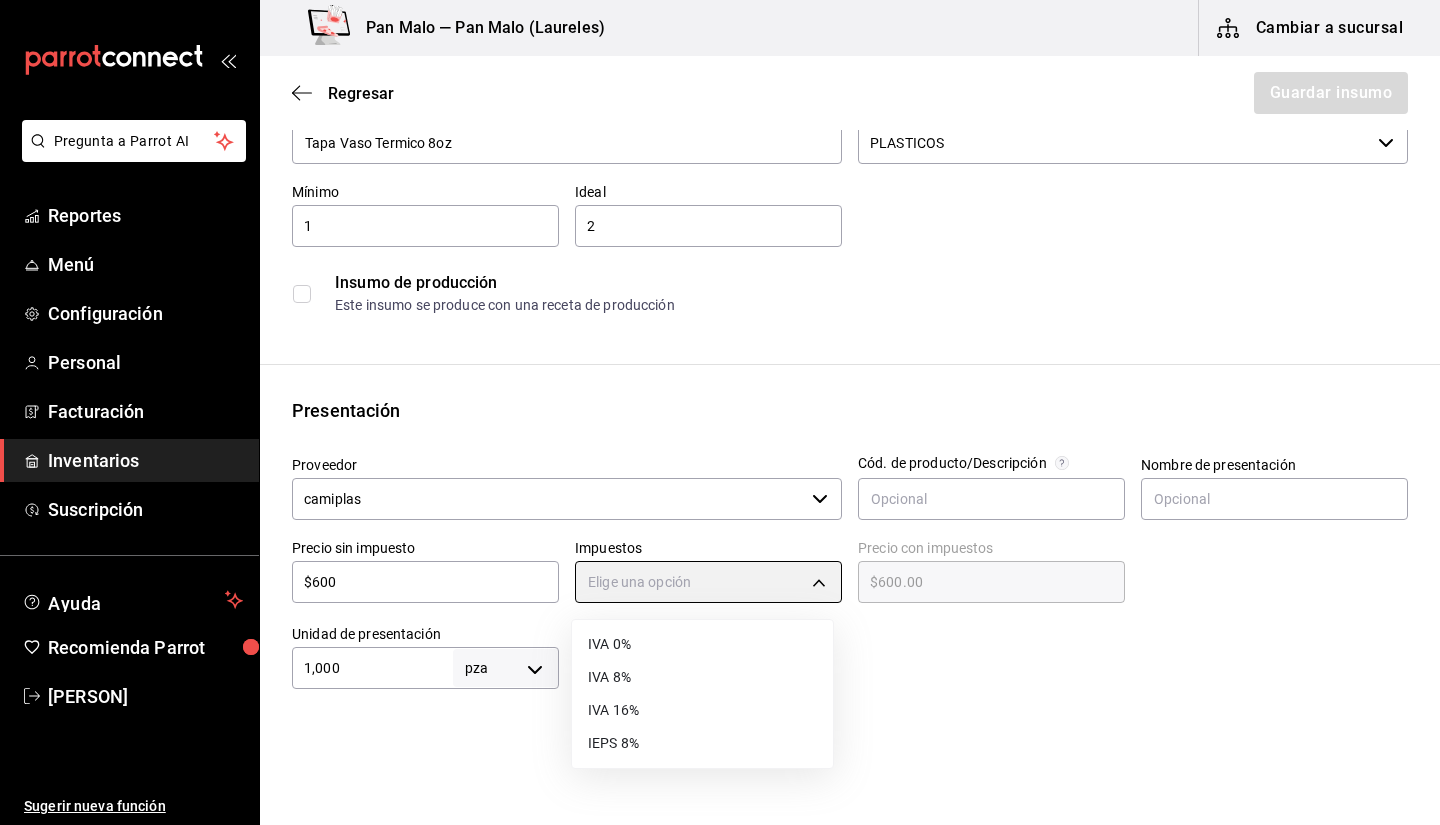 type on "IVA_0" 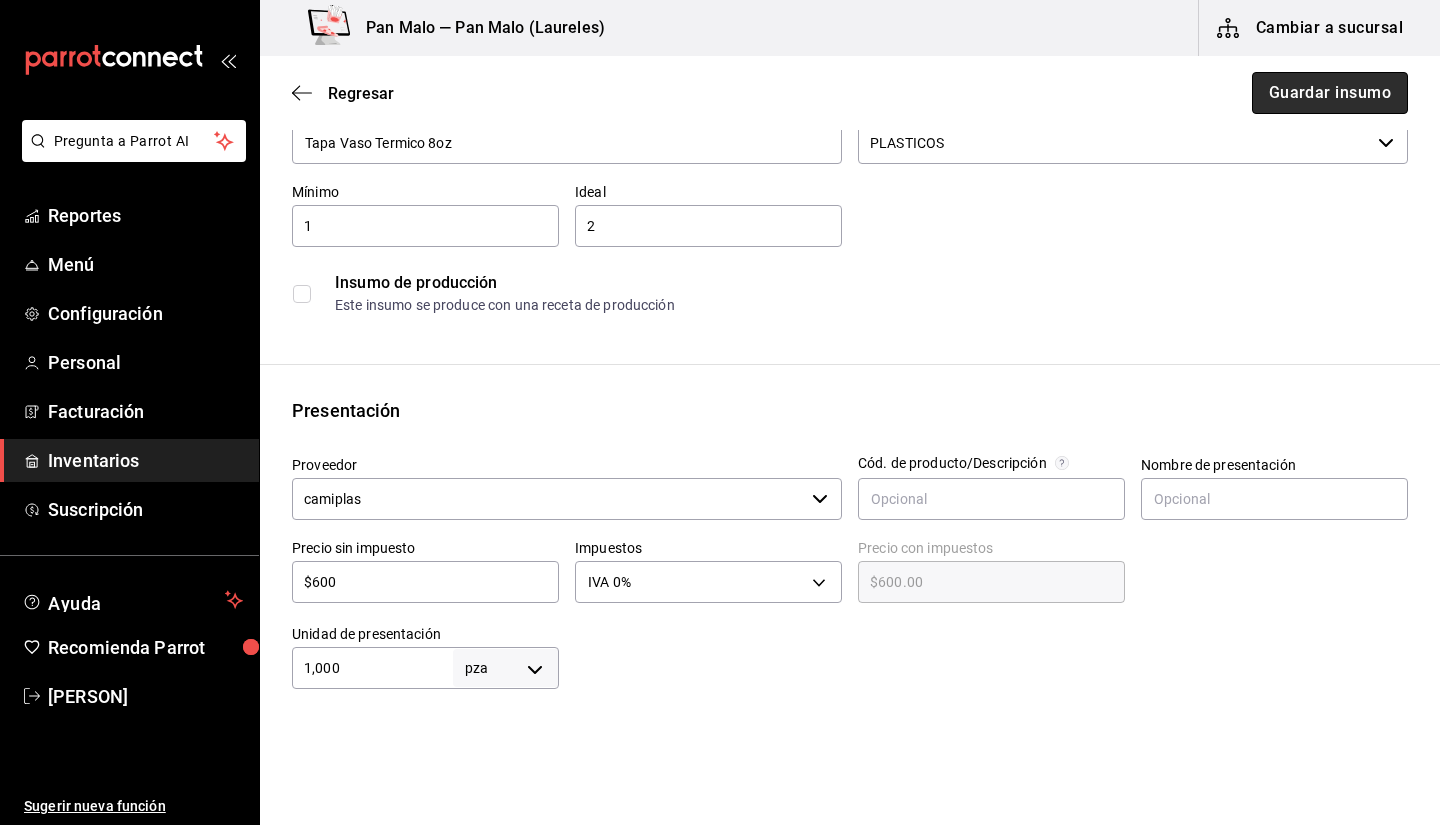 click on "Guardar insumo" at bounding box center [1330, 93] 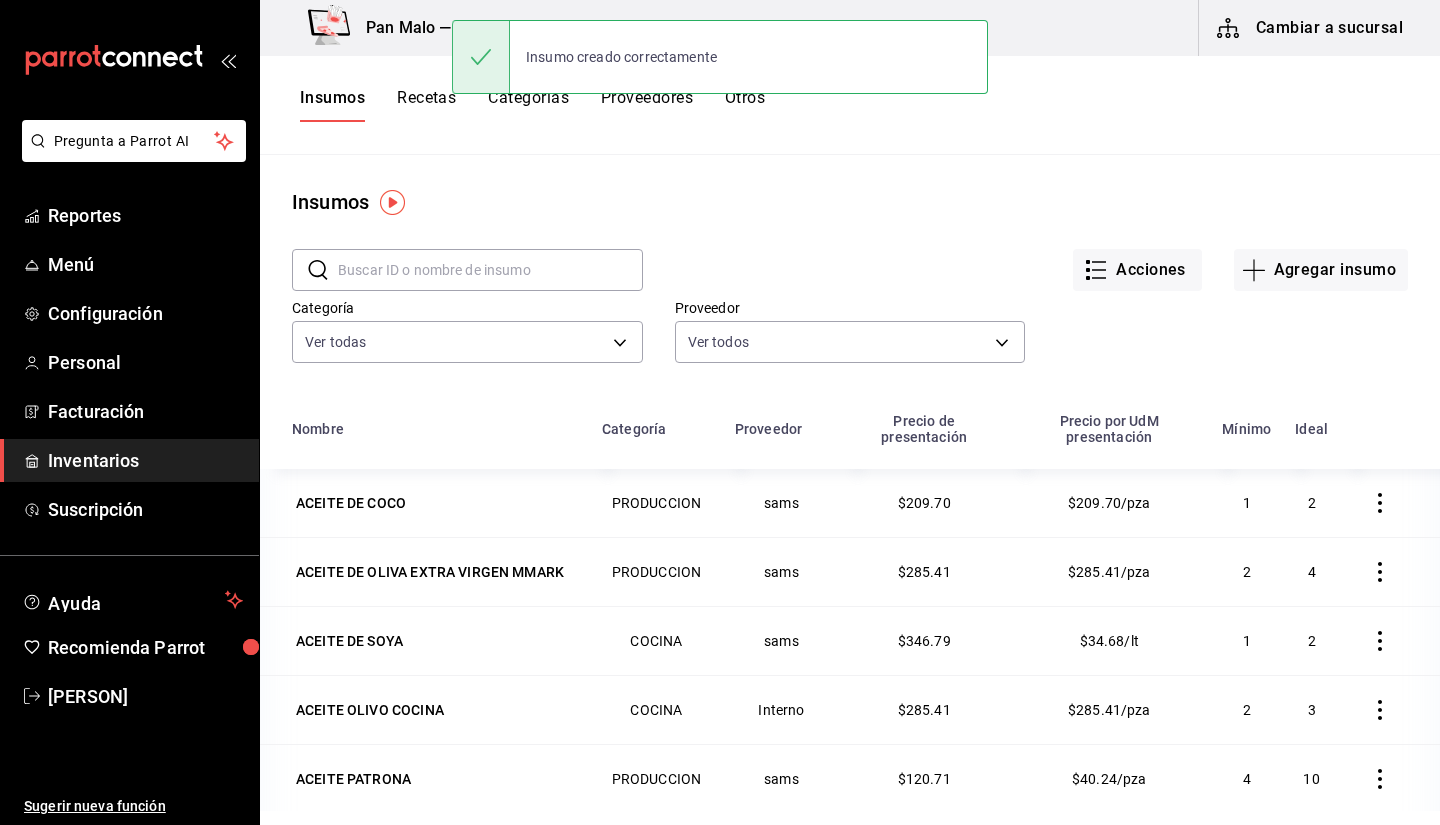 click on "Insumos ​ ​ Acciones Agregar insumo Categoría Ver todas [UUID],[UUID],[UUID],[UUID],[UUID],[UUID],[UUID],[UUID],[UUID] Proveedor Ver todos Nombre Categoría Proveedor Precio de presentación Precio por UdM presentación Mínimo Ideal ACEITE DE COCO PRODUCCION sams $209.70 $209.70/pza 1 2 ACEITE DE OLIVA EXTRA VIRGEN MMARK PRODUCCION sams $285.41 $285.41/pza 2 4 ACEITE DE SOYA COCINA sams $346.79 $34.68/lt 1 2 ACEITE OLIVO COCINA COCINA Interno $285.41 $285.41/pza 2 3 ACEITE PATRONA PRODUCCION sams $120.71 $40.24/pza 4 10 ACEITUNAS NEGRAS COCINA walmart $34.96 $0.15/gr 1 2   ADEREZO DE YOGURT PEREJIL COCINA Interno $0.00 $0.00/pza 1 2 AGUACATE HAS  COCINA Mercado Isis $79.00 $0.08/gr 1 2 AGUA CIEL 600ml EMBOTELLADOS Femsa $130.00 12 36 4 3" at bounding box center [850, 483] 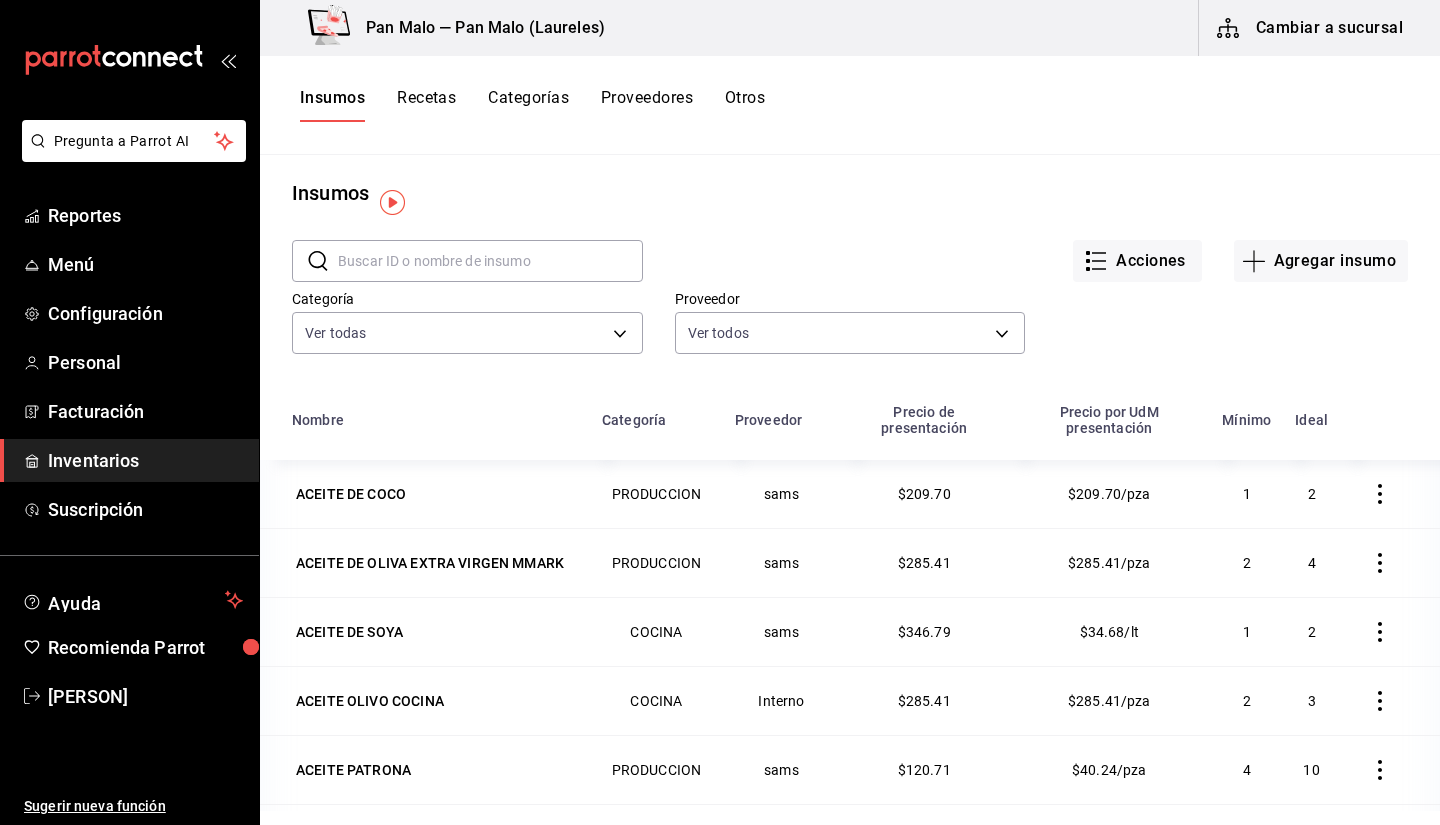 scroll, scrollTop: 0, scrollLeft: 0, axis: both 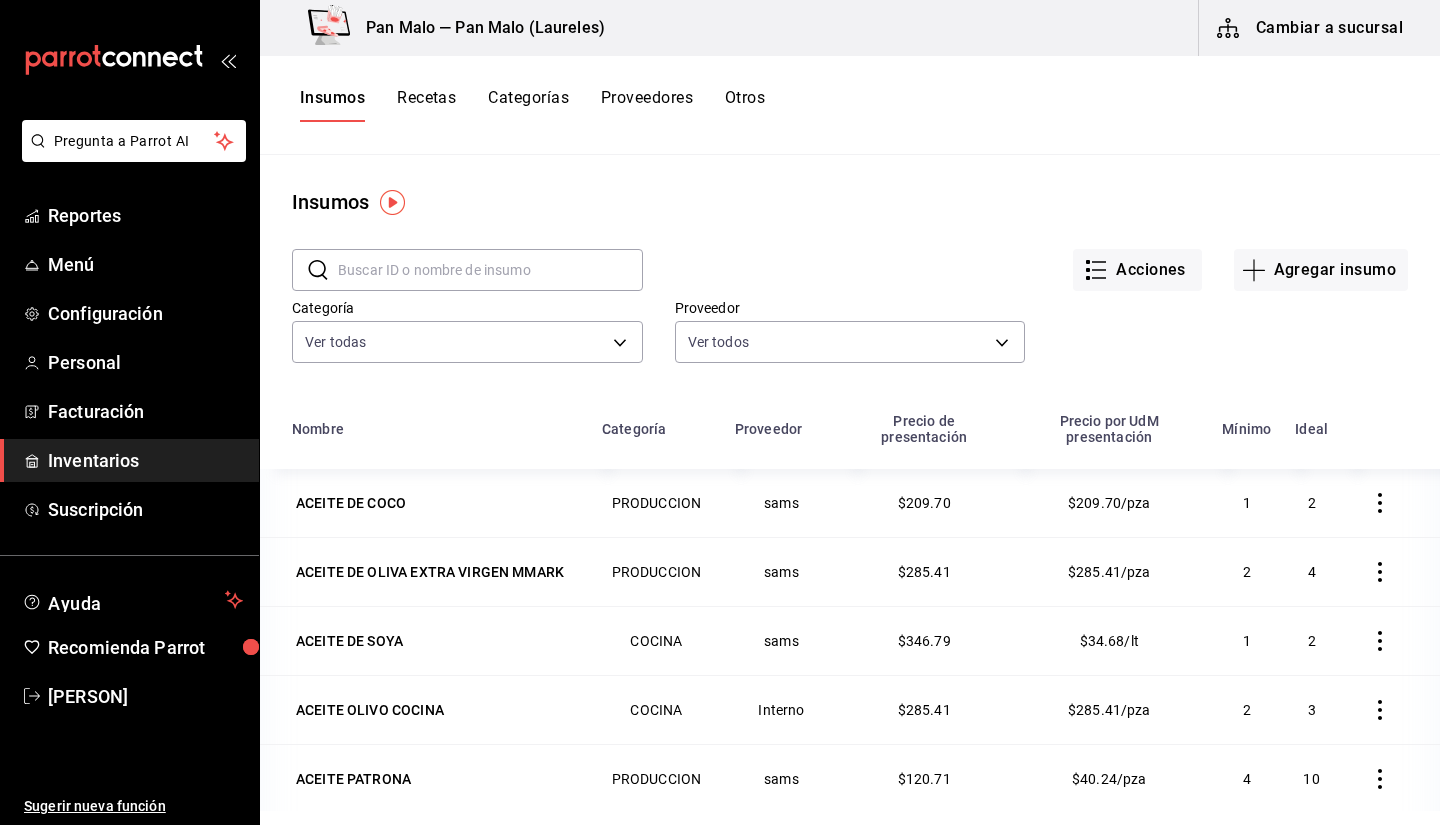 click on "Inventarios" at bounding box center [145, 460] 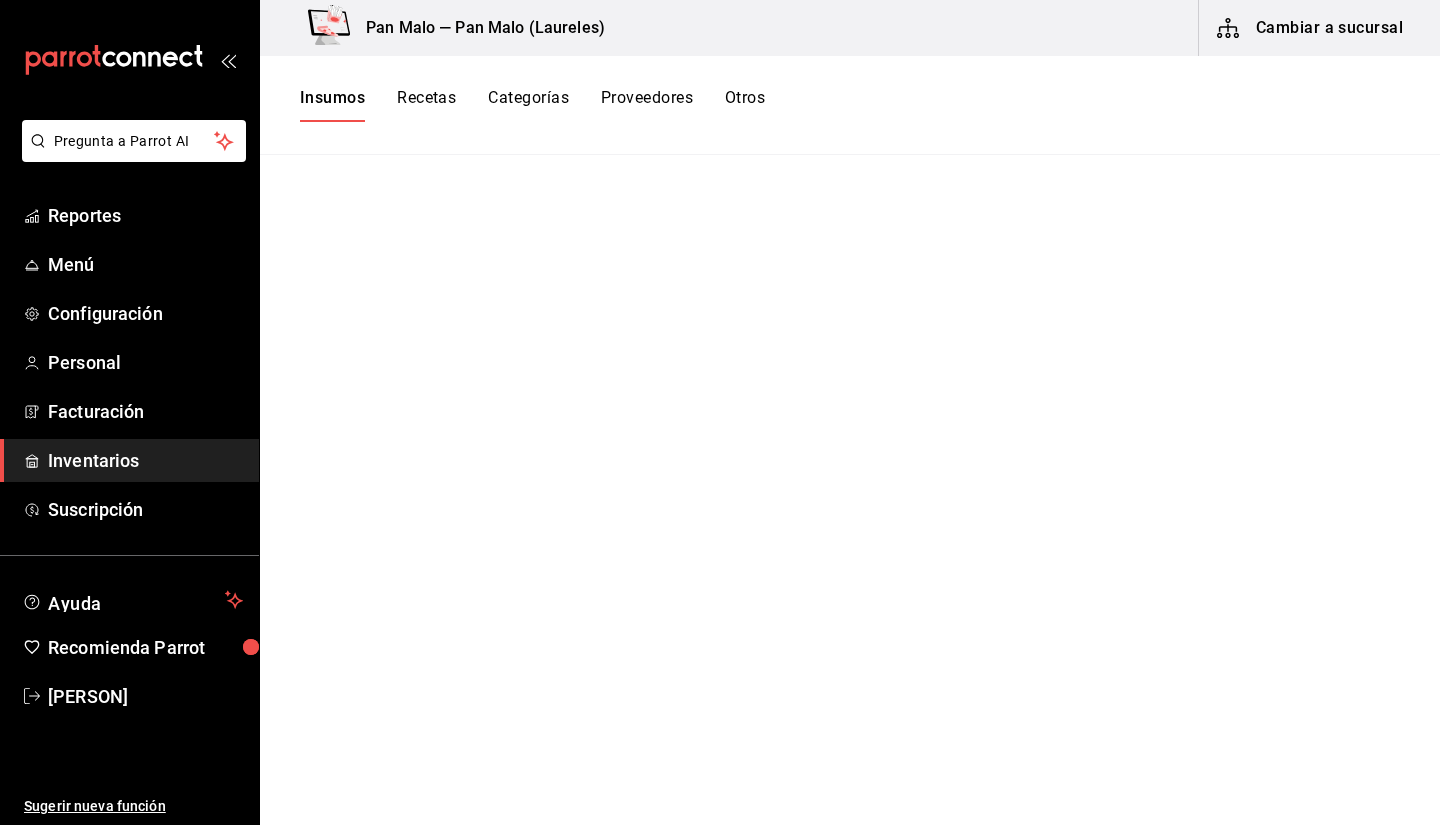 click at bounding box center (850, 483) 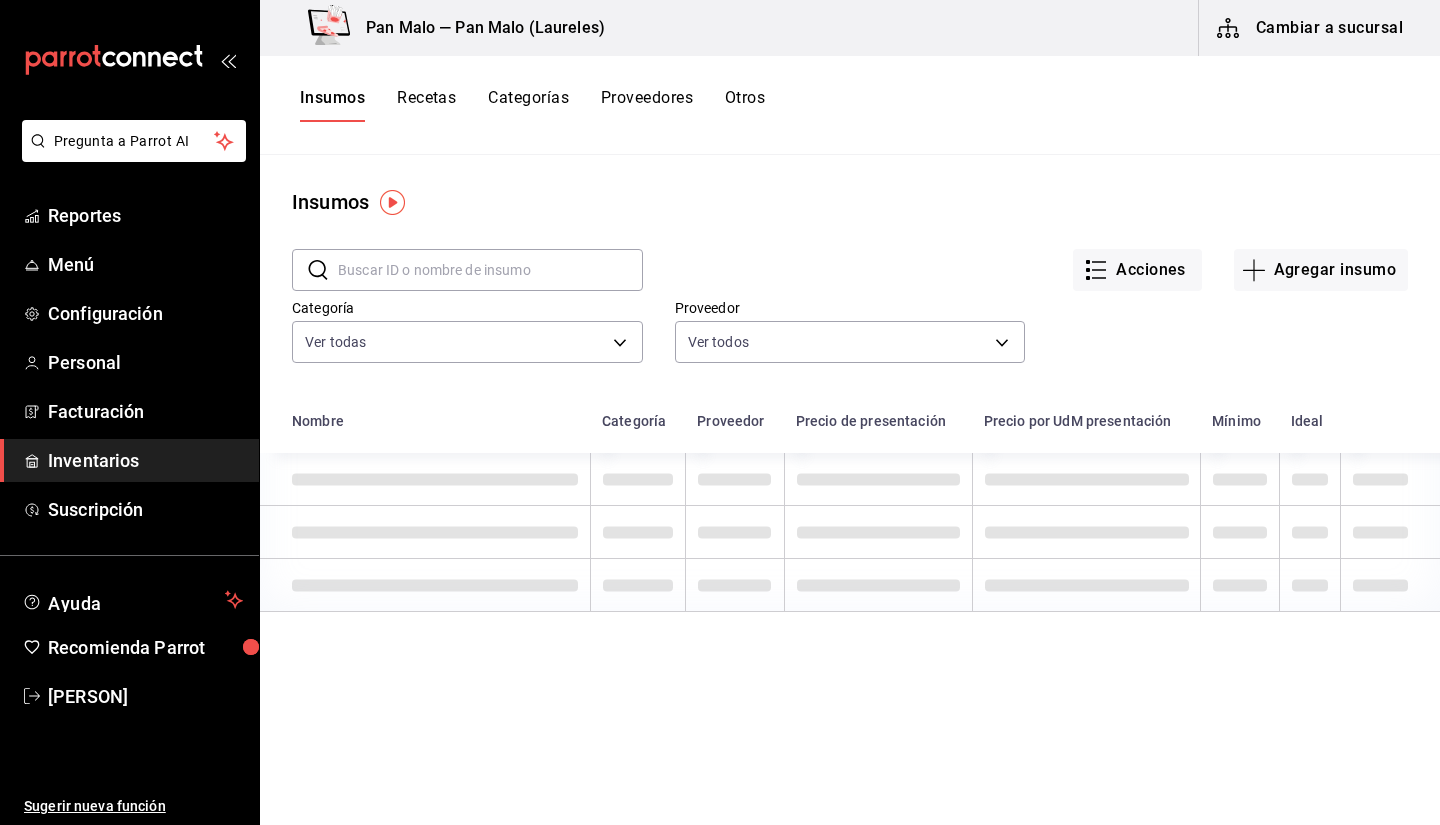 click on "Cambiar a sucursal" at bounding box center [1311, 28] 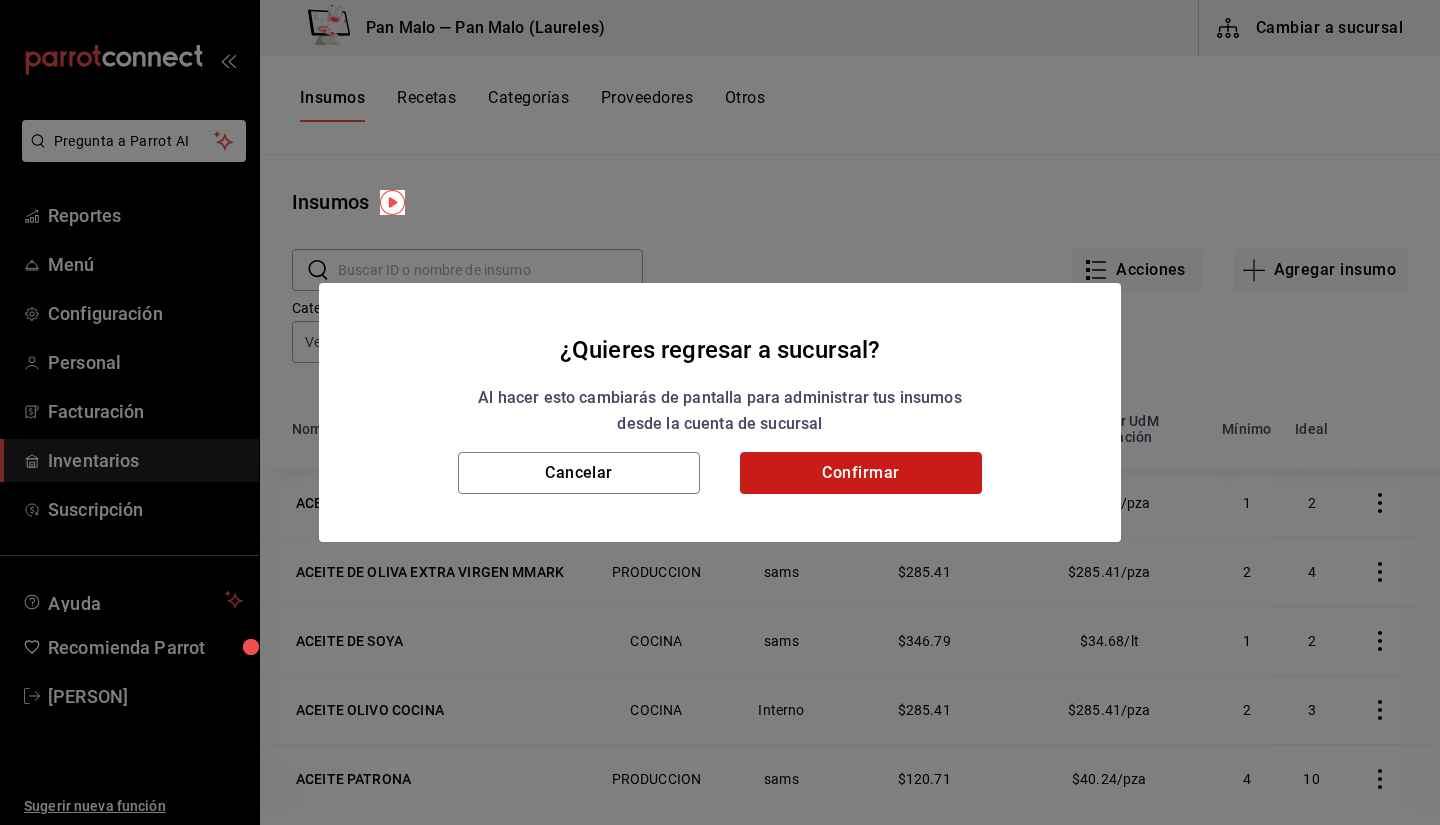 click on "Confirmar" at bounding box center (861, 473) 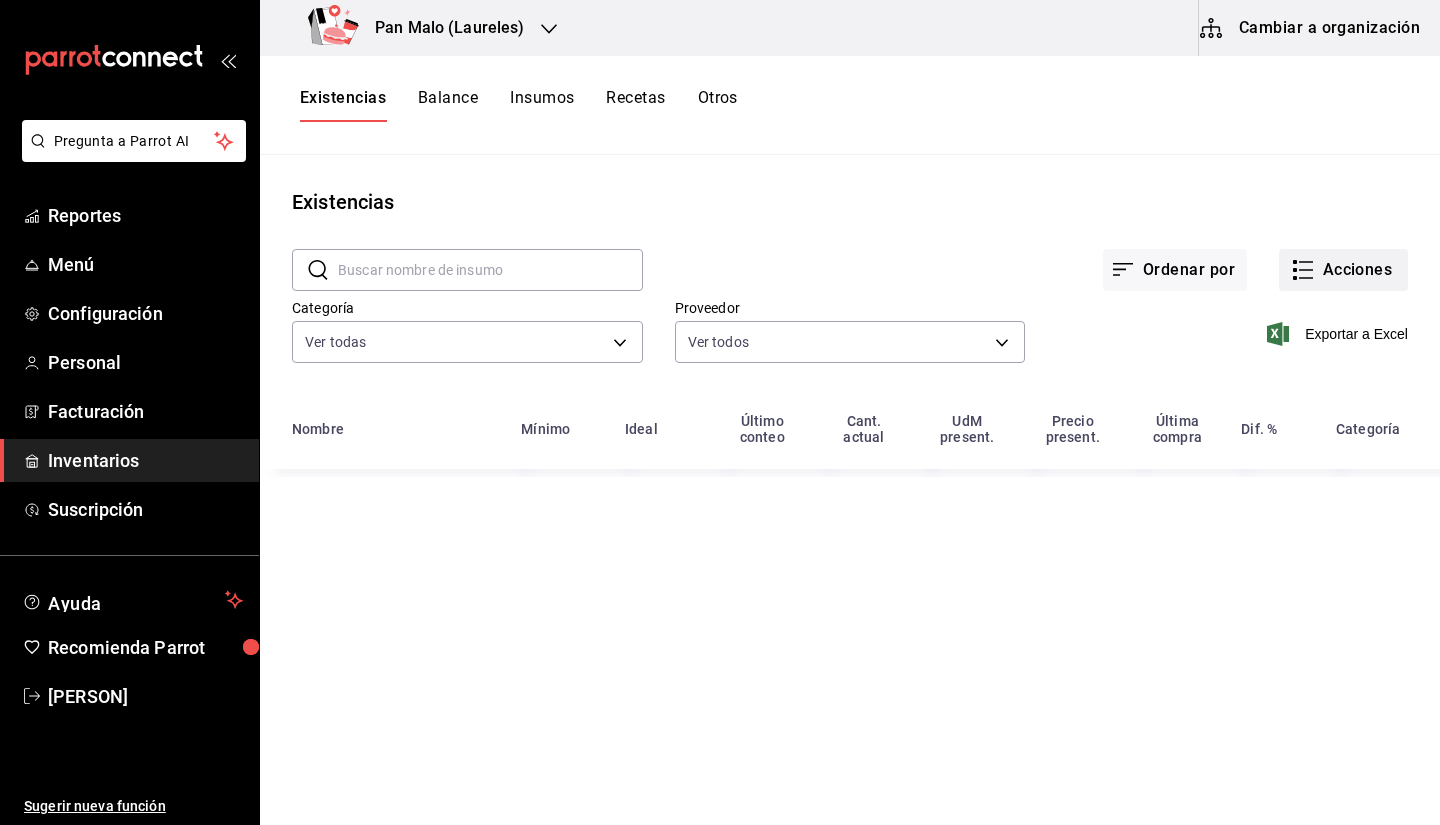 click on "Acciones" at bounding box center (1343, 270) 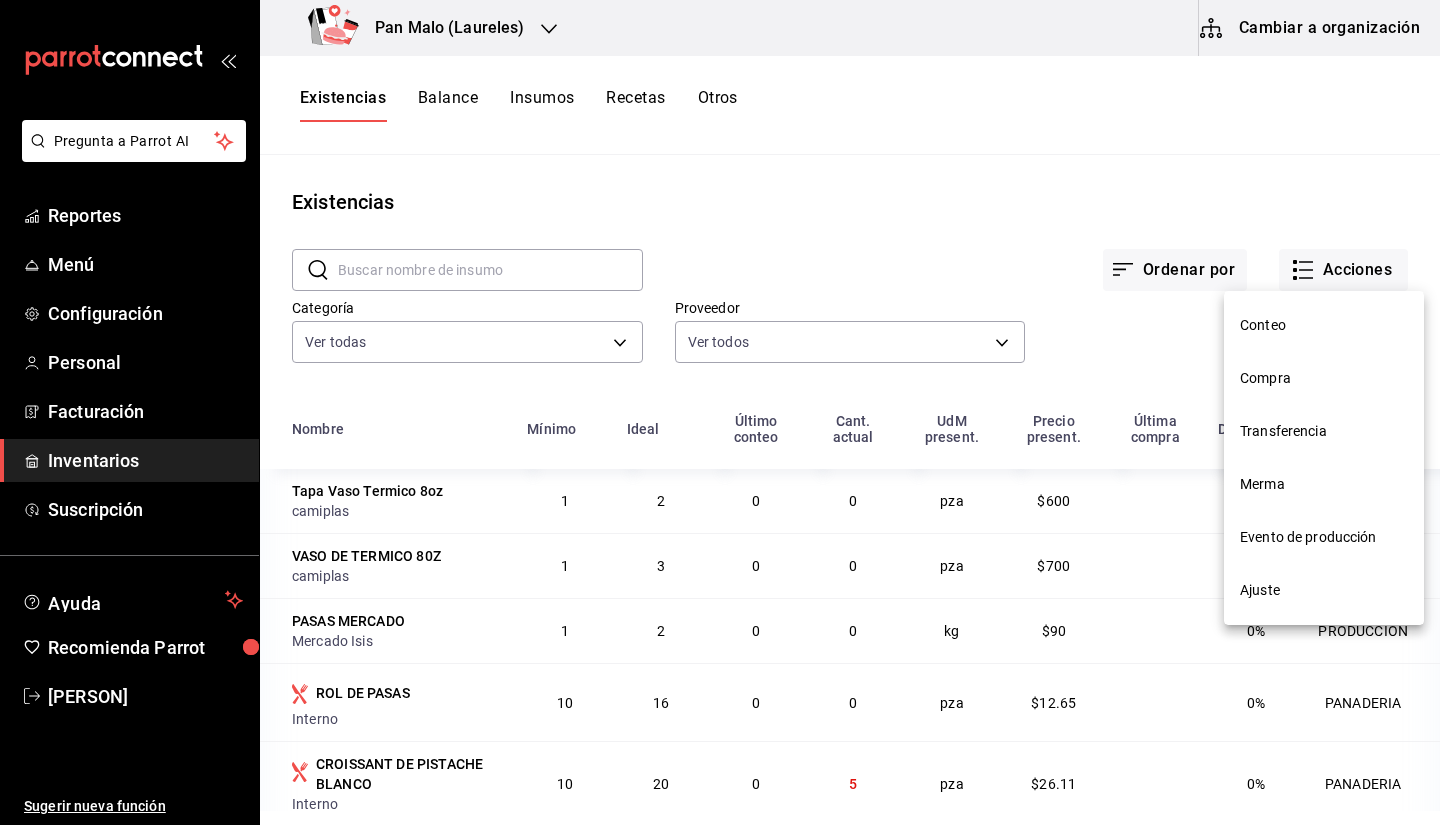 click on "Compra" at bounding box center [1324, 378] 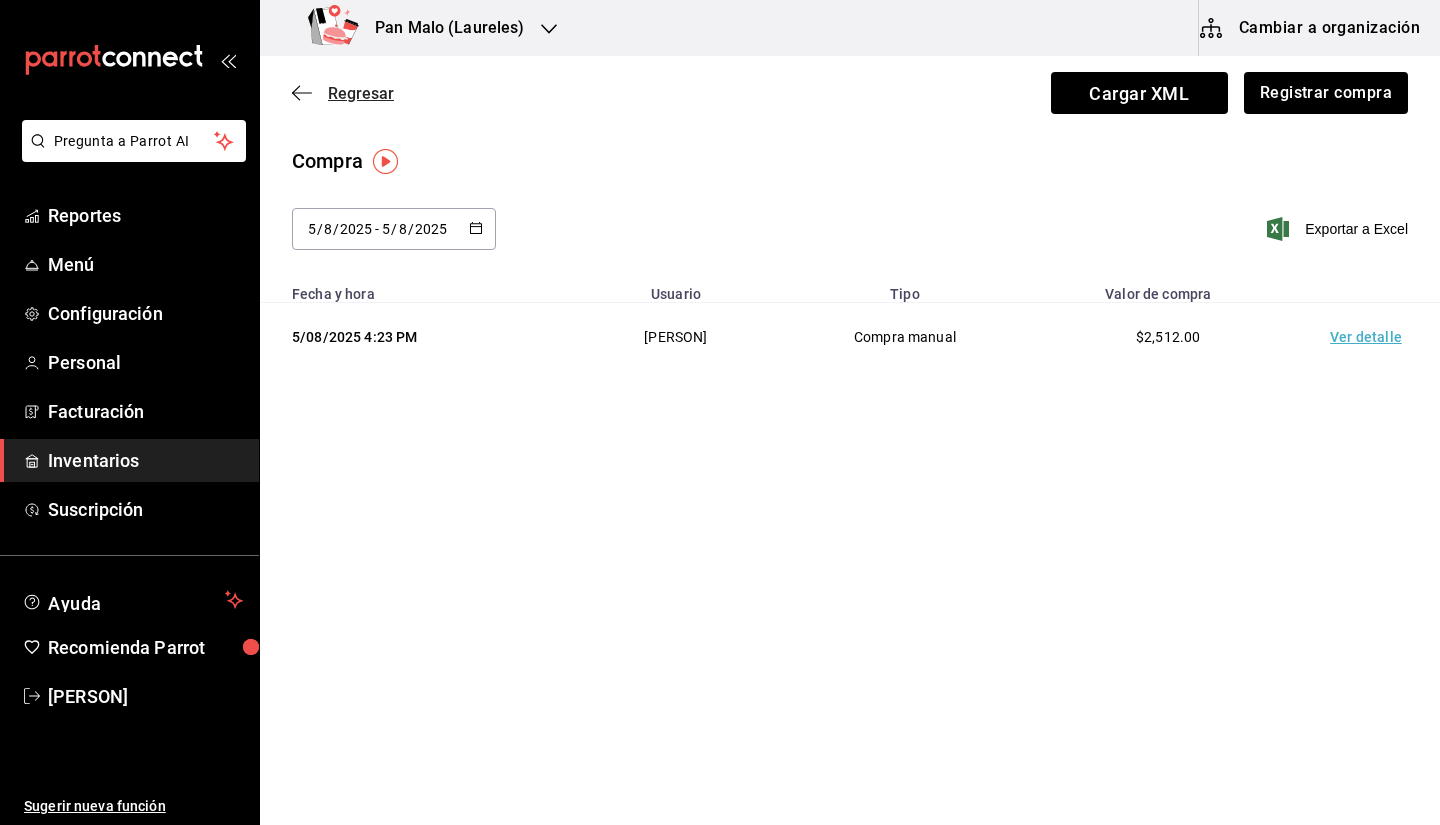 click 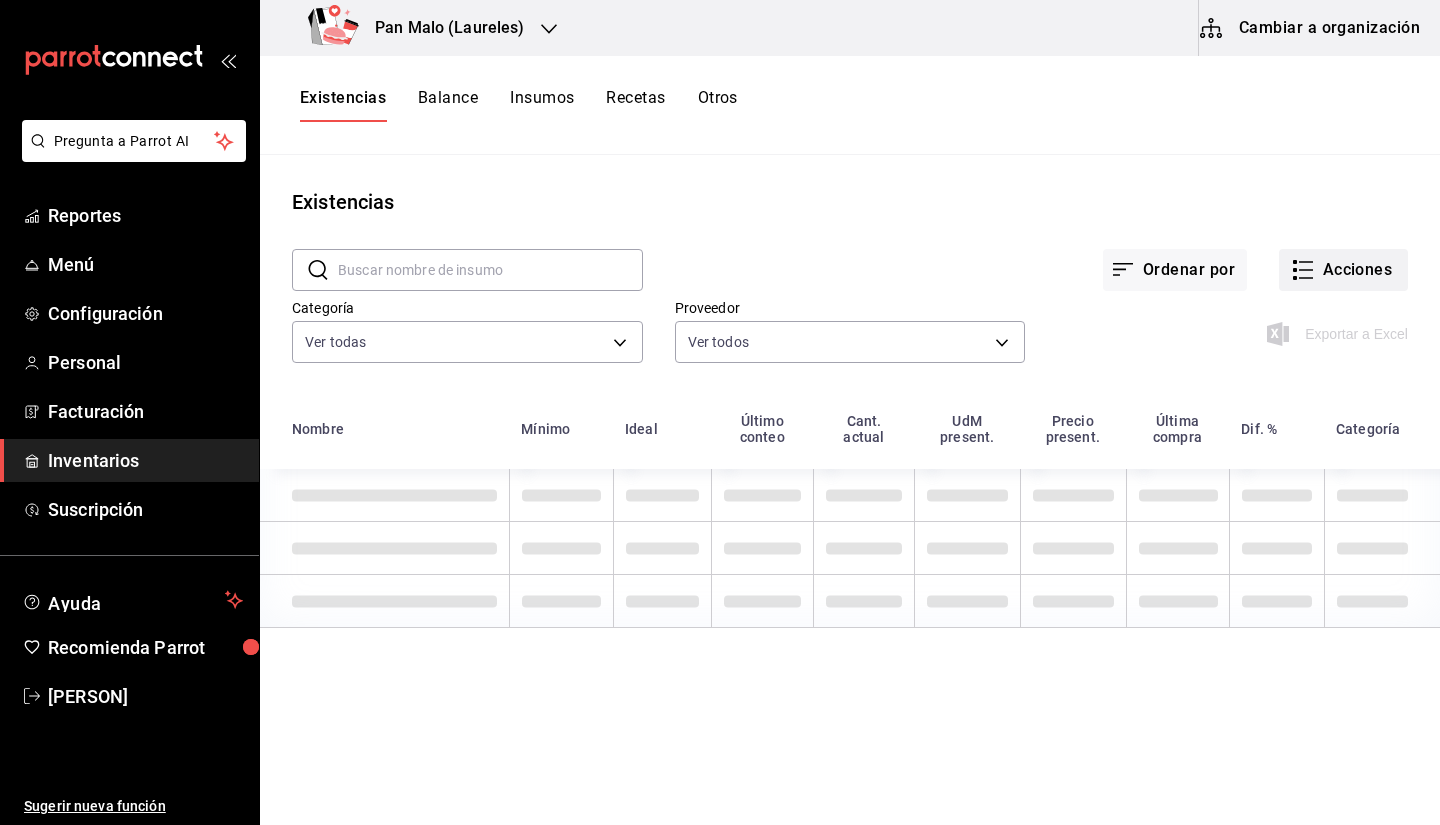 click on "Acciones" at bounding box center [1343, 270] 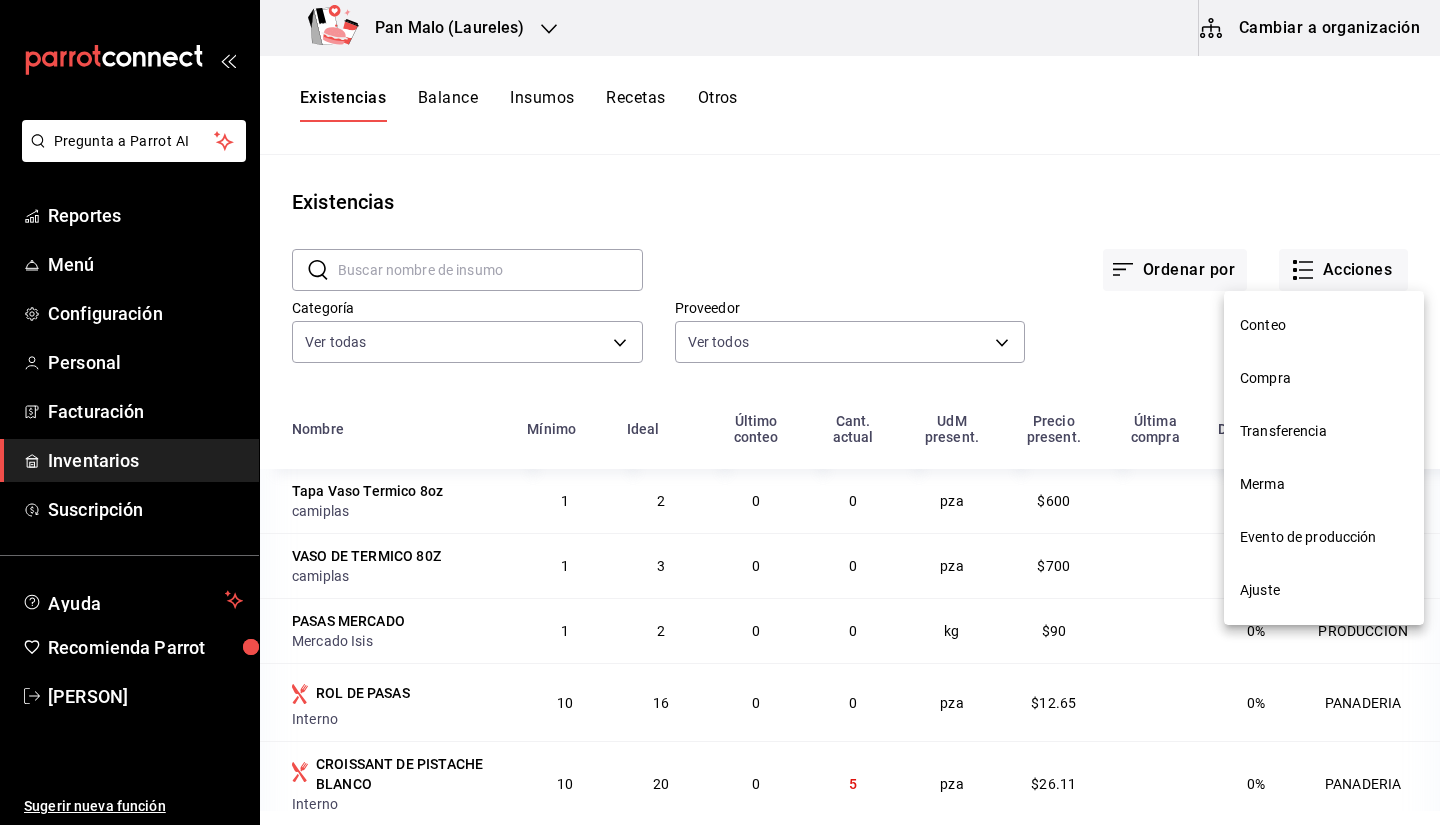 click on "Evento de producción" at bounding box center (1324, 537) 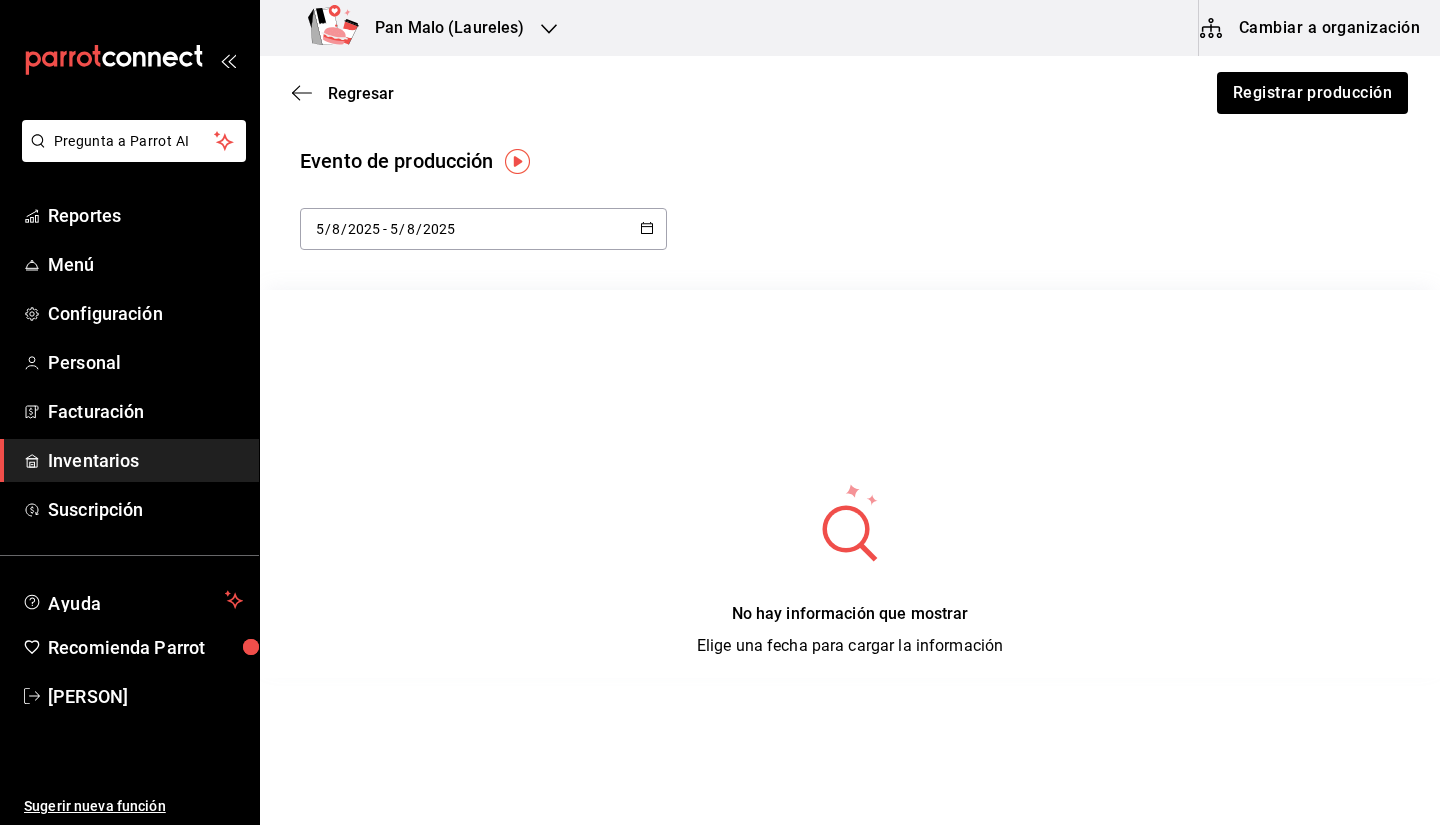 click on "2025-08-05 5 / 8 / 2025 - 2025-08-05 5 / 8 / 2025" at bounding box center (483, 229) 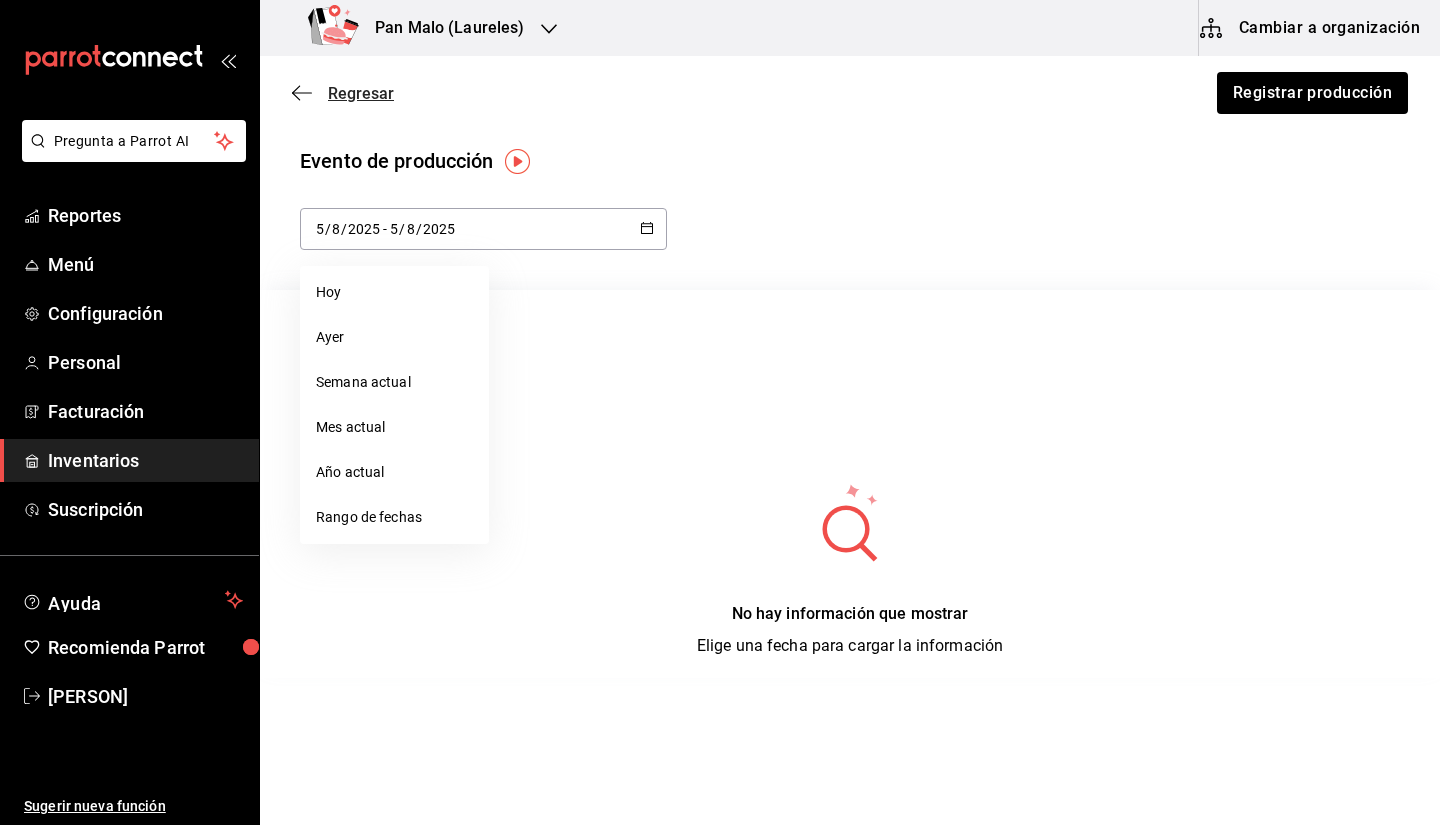 click on "Regresar" at bounding box center [343, 93] 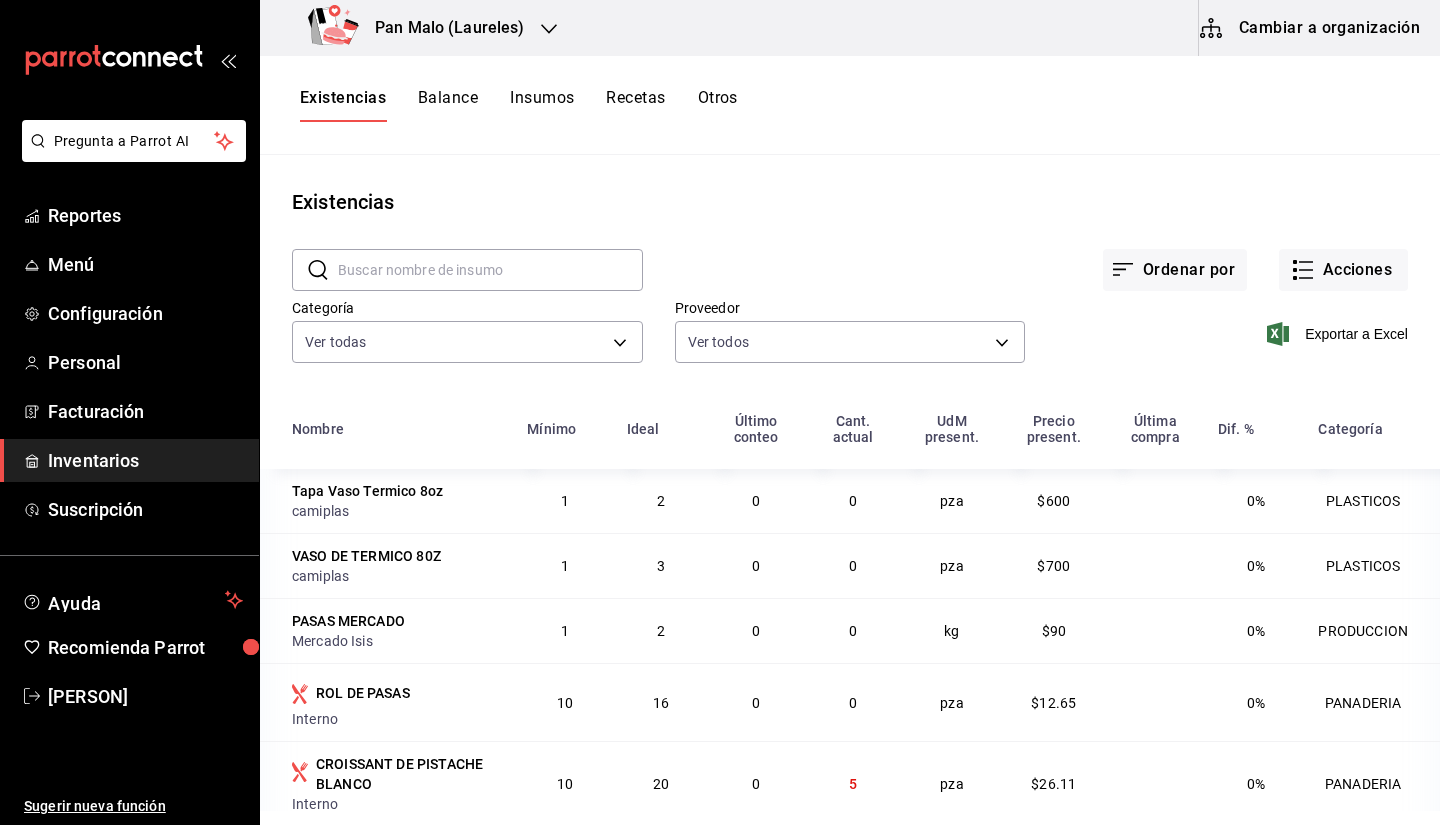 click on "Insumos" at bounding box center (542, 105) 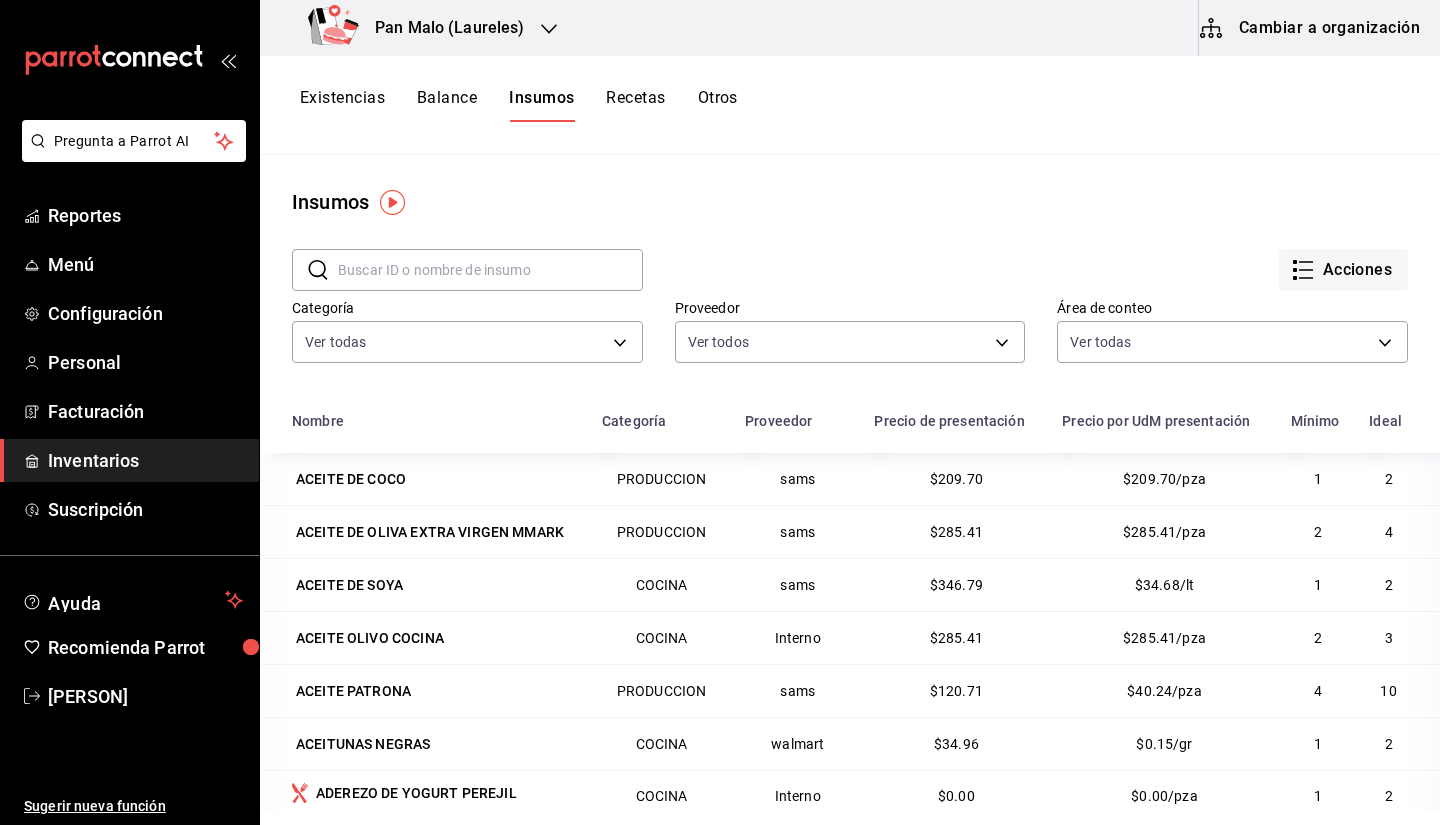 click on "Insumos" at bounding box center [850, 202] 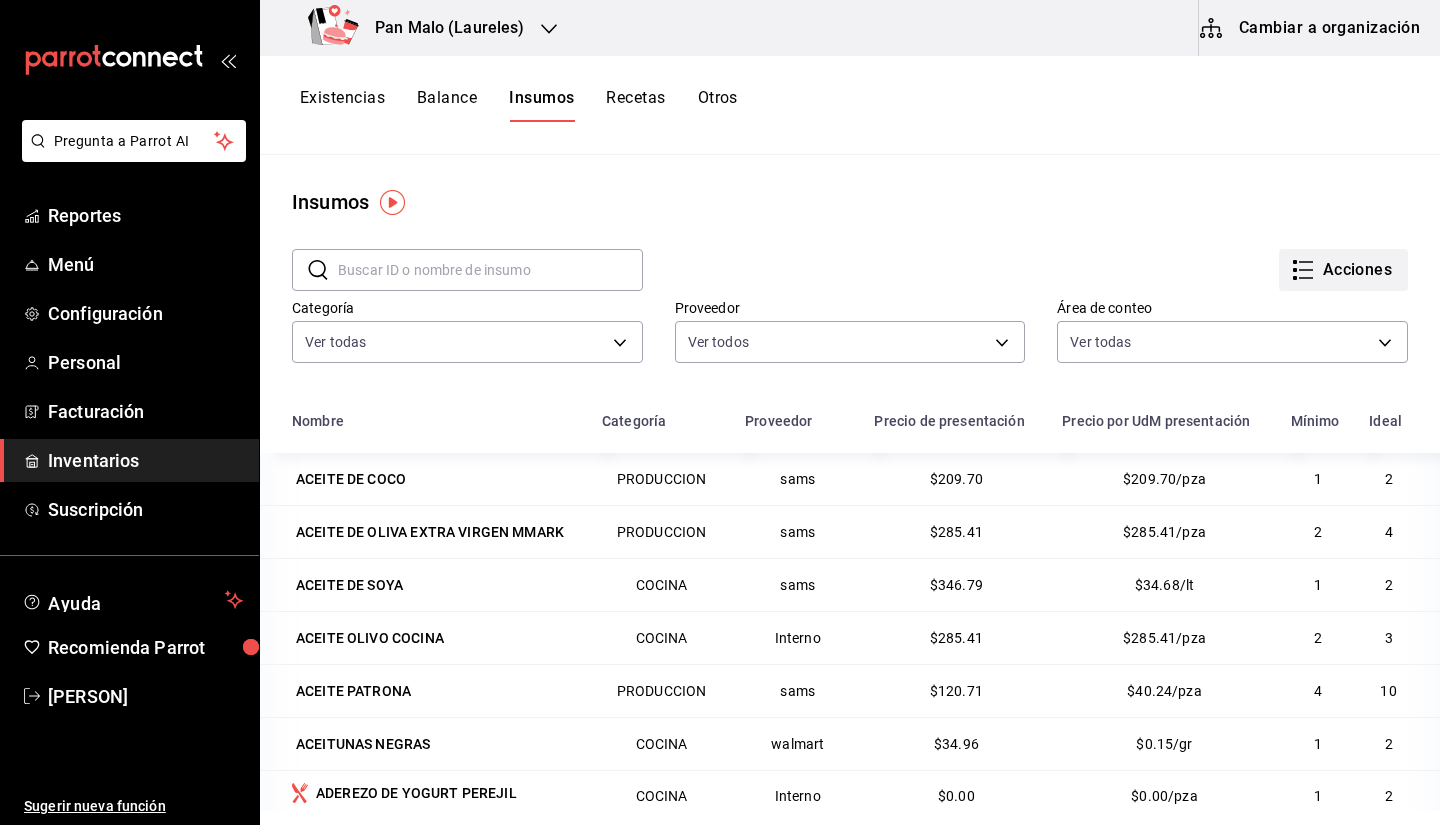 click on "Acciones" at bounding box center (1343, 270) 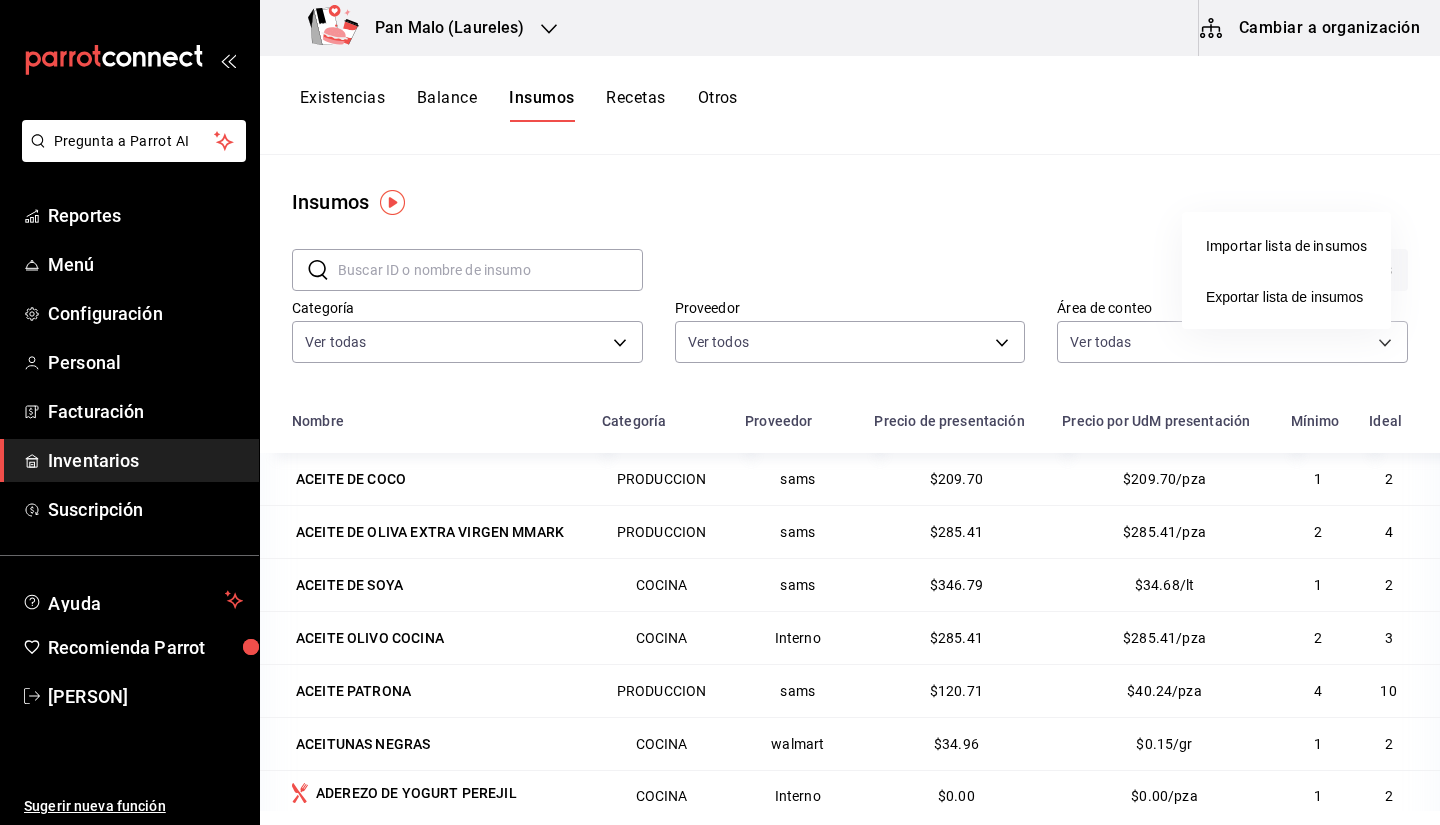click at bounding box center [720, 412] 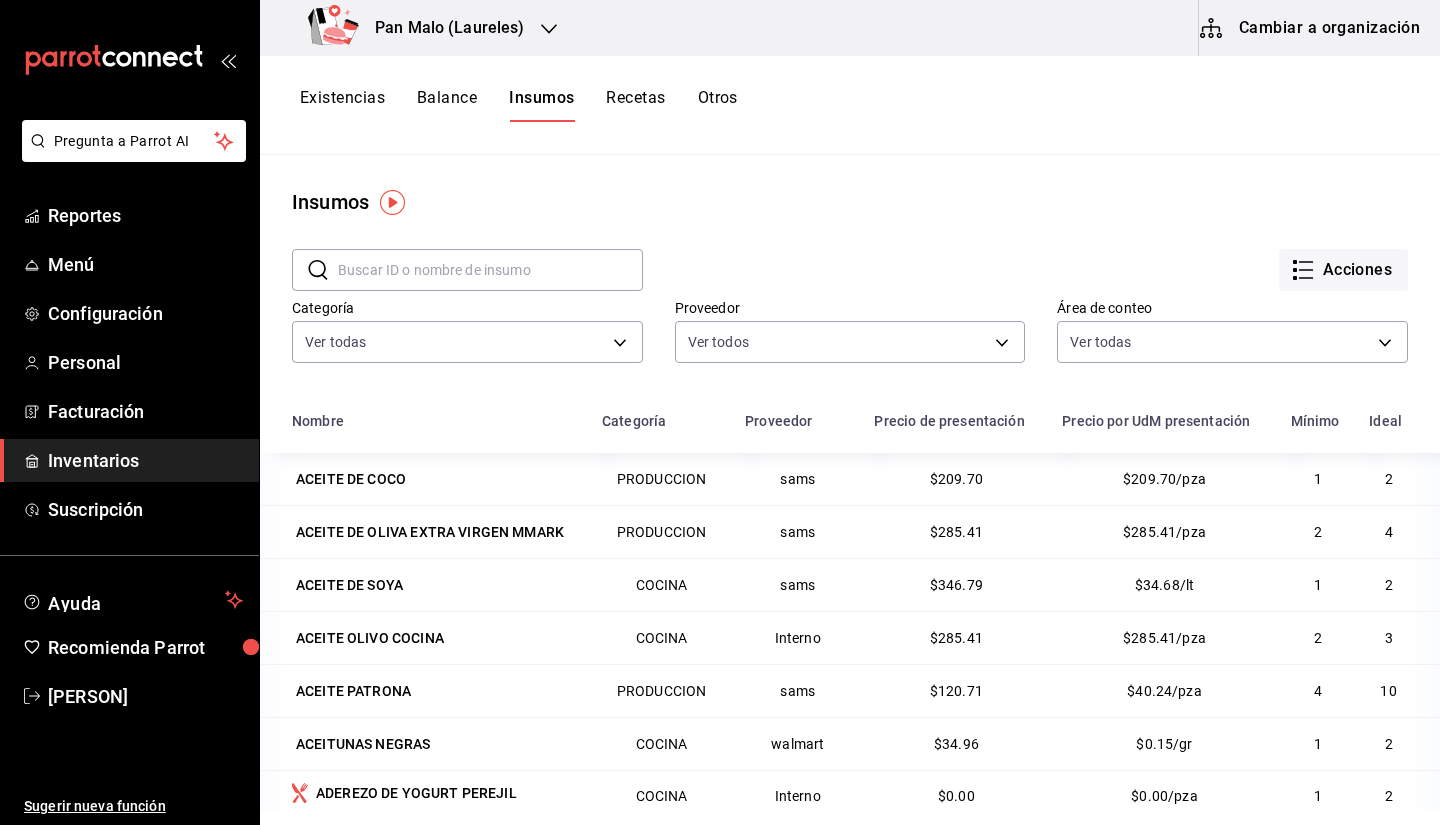 click on "Cambiar a organización" at bounding box center (1311, 28) 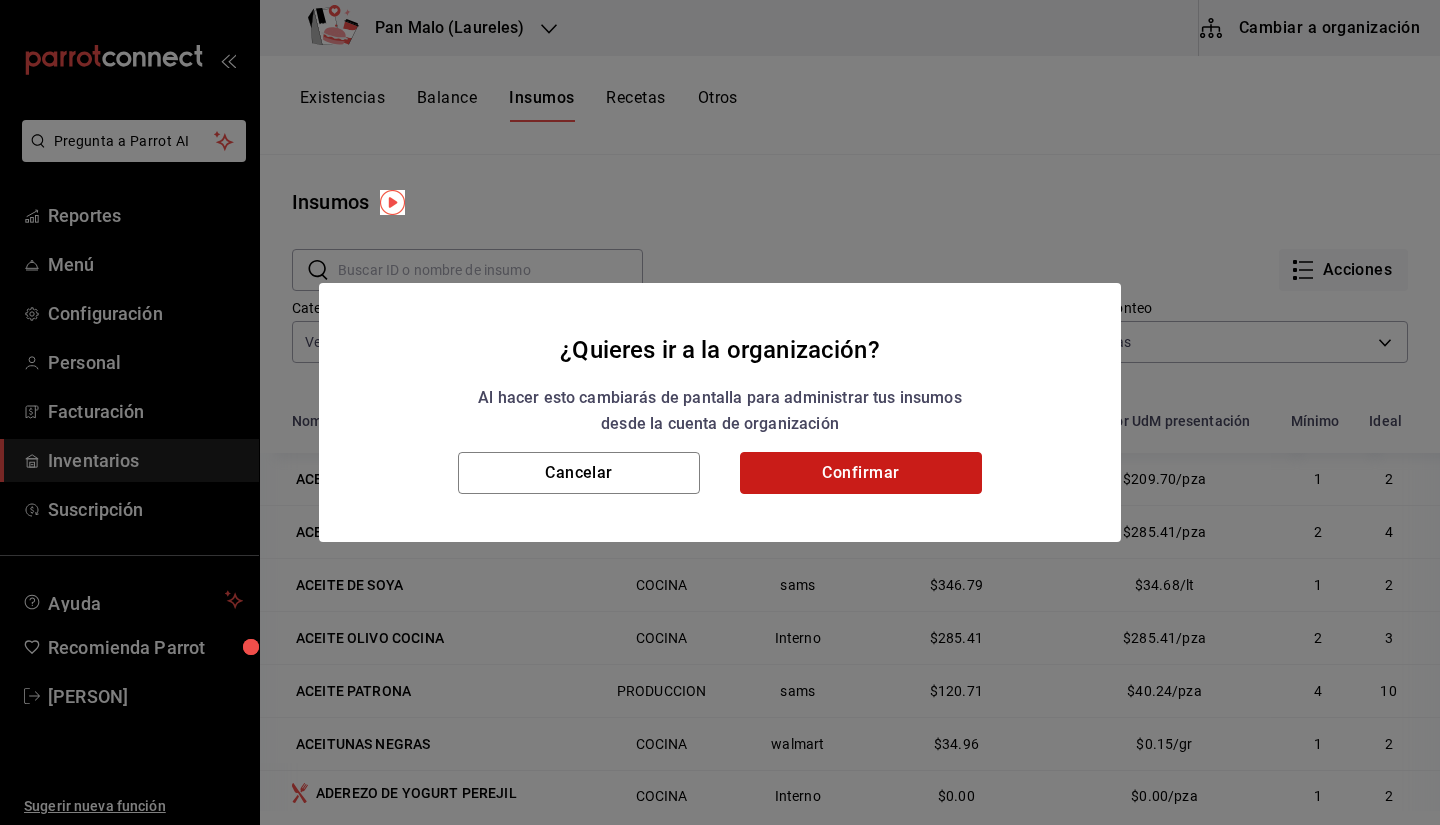 click on "Confirmar" at bounding box center (861, 473) 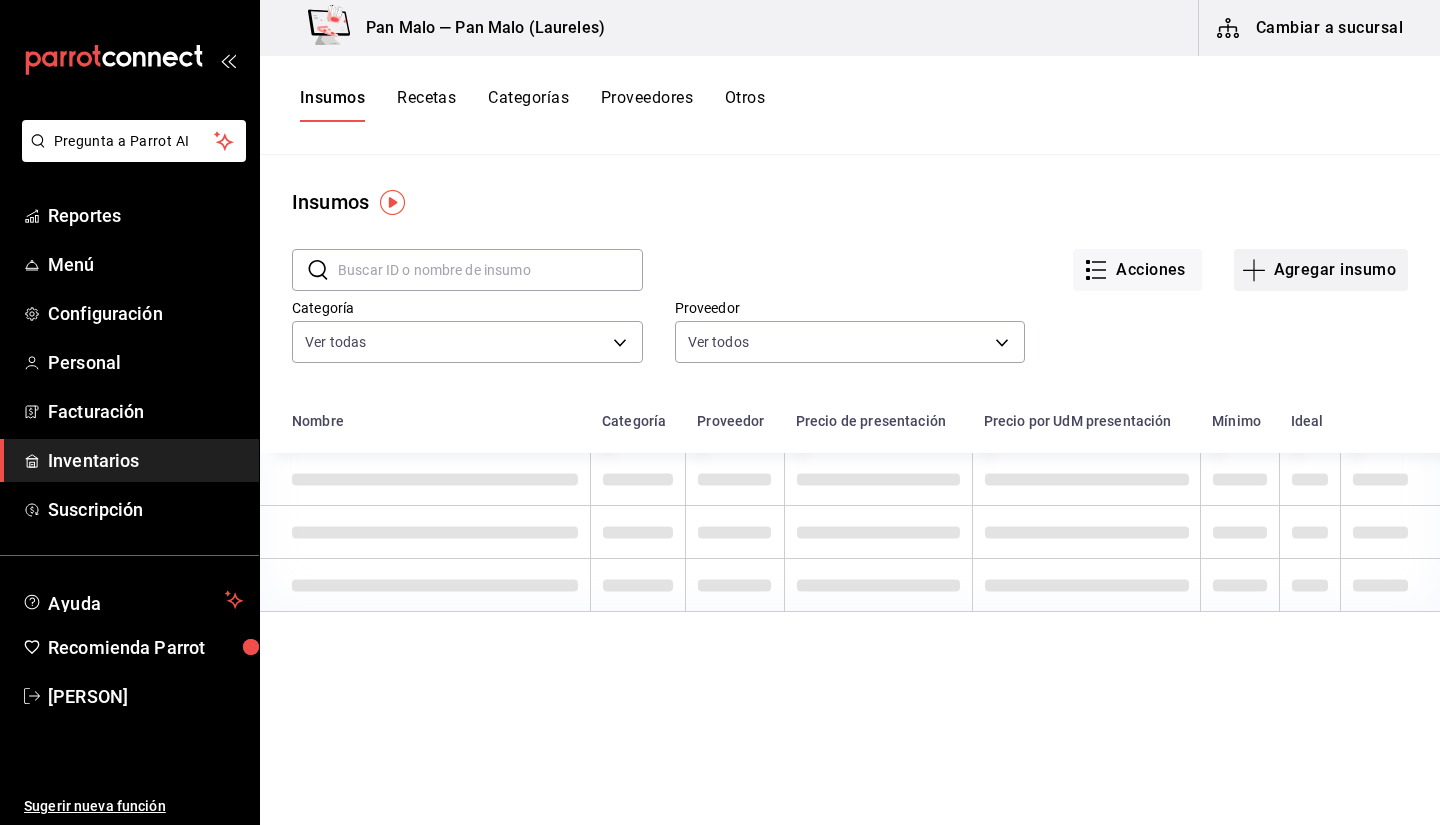 click on "Agregar insumo" at bounding box center (1321, 270) 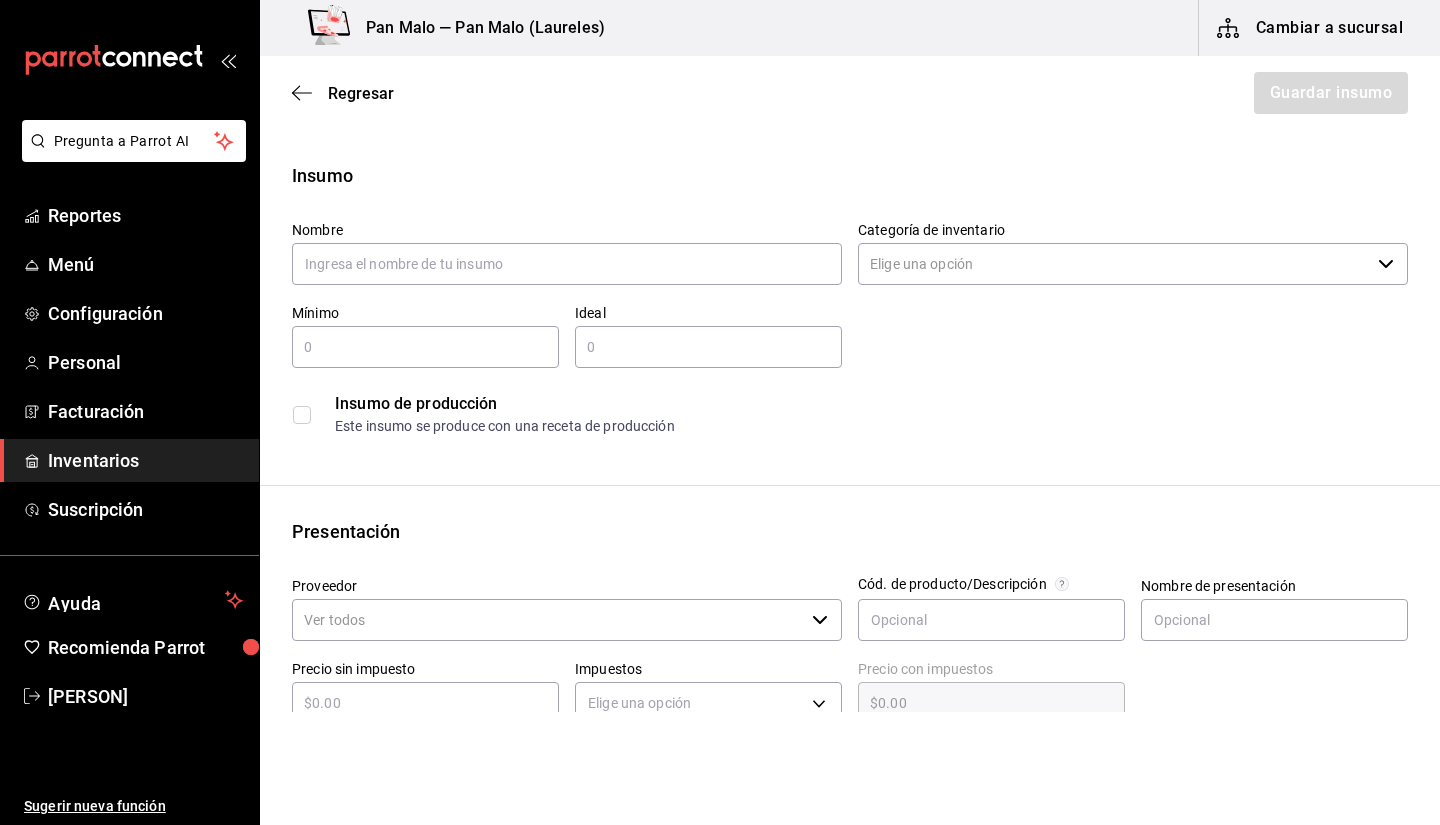 click on "Regresar Guardar insumo" at bounding box center [850, 93] 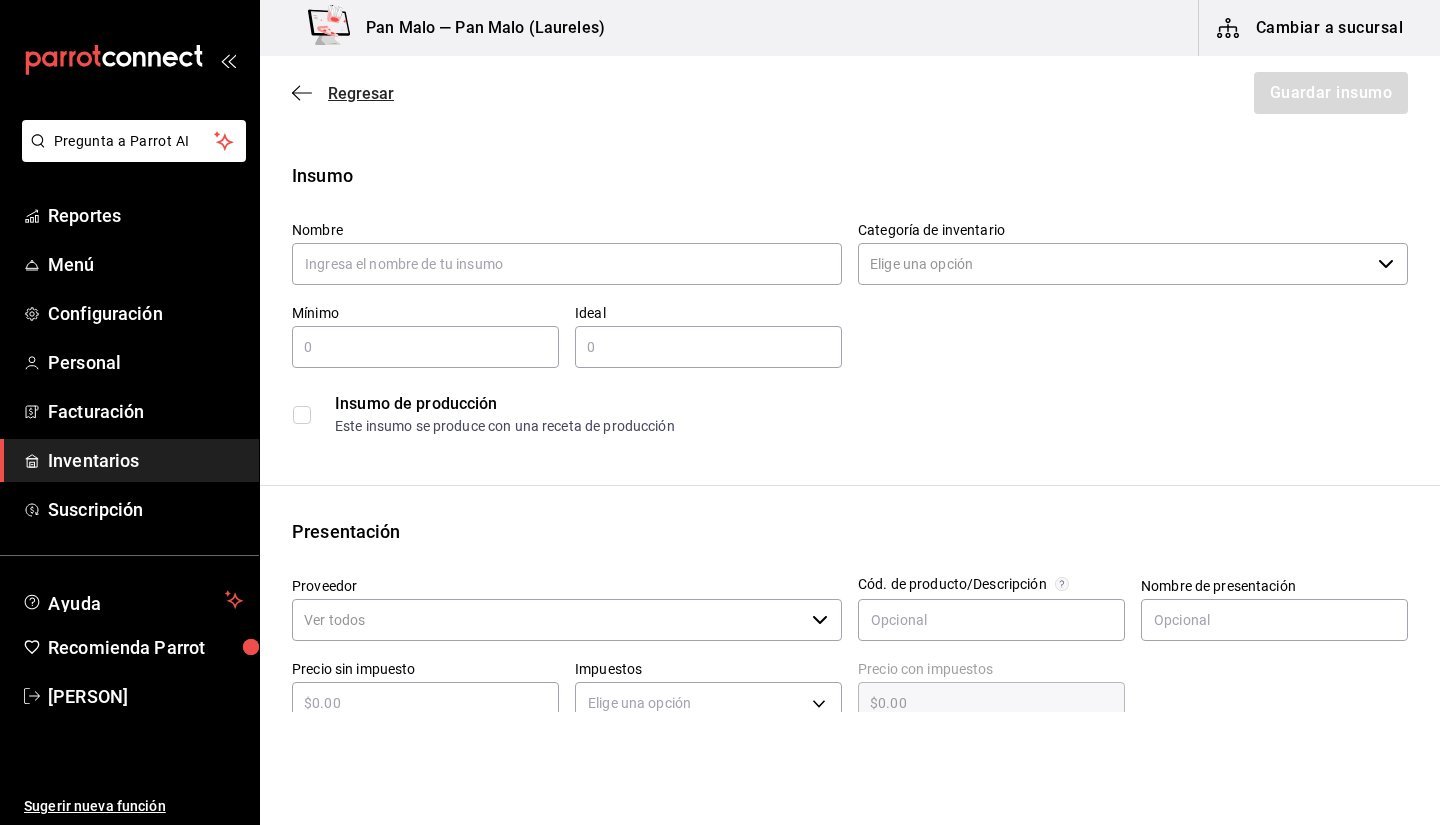 click 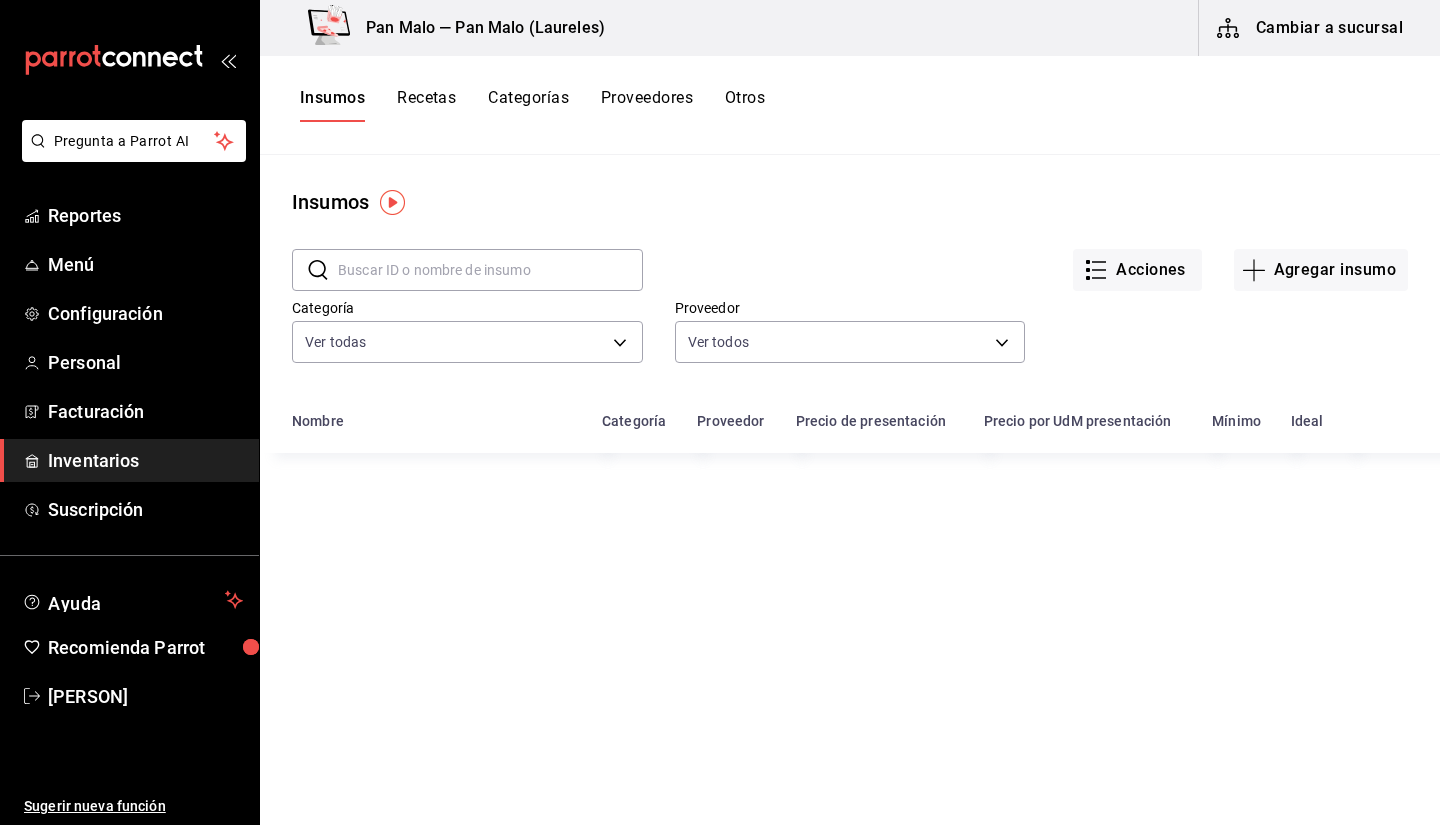 click on "Cambiar a sucursal" at bounding box center [1311, 28] 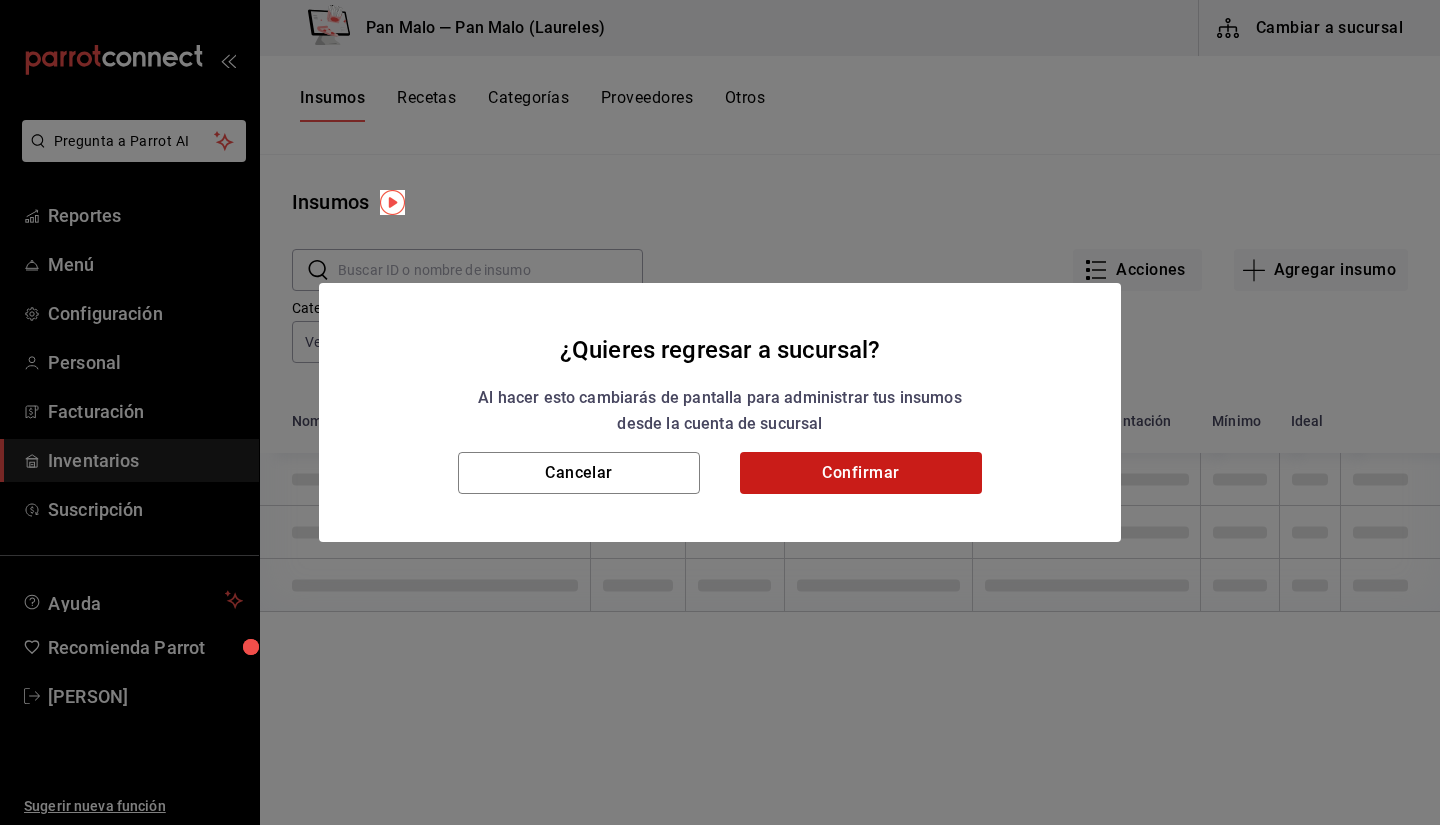 click on "Confirmar" at bounding box center [861, 473] 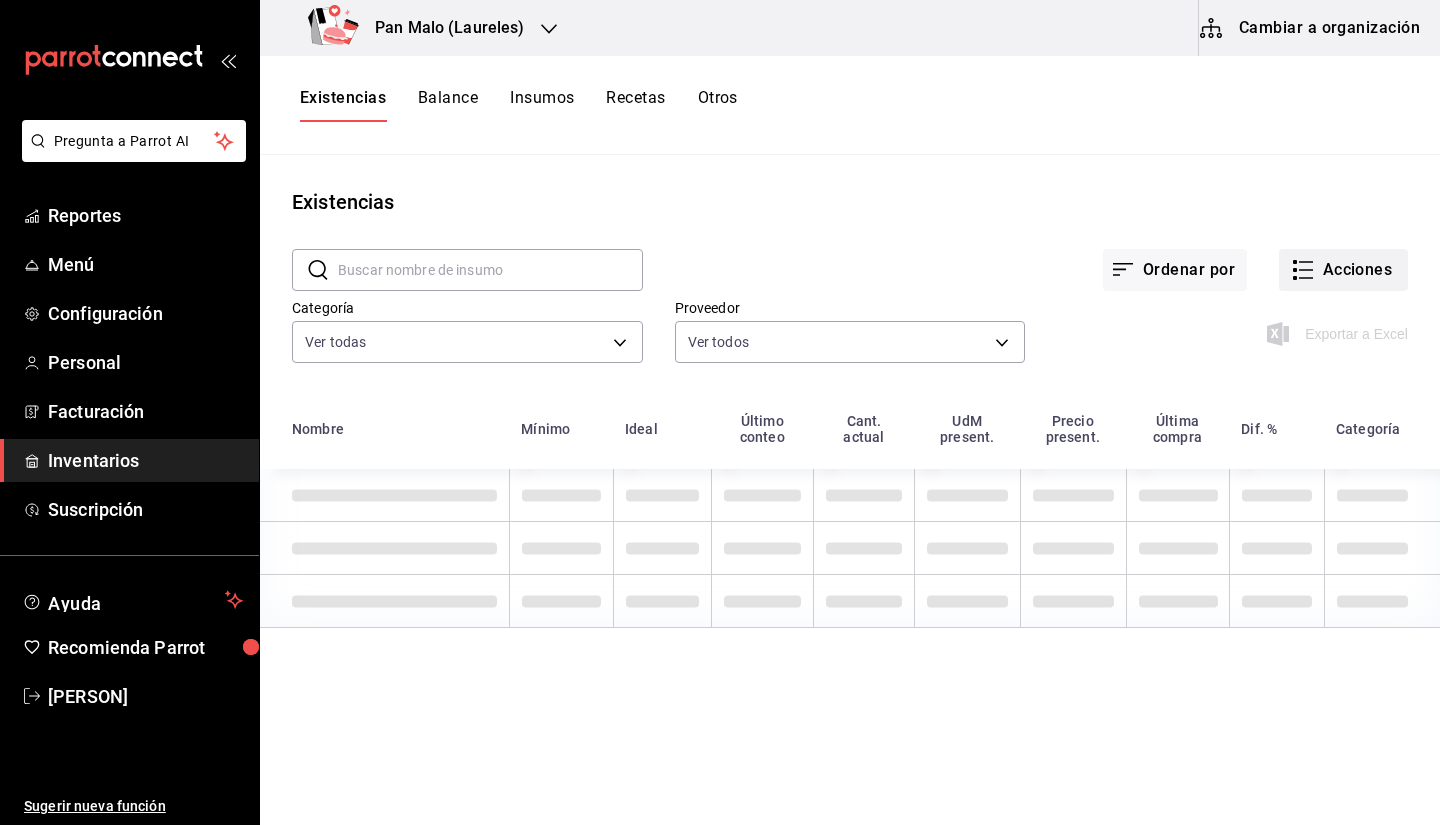 click on "Acciones" at bounding box center [1343, 270] 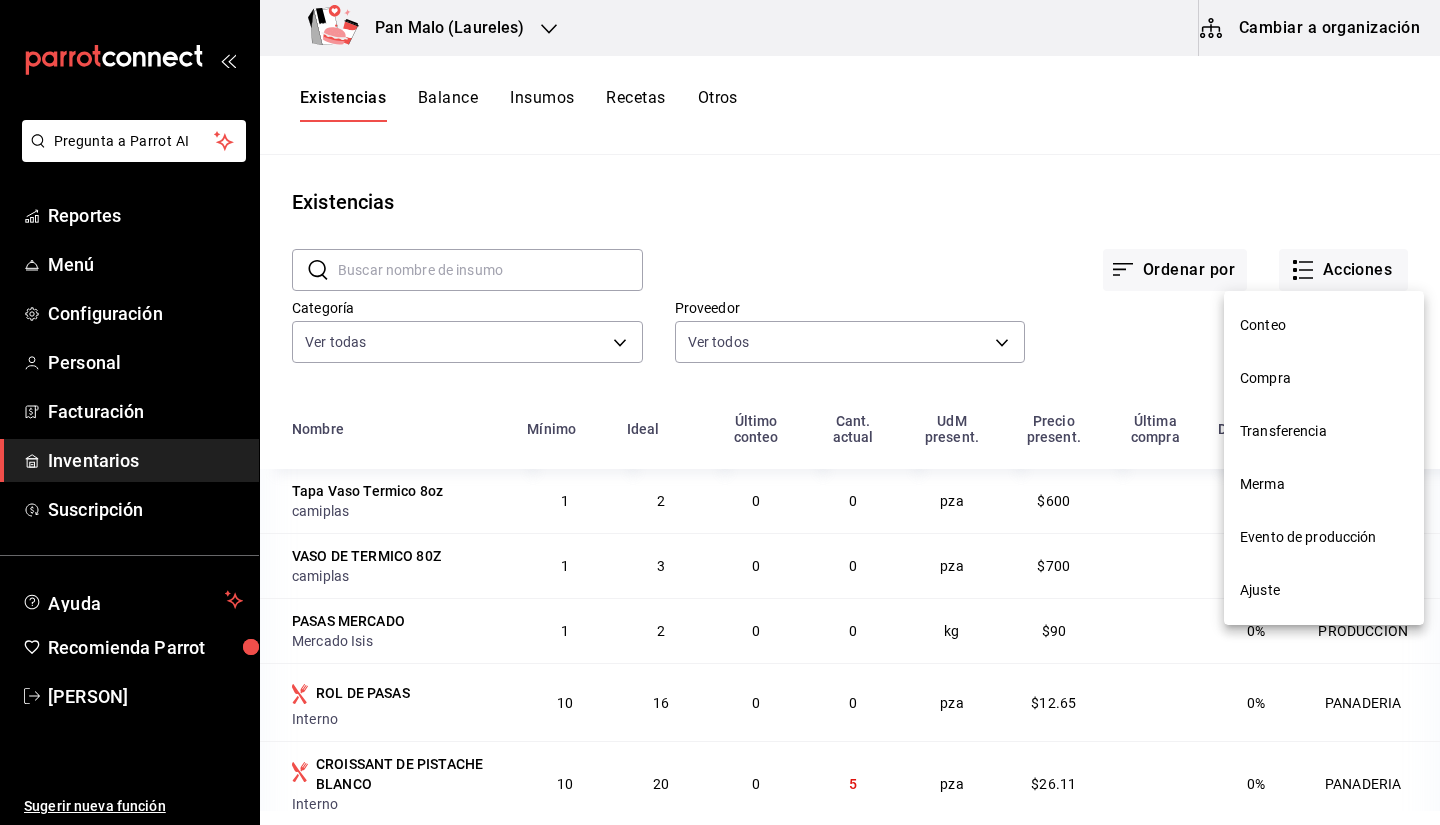 click on "Transferencia" at bounding box center (1324, 431) 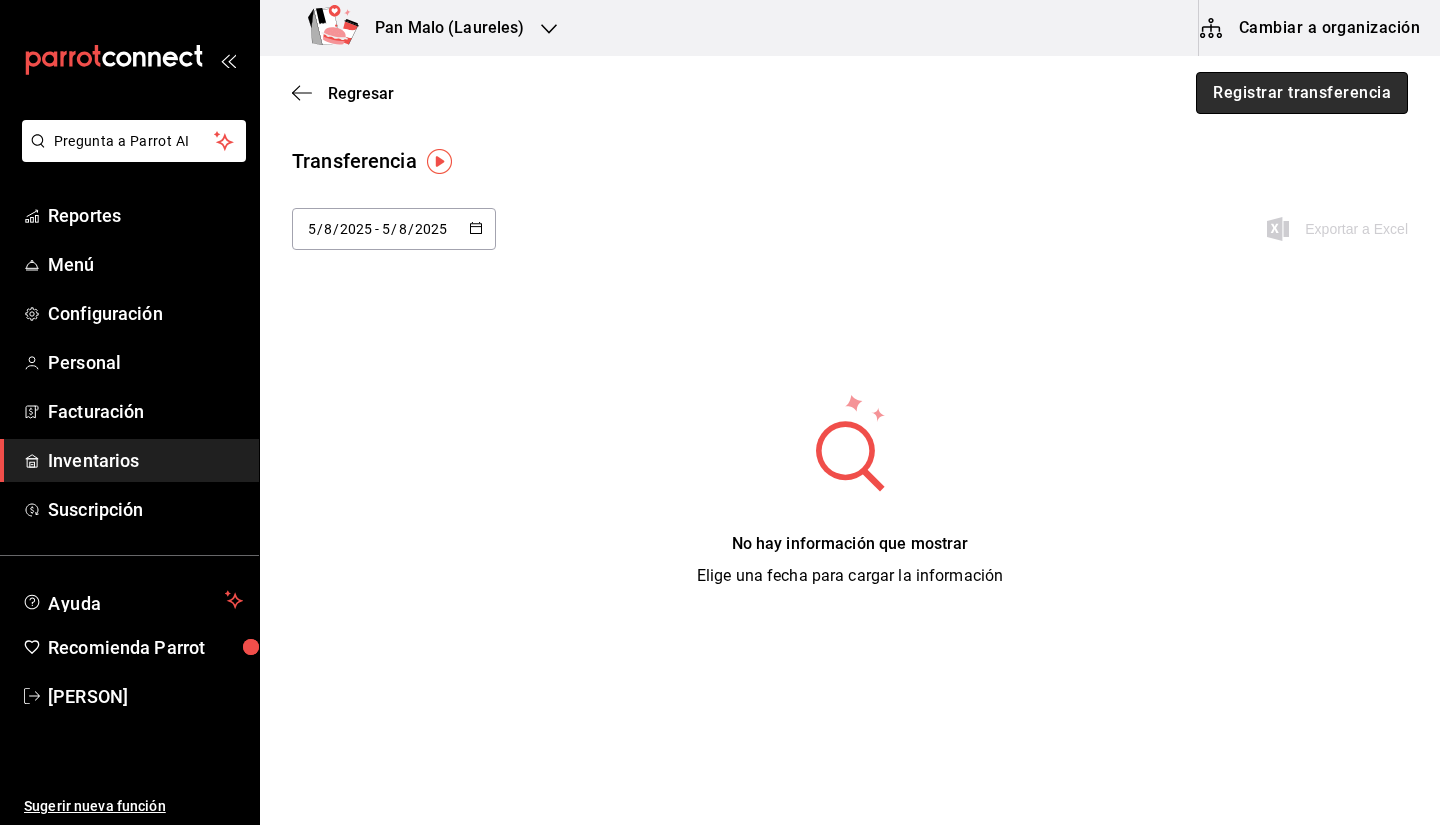 click on "Registrar transferencia" at bounding box center [1302, 93] 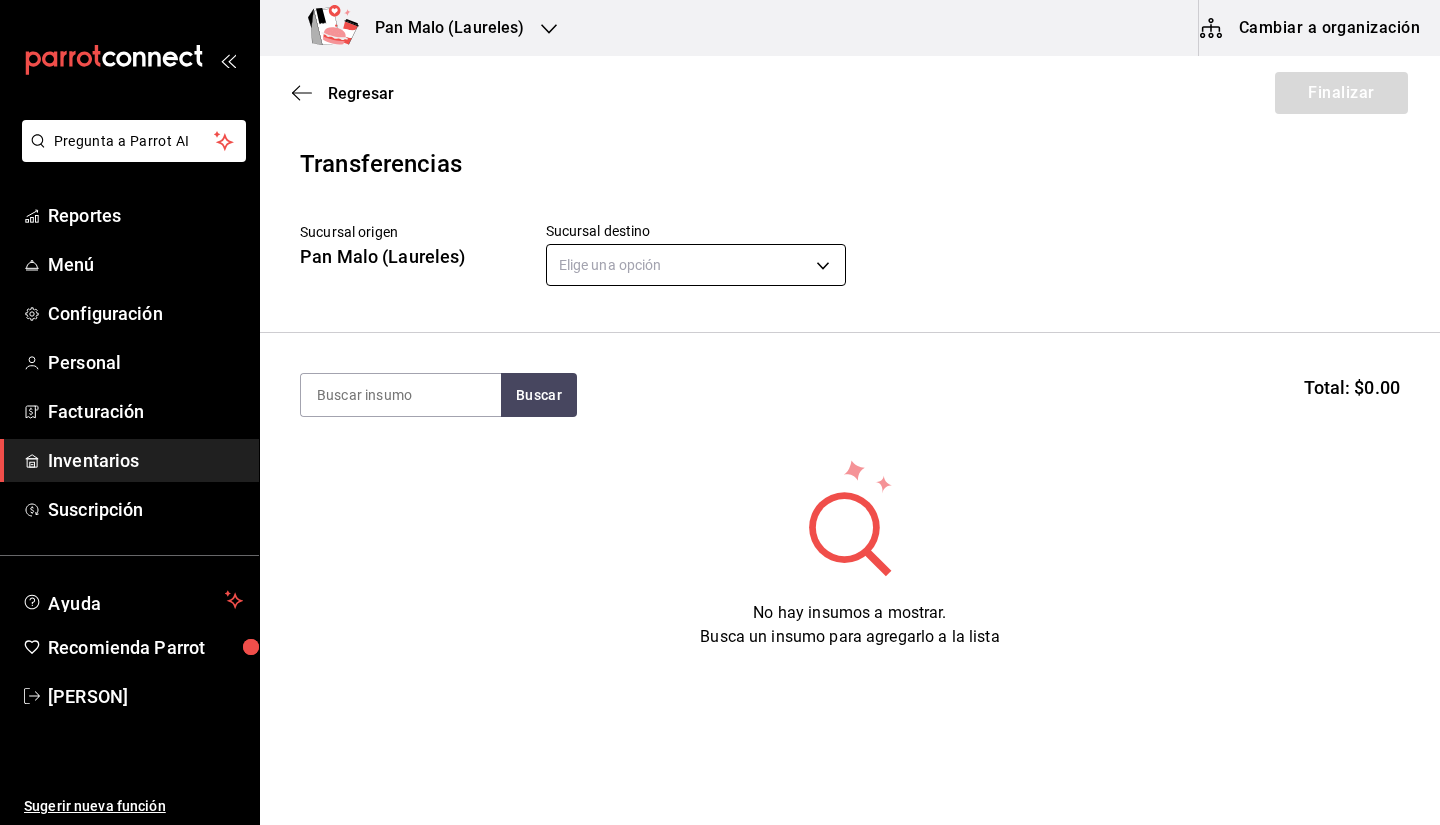 click on "Pregunta a Parrot AI Reportes   Menú   Configuración   Personal   Facturación   Inventarios   Suscripción   Ayuda Recomienda Parrot   Sebastian Viadero   Sugerir nueva función   Pan Malo (Laureles) Cambiar a organización Regresar Finalizar Transferencias Sucursal origen Pan Malo (Laureles) Sucursal destino Elige una opción default Buscar Total: $0.00 No hay insumos a mostrar. Busca un insumo para agregarlo a la lista GANA 1 MES GRATIS EN TU SUSCRIPCIÓN AQUÍ ¿Recuerdas cómo empezó tu restaurante?
Hoy puedes ayudar a un colega a tener el mismo cambio que tú viviste.
Recomienda Parrot directamente desde tu Portal Administrador.
Es fácil y rápido.
🎁 Por cada restaurante que se una, ganas 1 mes gratis. Pregunta a Parrot AI Reportes   Menú   Configuración   Personal   Facturación   Inventarios   Suscripción   Ayuda Recomienda Parrot   Sebastian Viadero   Sugerir nueva función   Editar Eliminar Visitar centro de ayuda (555) 555-5555 soporte@parrotsoftware.io Visitar centro de ayuda" at bounding box center [720, 356] 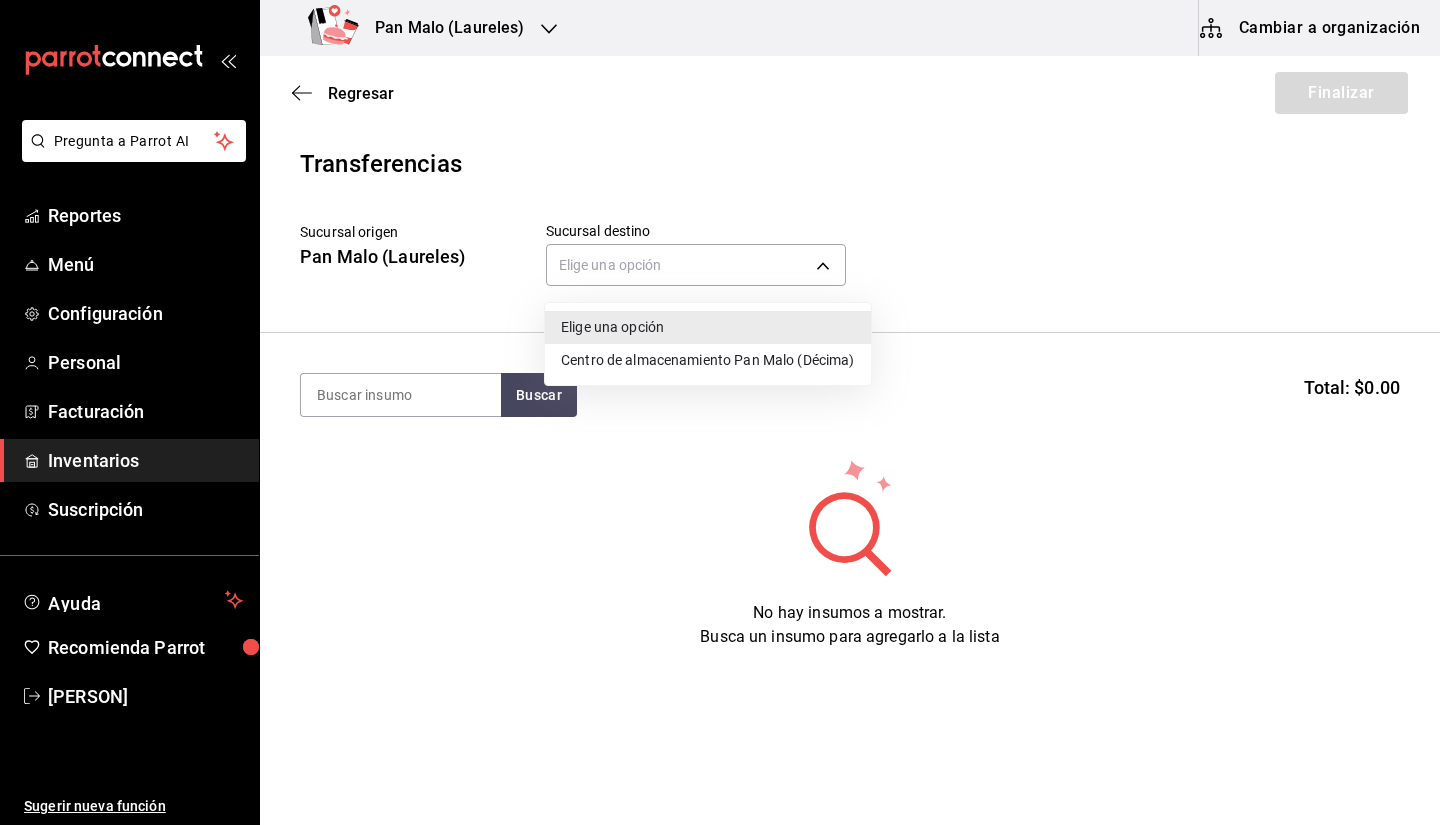 click on "Centro de almacenamiento Pan Malo (Décima)" at bounding box center (708, 360) 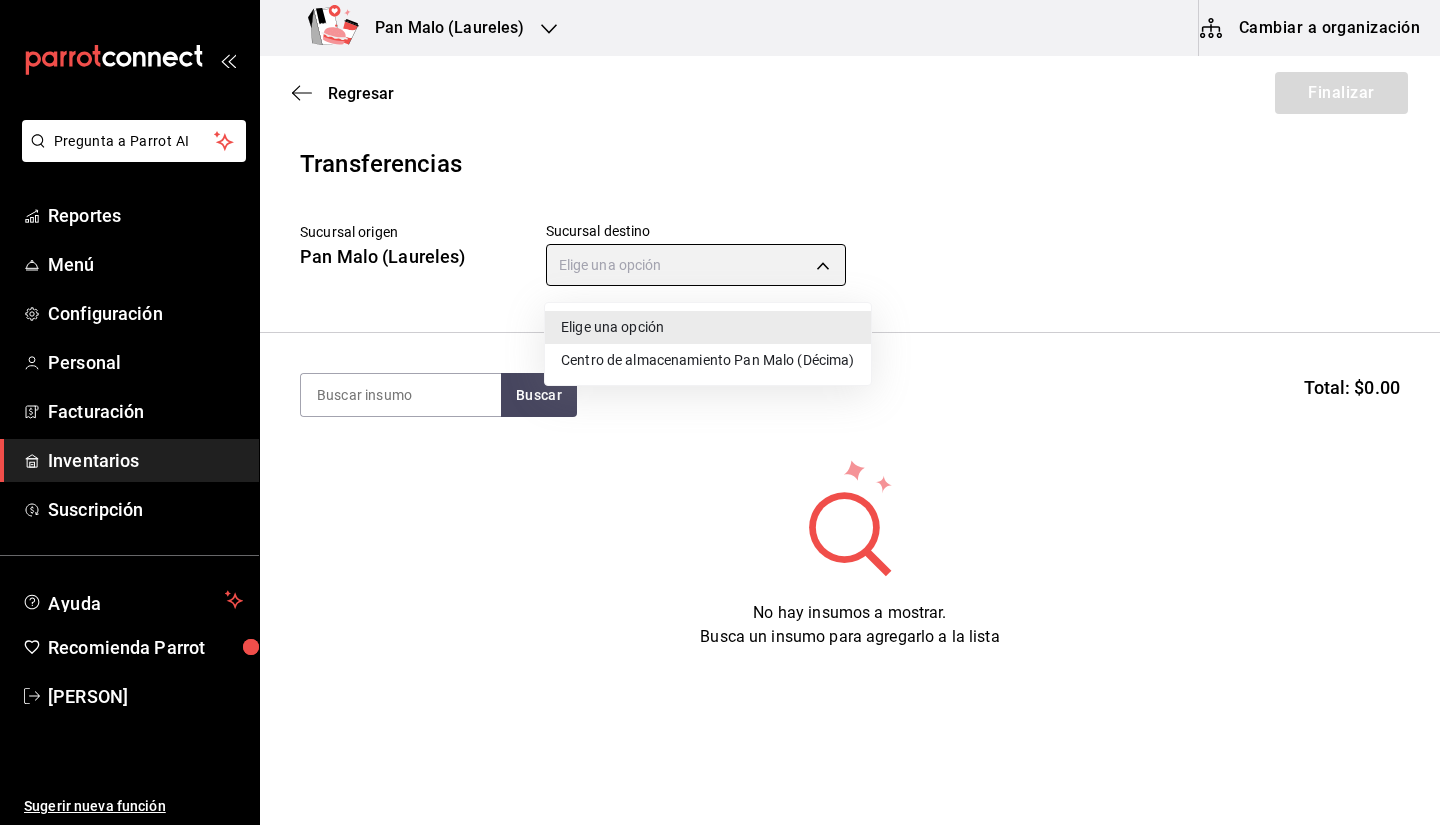 type on "9abab4d3-b7ec-41e7-98de-9fea929b679c" 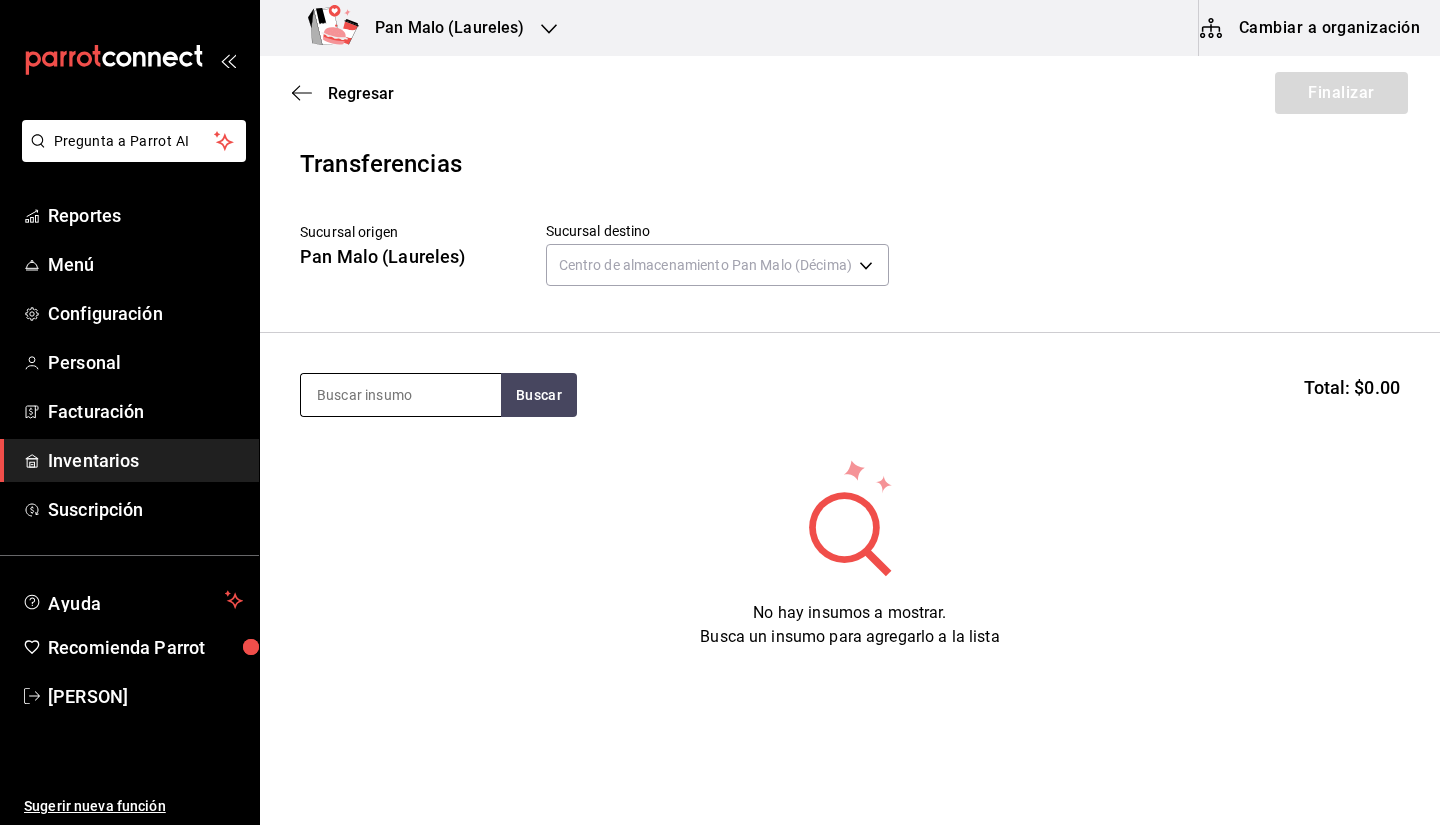 click at bounding box center (401, 395) 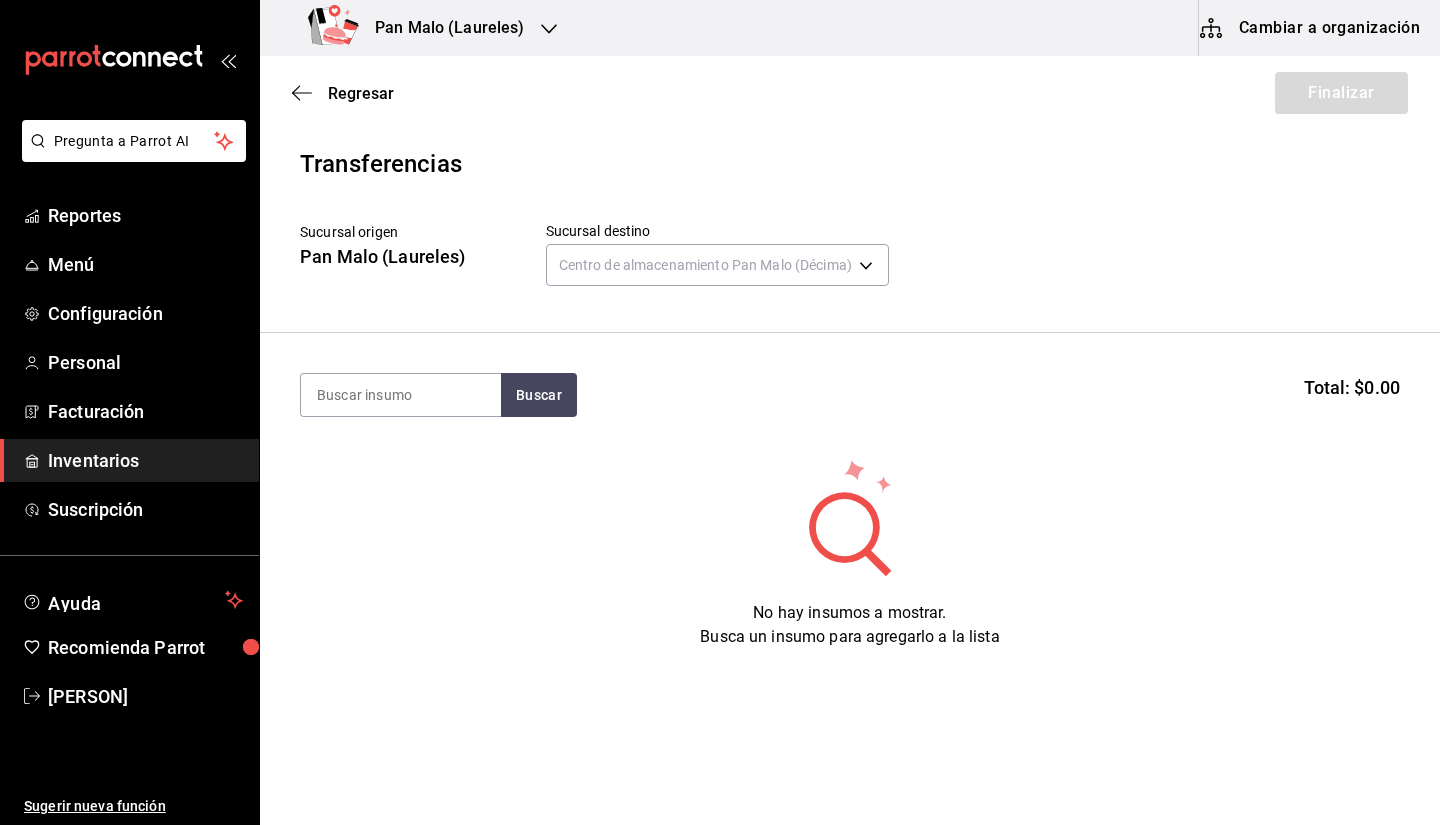 scroll, scrollTop: 1, scrollLeft: 0, axis: vertical 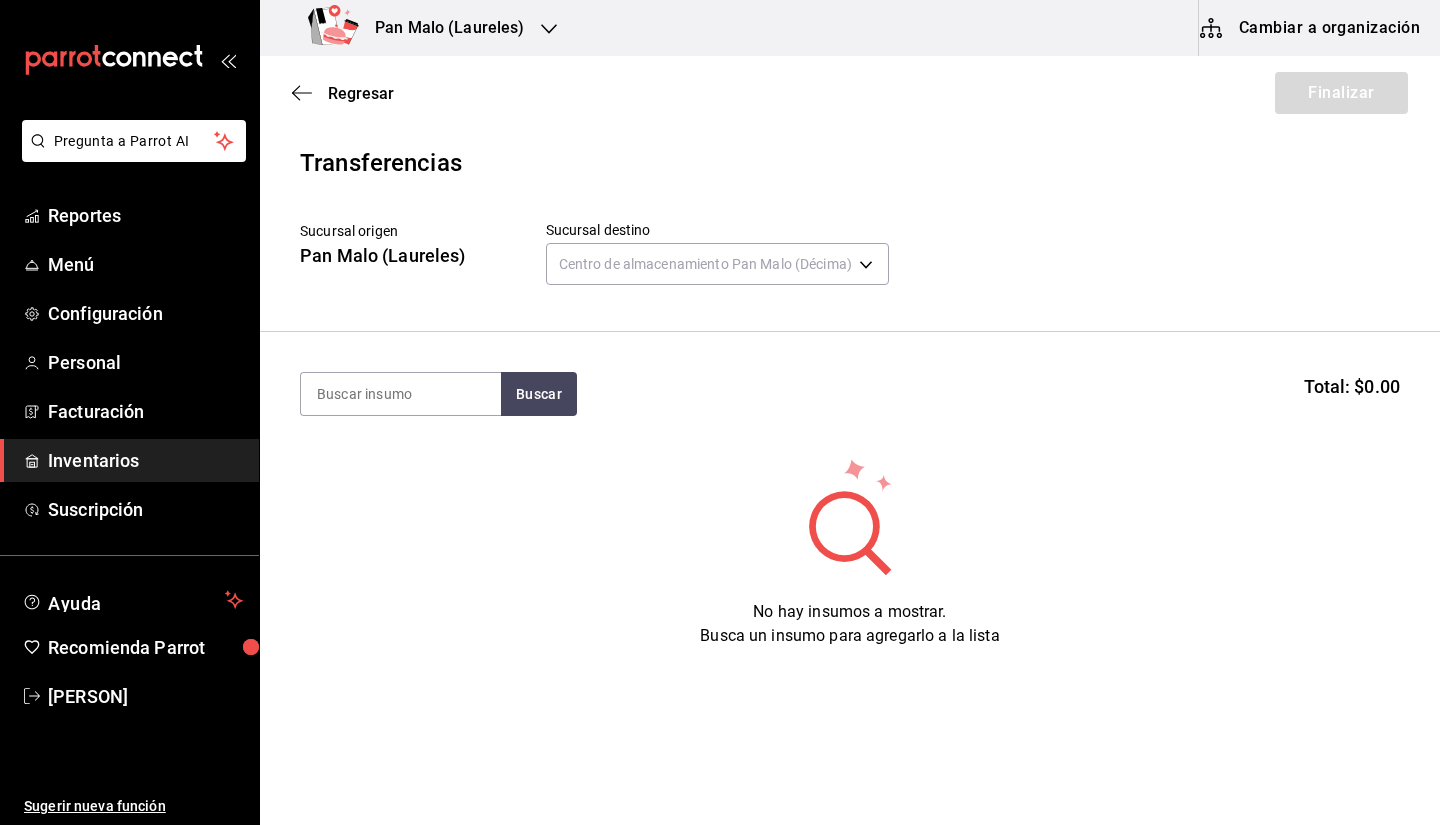 click on "No hay insumos a mostrar. Busca un insumo para agregarlo a la lista" at bounding box center (850, 552) 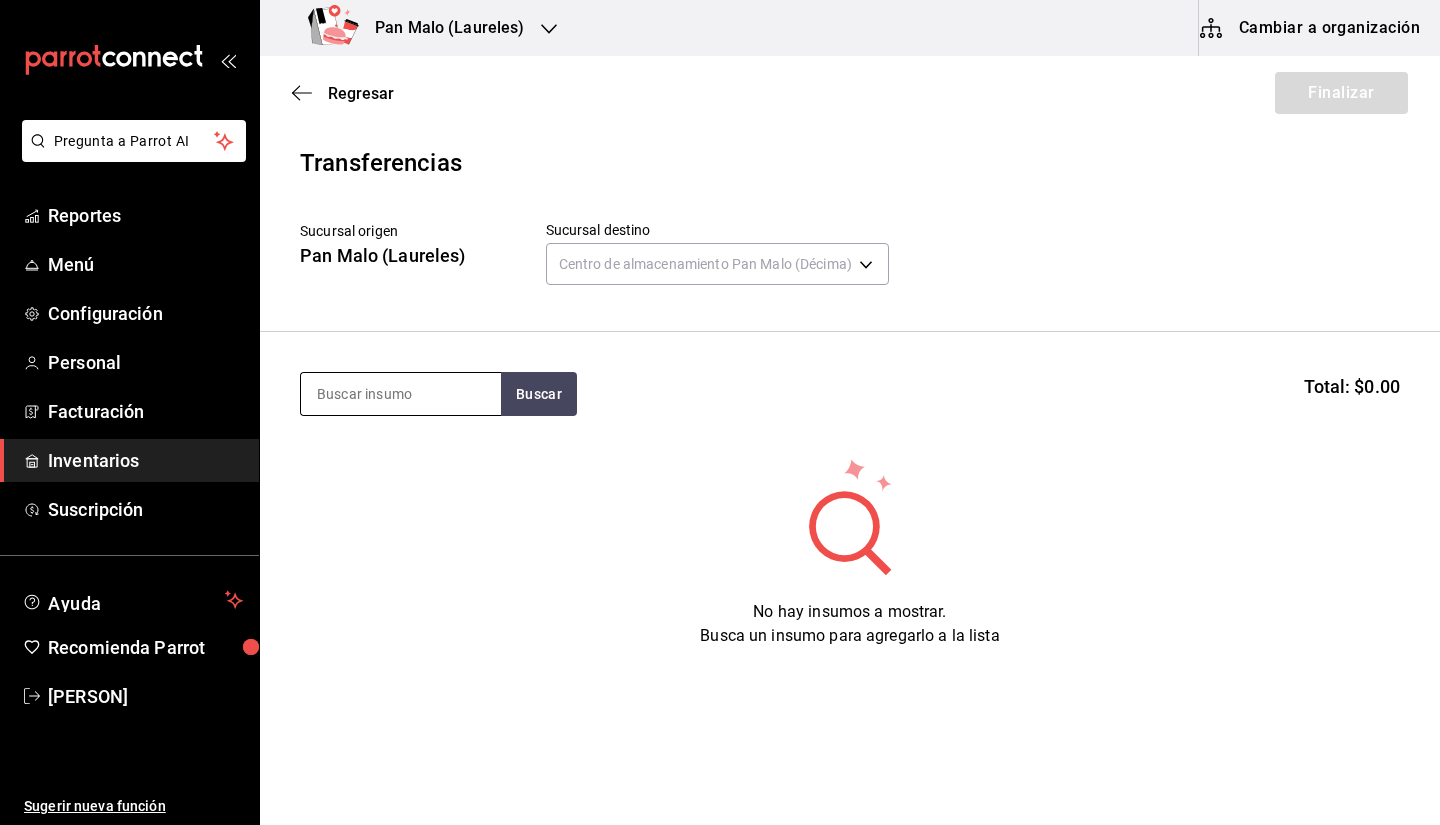 click at bounding box center (400, 394) 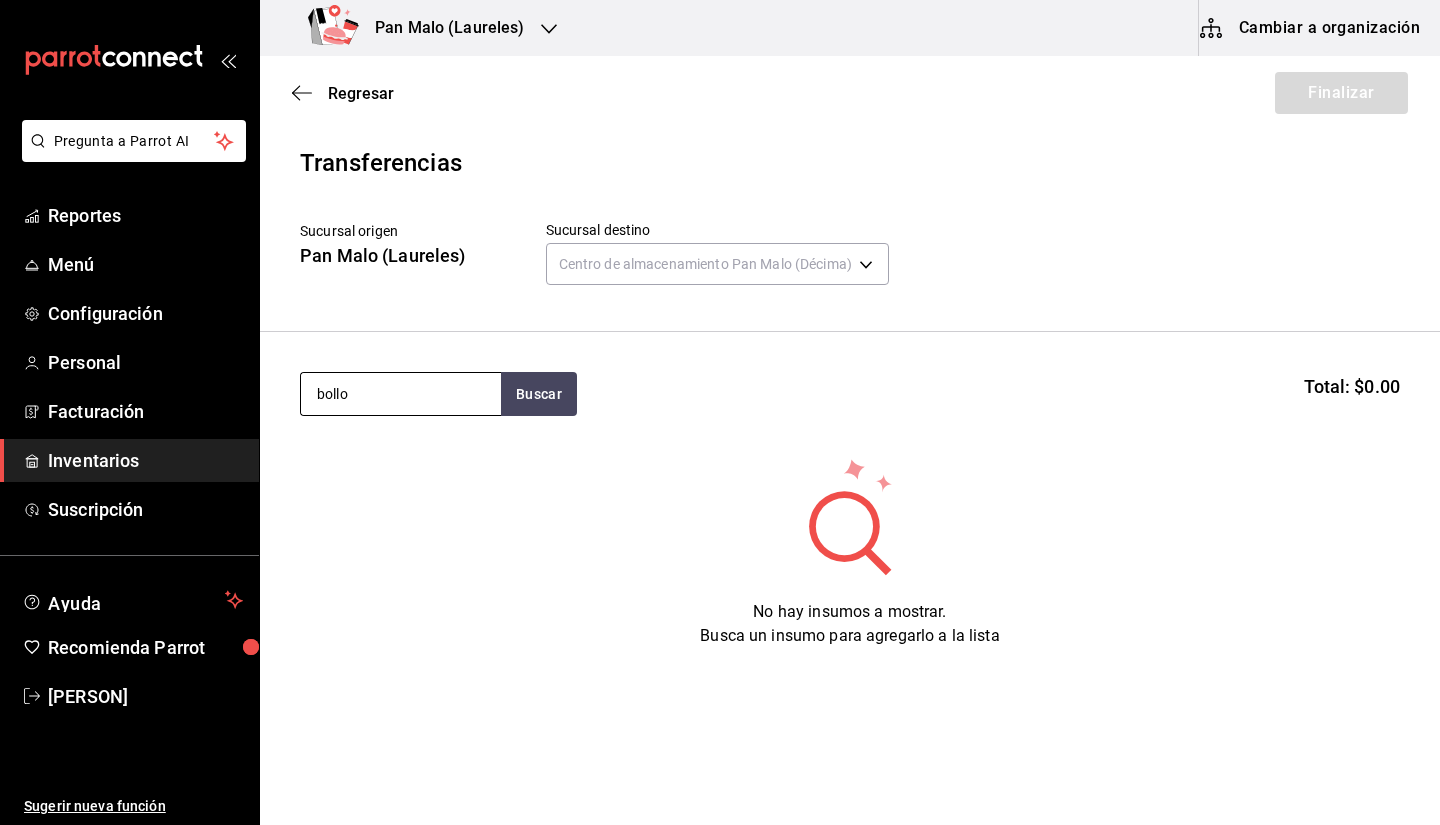 type on "bollo" 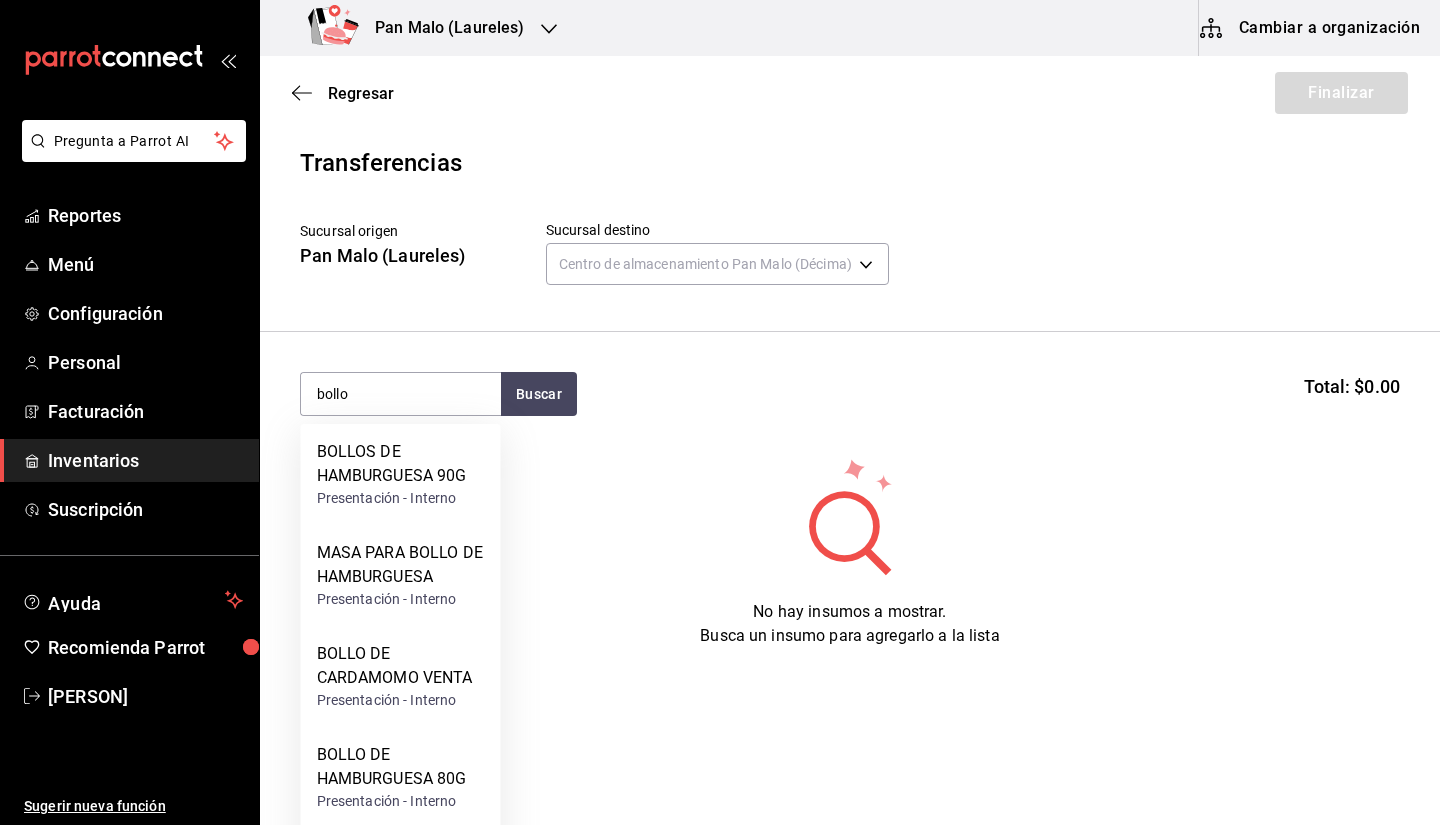 click on "No hay insumos a mostrar. Busca un insumo para agregarlo a la lista" at bounding box center [850, 552] 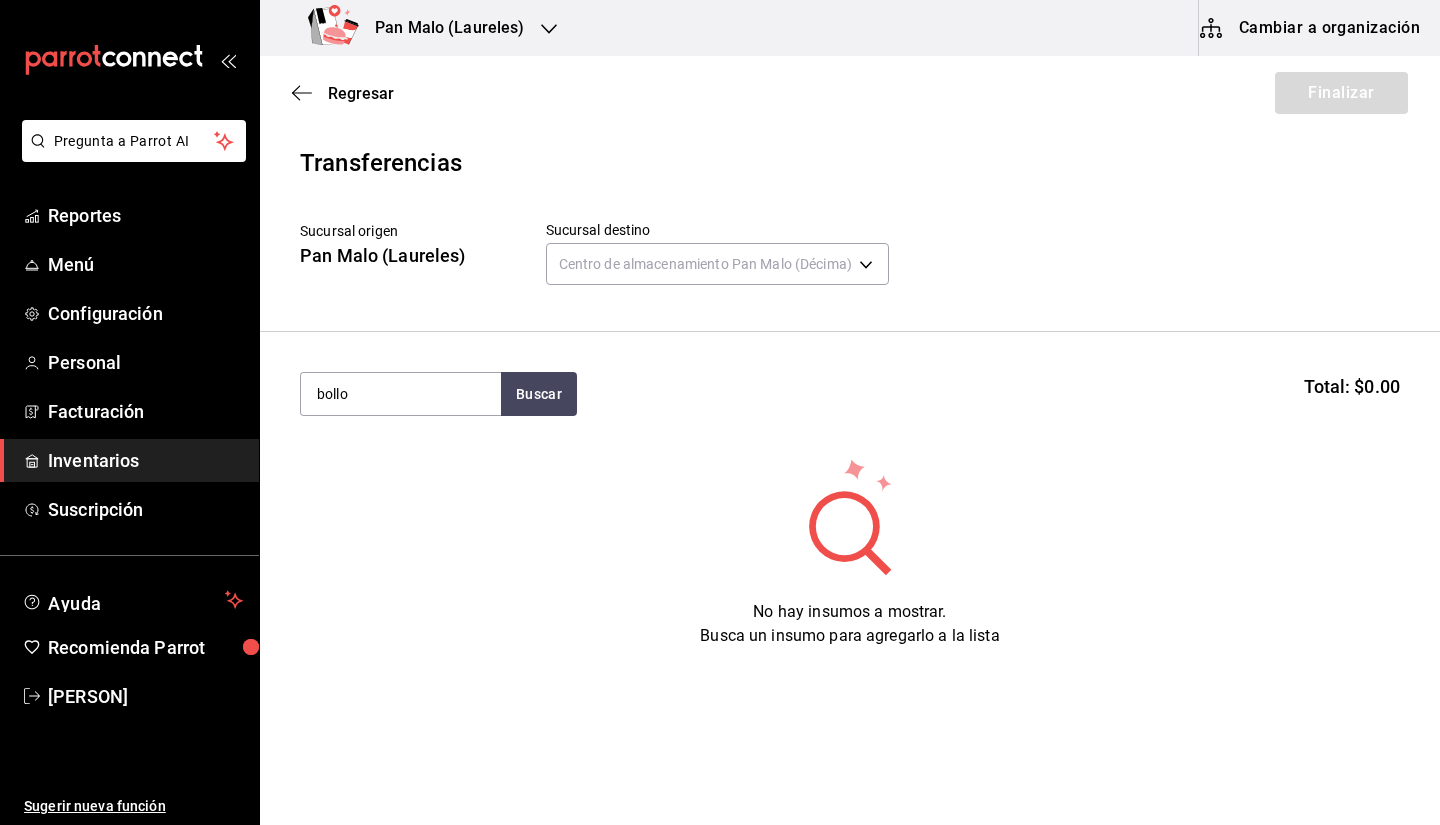 click on "Pregunta a Parrot AI Reportes   Menú   Configuración   Personal   Facturación   Inventarios   Suscripción   Ayuda Recomienda Parrot   [PERSON]   Sugerir nueva función   Pan Malo (Laureles) Cambiar a organización Regresar Finalizar Transferencias Sucursal origen Pan Malo (Laureles) Sucursal destino Centro de almacenamiento Pan Malo (Décima) [UUID] bollo Buscar Total: $0.00 No hay insumos a mostrar. Busca un insumo para agregarlo a la lista GANA 1 MES GRATIS EN TU SUSCRIPCIÓN AQUÍ ¿Recuerdas cómo empezó tu restaurante?
Hoy puedes ayudar a un colega a tener el mismo cambio que tú viviste.
Recomienda Parrot directamente desde tu Portal Administrador.
Es fácil y rápido.
🎁 Por cada restaurante que se una, ganas 1 mes gratis. Pregunta a Parrot AI Reportes   Menú   Configuración   Personal   Facturación   Inventarios   Suscripción   Ayuda Recomienda Parrot   [PERSON]   Sugerir nueva función   Editar Eliminar Visitar centro de ayuda" at bounding box center (720, 356) 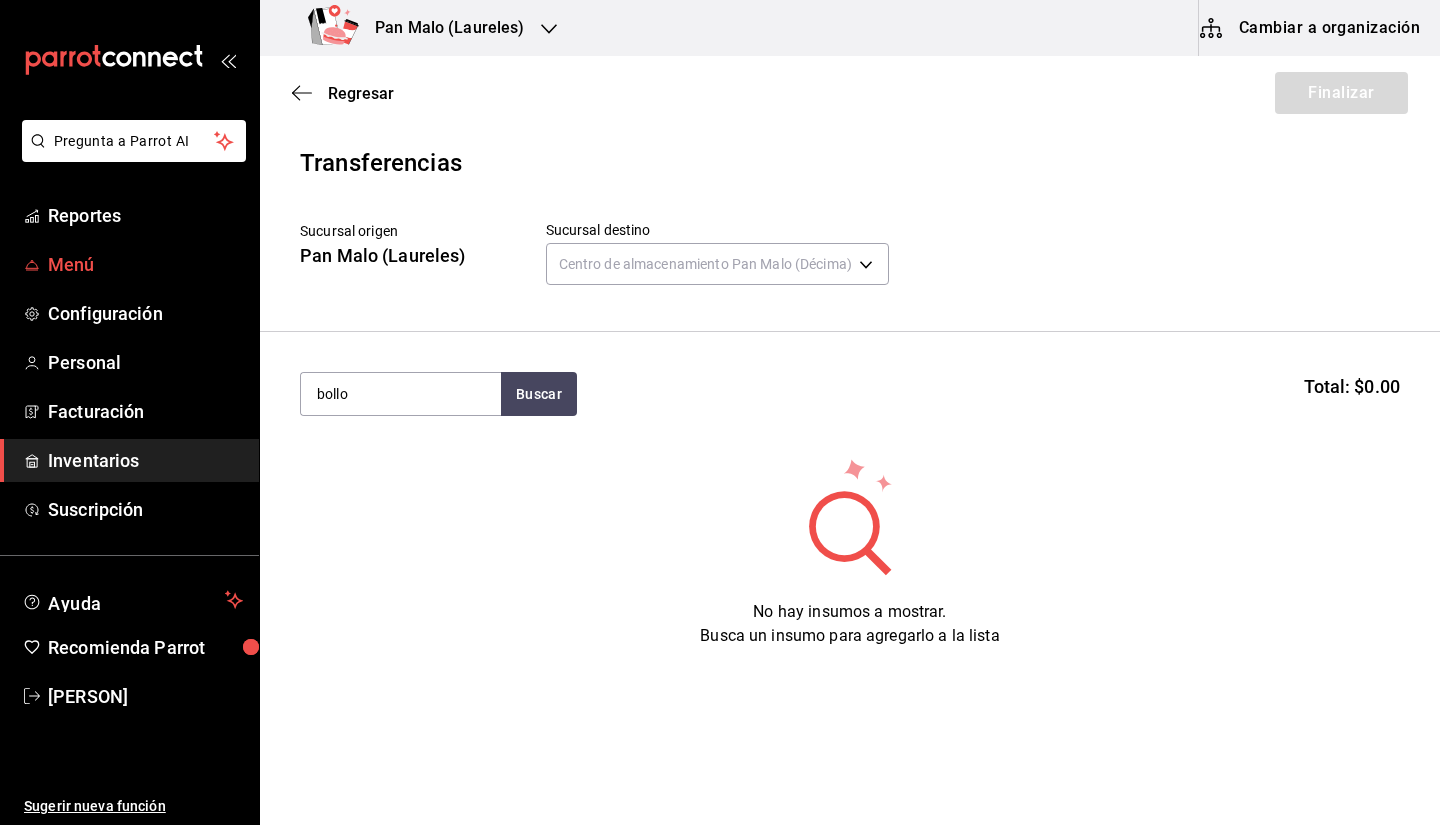 click on "Menú" at bounding box center [145, 264] 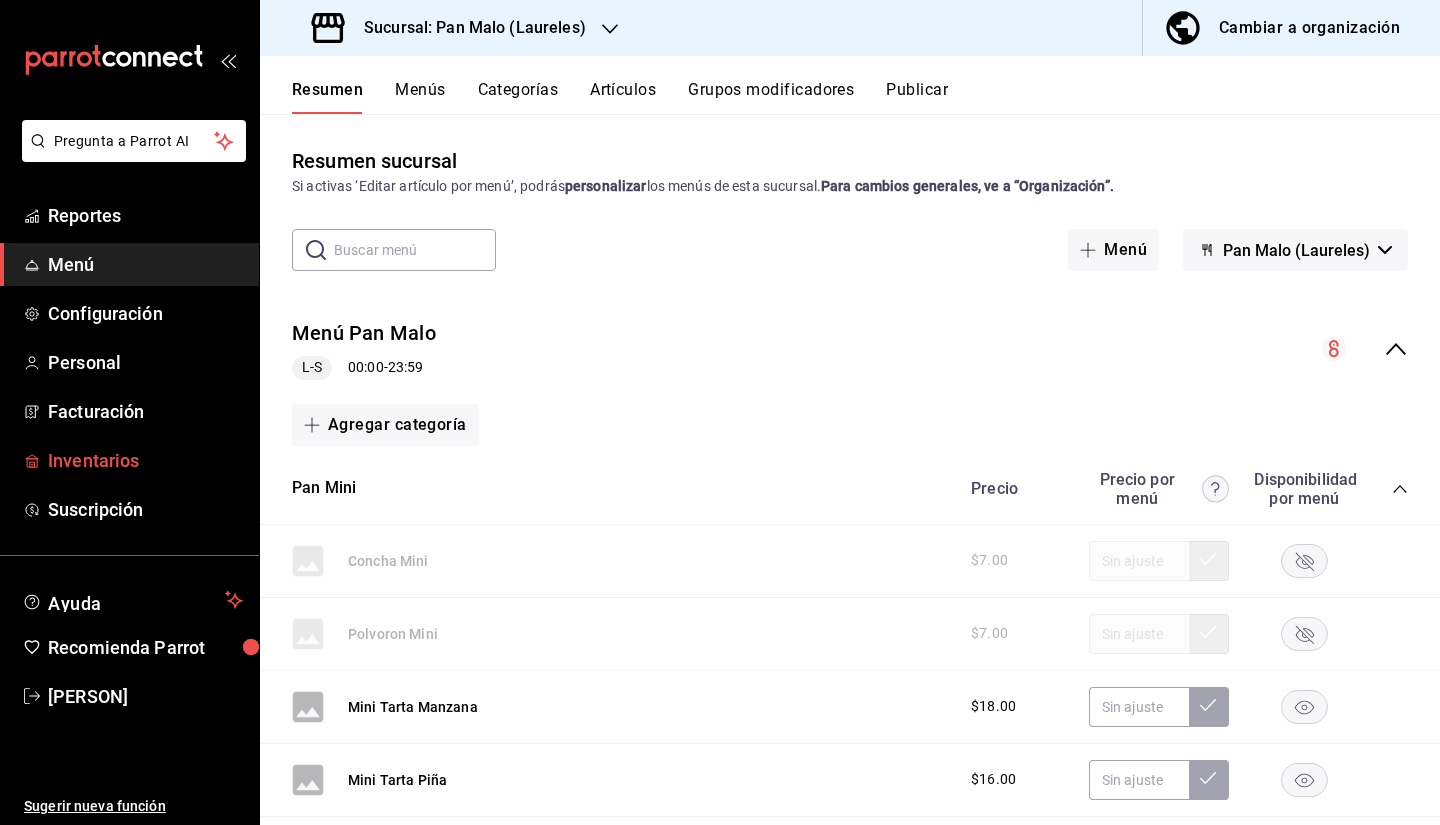 click on "Inventarios" at bounding box center [145, 460] 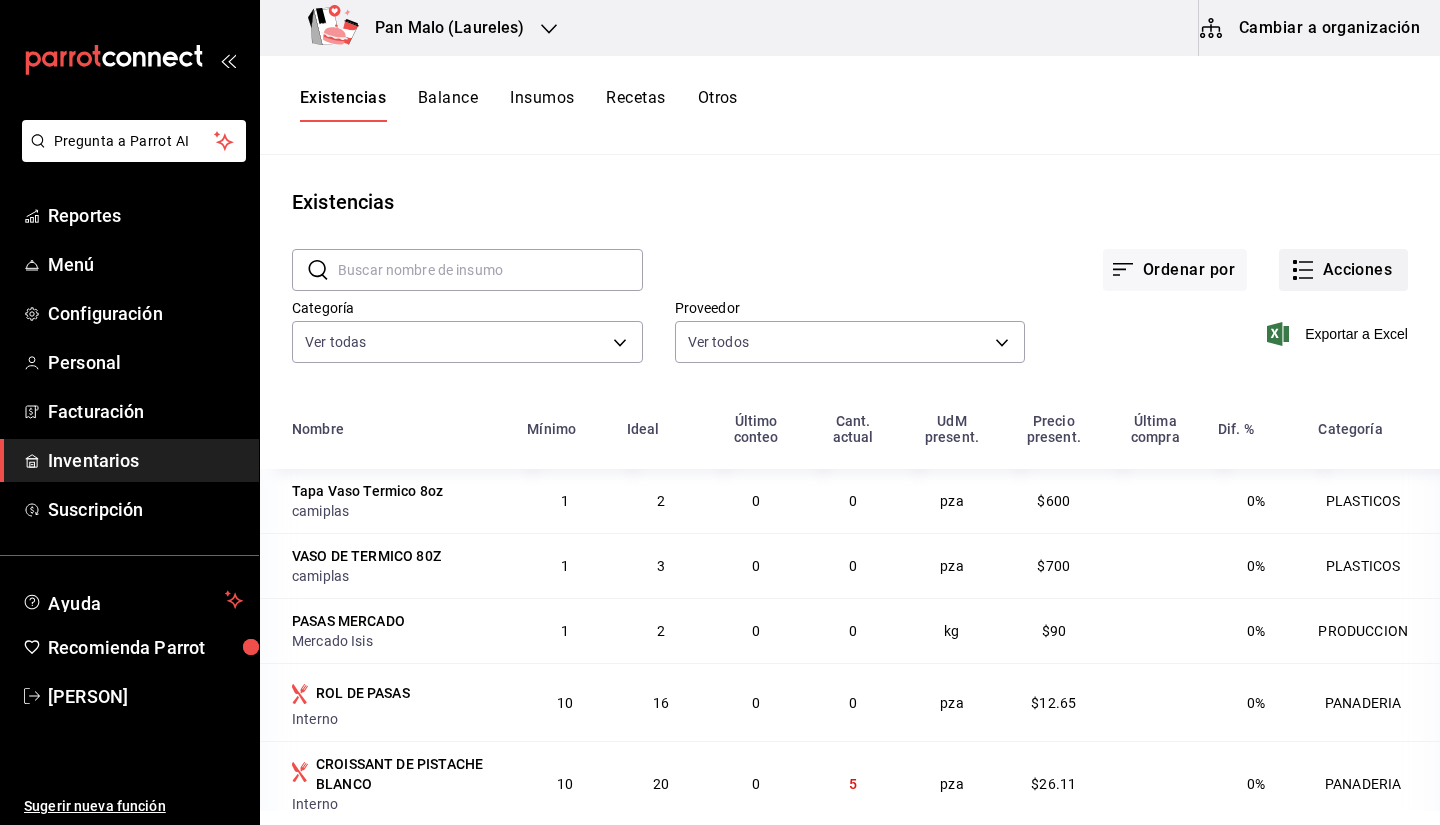 click on "Acciones" at bounding box center (1343, 270) 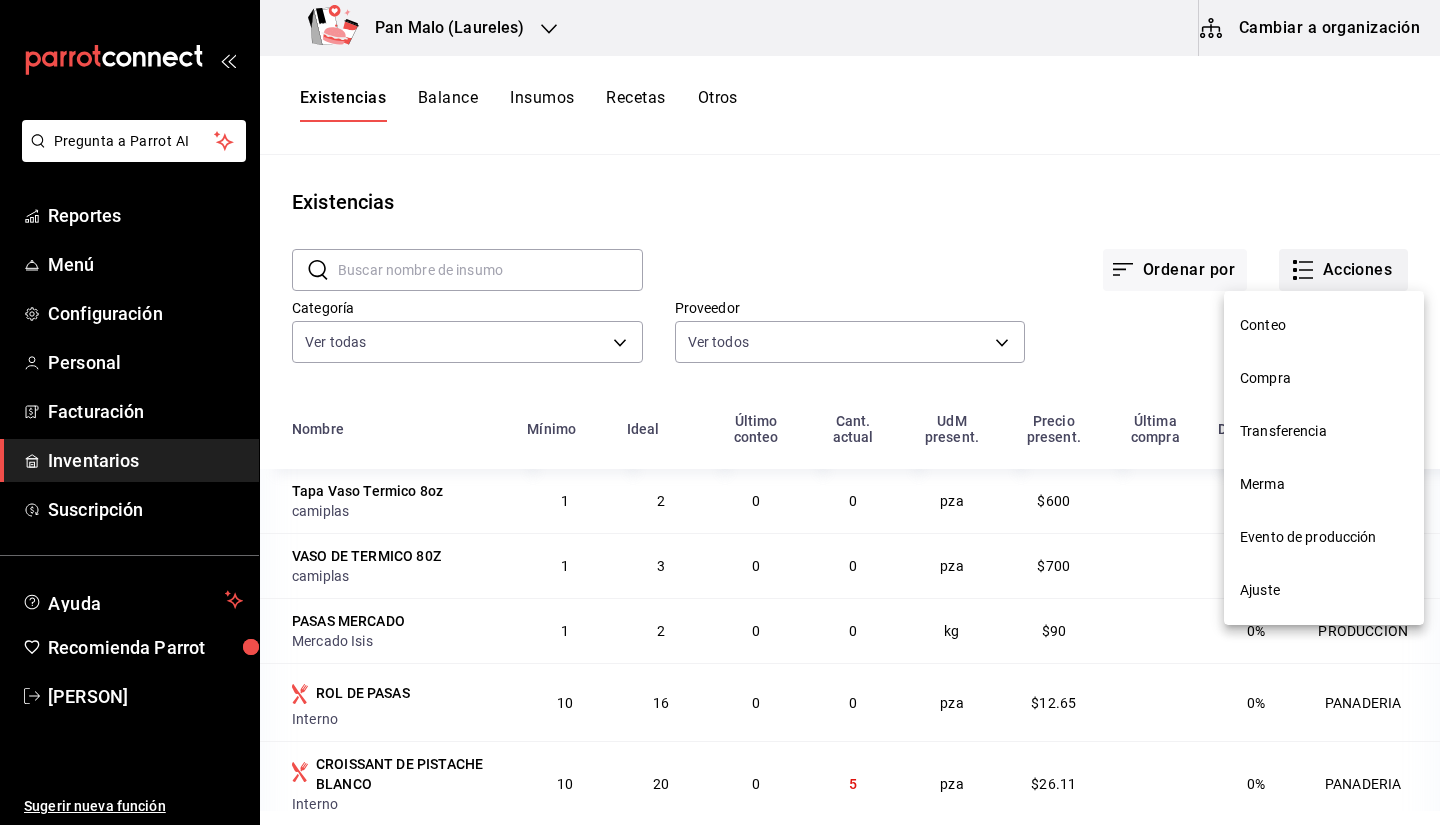 click at bounding box center [720, 412] 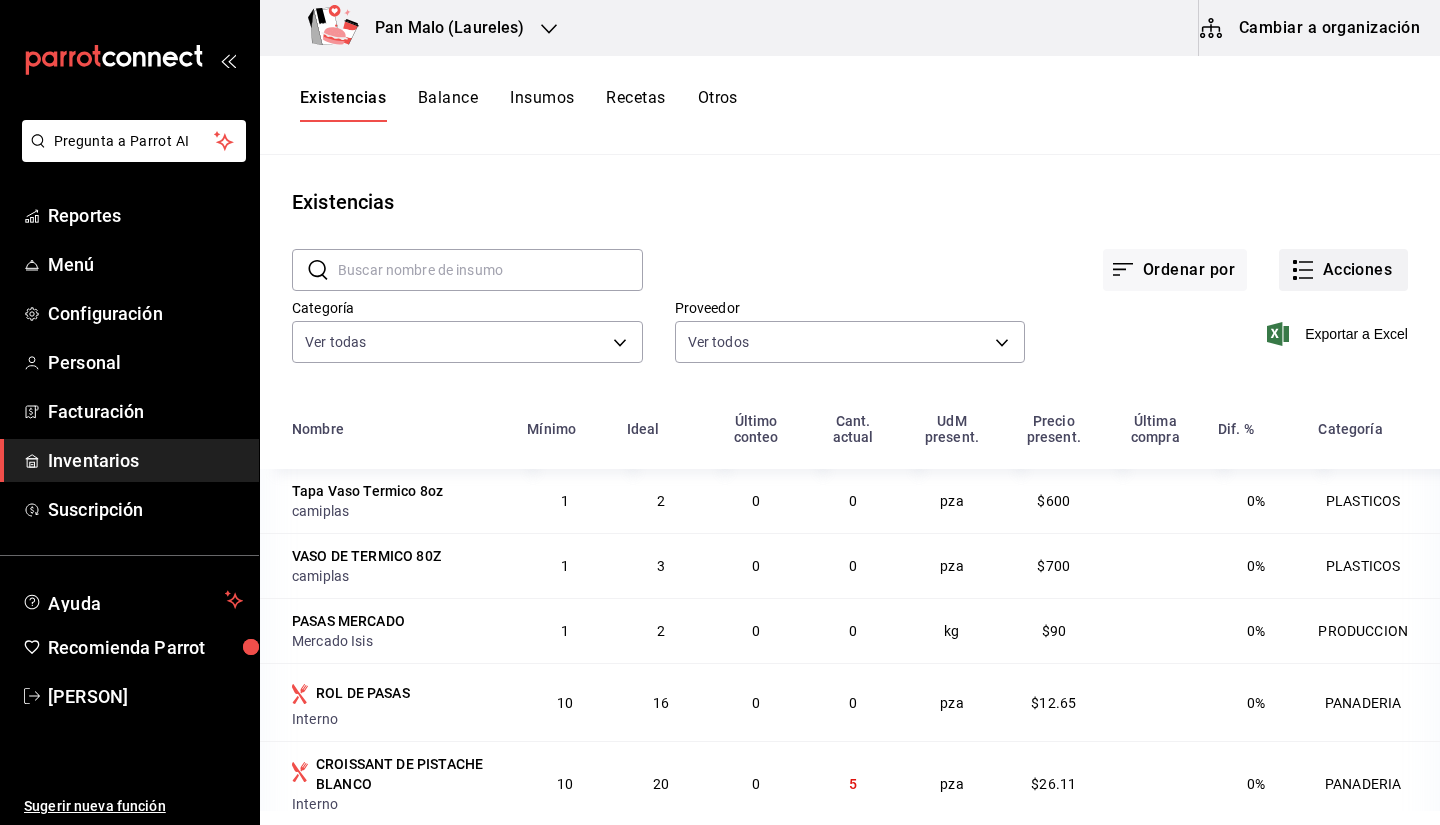 click on "Acciones" at bounding box center [1343, 270] 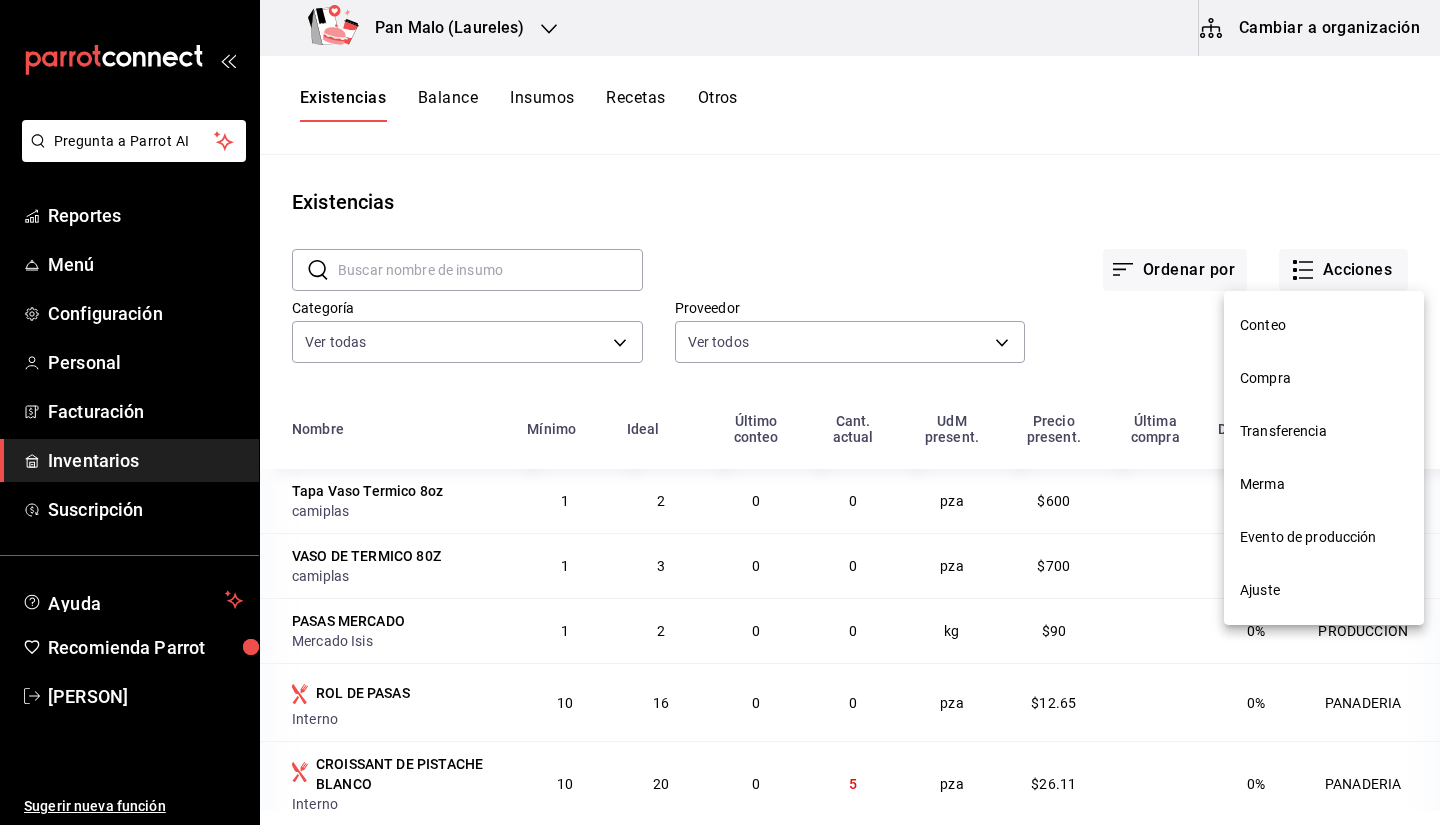 click on "Conteo" at bounding box center (1324, 325) 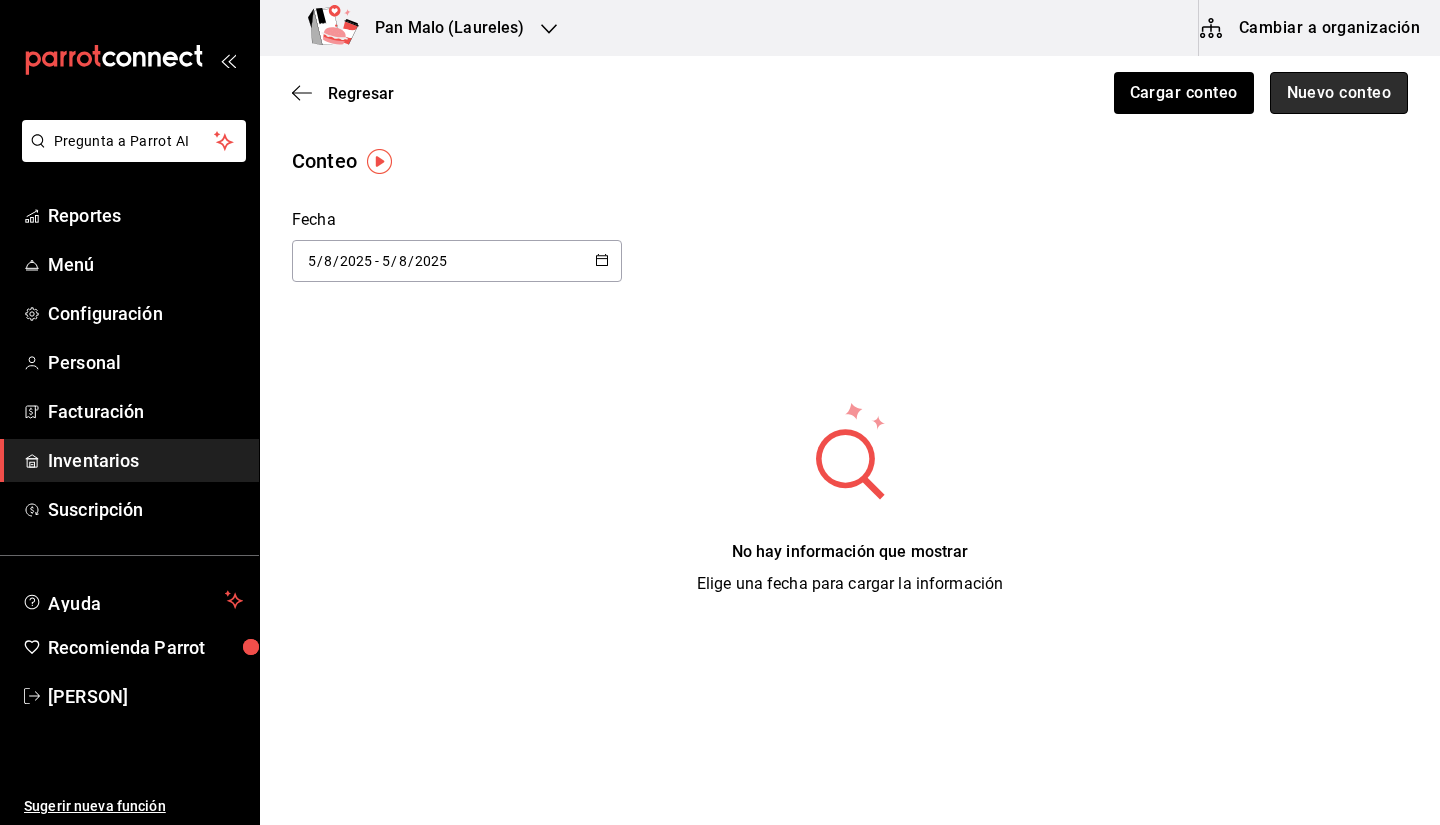 click on "Nuevo conteo" at bounding box center (1339, 93) 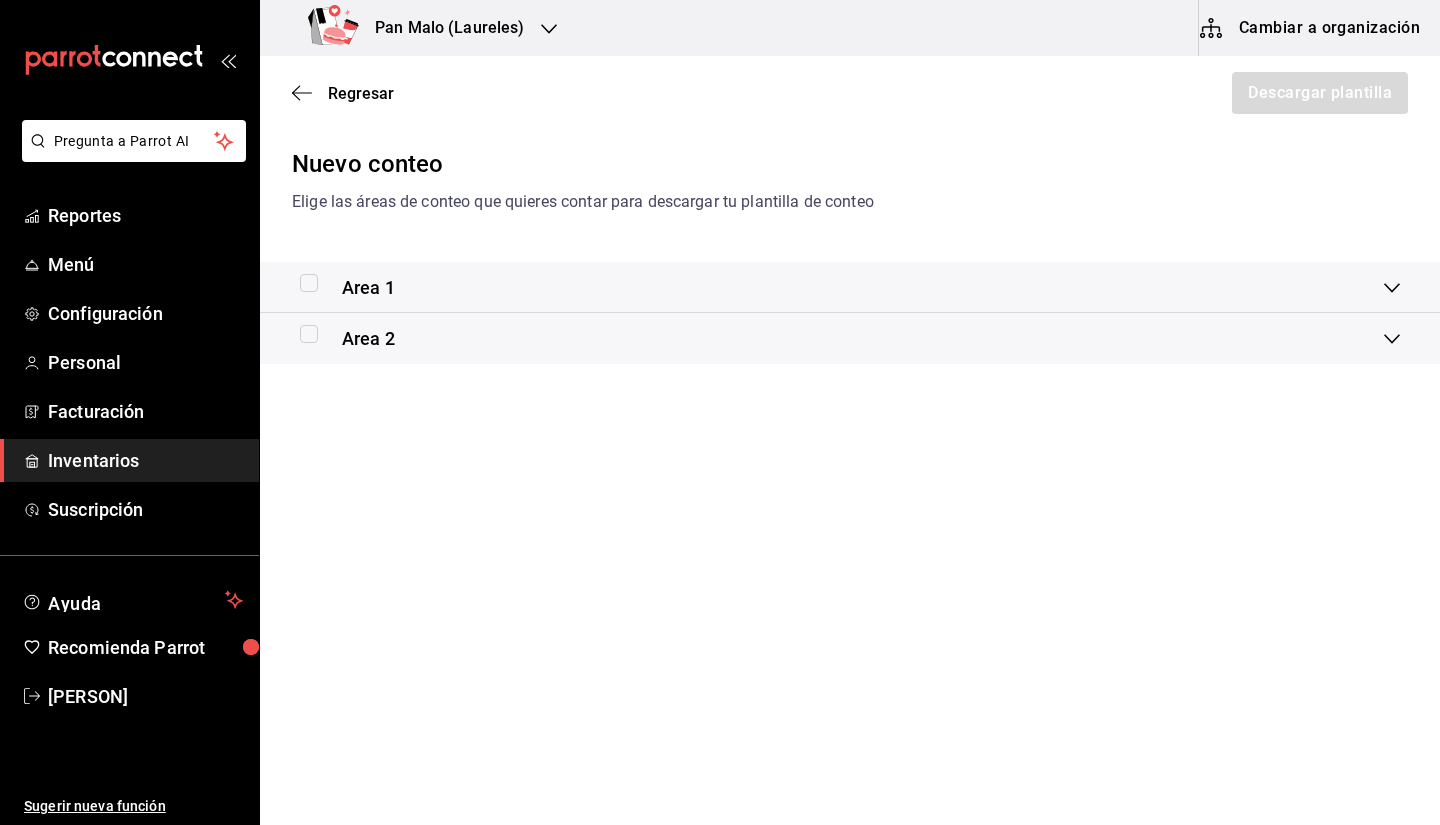 click on "Area 1" at bounding box center (850, 287) 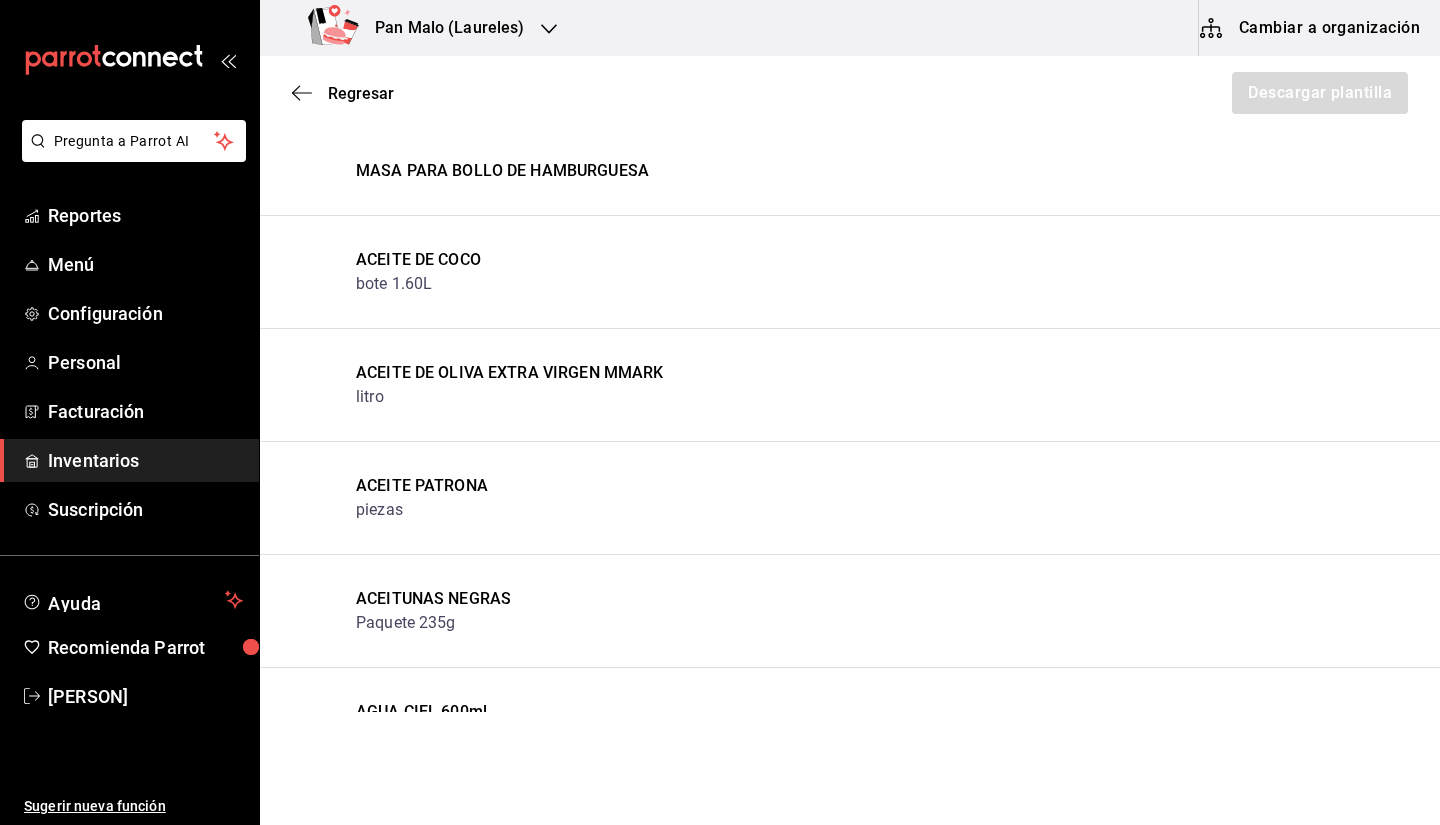 scroll, scrollTop: 3798, scrollLeft: 0, axis: vertical 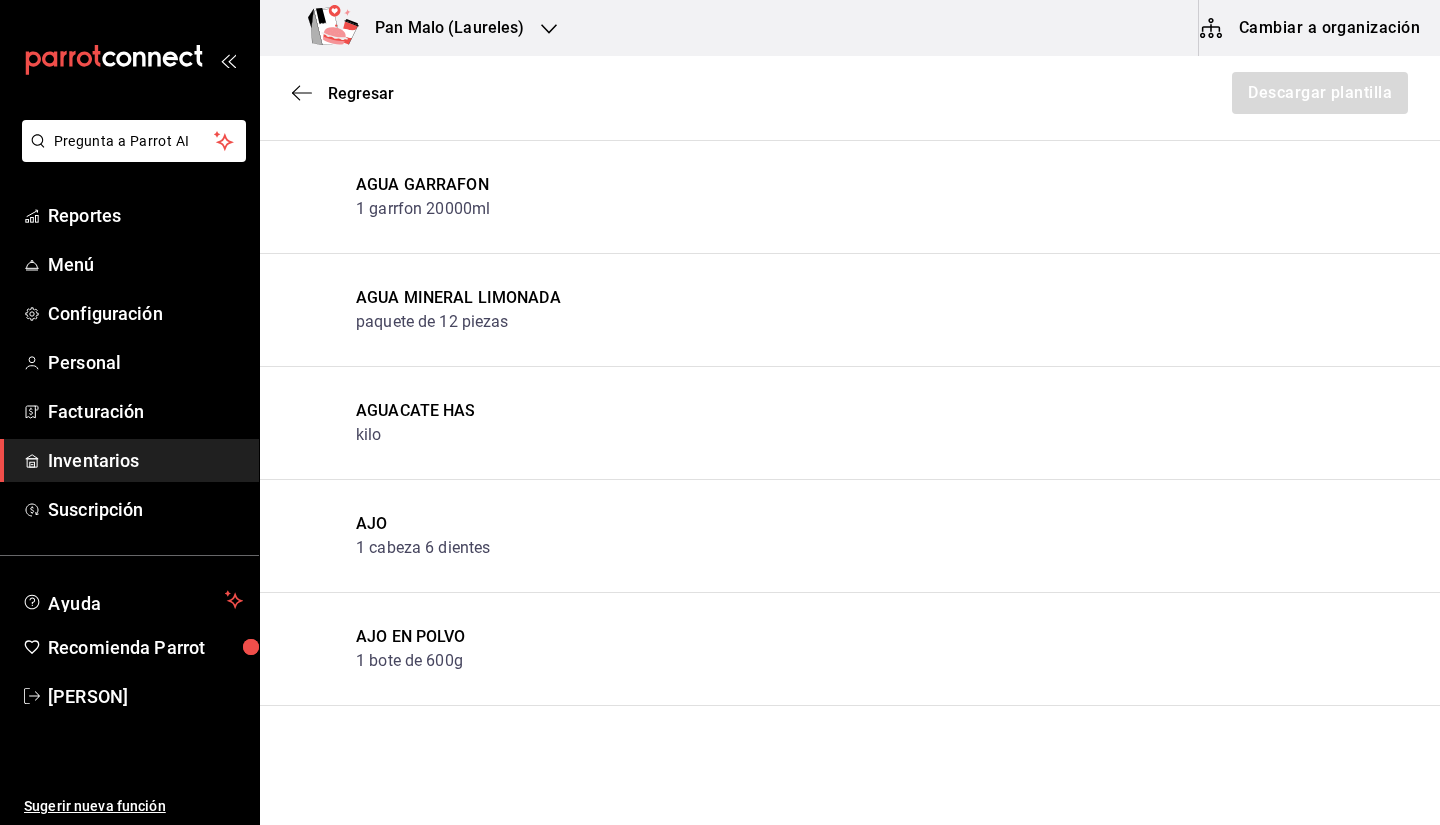 click on "AGUACATE HAS  kilo" at bounding box center [850, 423] 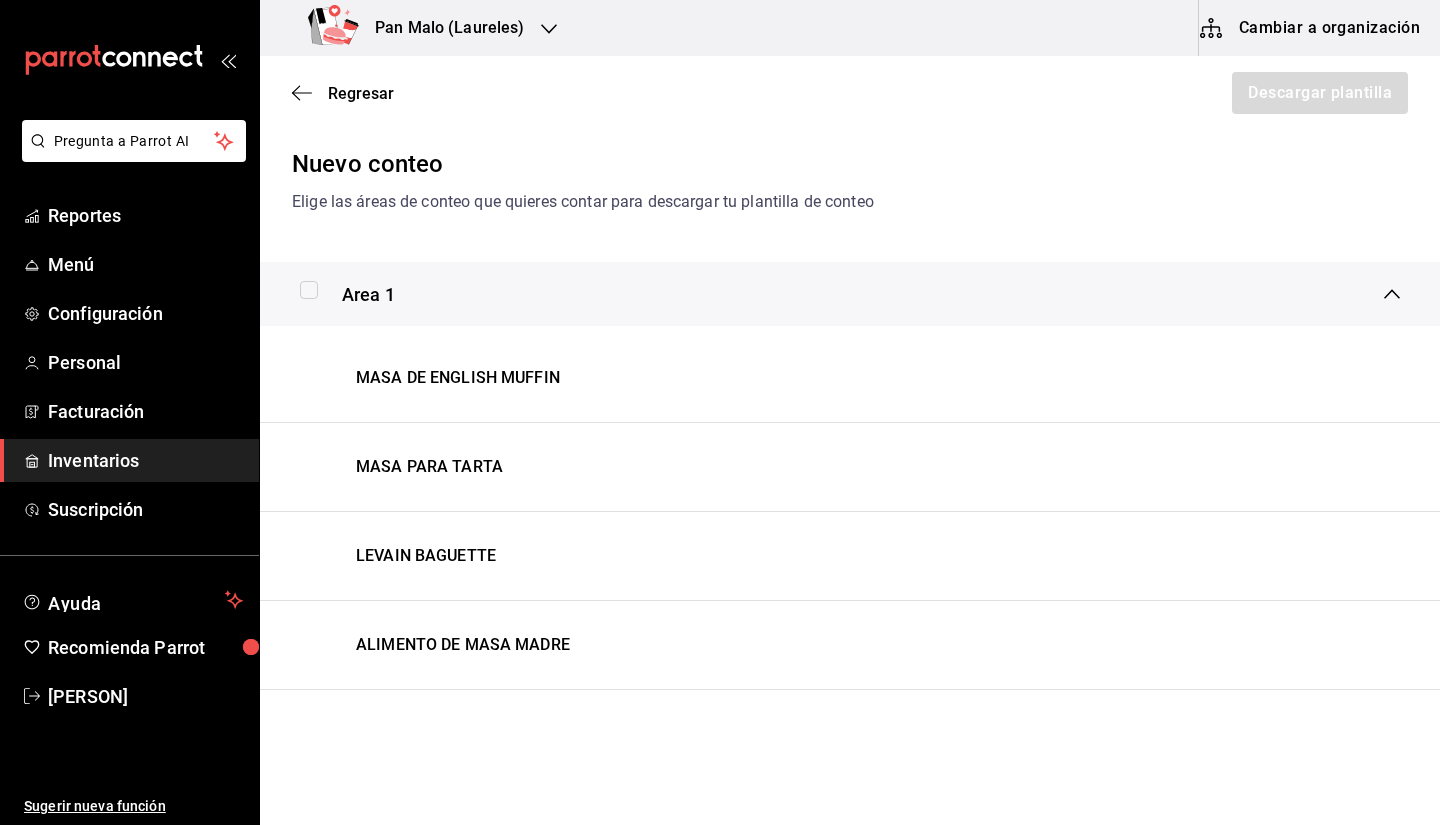 click at bounding box center (309, 290) 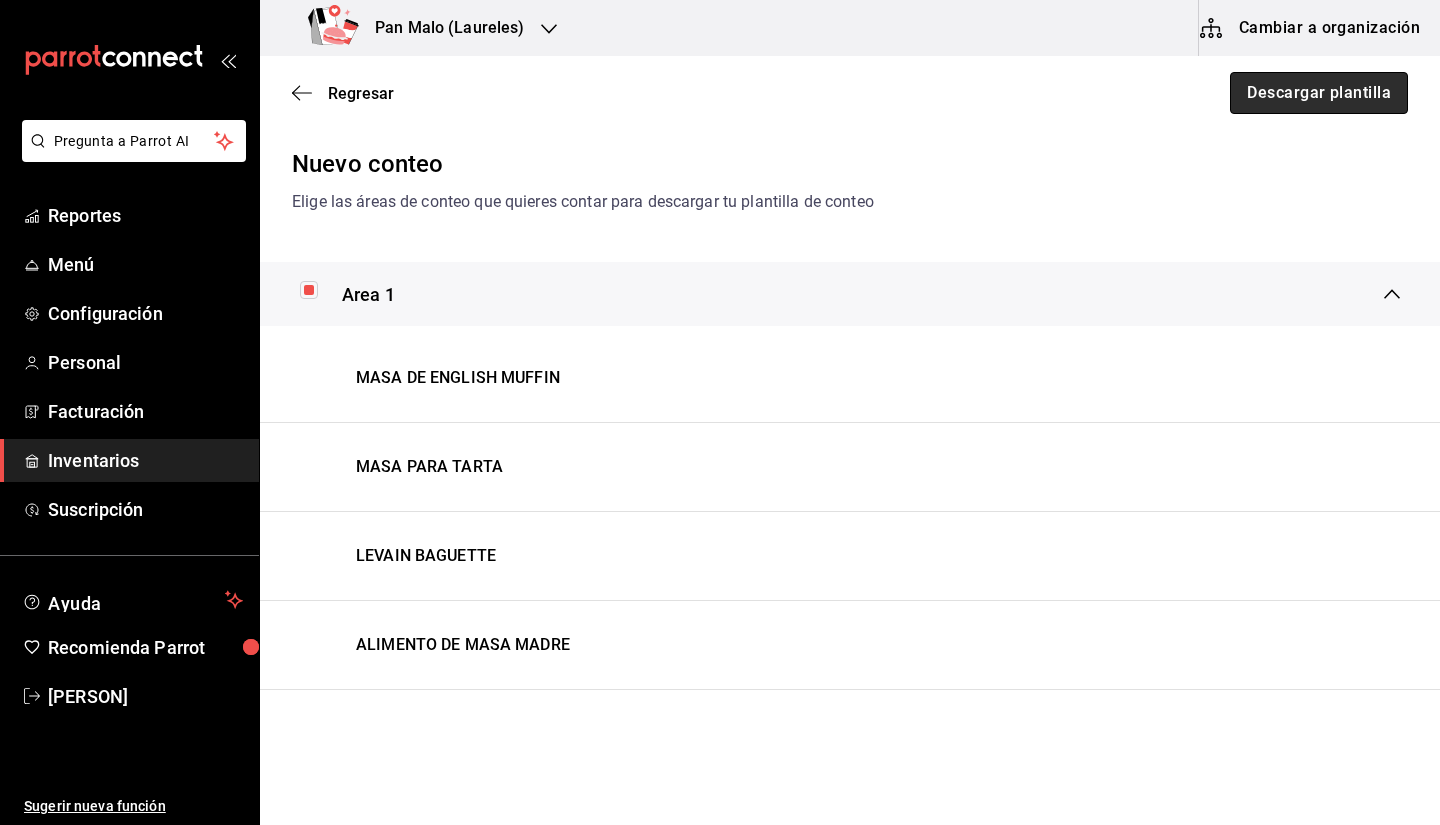 click on "Descargar plantilla" at bounding box center (1319, 93) 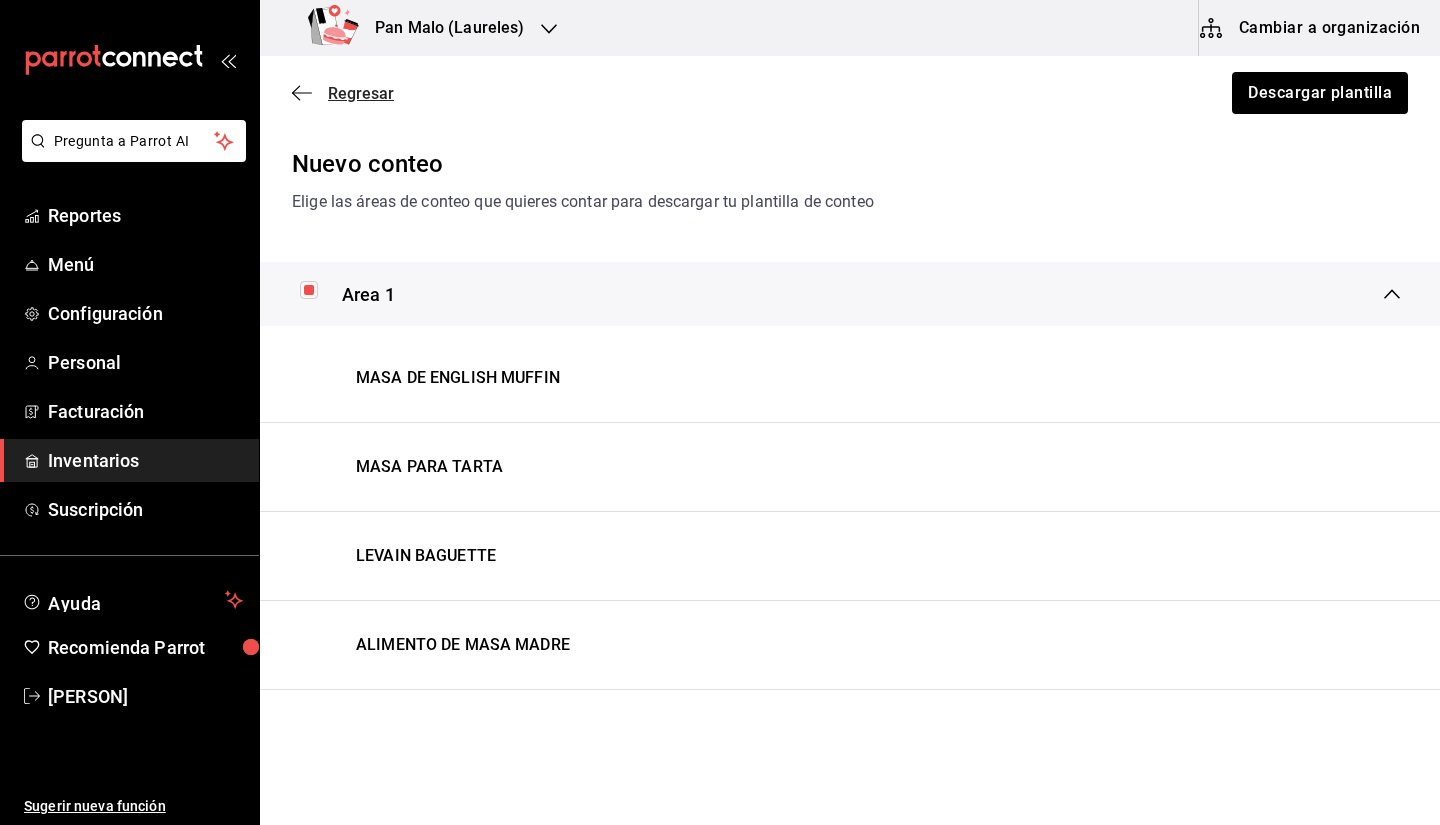 click on "Regresar" at bounding box center (361, 93) 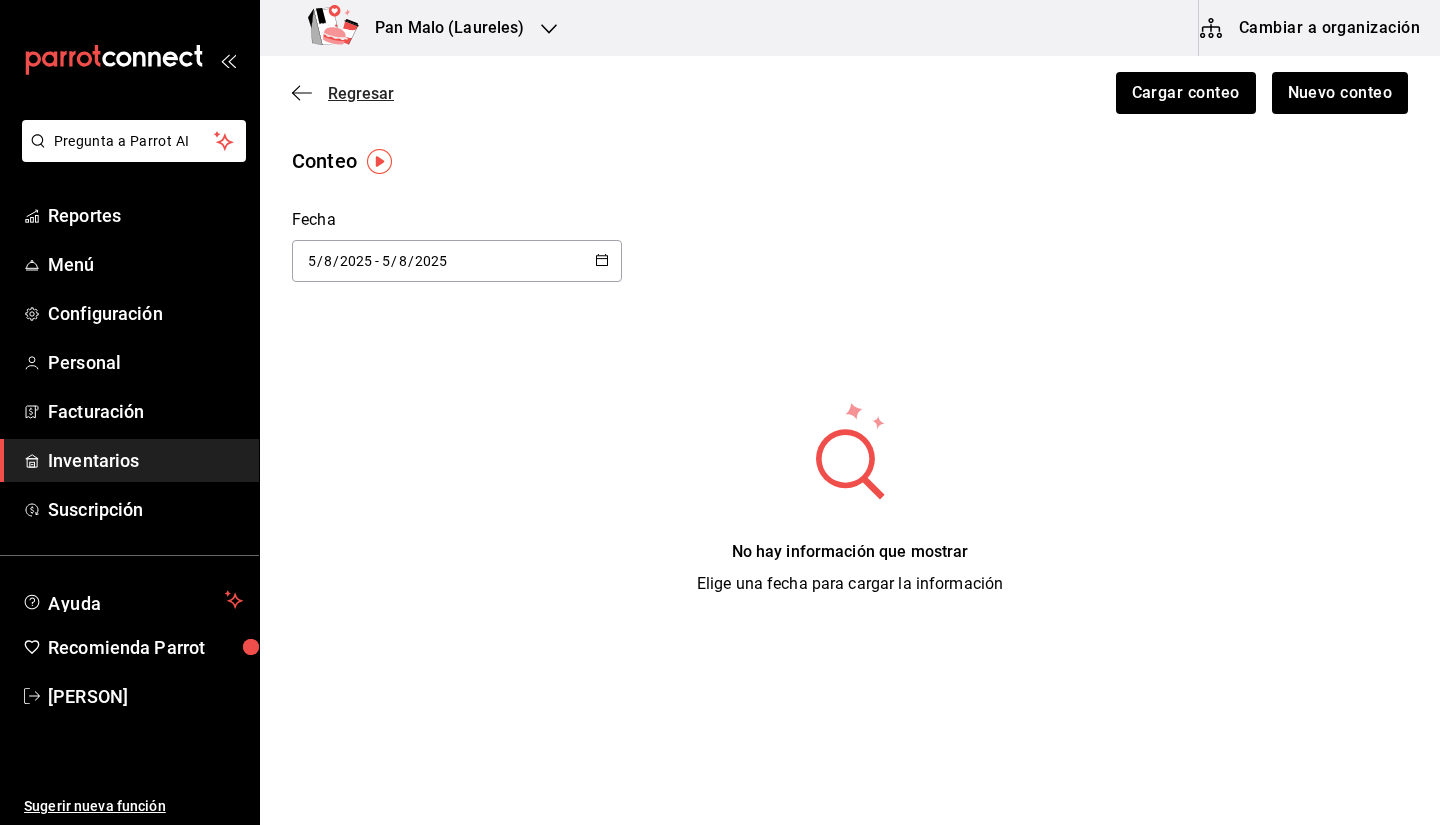 click on "Regresar" at bounding box center (343, 93) 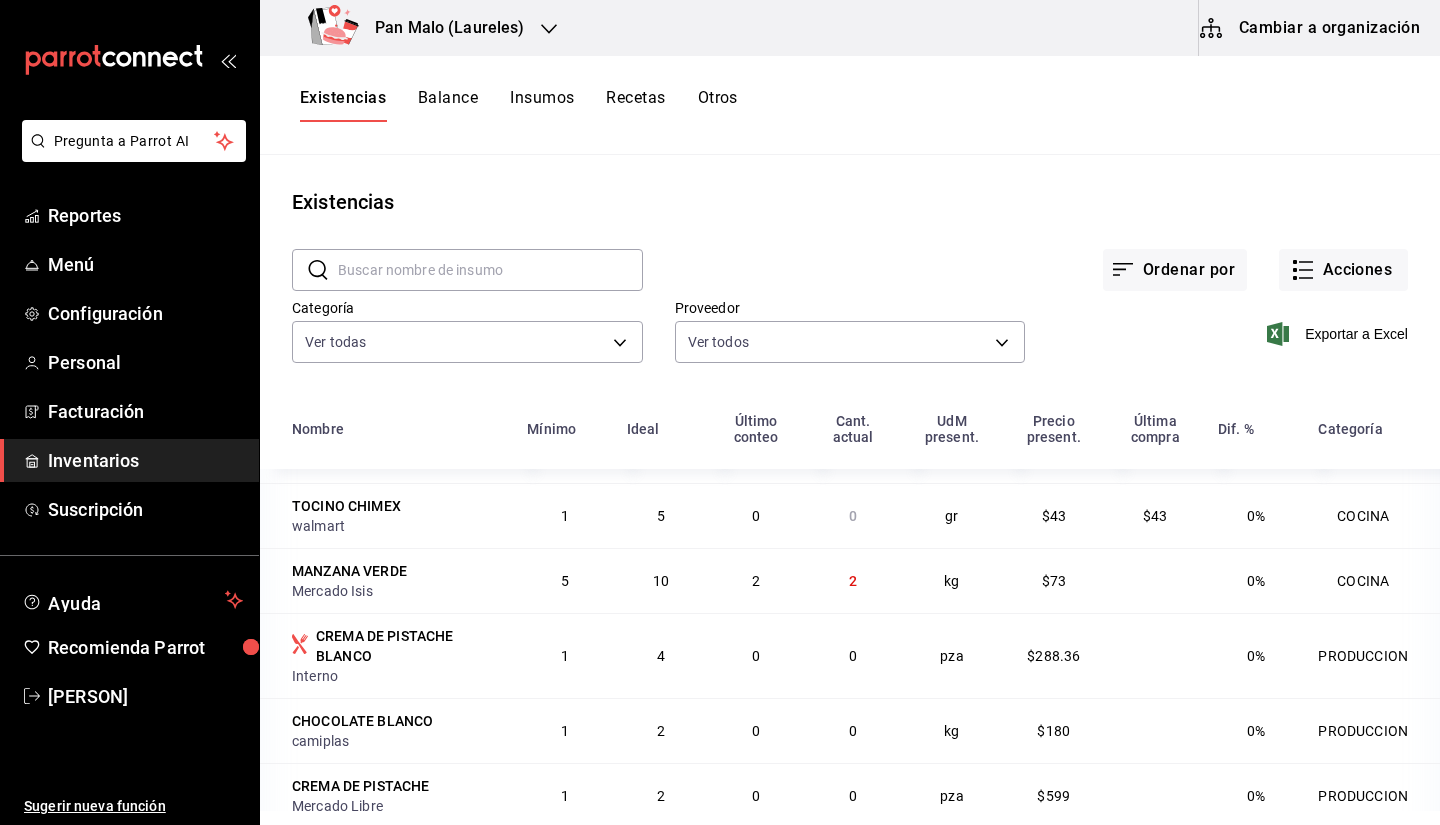 scroll, scrollTop: 2557, scrollLeft: 0, axis: vertical 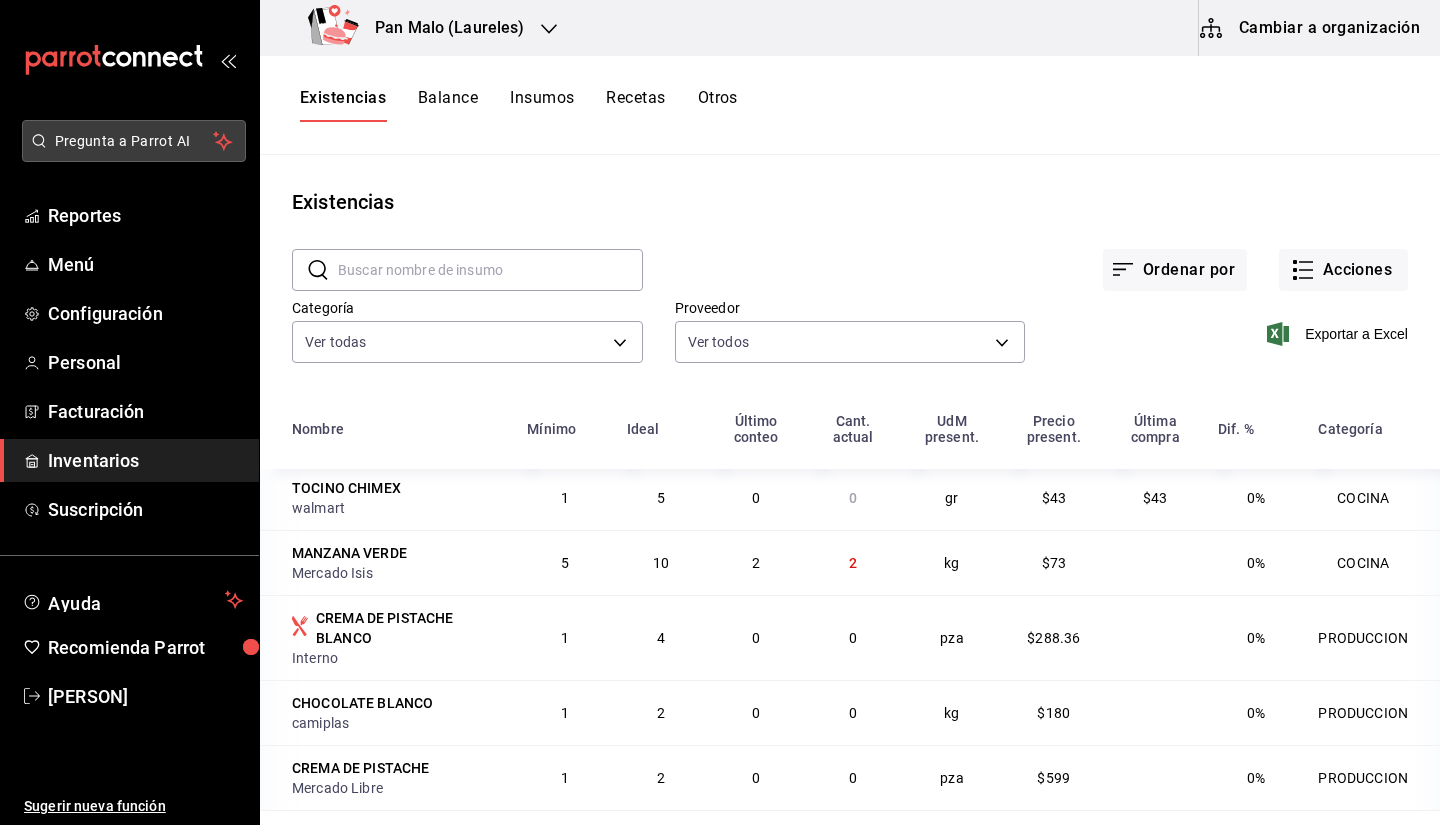 click on "Pregunta a Parrot AI" at bounding box center (134, 141) 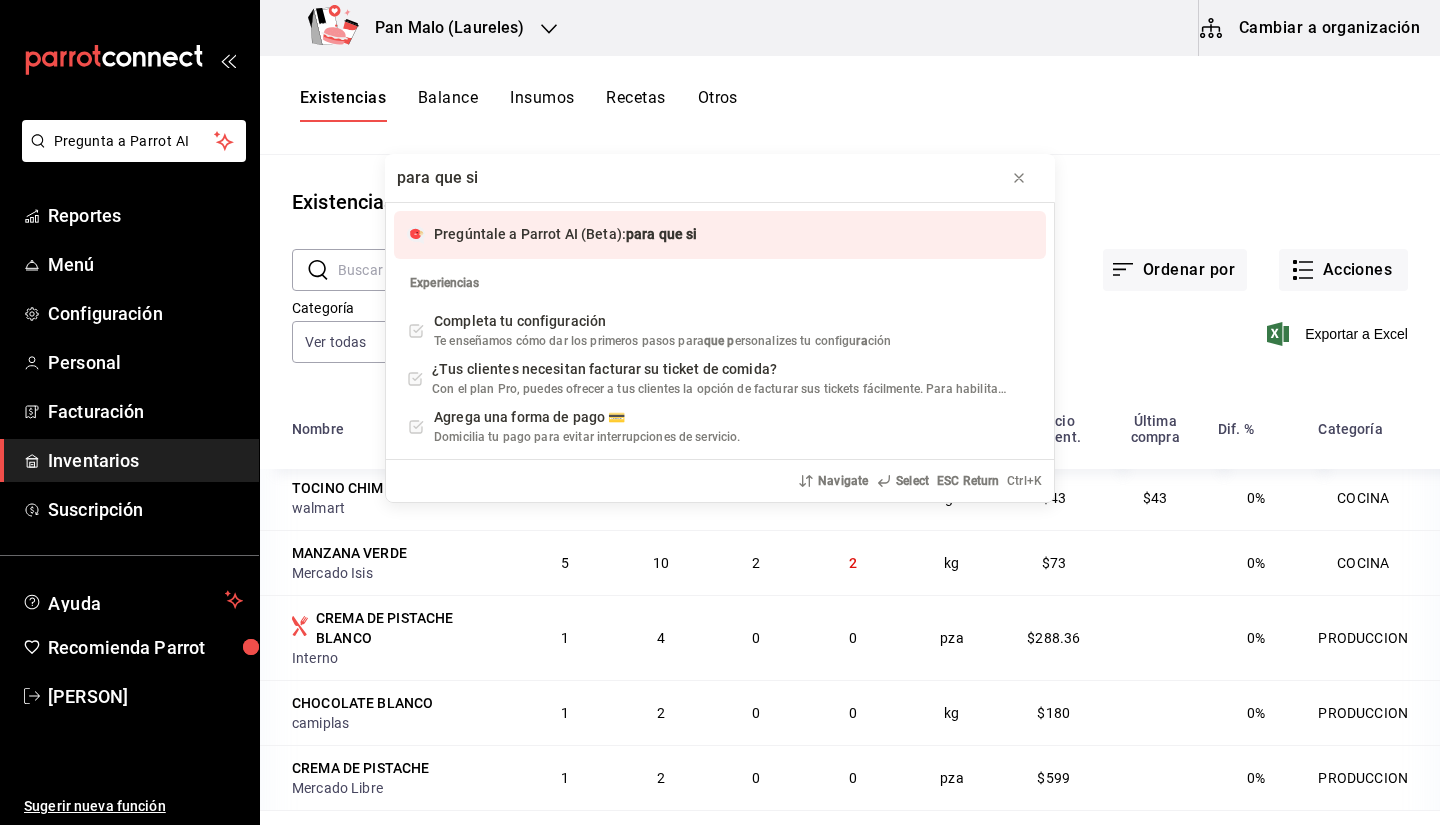 type on "para que si" 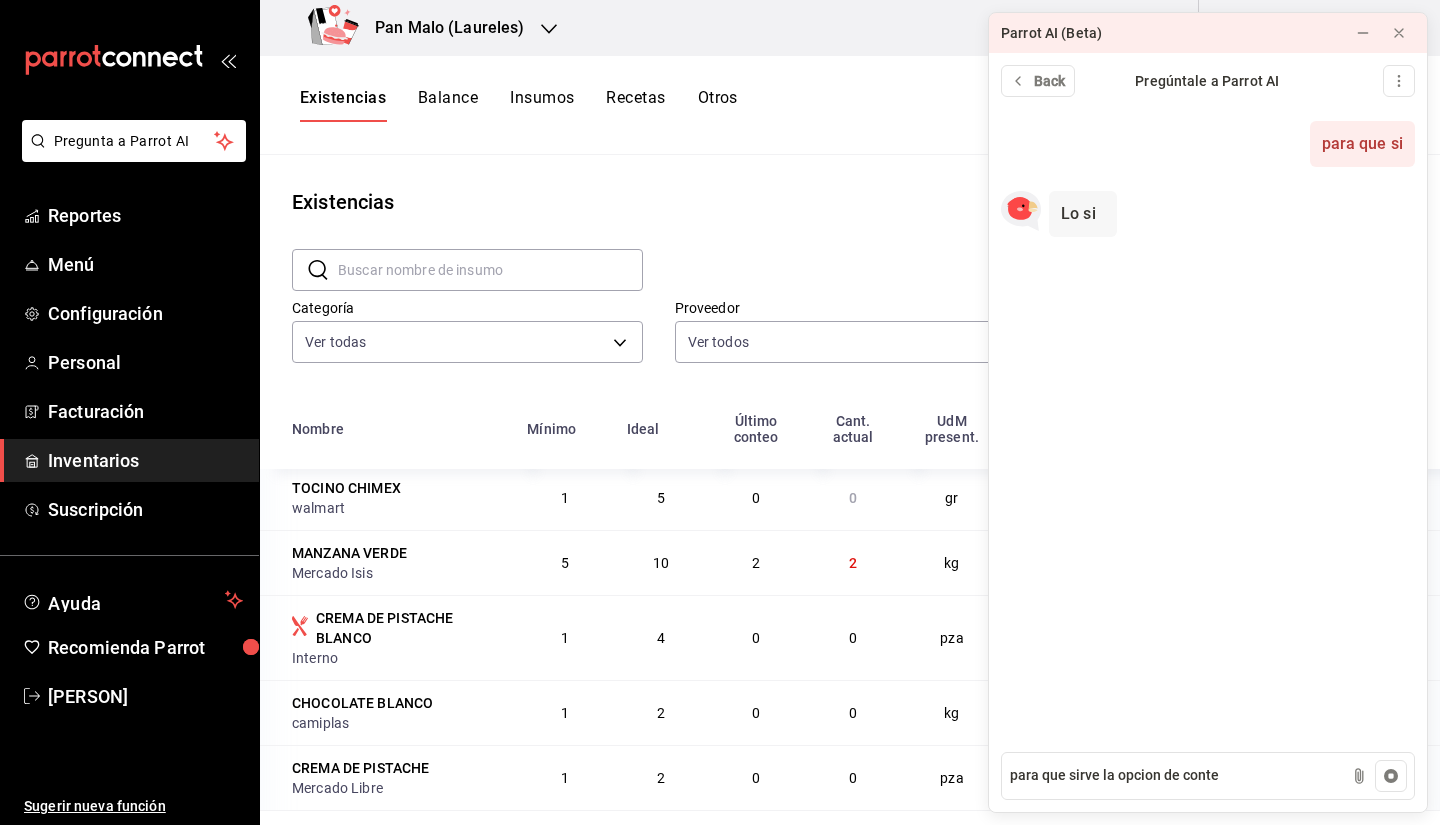 type on "para que sirve la opcion de conteo" 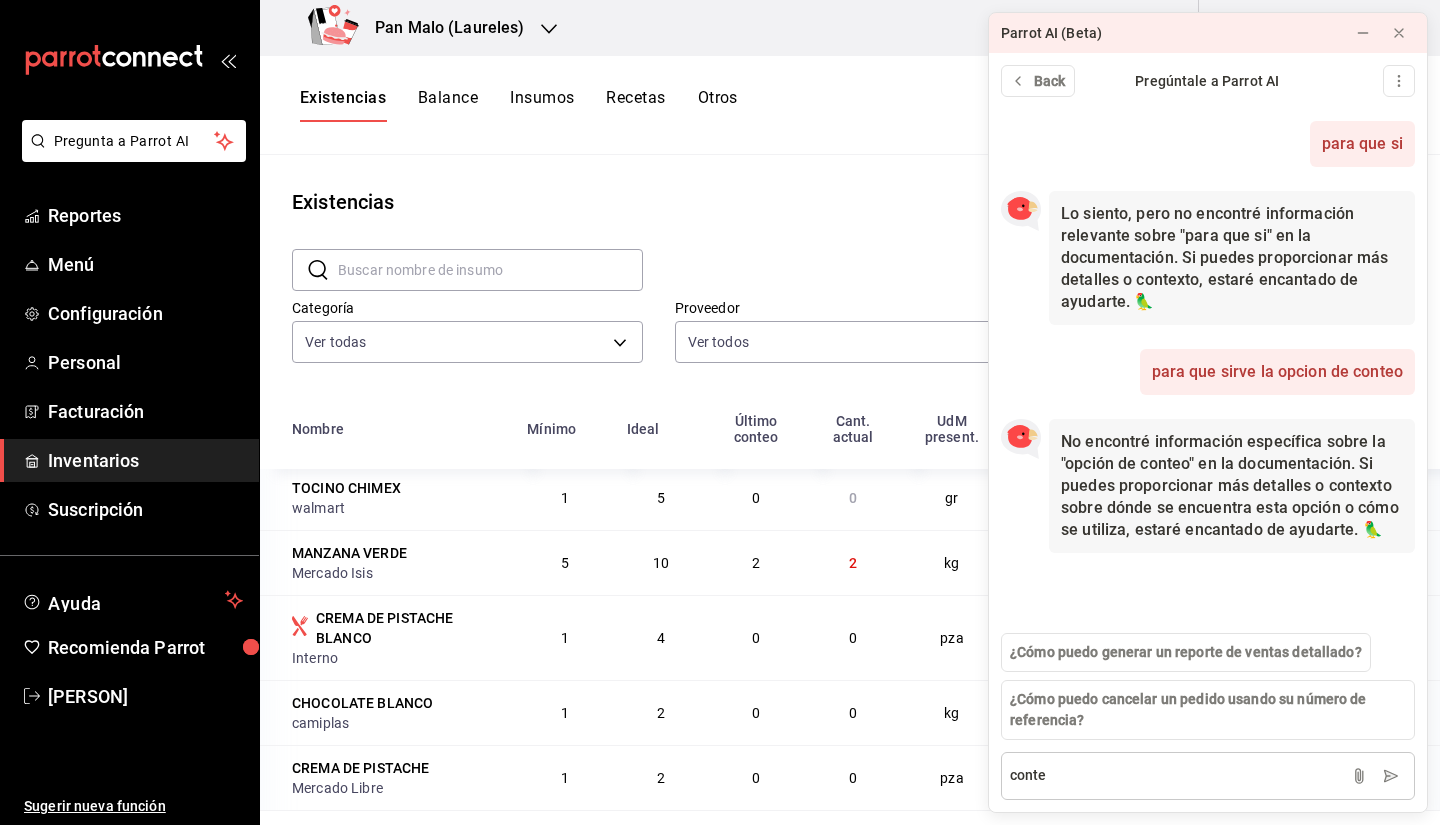 type on "conteo" 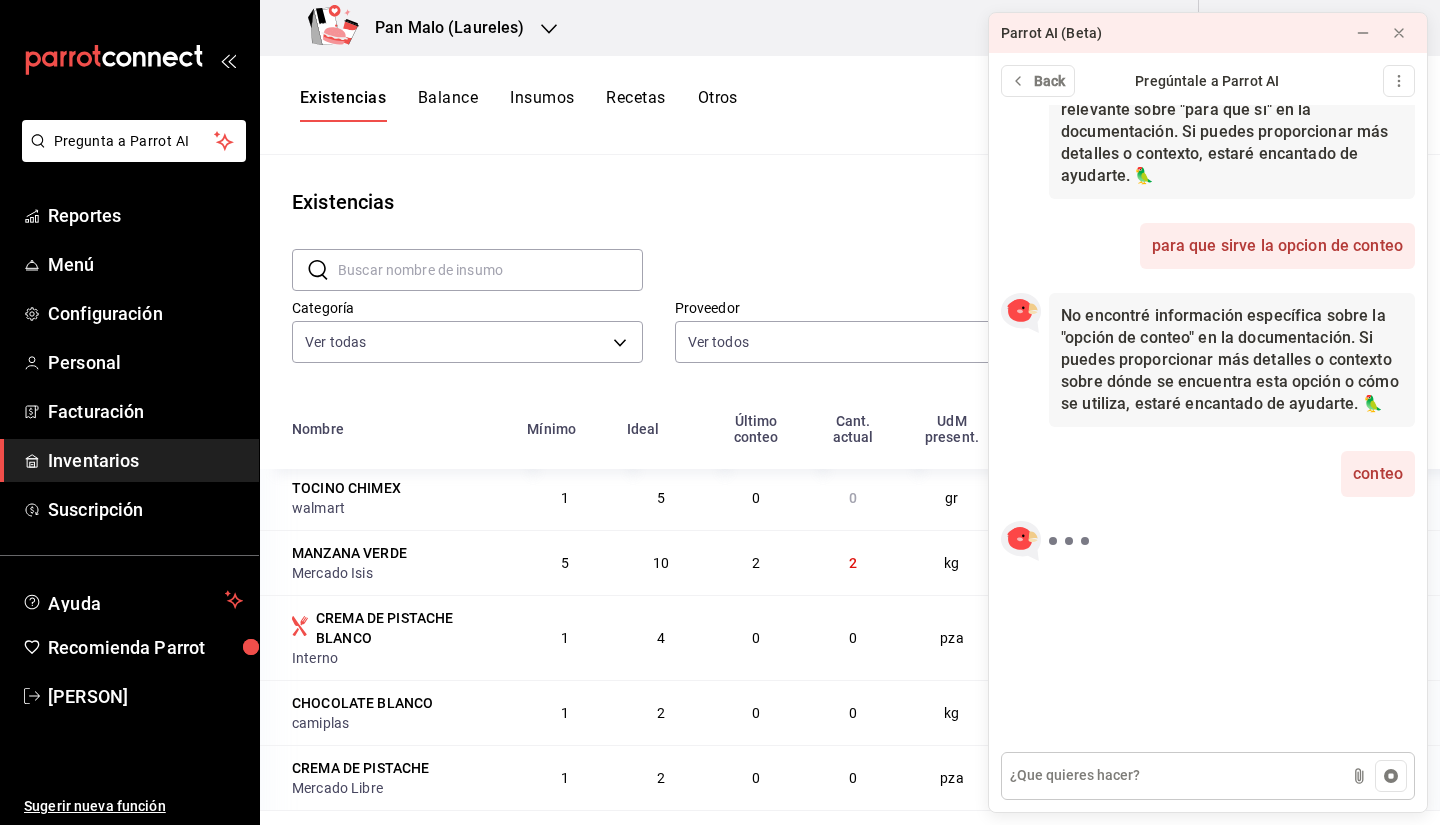 scroll, scrollTop: 148, scrollLeft: 0, axis: vertical 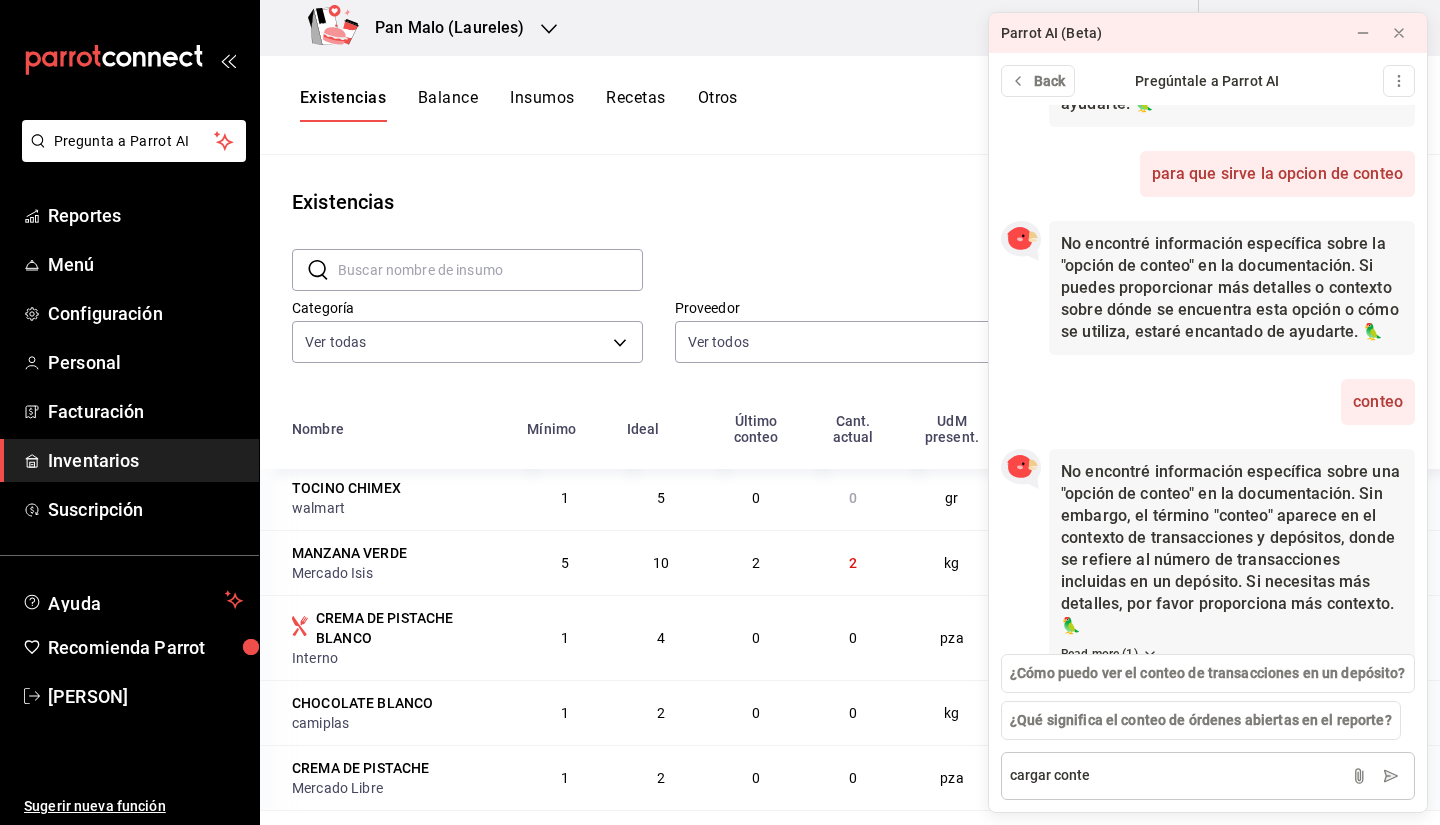 type on "cargar conteo" 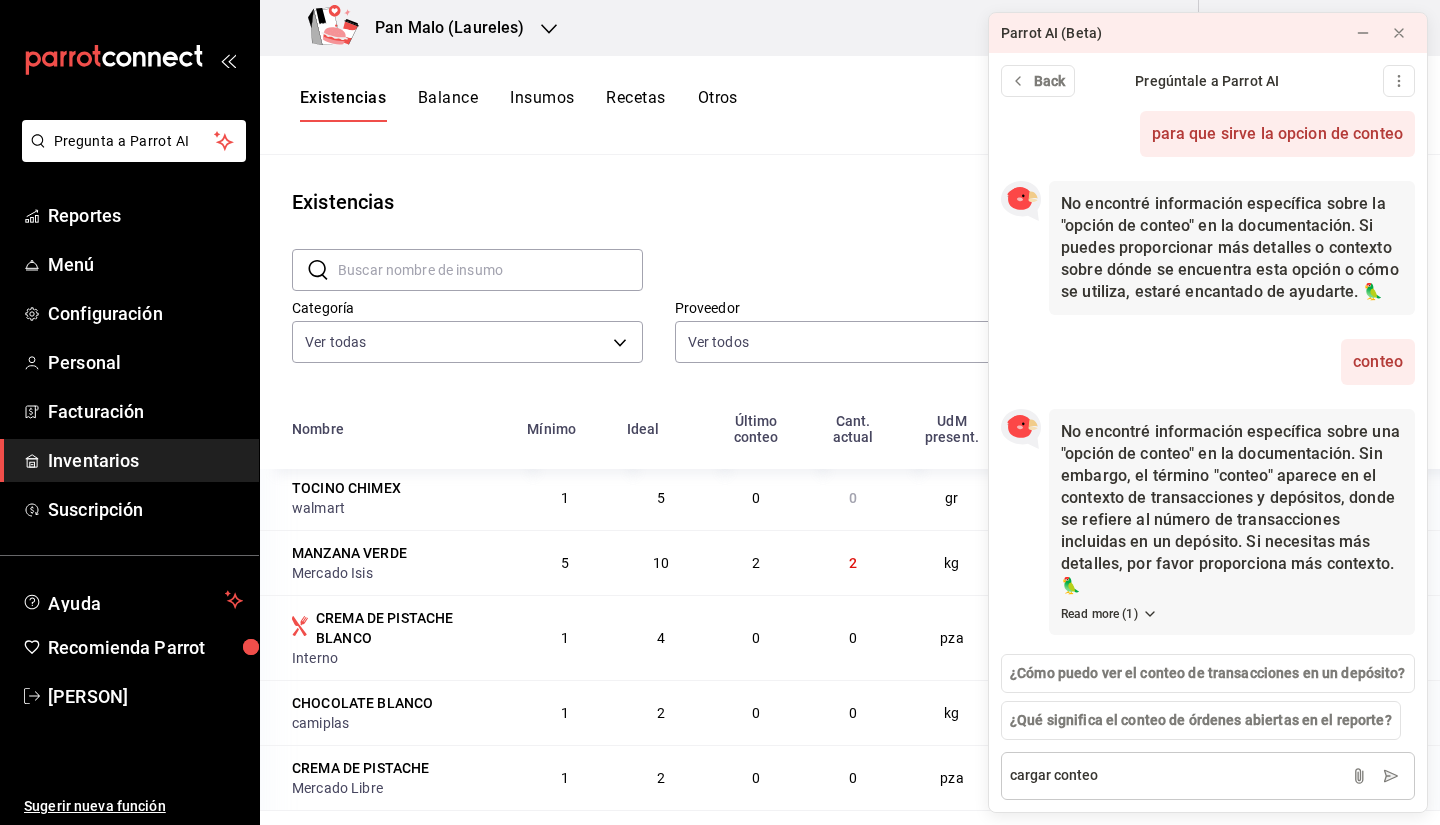type 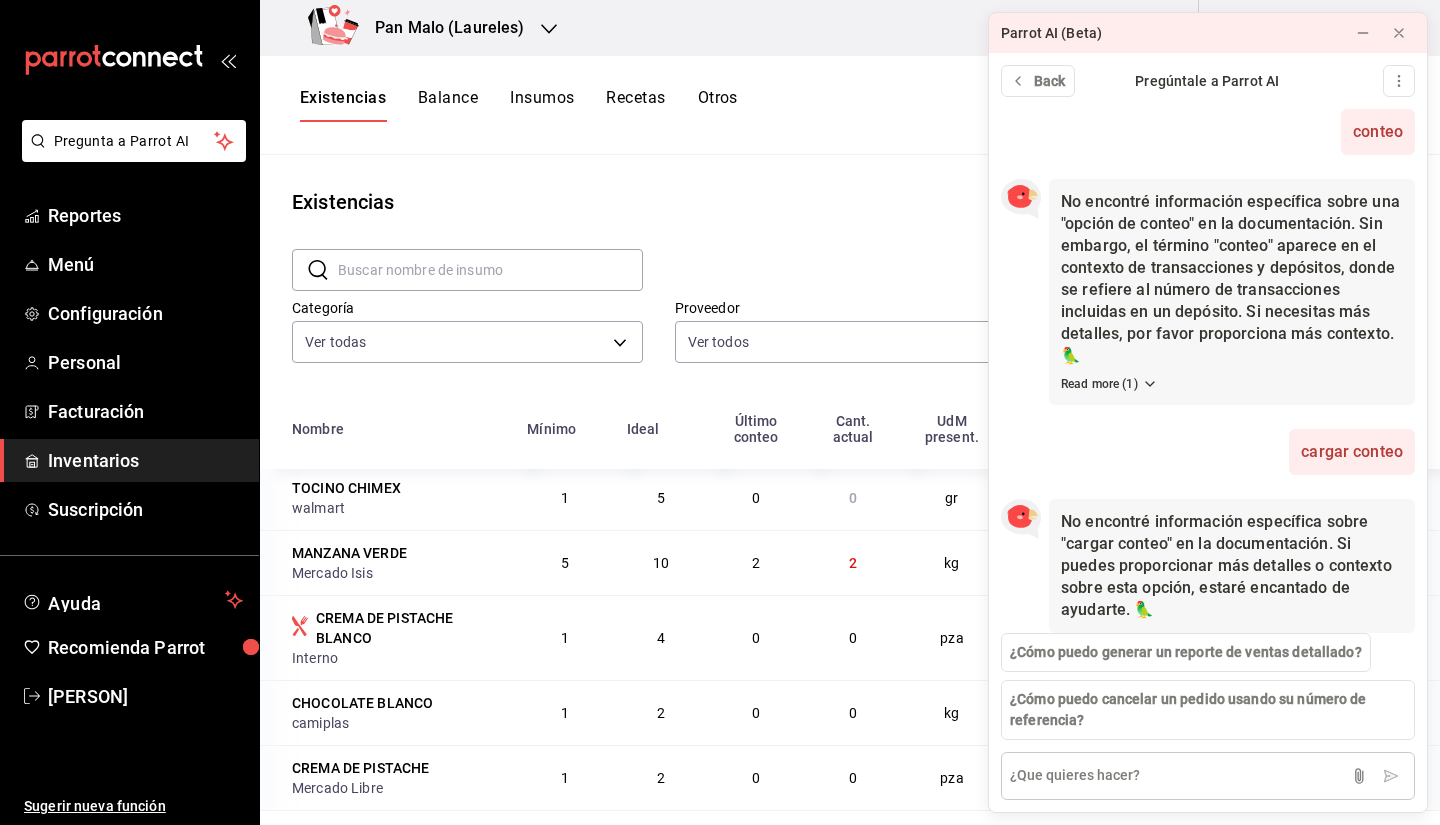 scroll, scrollTop: 509, scrollLeft: 0, axis: vertical 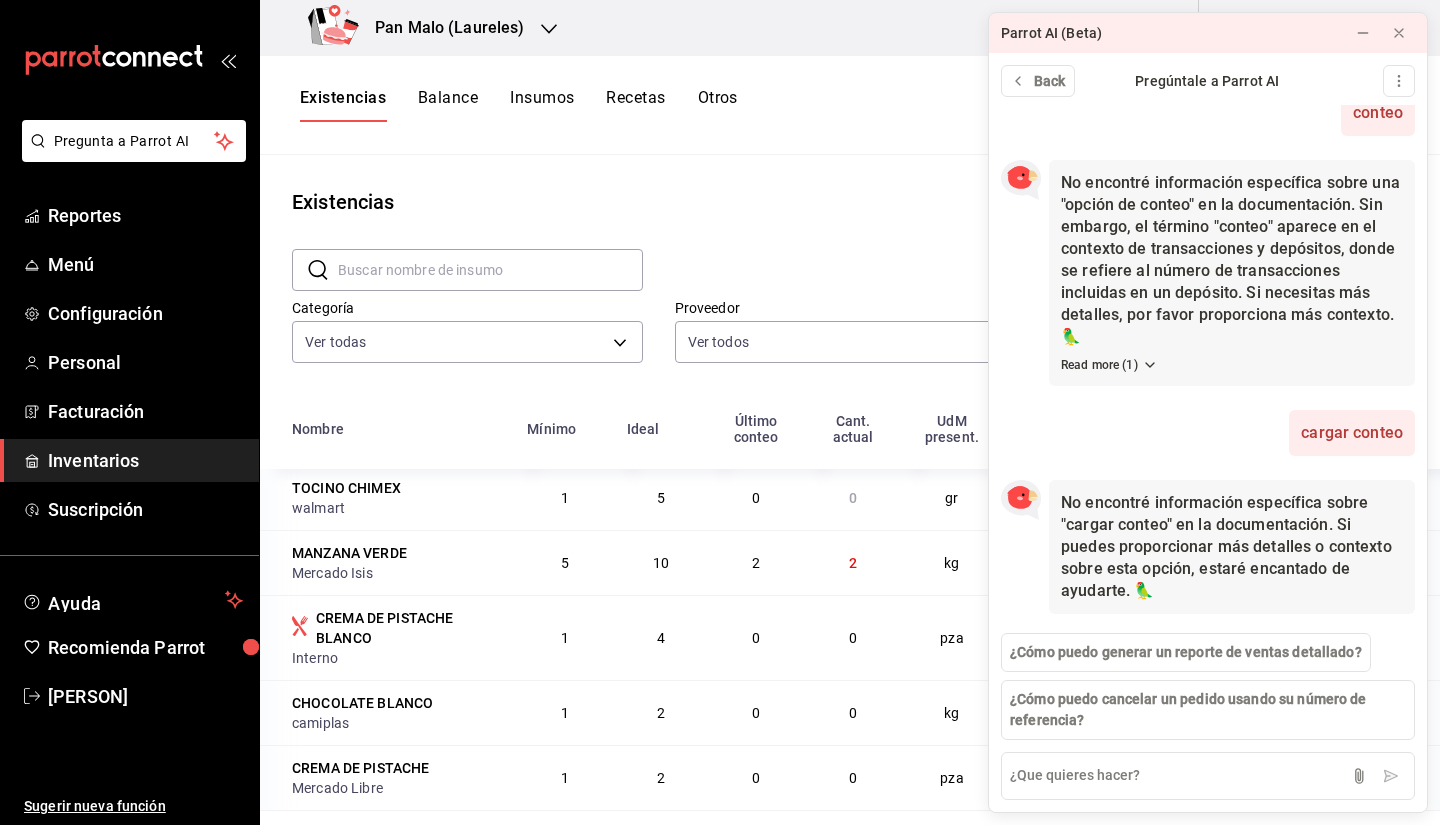 click on "Existencias ​ ​ Ordenar por Acciones Categoría Ver todas [UUID],[UUID],[UUID],[UUID],[UUID],[UUID],[UUID],[UUID],[UUID] Proveedor Ver todos Exportar a Excel Nombre Mínimo Ideal Último conteo Cant. actual UdM present. Precio present. Última compra Dif. % Categoría Tapa Vaso Termico 8oz camiplas 1 2 0 0 pza $600 0% PLASTICOS VASO DE TERMICO 80Z camiplas 1 3 0 0 pza $700 0% PLASTICOS PASAS MERCADO Mercado Isis 1 2 0 0 kg $90 0% PRODUCCION   ROL DE PASAS Interno 10 16 0 0 pza $12.65 0% PANADERIA   CROISSANT DE PISTACHE BLANCO Interno 10 20 0 5 pza $26.11 0% PANADERIA   MASA DE KOUIGN AMMAN DE CARDAMOMO Interno 1 2 0 0 pza $207.11 0% PRODUCCION   KOUIGN AMMAN DE CARDAMOMO Interno 8 10 0 0 pza $12.95 0% PANADERIA   MASA DE KOUIGN DE CAFÉ 1" at bounding box center [850, 483] 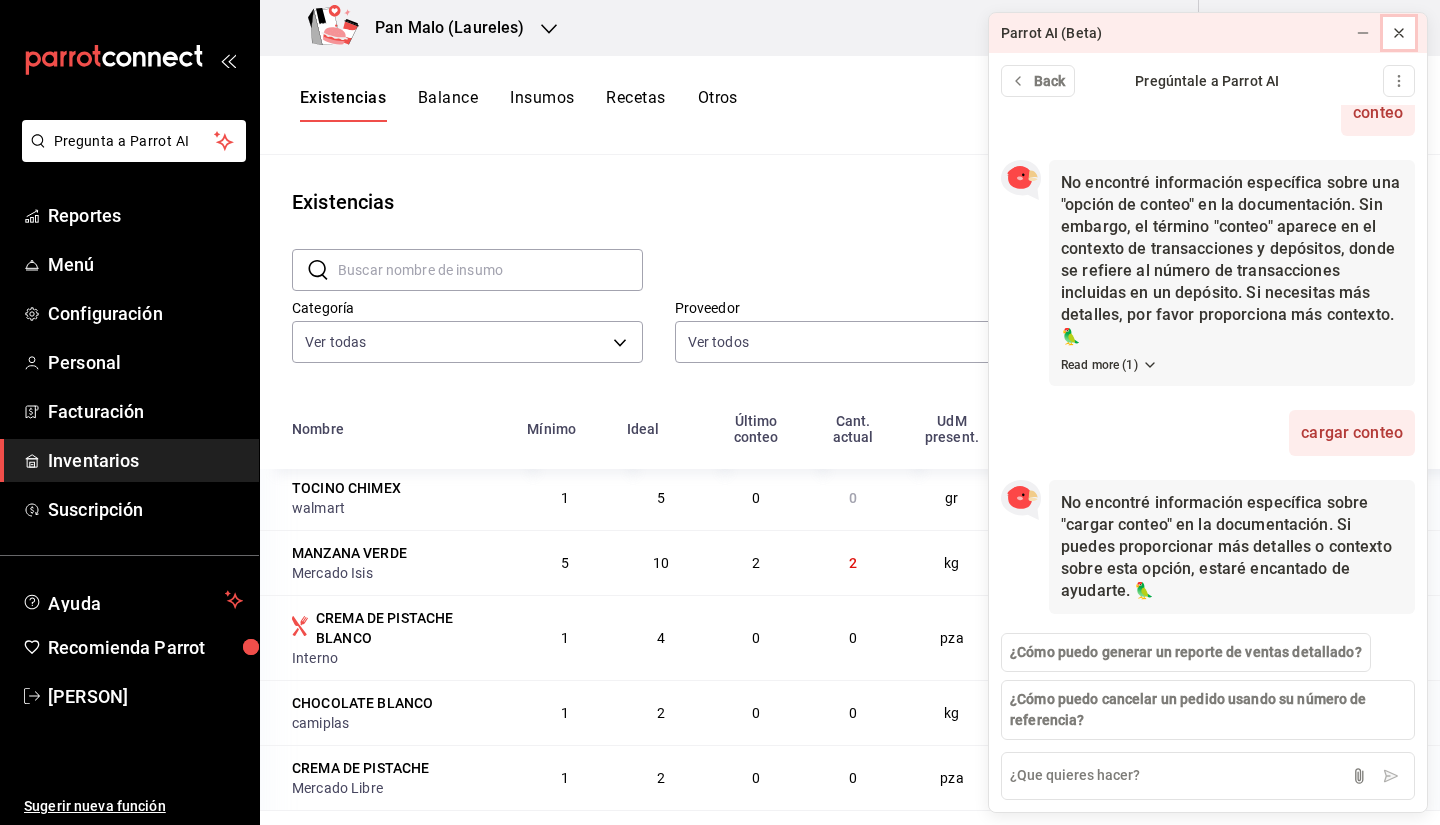 click 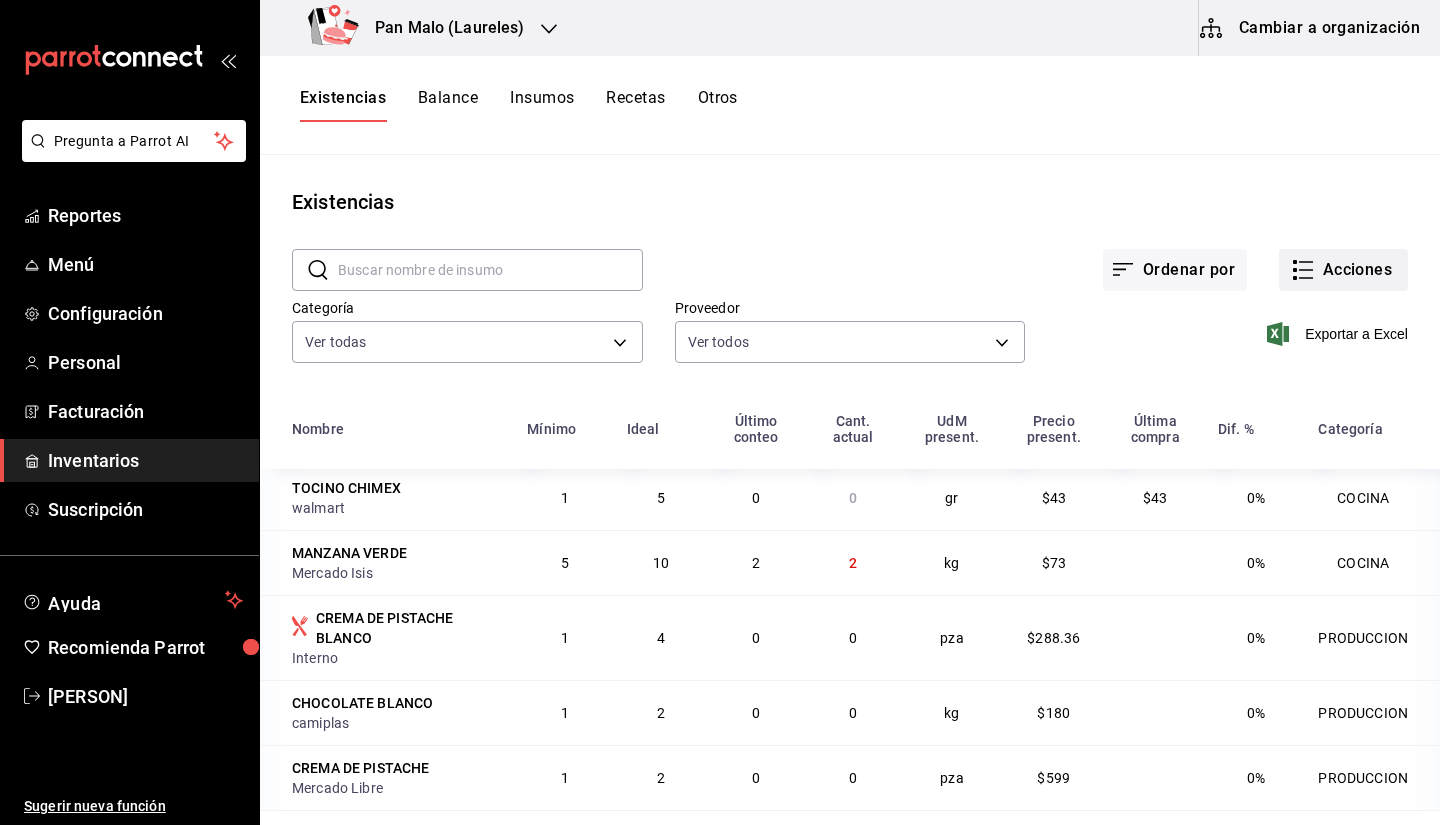 click on "Acciones" at bounding box center (1343, 270) 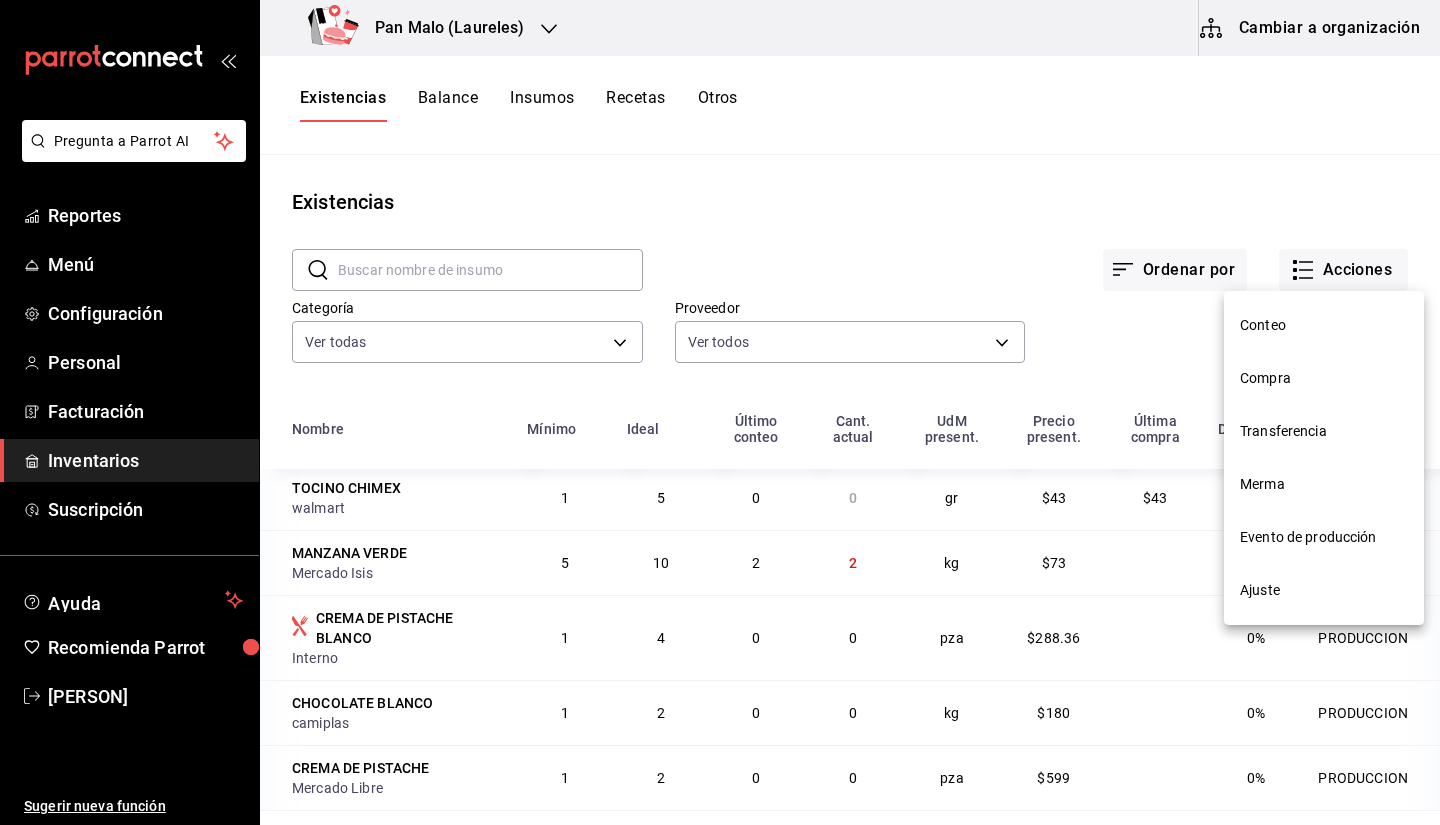 click at bounding box center [720, 412] 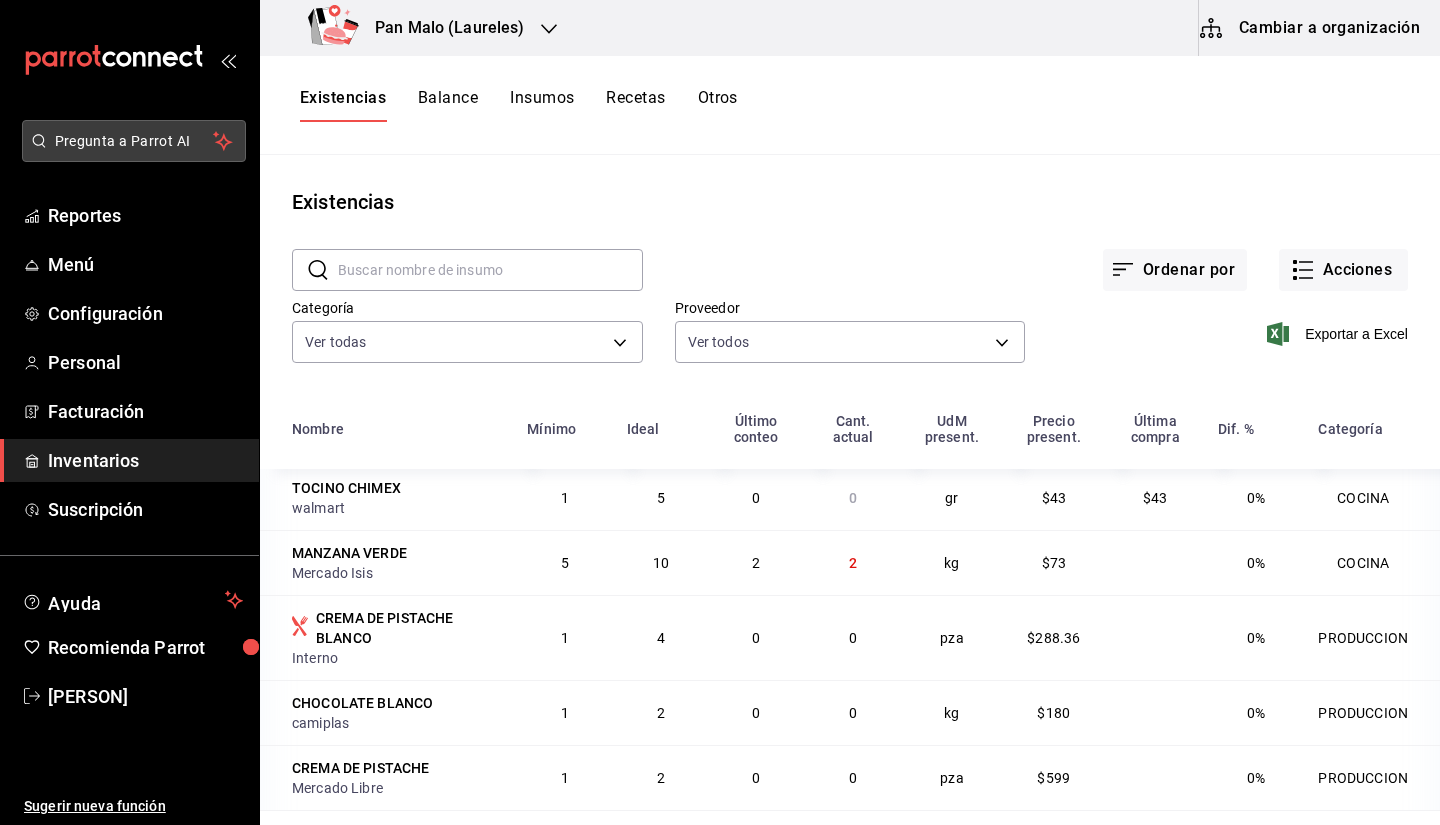 click on "Pregunta a Parrot AI" at bounding box center [134, 141] 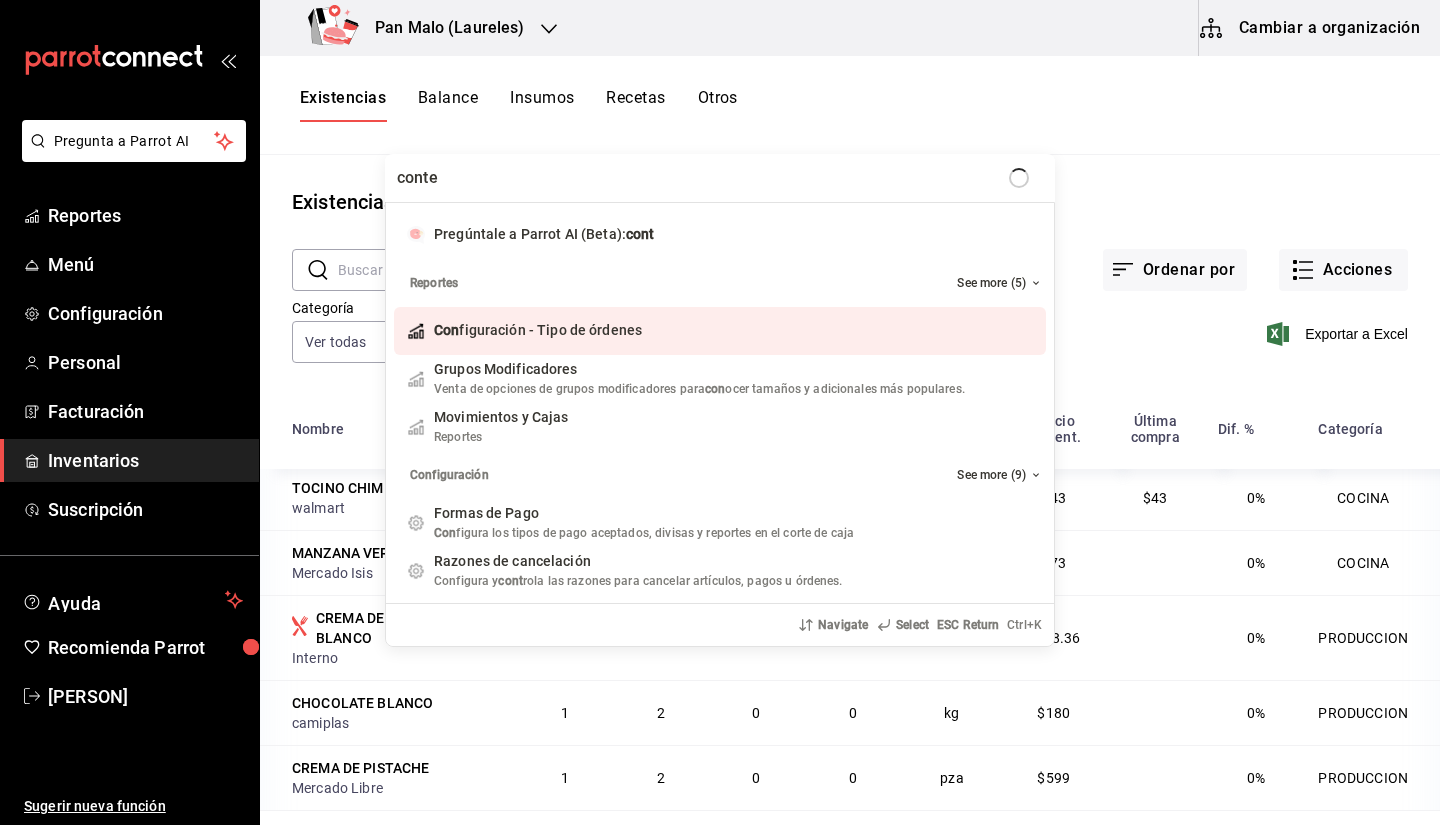 type on "conteo" 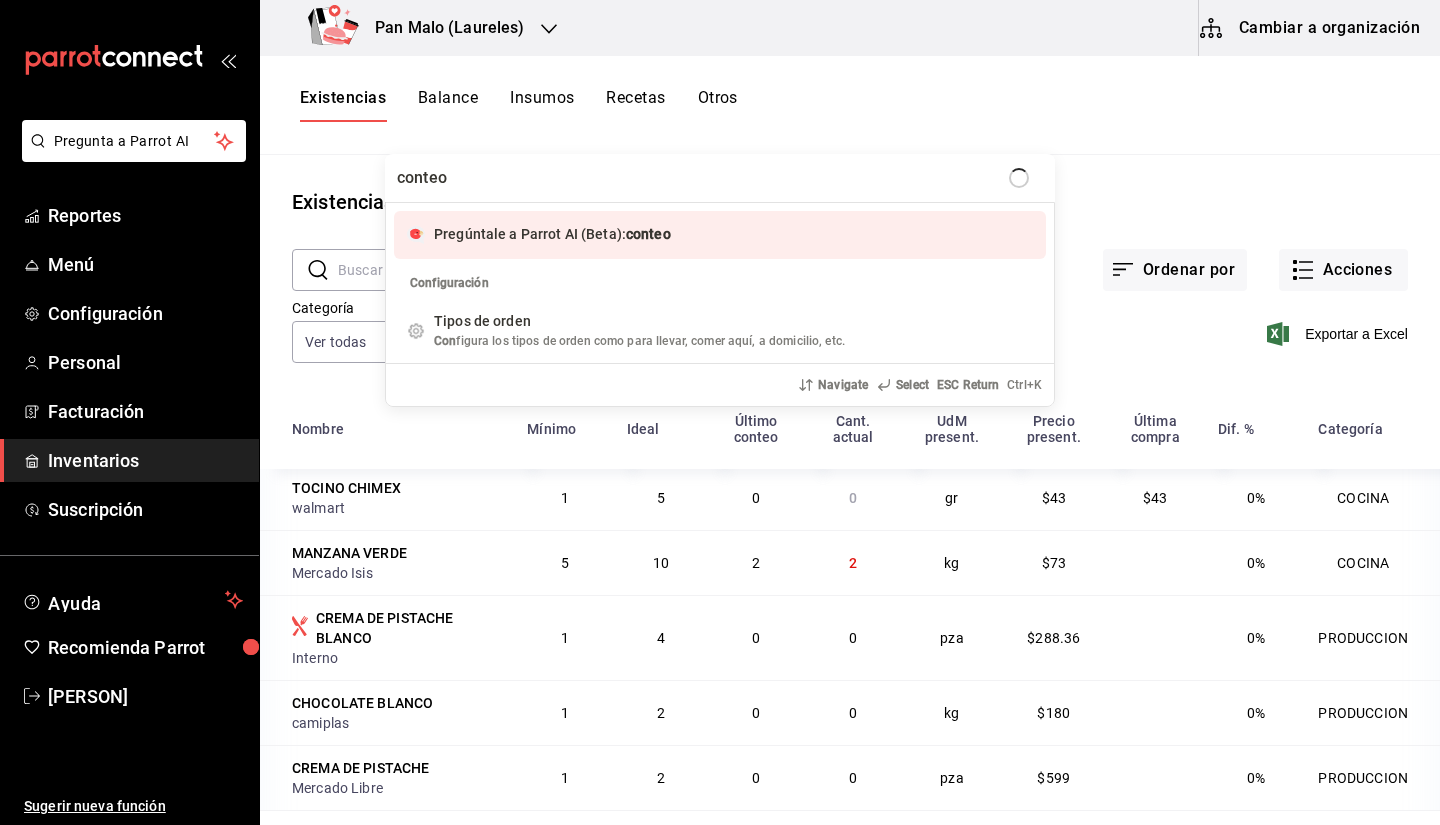 click on "conteo" at bounding box center (720, 178) 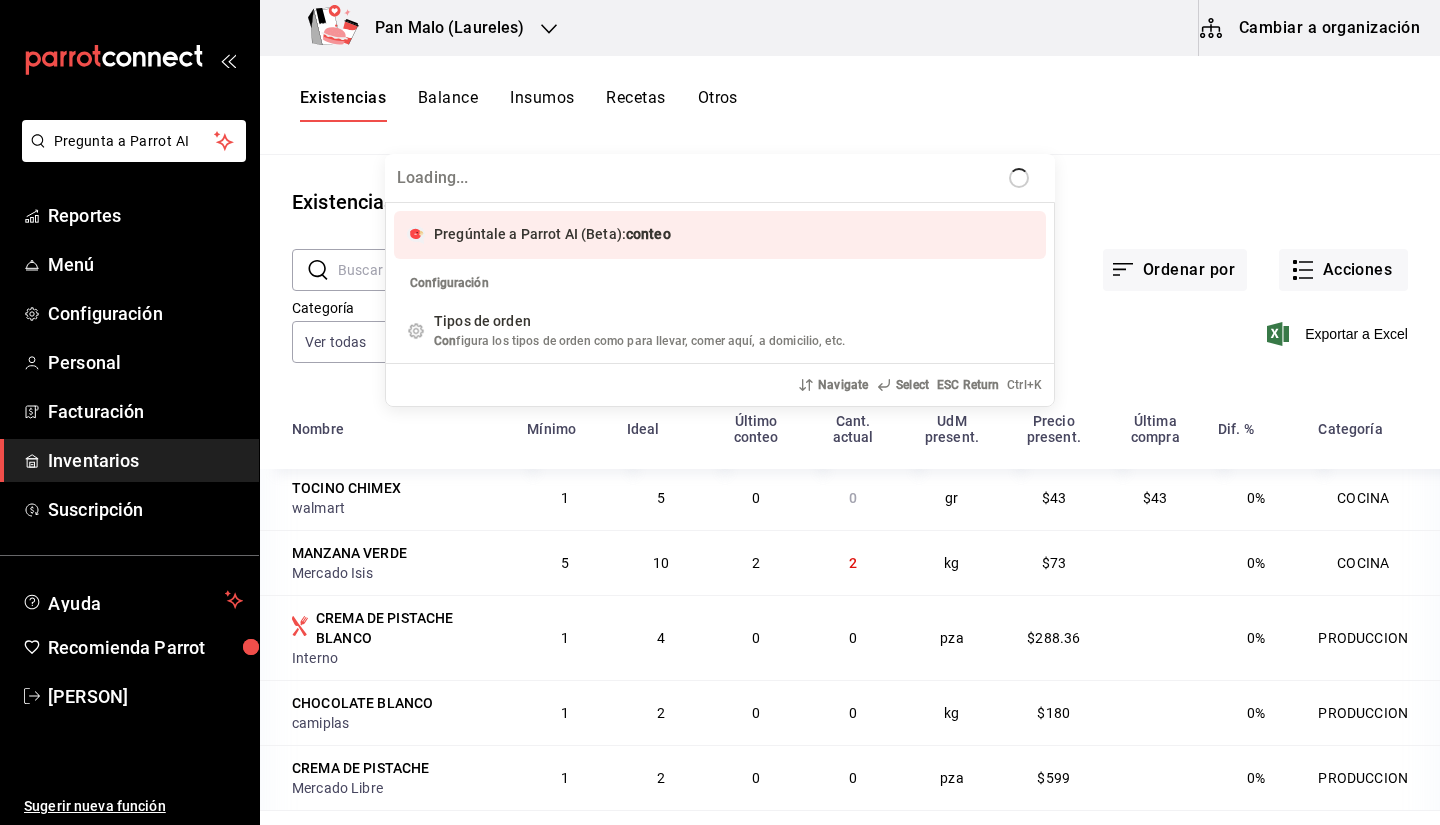 type 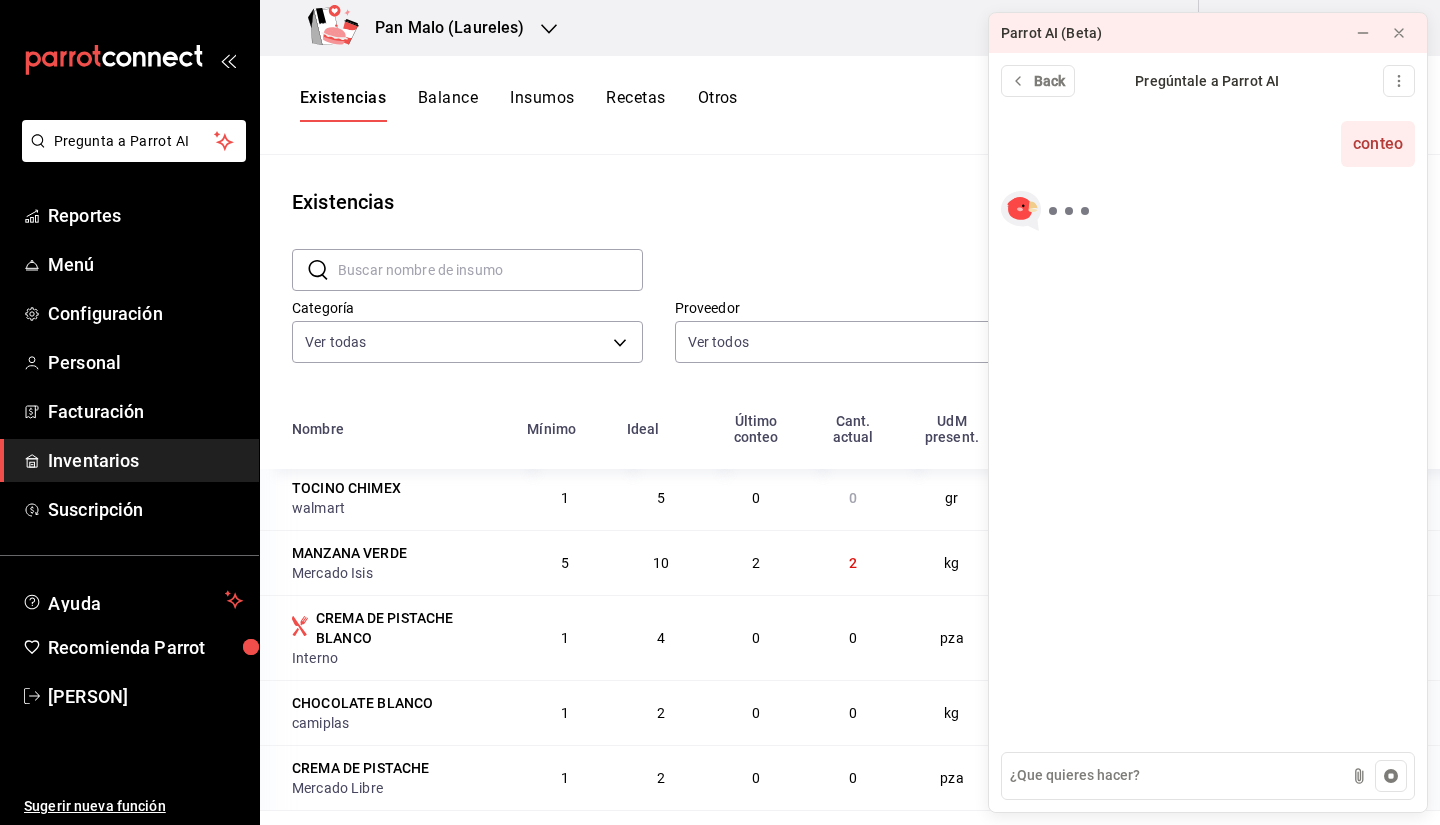 type on "c" 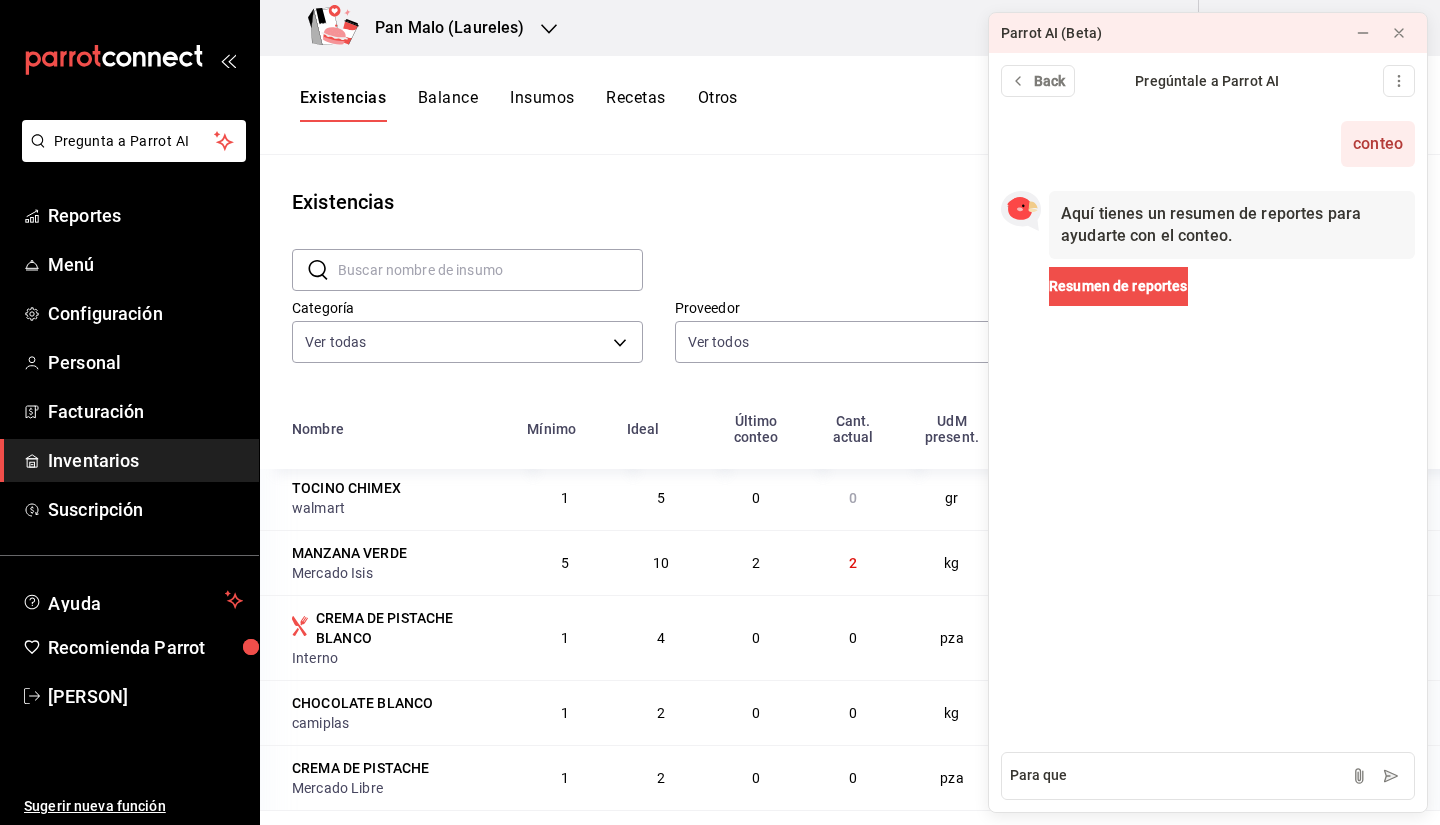 type on "Para que" 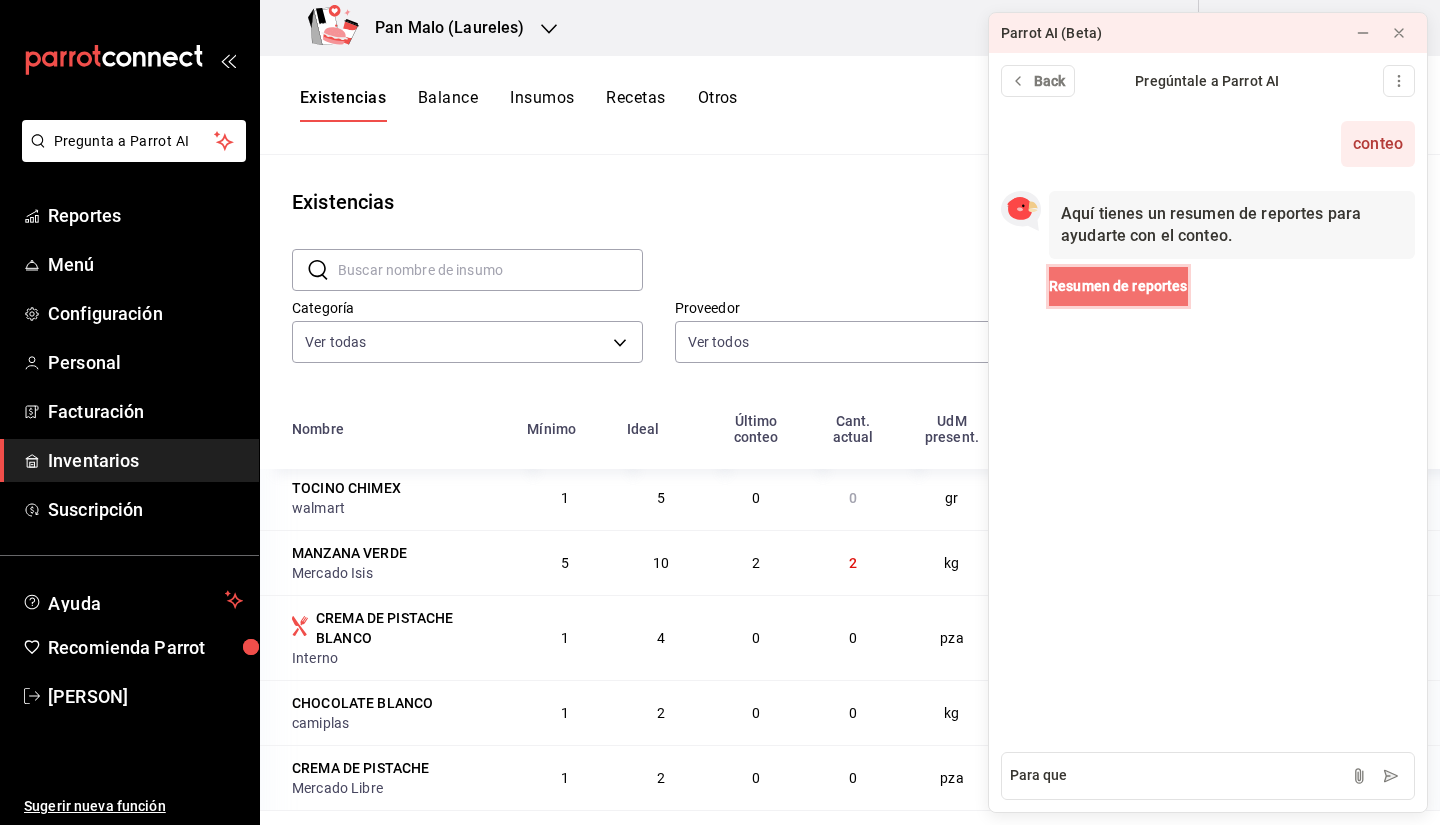 click on "Resumen de reportes" at bounding box center [1118, 286] 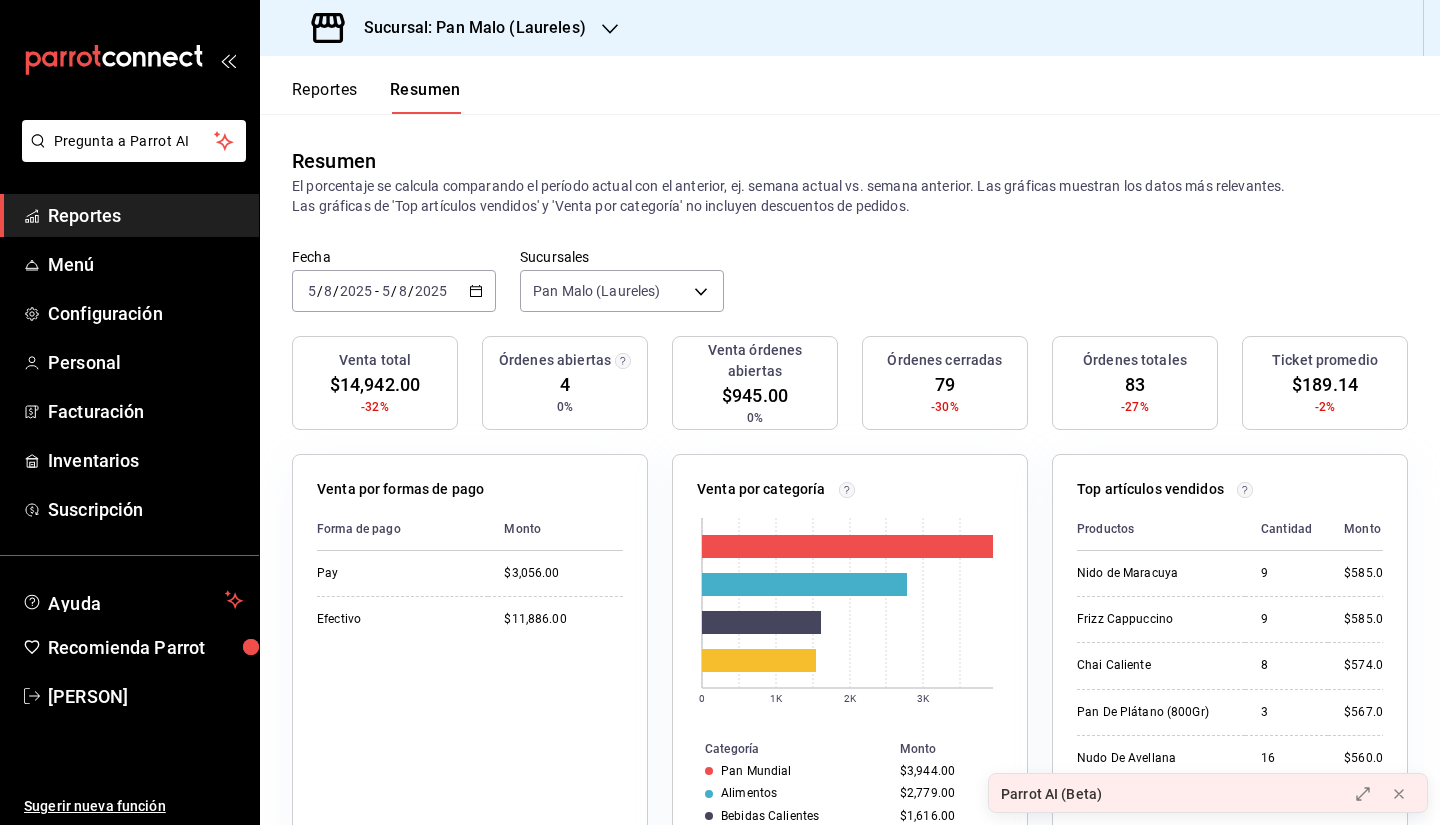 click on "Parrot AI (Beta)" at bounding box center (1162, 794) 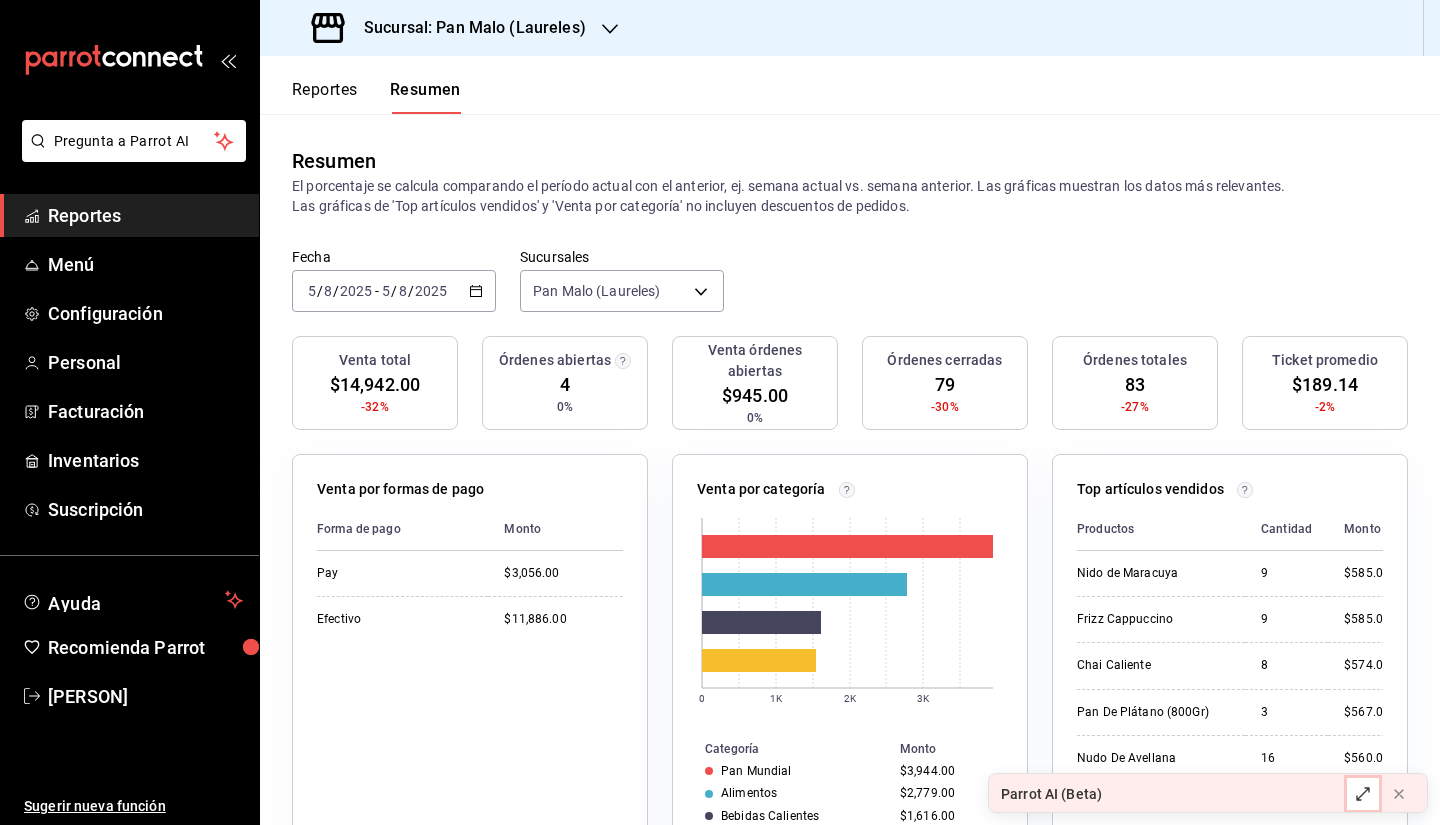 click at bounding box center [1363, 794] 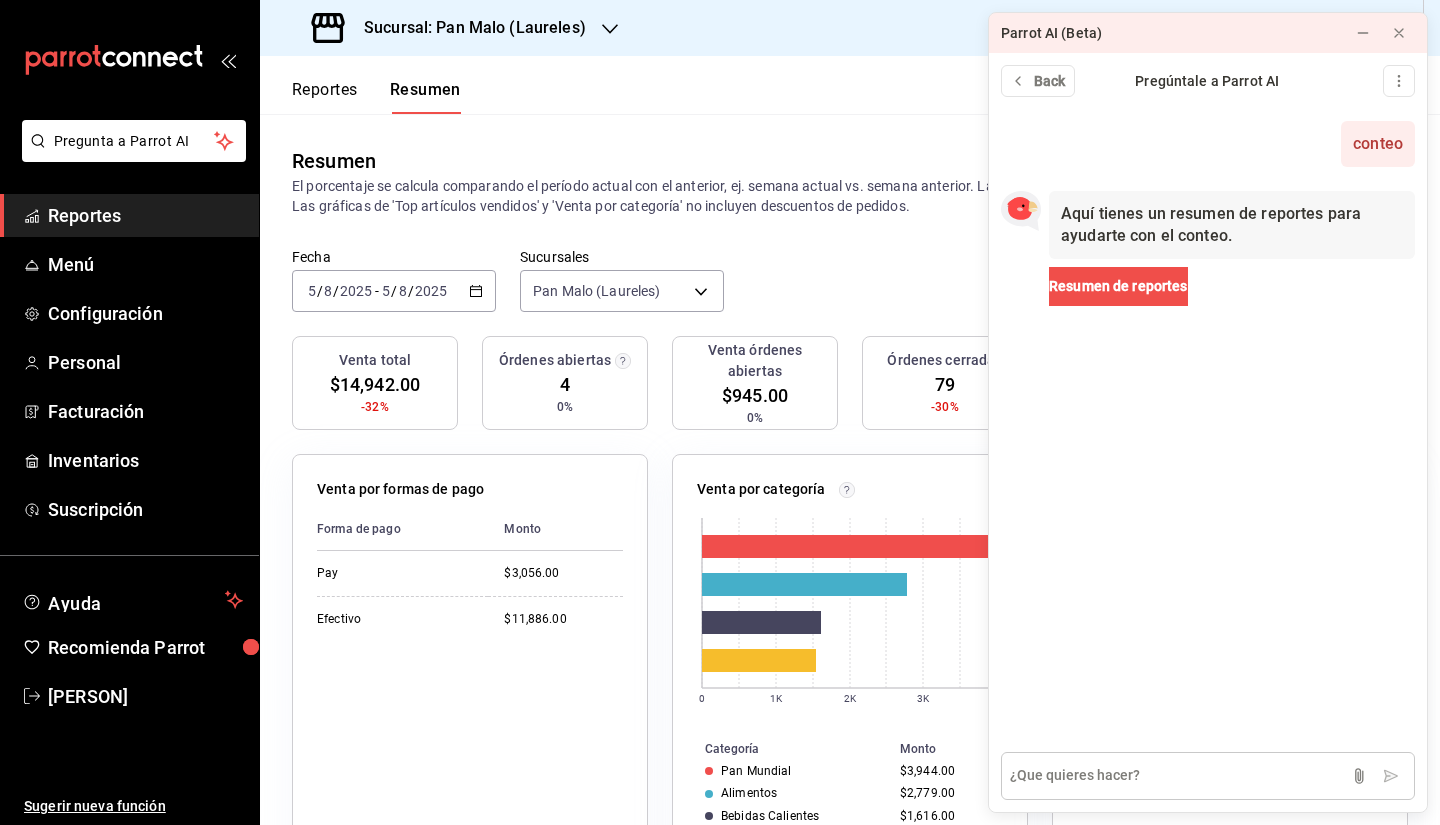 click at bounding box center [1208, 776] 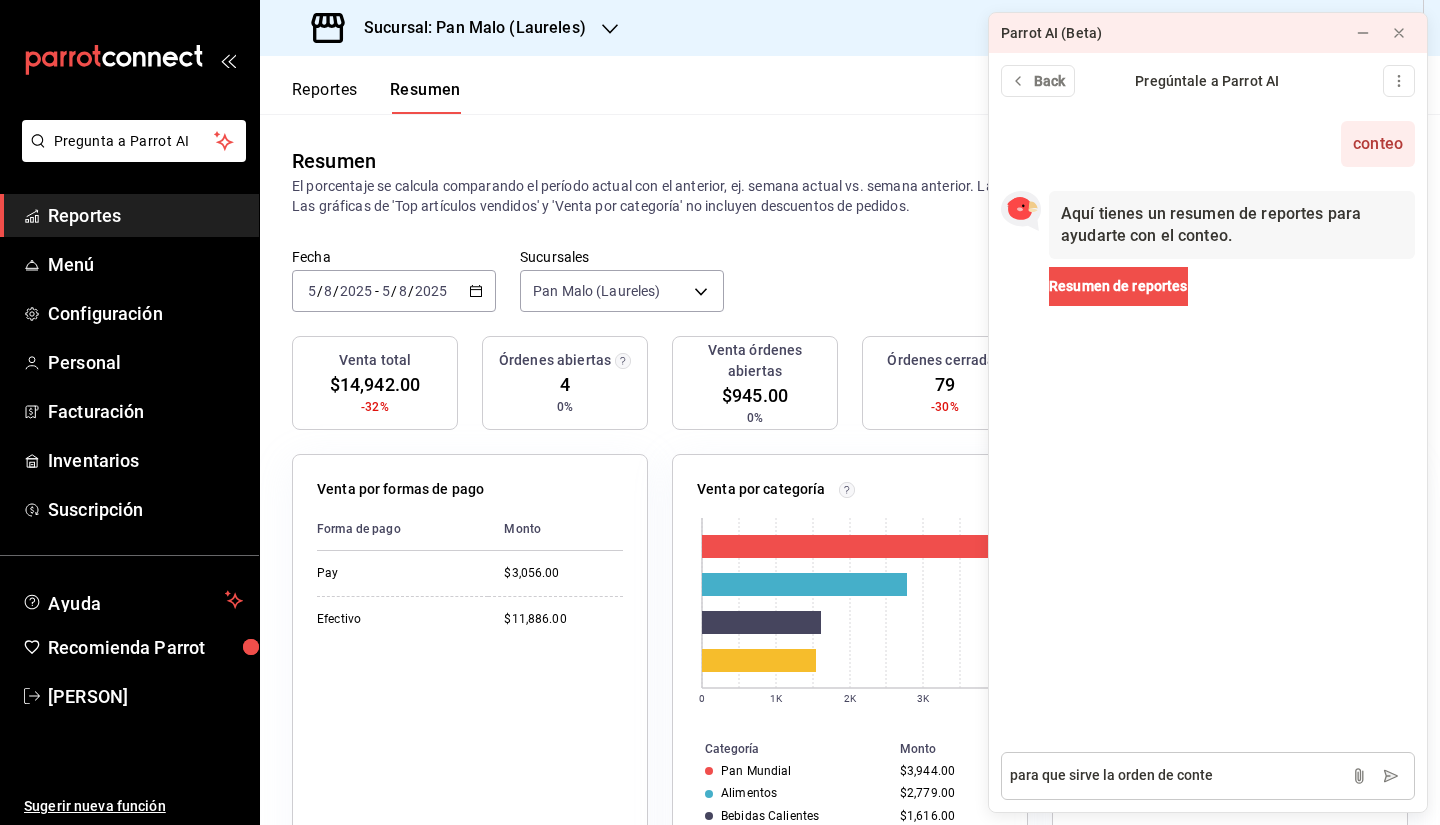 type on "para que sirve la orden de conteo" 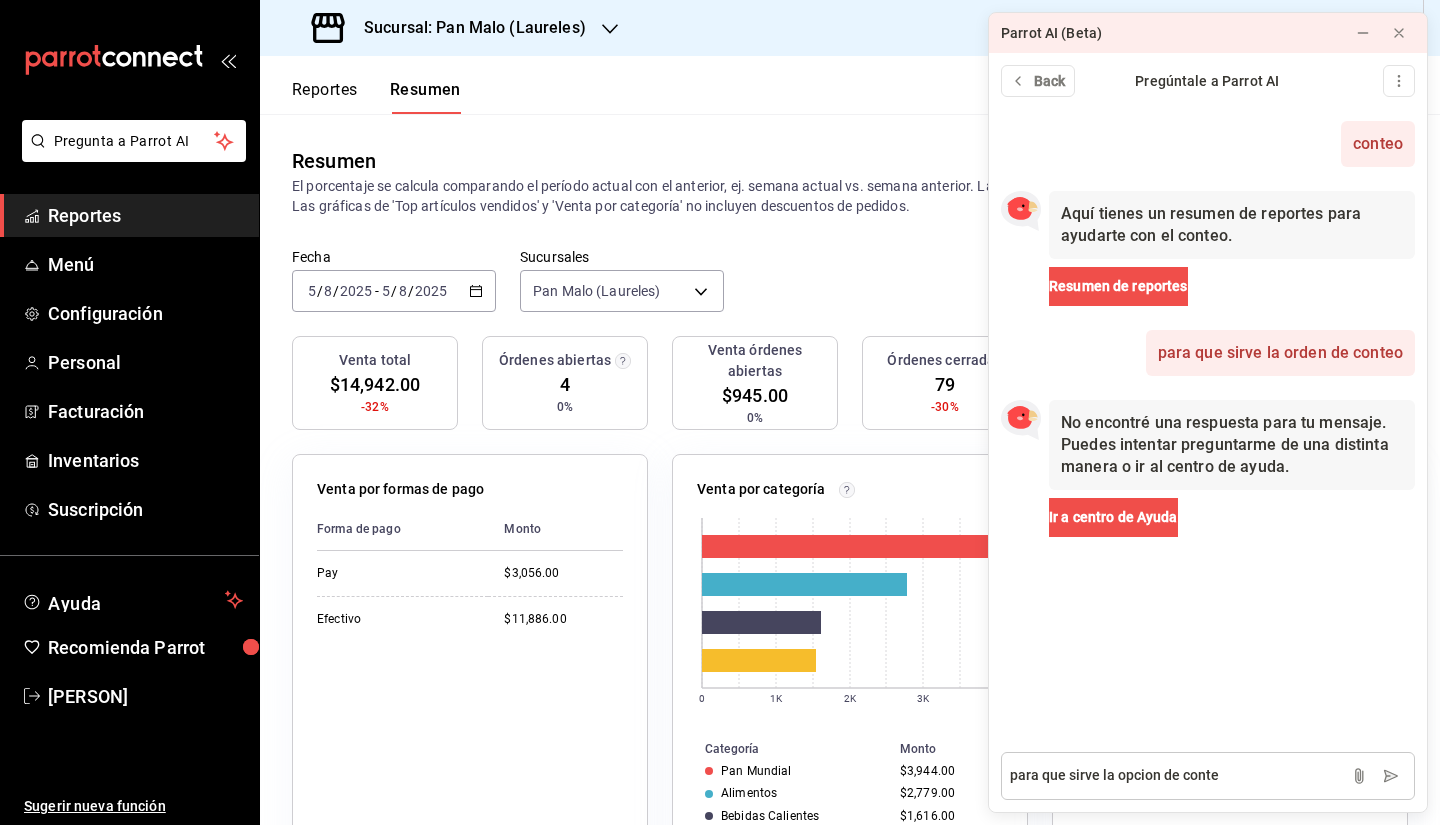 type on "para que sirve la opcion de conteo" 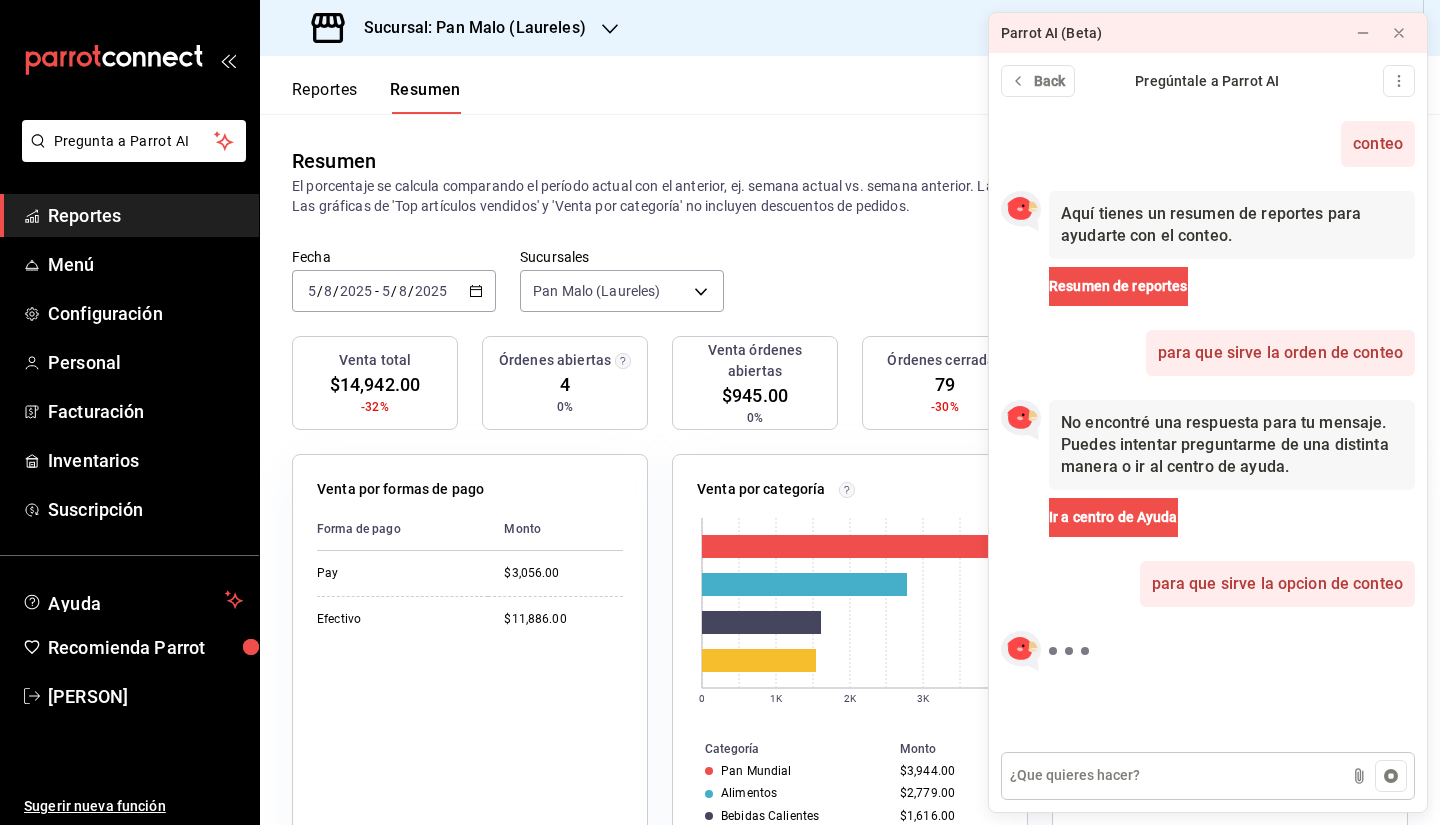 scroll, scrollTop: 110, scrollLeft: 0, axis: vertical 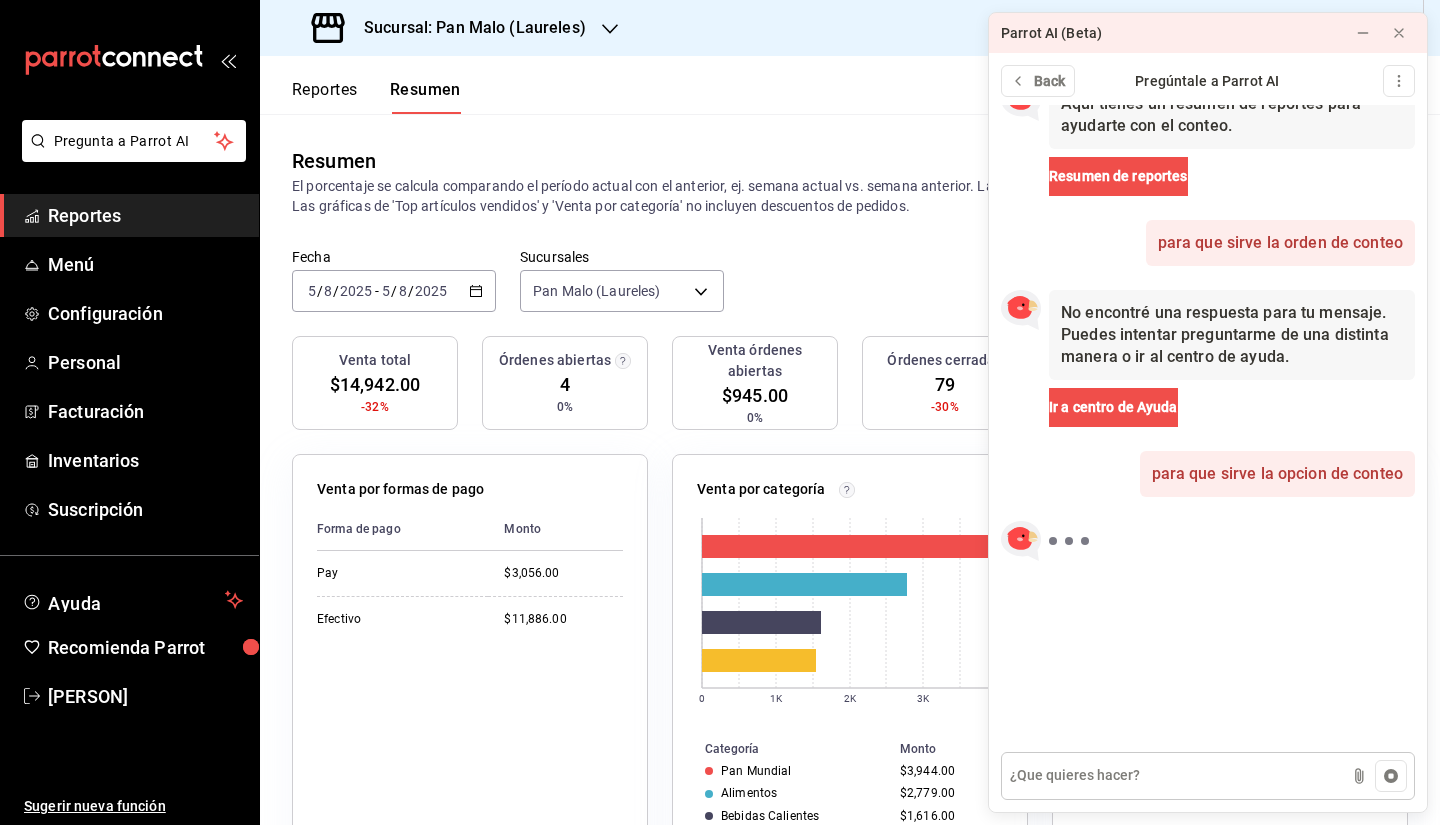 click at bounding box center (1208, 776) 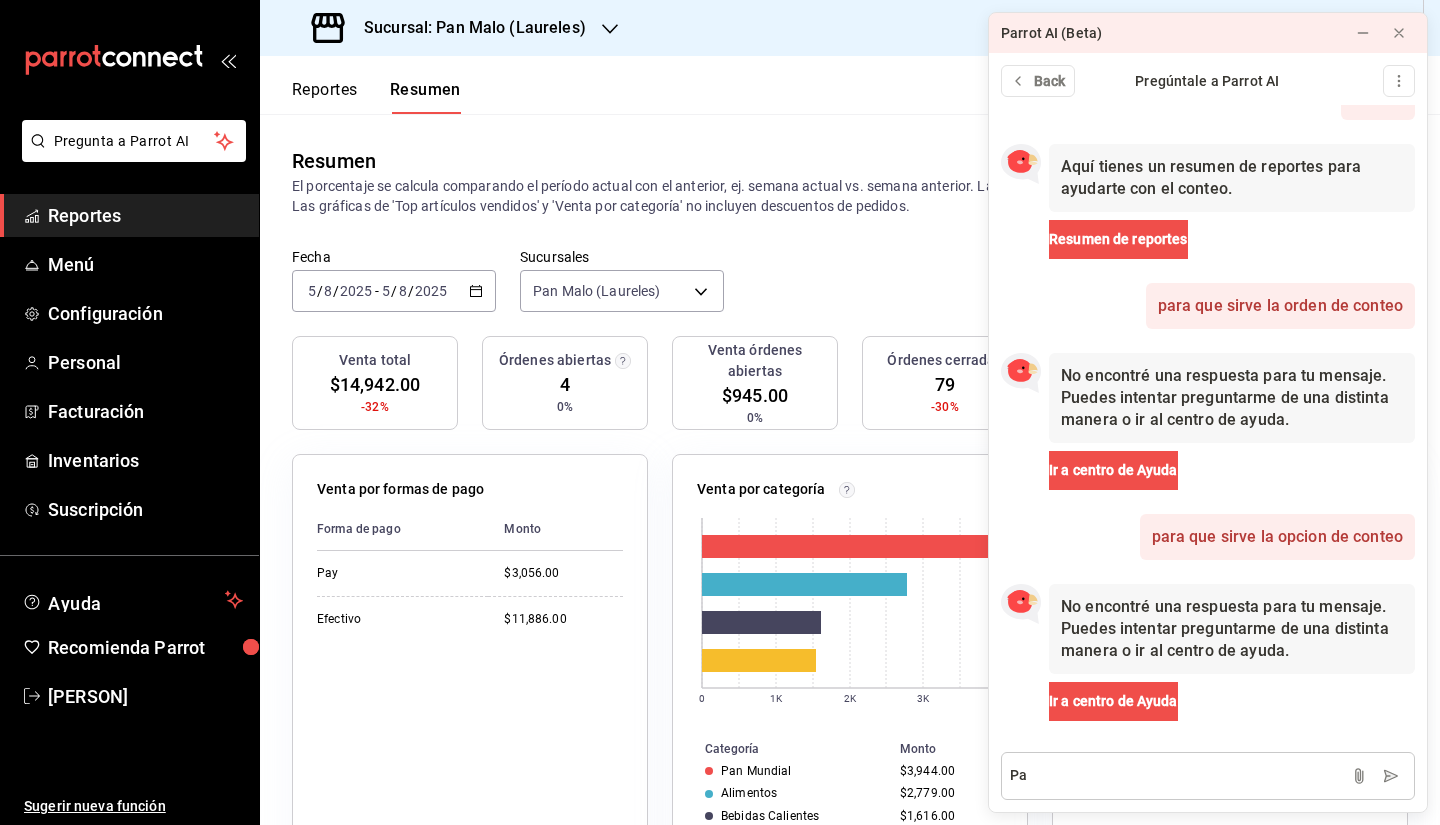 scroll, scrollTop: 47, scrollLeft: 0, axis: vertical 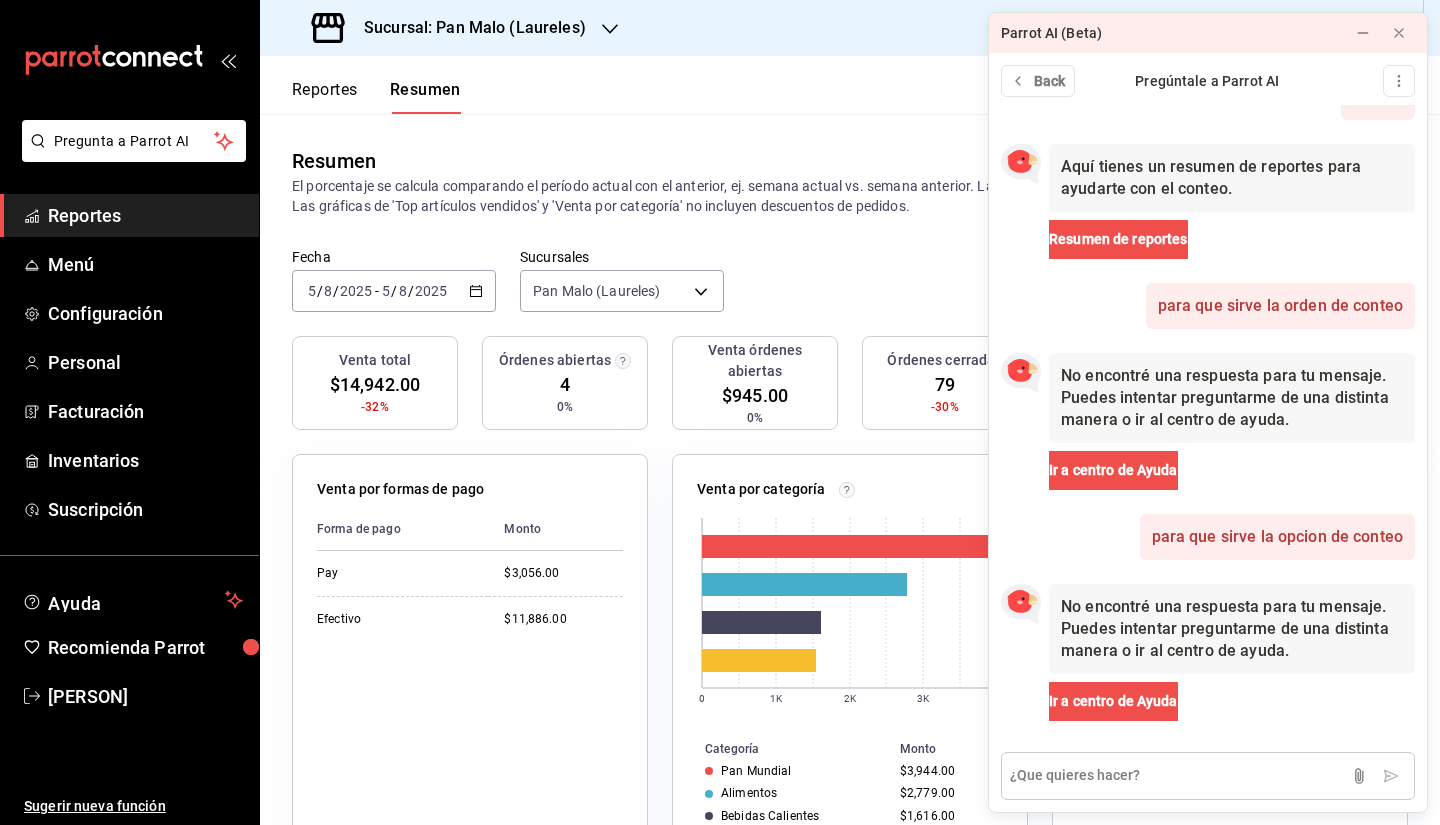 click at bounding box center (1208, 776) 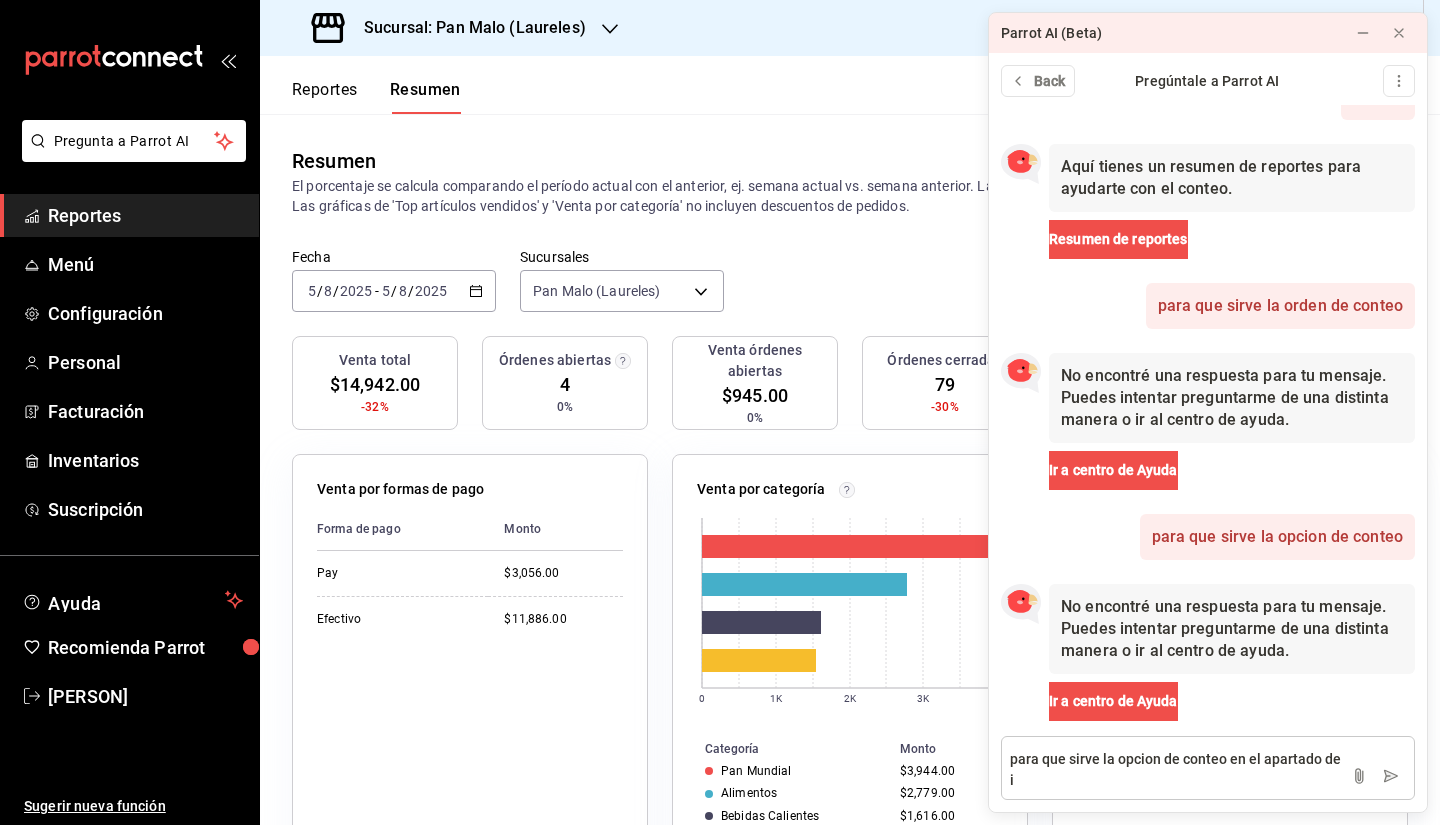 scroll, scrollTop: 63, scrollLeft: 0, axis: vertical 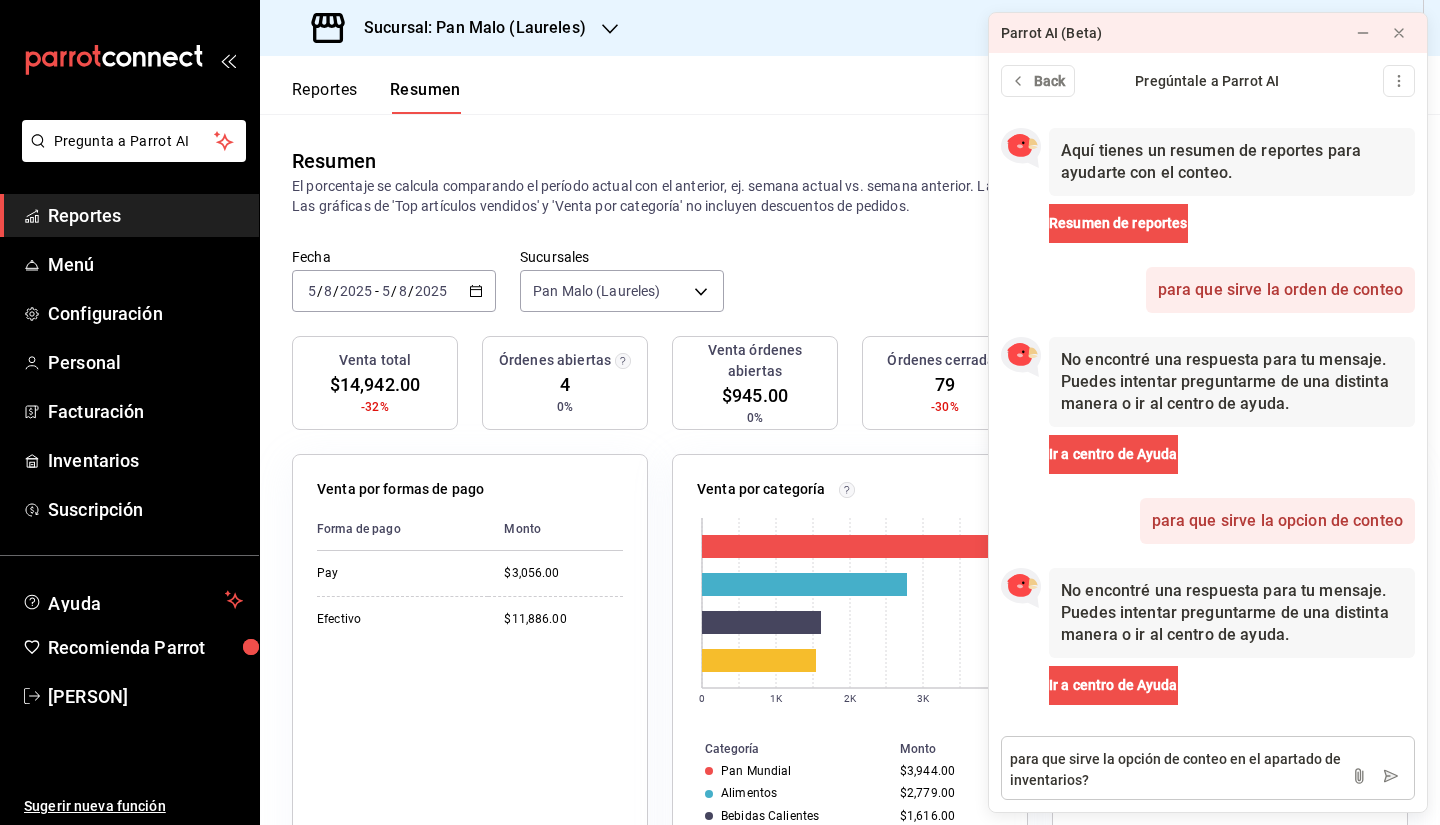 click on "para que sirve la opción de conteo en el apartado de inventarios?" at bounding box center [1208, 768] 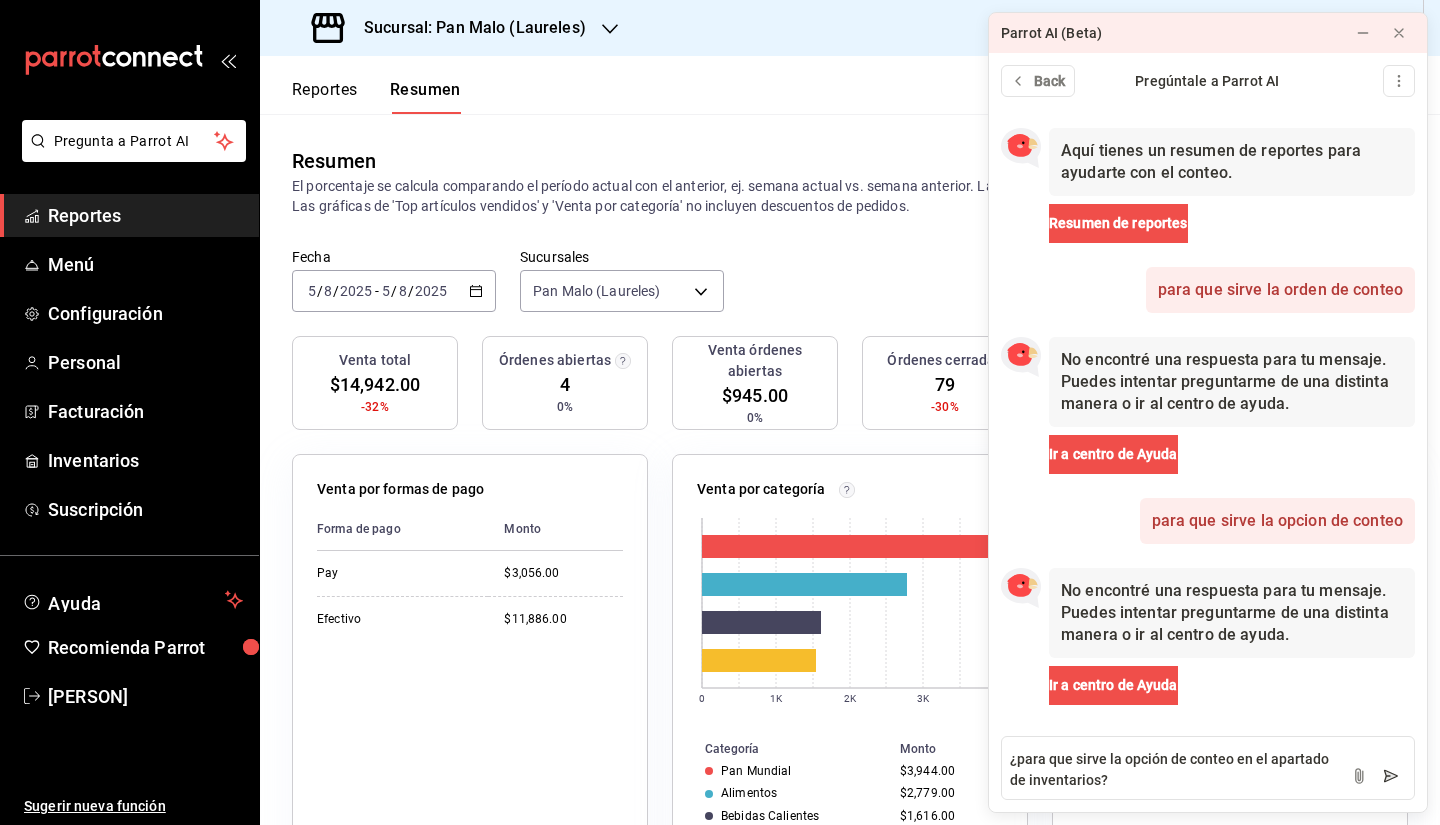 type on "¿para que sirve la opción de conteo en el apartado de inventarios?" 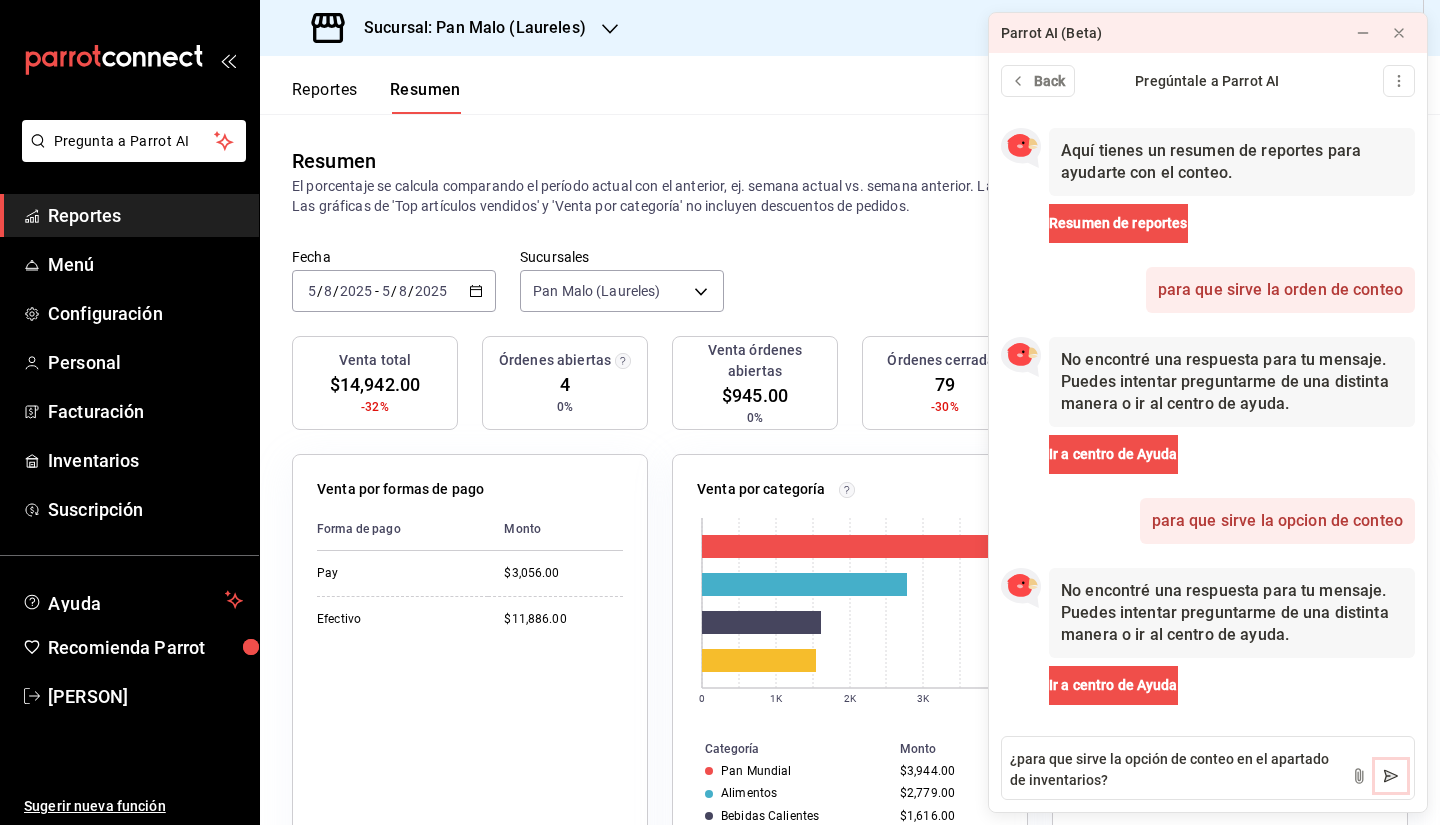 click at bounding box center [1391, 776] 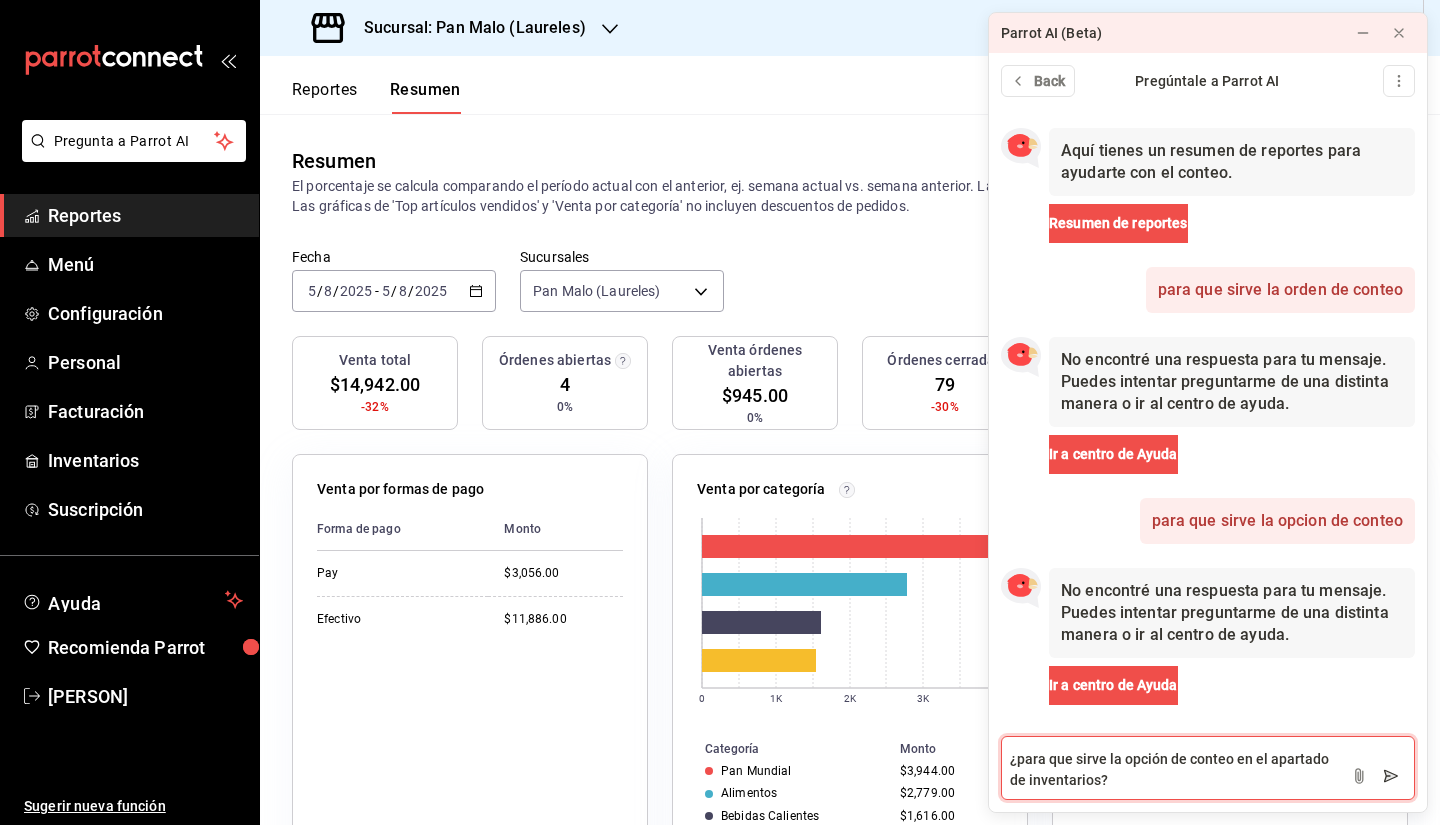 type 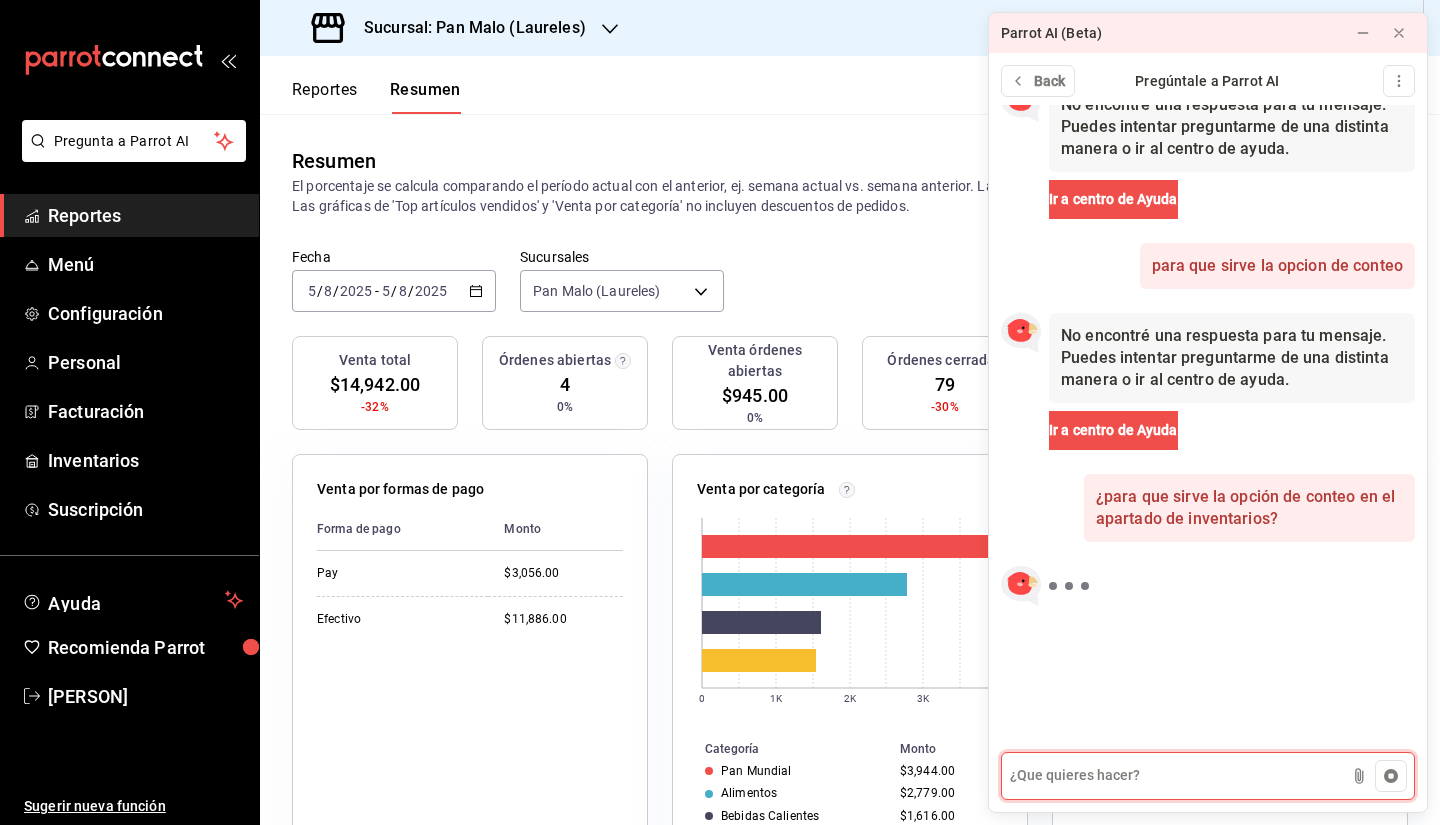 scroll, scrollTop: 363, scrollLeft: 0, axis: vertical 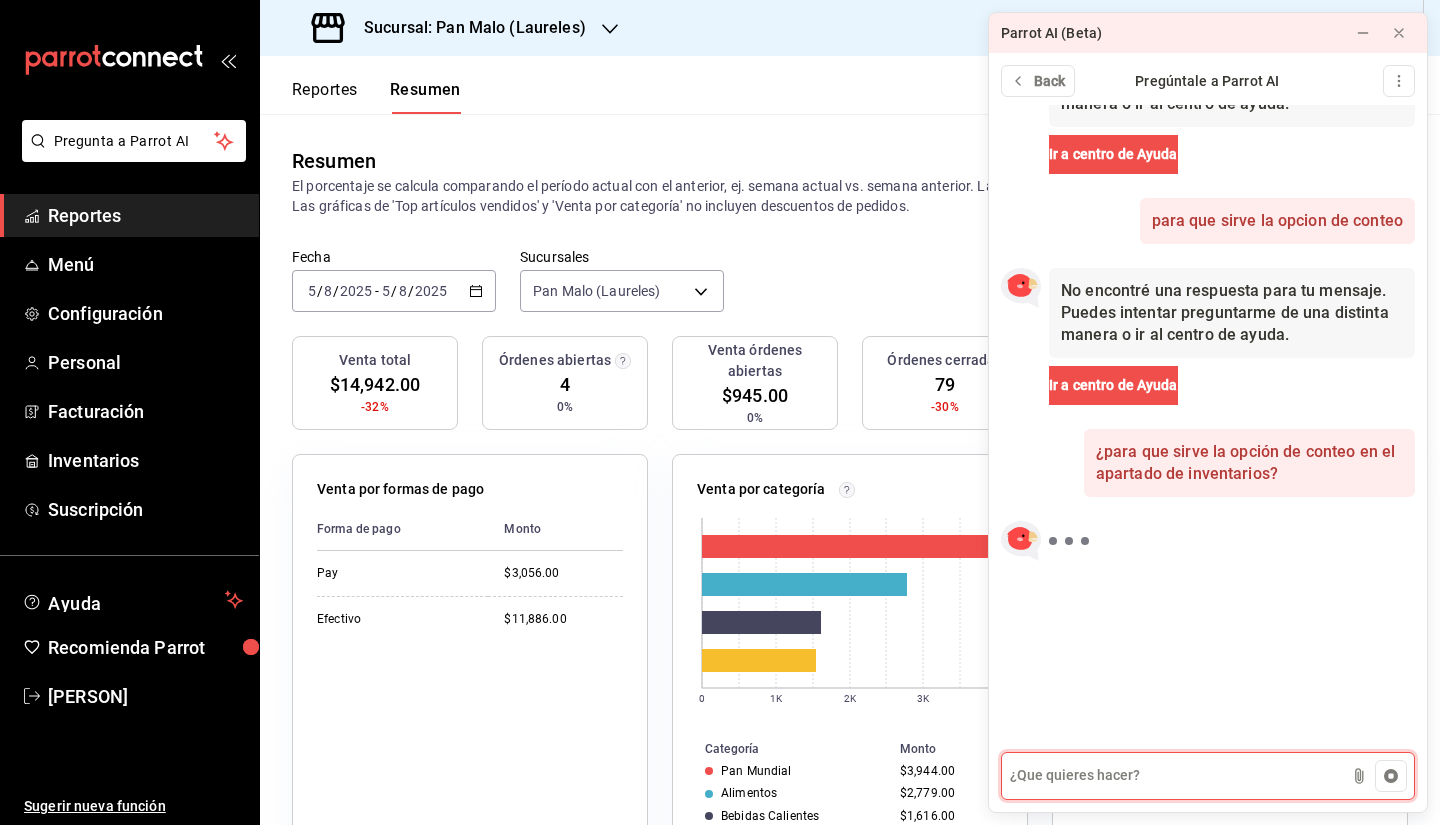 click at bounding box center (1208, 776) 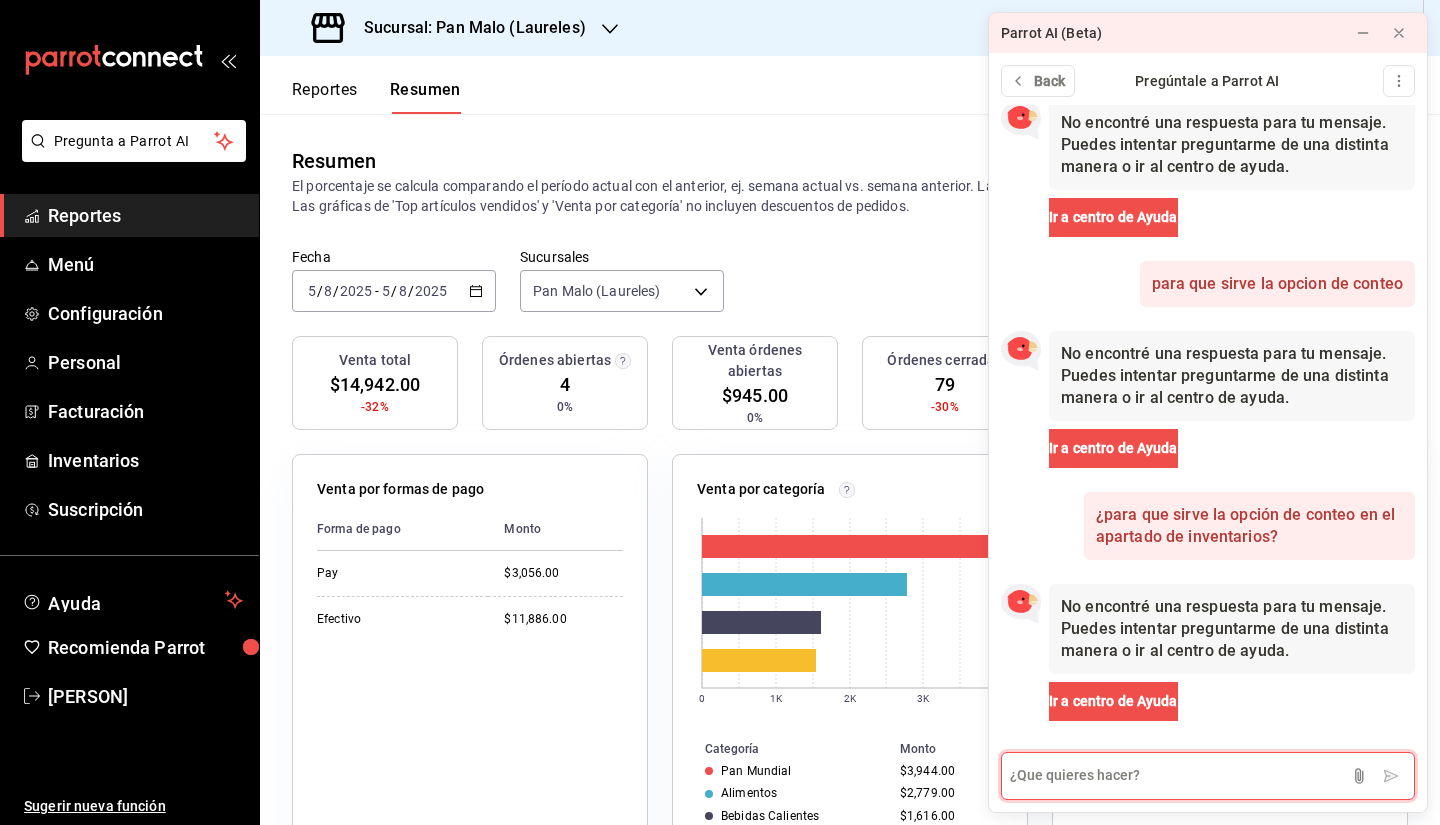 scroll, scrollTop: 300, scrollLeft: 0, axis: vertical 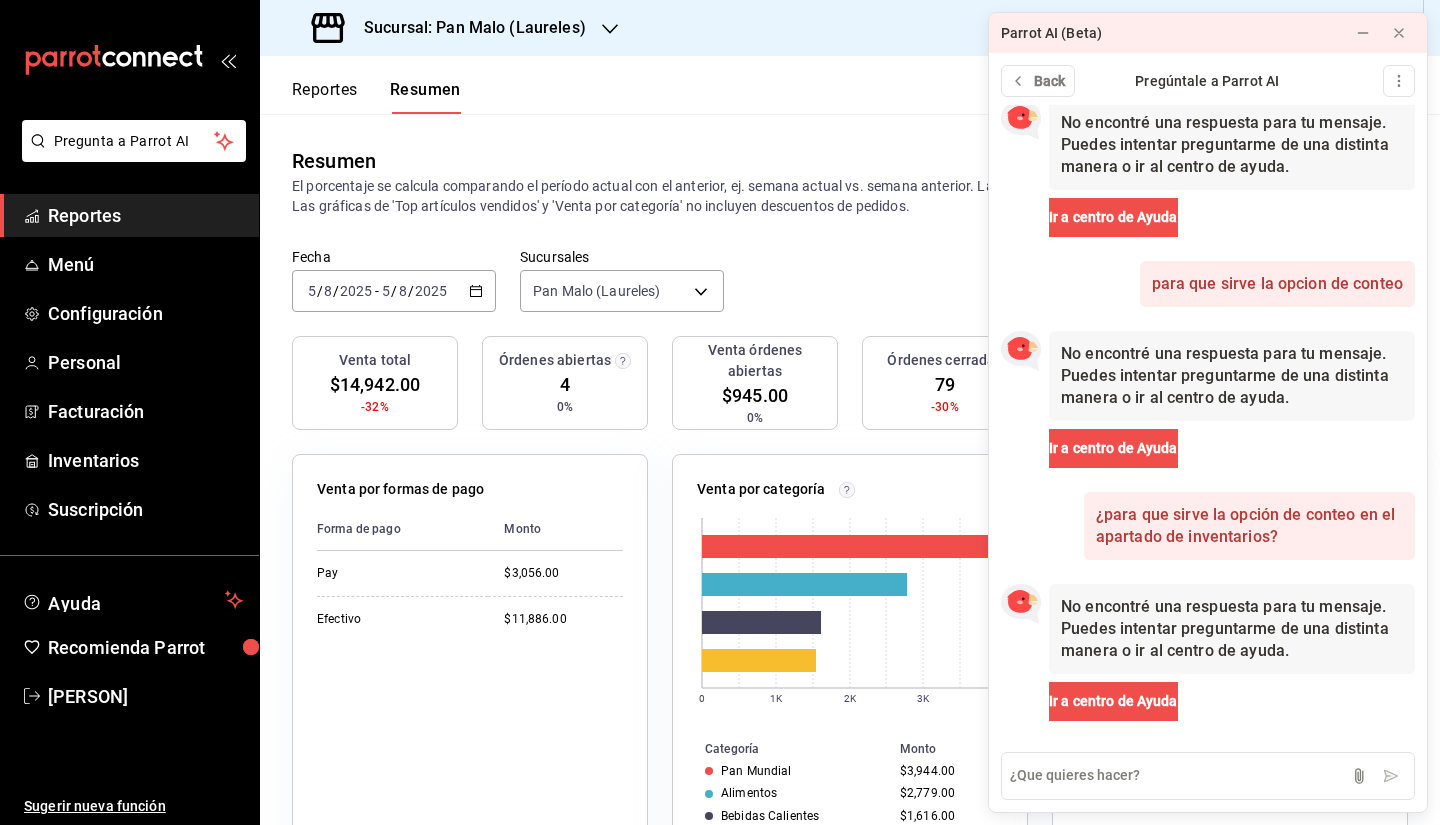 click on "Fecha [DATE] [DATE] - [DATE] [DATE] Sucursales Pan Malo (Laureles) [object Object]" at bounding box center [850, 292] 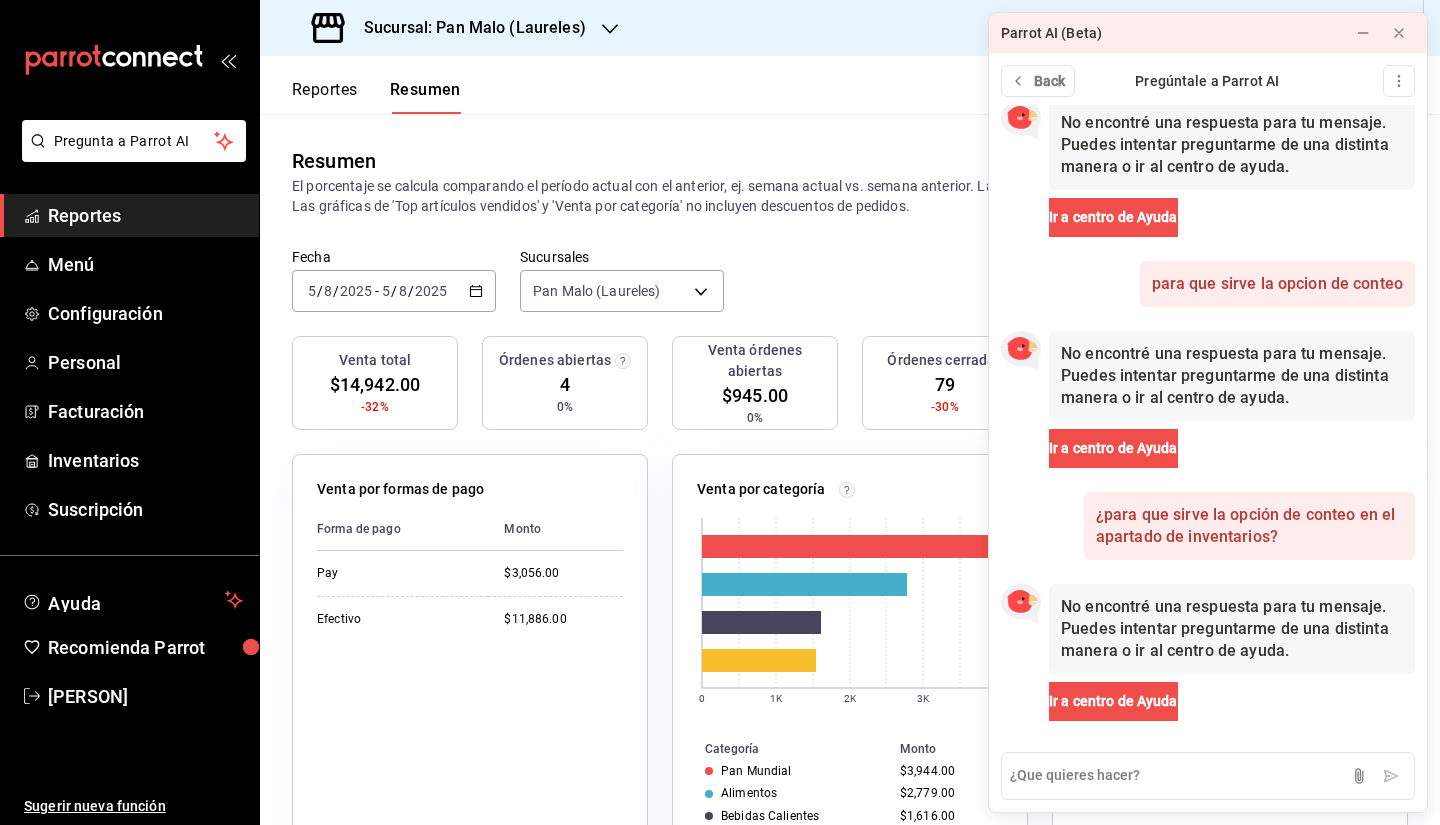 drag, startPoint x: 1405, startPoint y: 29, endPoint x: 904, endPoint y: 111, distance: 507.66623 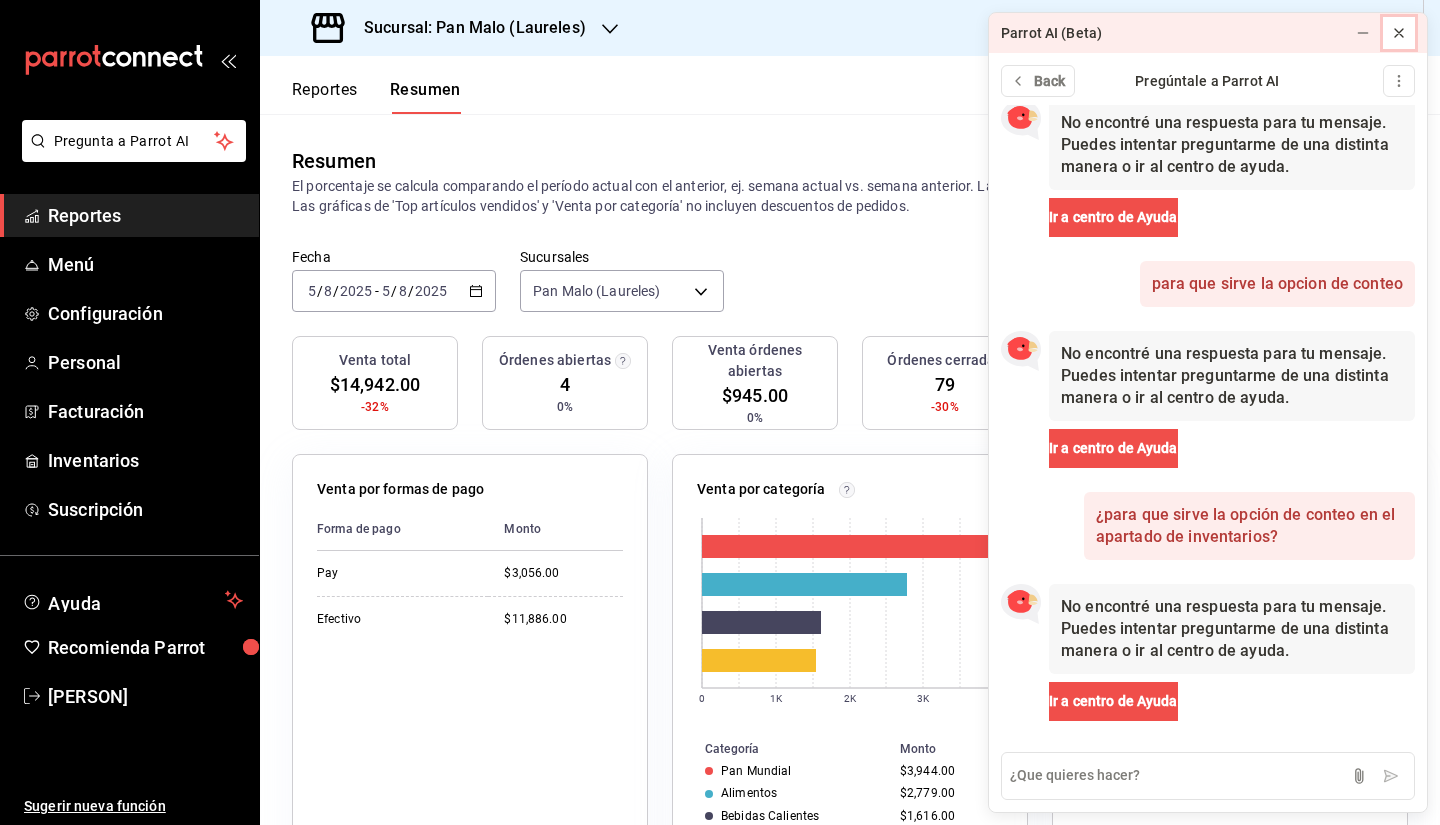 click 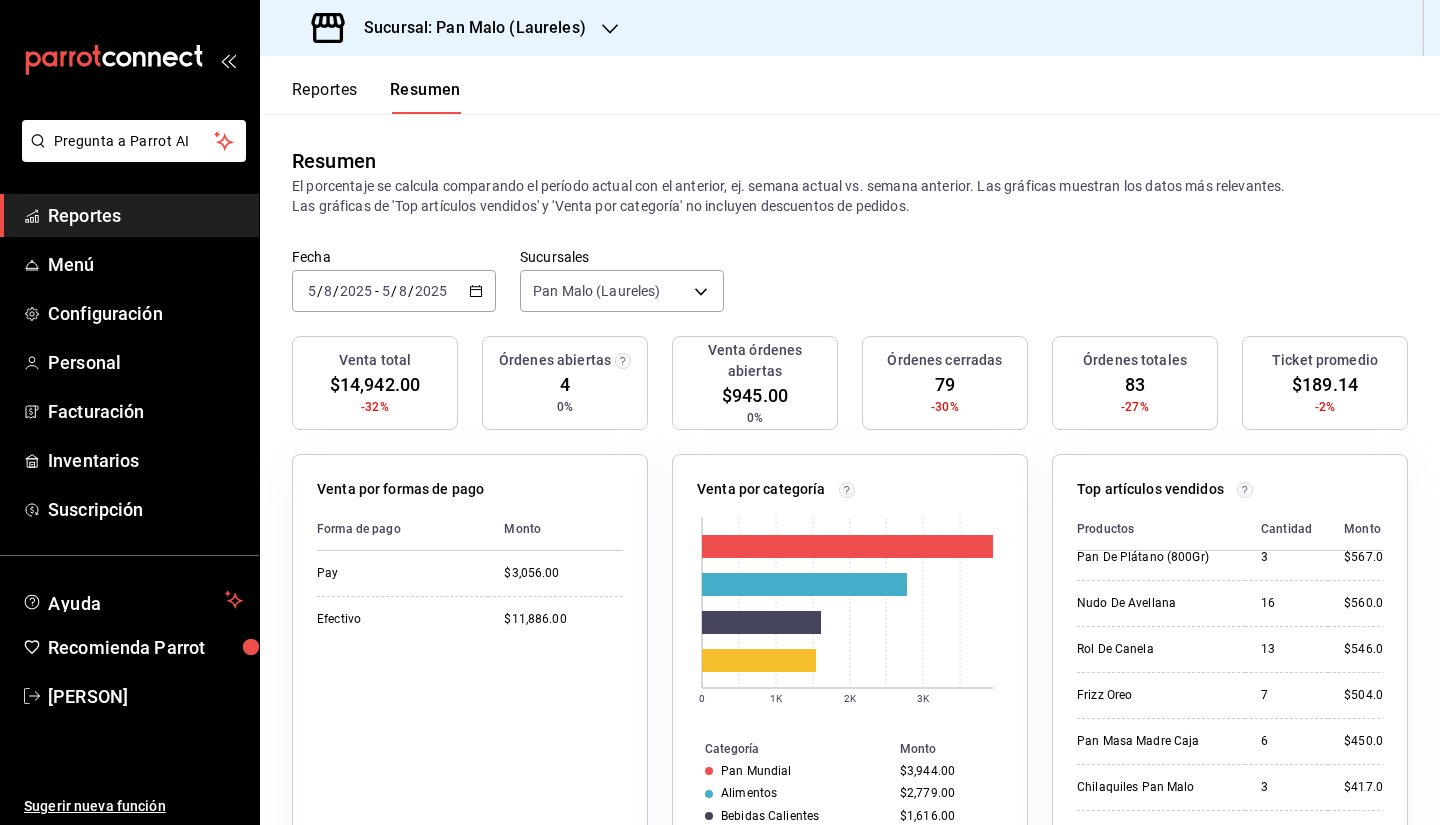 scroll, scrollTop: 0, scrollLeft: 0, axis: both 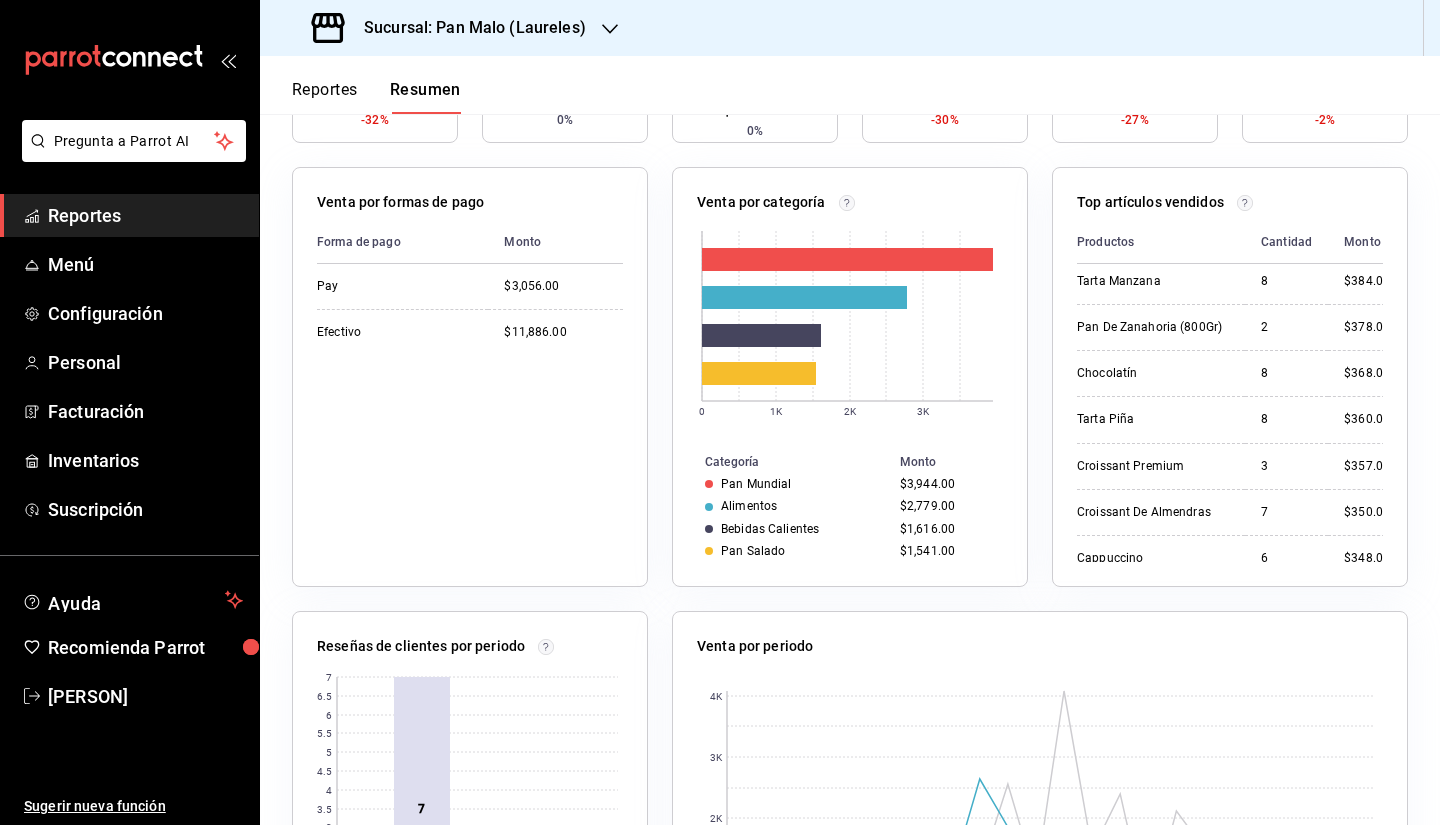 click on "Sucursal: Pan Malo (Laureles)" at bounding box center [850, 28] 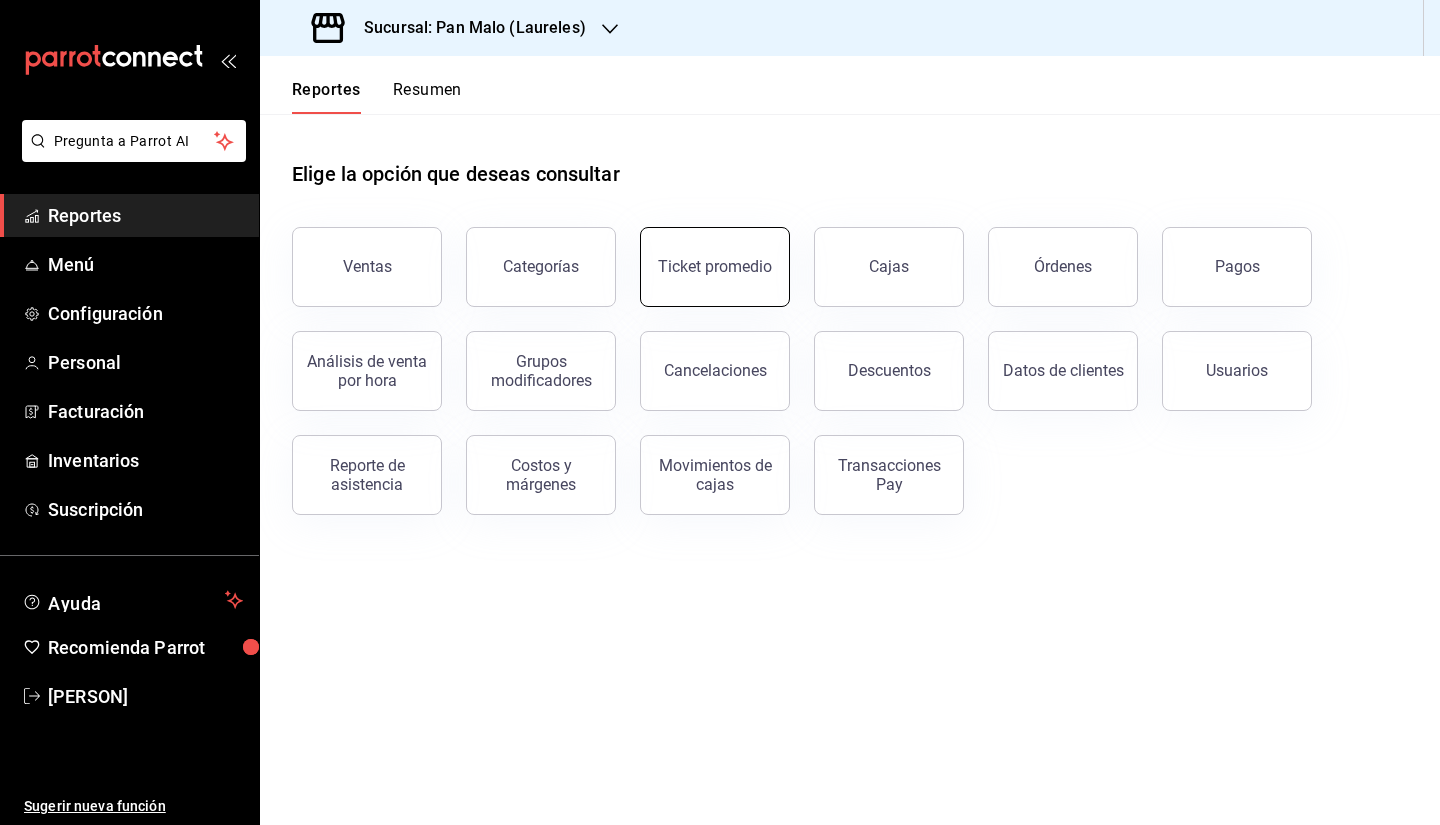 click on "Ticket promedio" at bounding box center [715, 267] 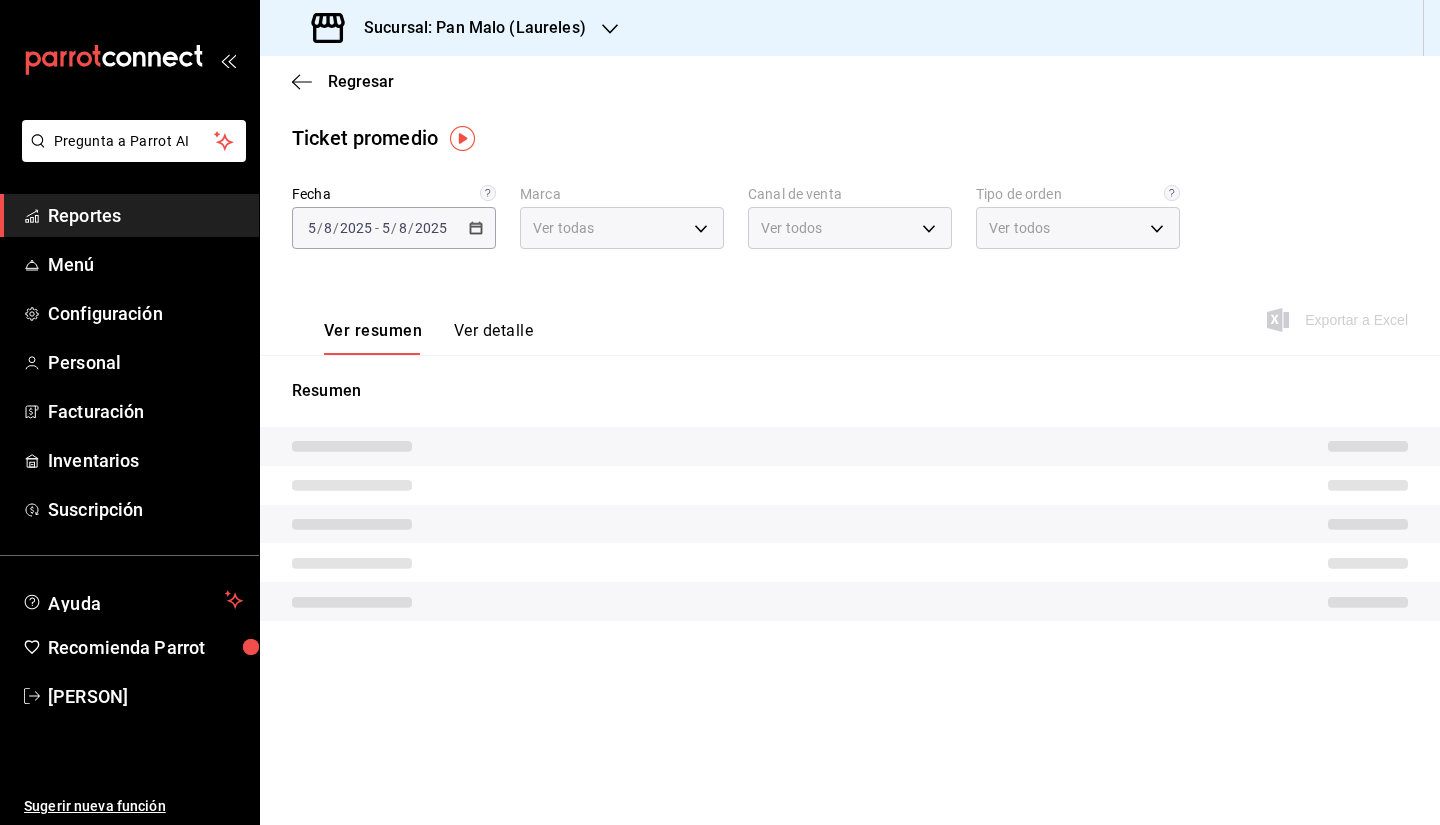 type on "f06aabe6-618c-447d-9268-685567b964da" 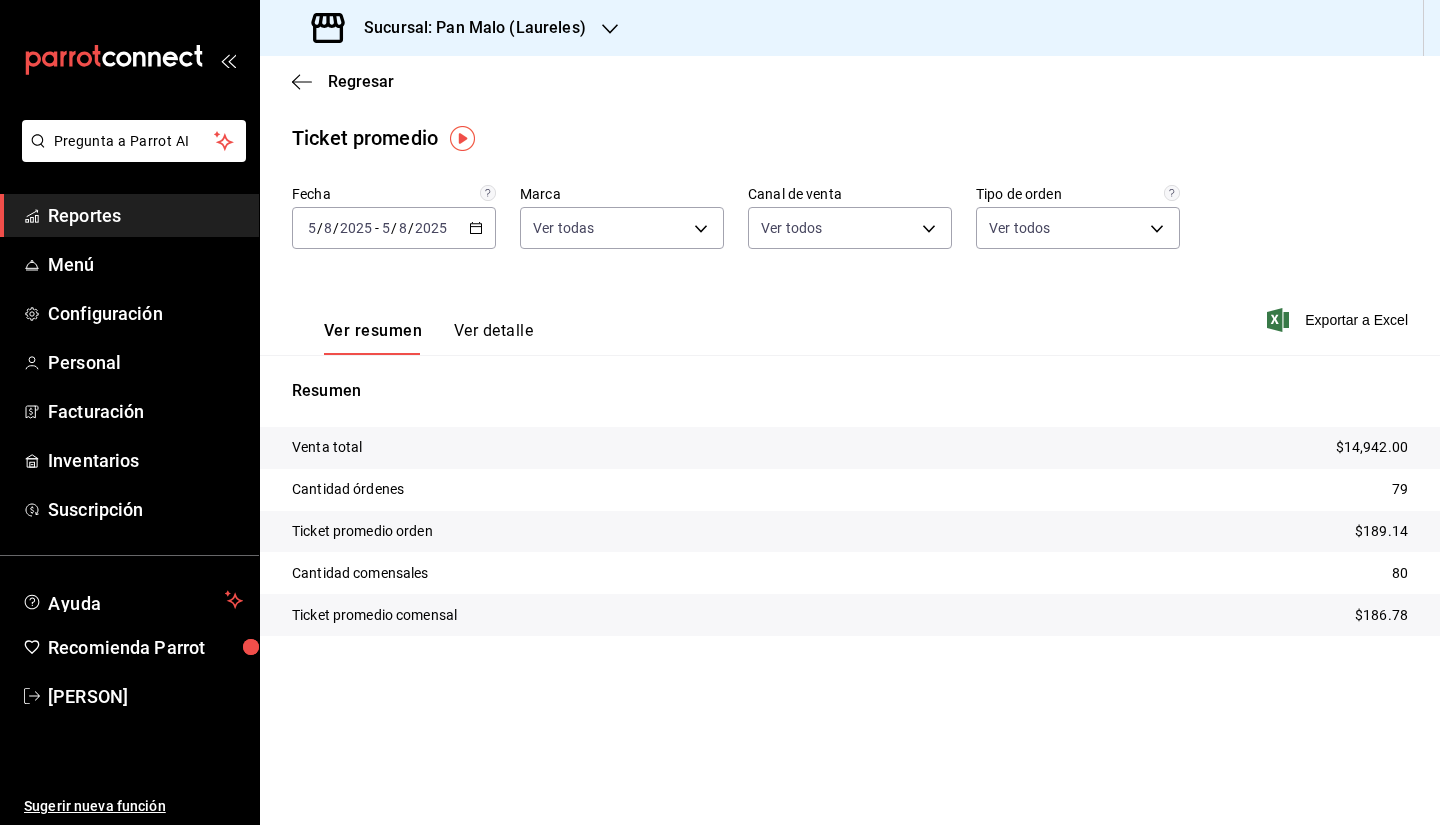 click on "Ver resumen Ver detalle Exportar a Excel" at bounding box center [850, 314] 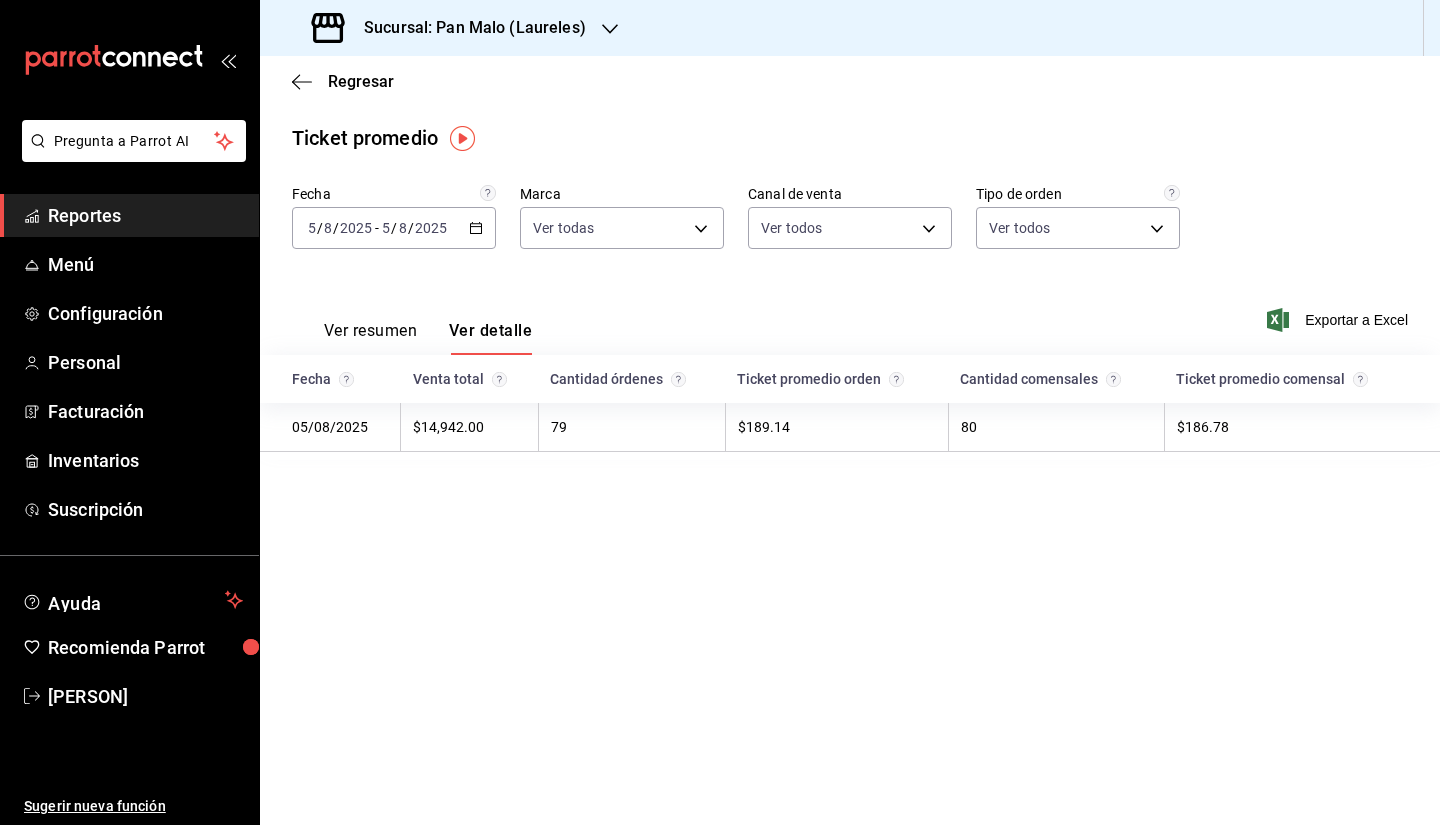 click on "Sucursal: Pan Malo (Laureles)" at bounding box center (451, 28) 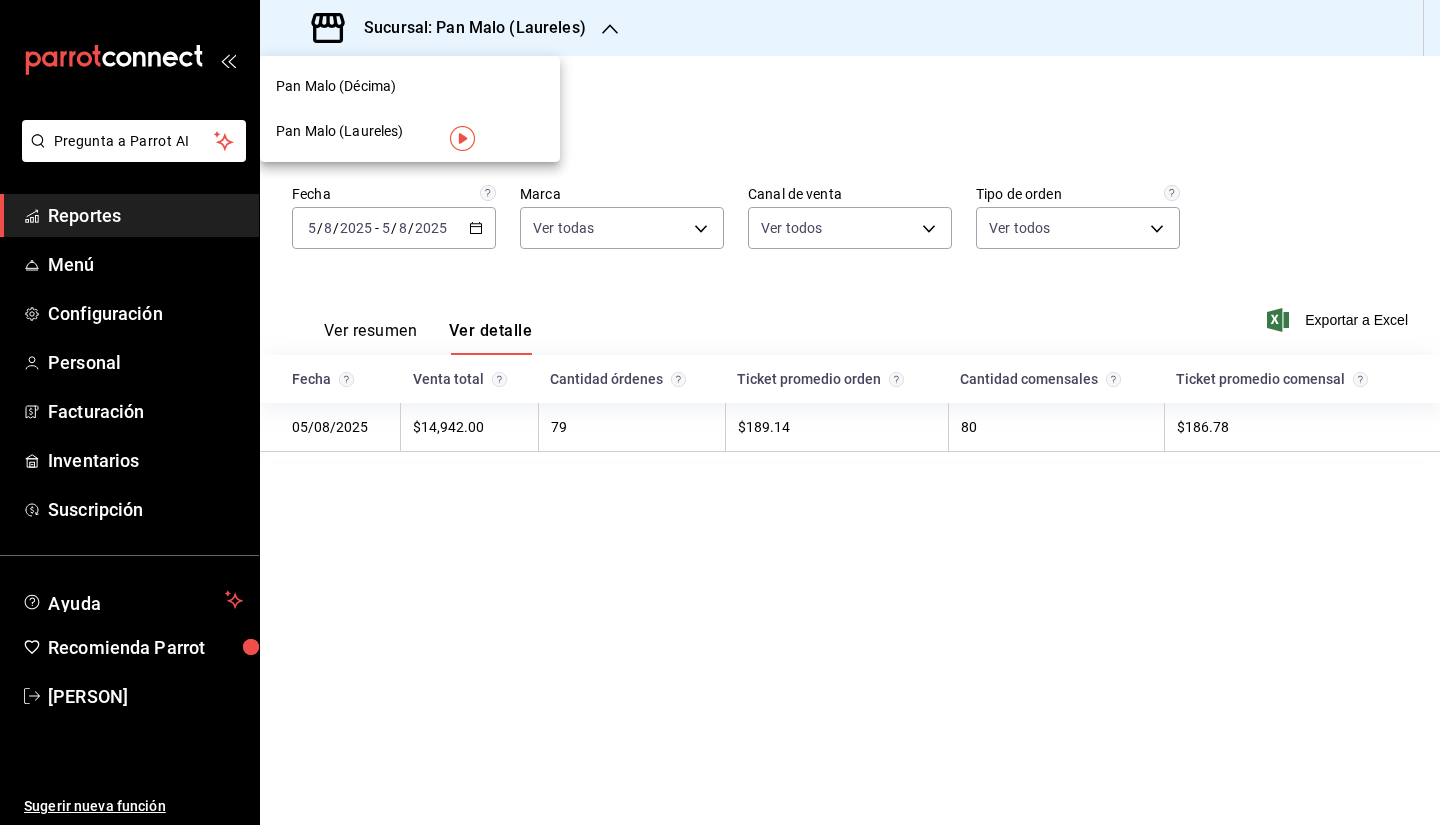 click on "Pan Malo (Décima)" at bounding box center [410, 86] 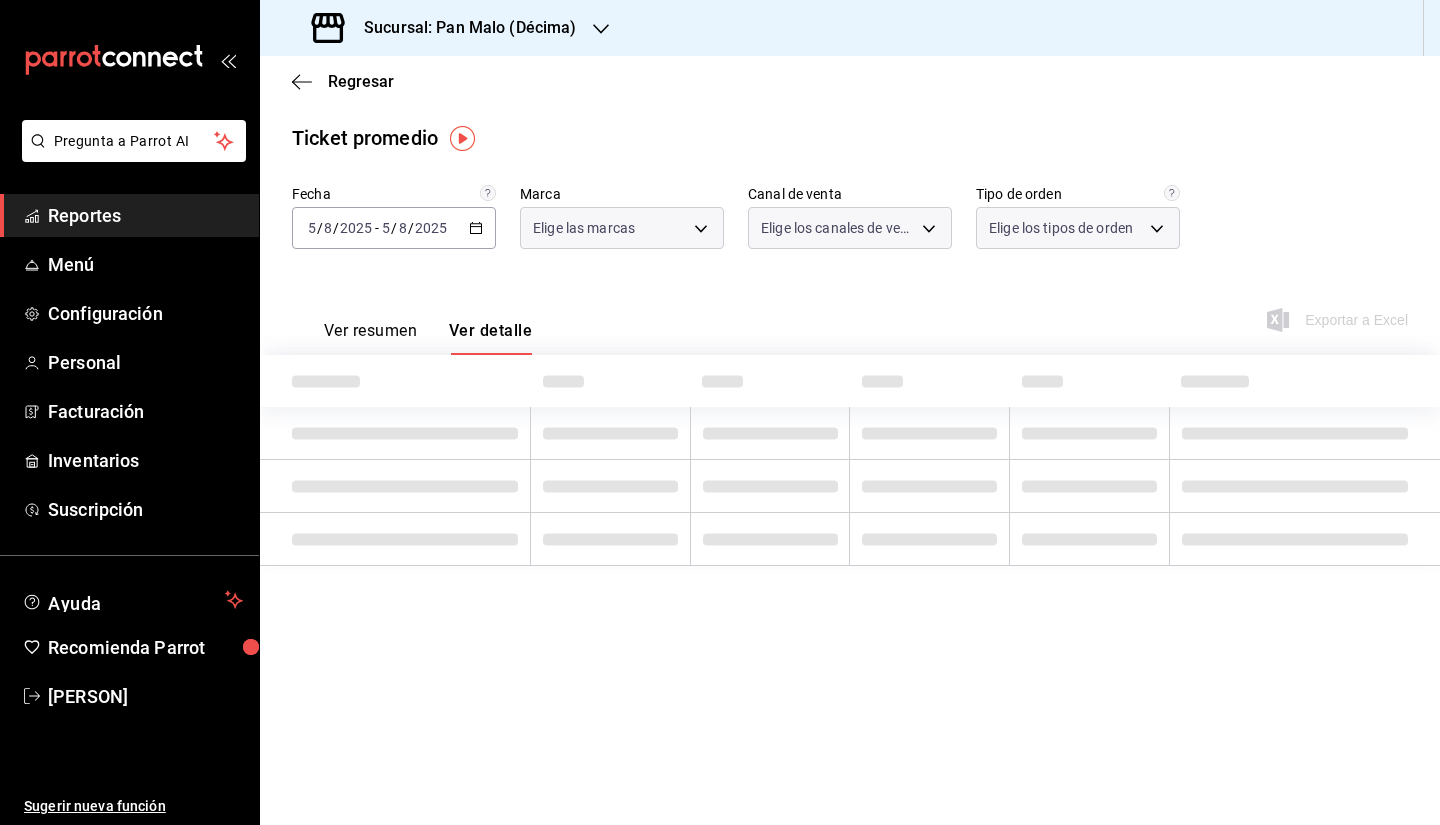type on "466bce2b-5cc3-4329-804f-08308640c70a" 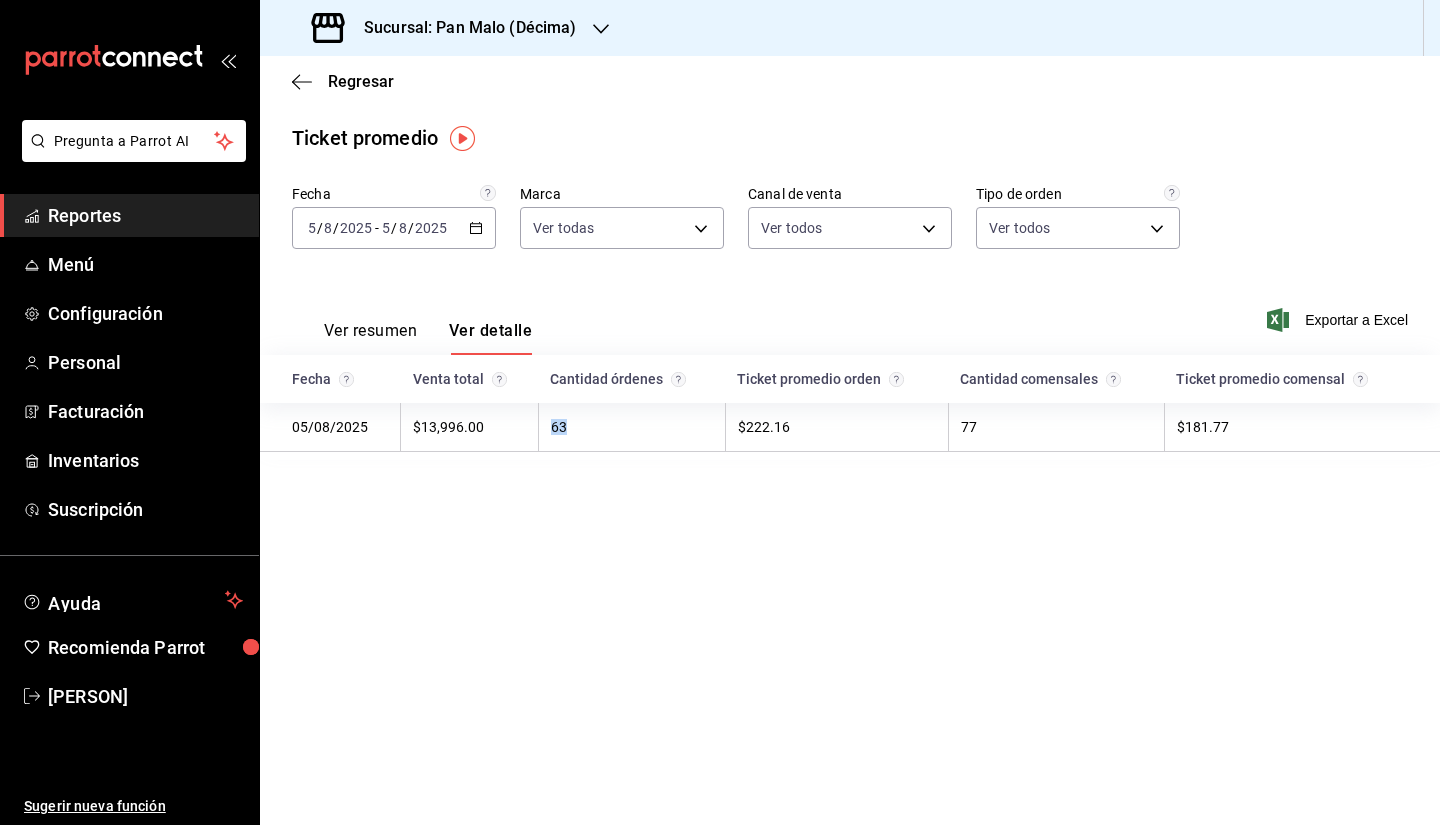 drag, startPoint x: 572, startPoint y: 437, endPoint x: 550, endPoint y: 436, distance: 22.022715 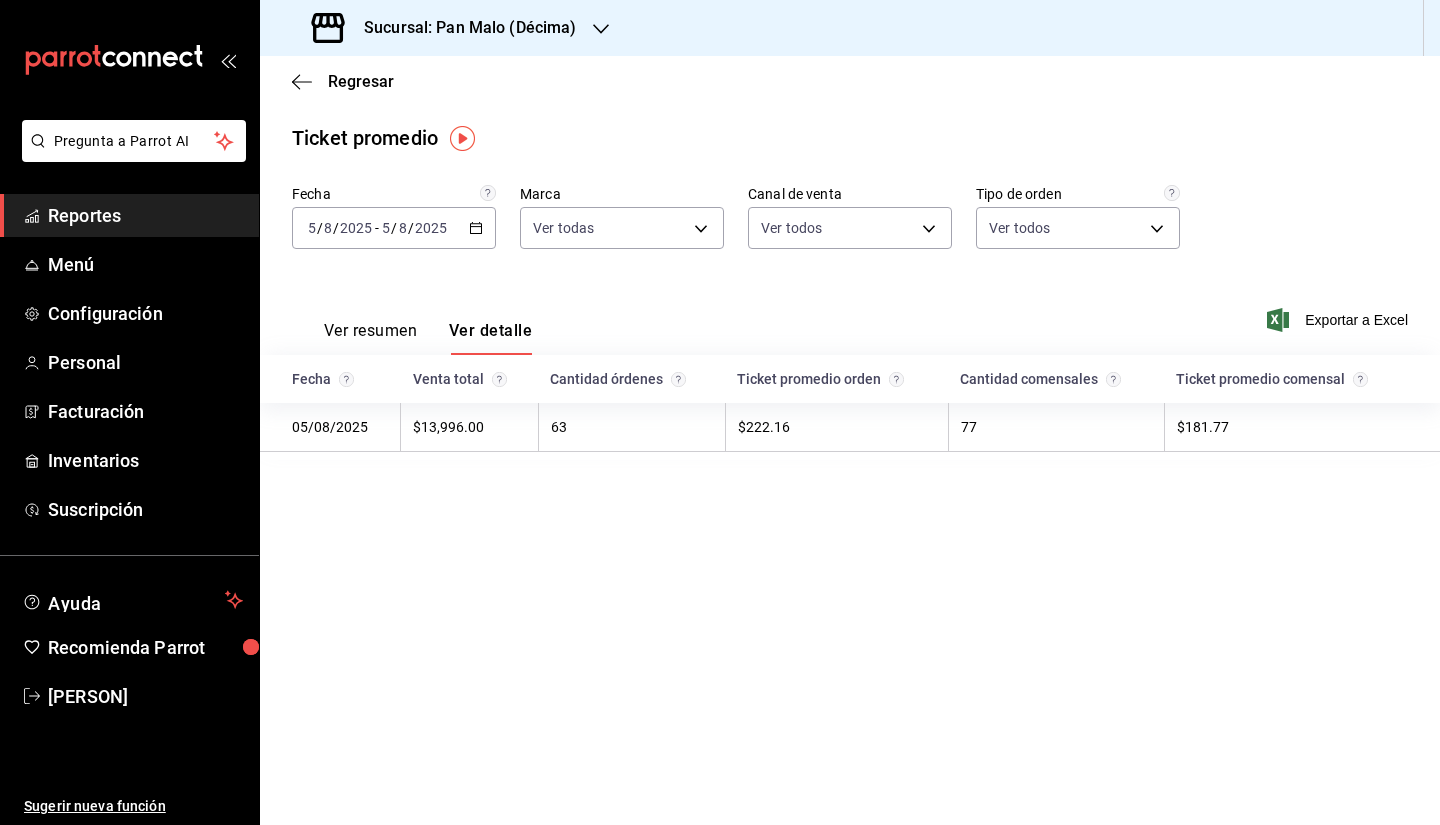 click on "Fecha 2025-08-05 5 / 8 / 2025 - 2025-08-05 5 / 8 / 2025 Marca Ver todas [UUID] Canal de venta Ver todas PARROT,UBER_EATS,RAPPI,DIDI_FOOD,ONLINE   Tipo de orden Ver todas [UUID],[UUID],[UUID],[UUID] Ver resumen Ver detalle Exportar a Excel Fecha   Venta total   Cantidad órdenes   Ticket promedio orden   Cantidad comensales   Ticket promedio comensal   05/08/2025 $13,996.00 63 $222.16 77 $181.77" at bounding box center [850, 338] 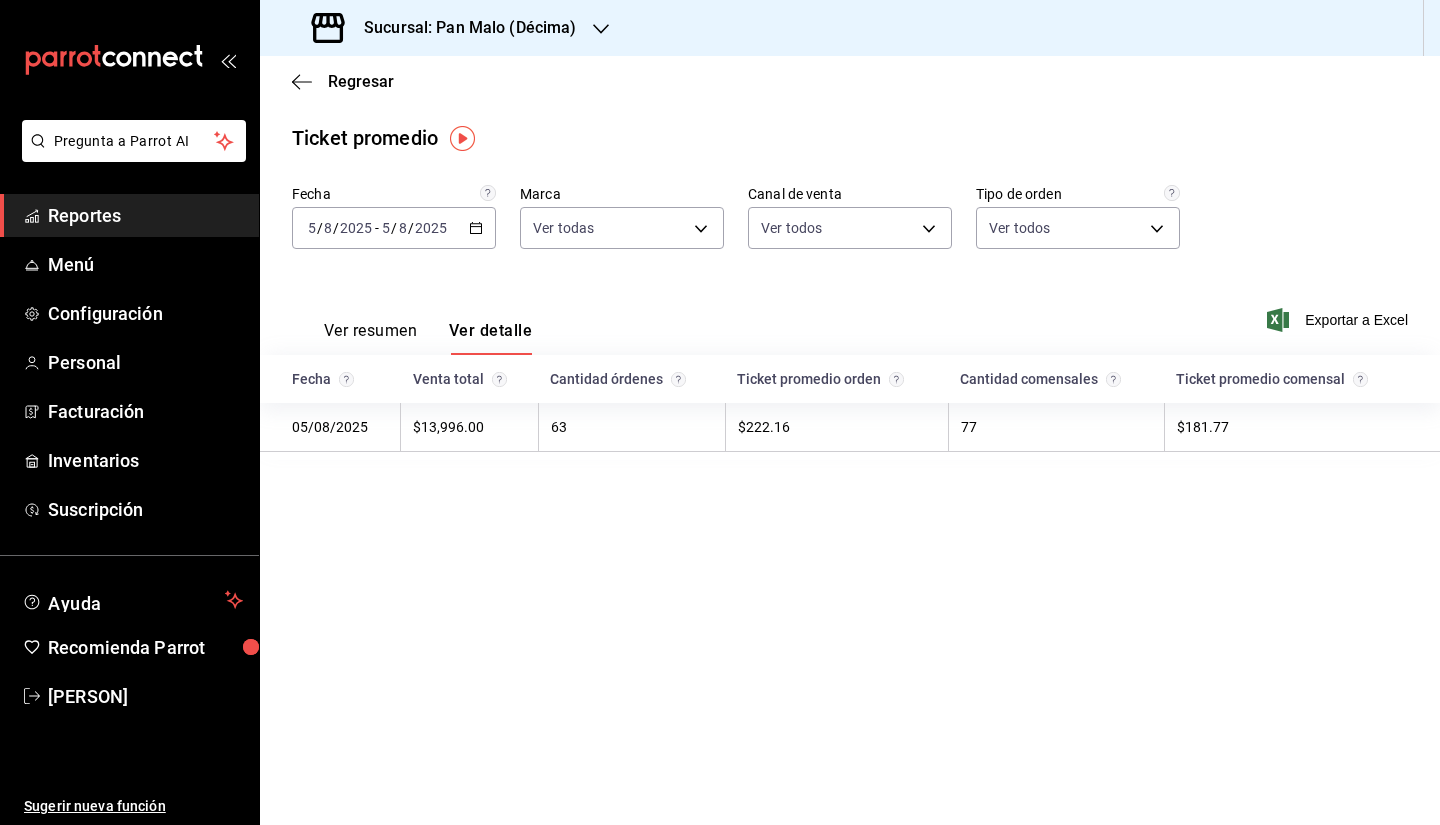 click on "Ver resumen Ver detalle Exportar a Excel" at bounding box center (850, 314) 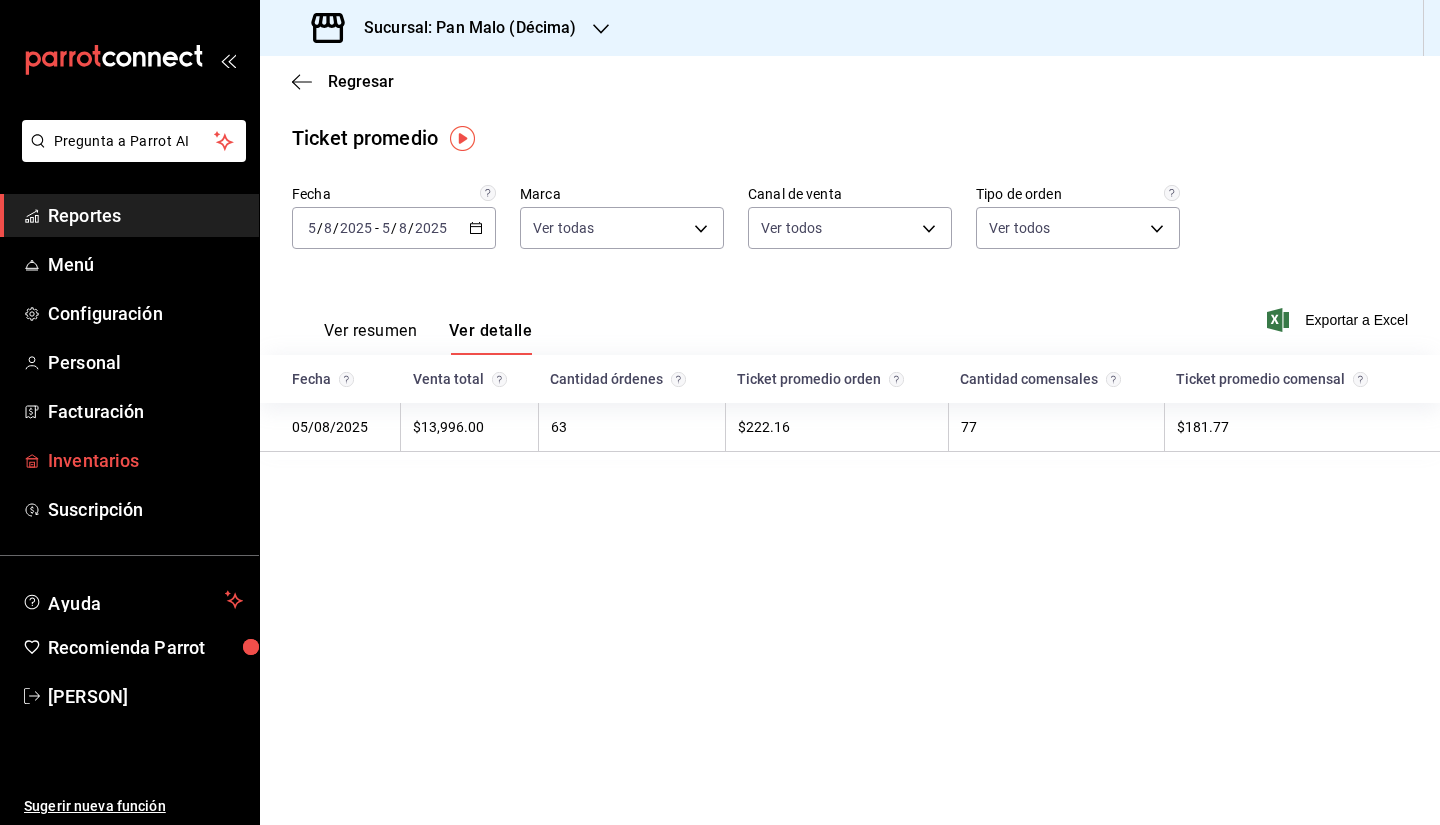 click on "Inventarios" at bounding box center (145, 460) 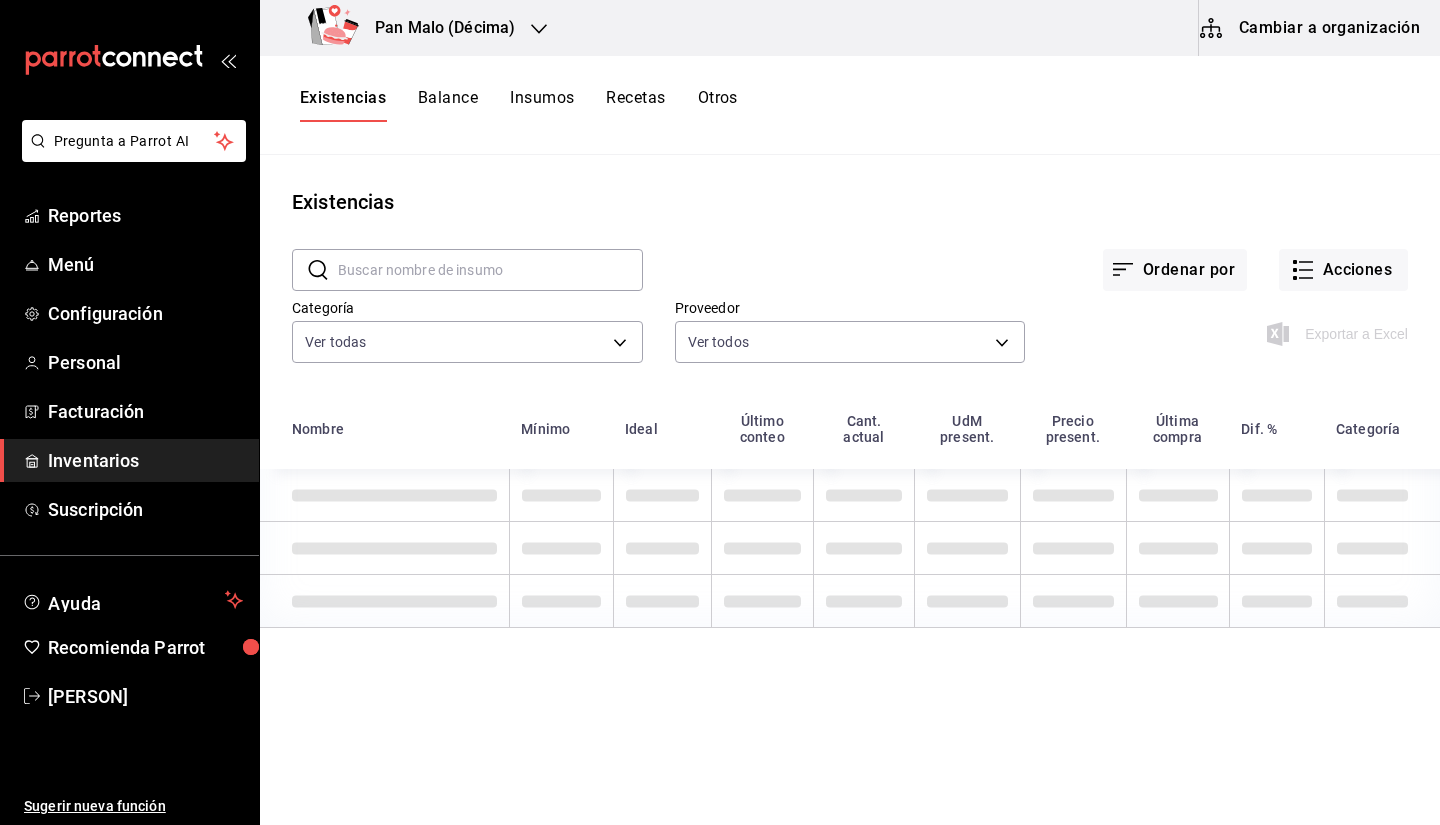 click at bounding box center (490, 270) 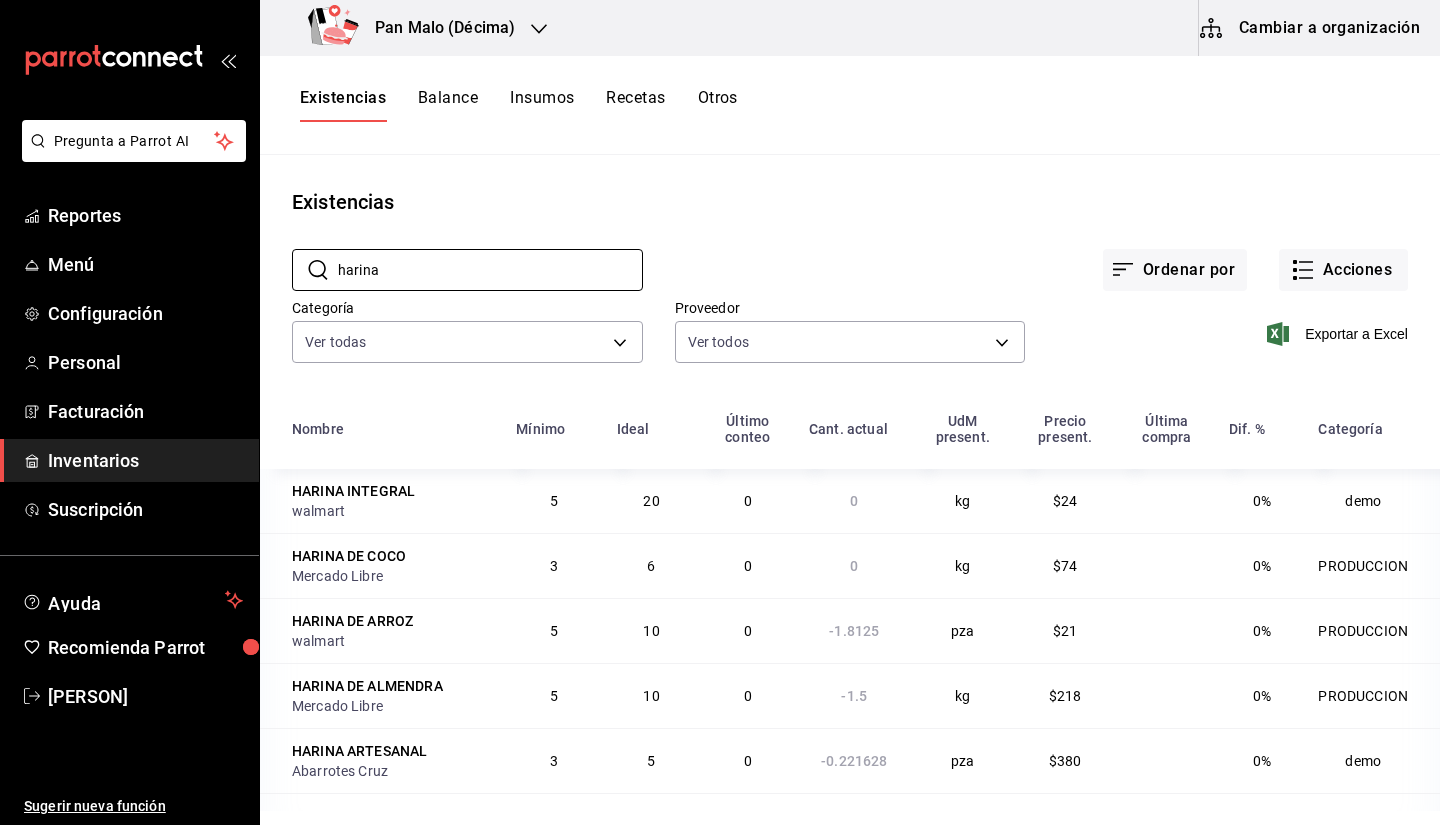 type on "harina" 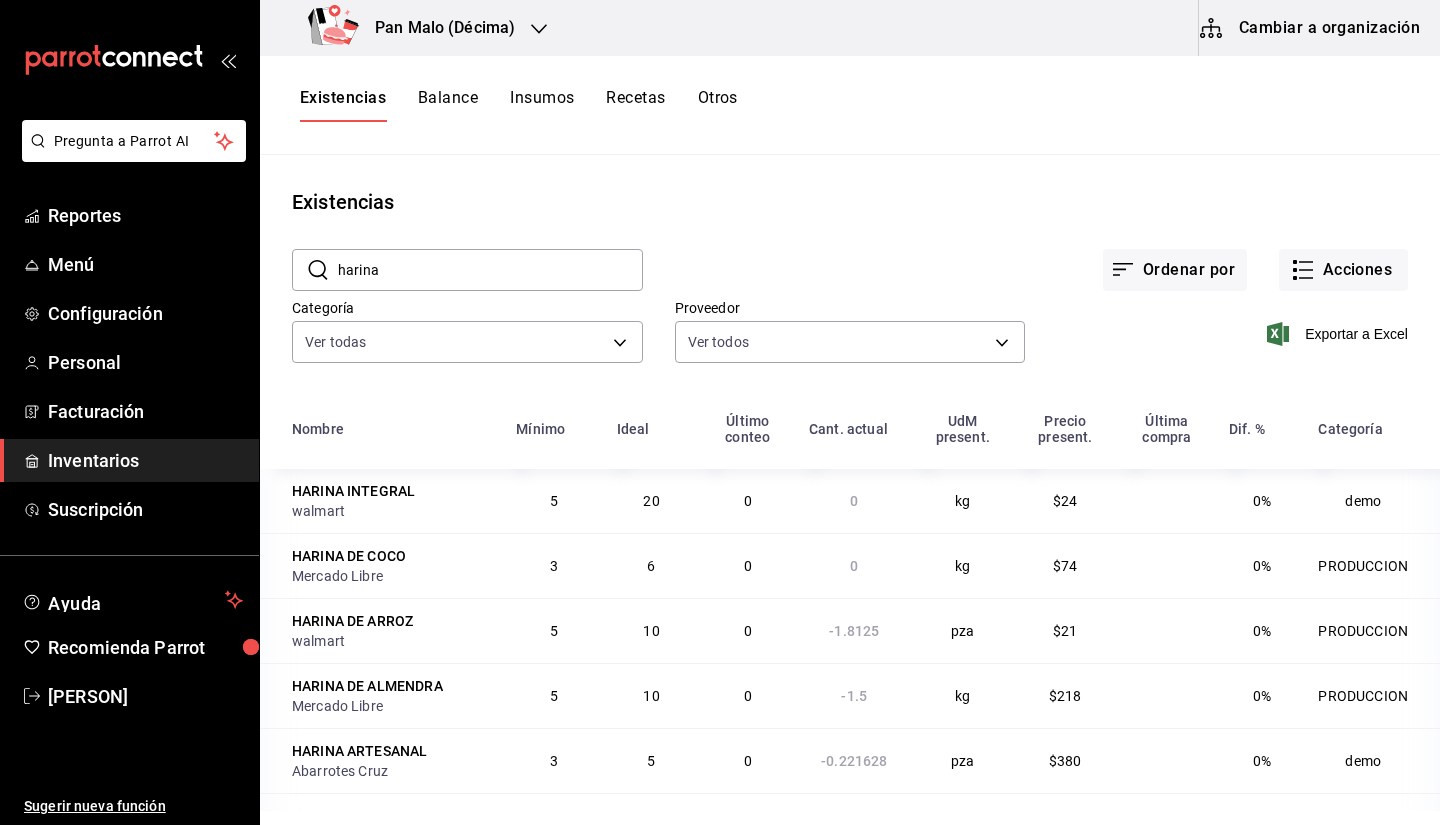 scroll, scrollTop: 57, scrollLeft: 0, axis: vertical 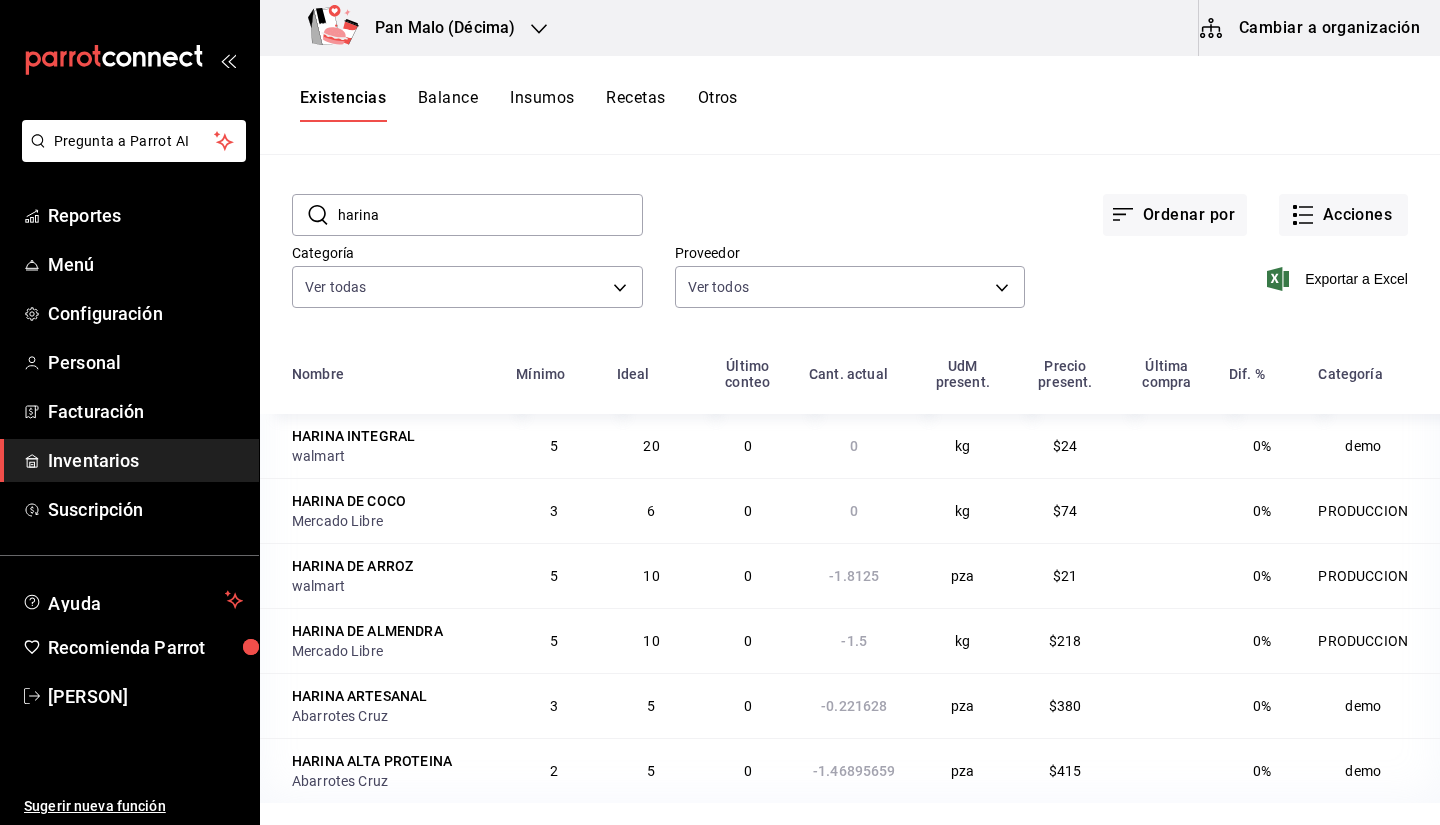 click on "HARINA ALTA PROTEINA" at bounding box center (372, 761) 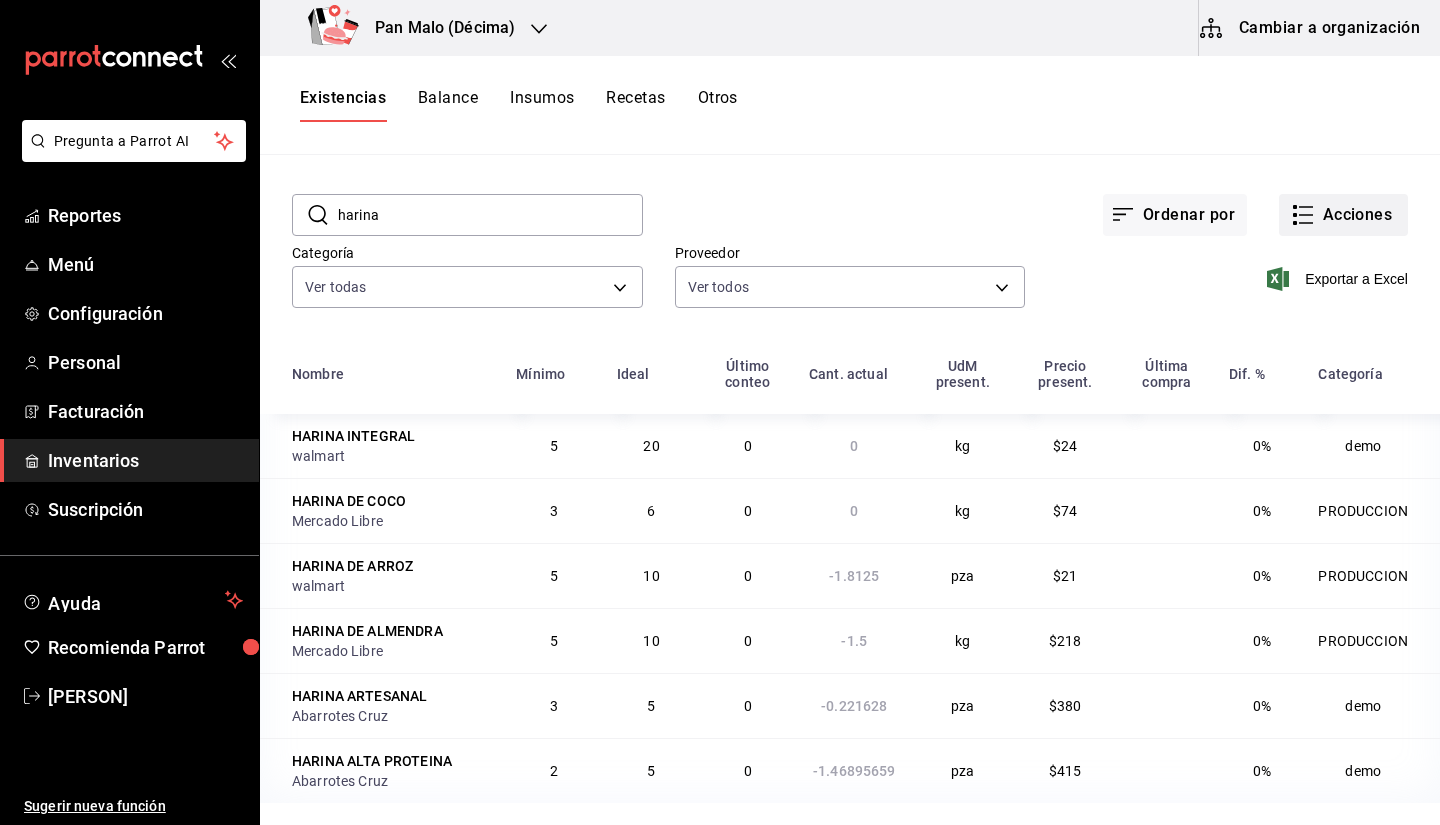 click on "Acciones" at bounding box center (1343, 215) 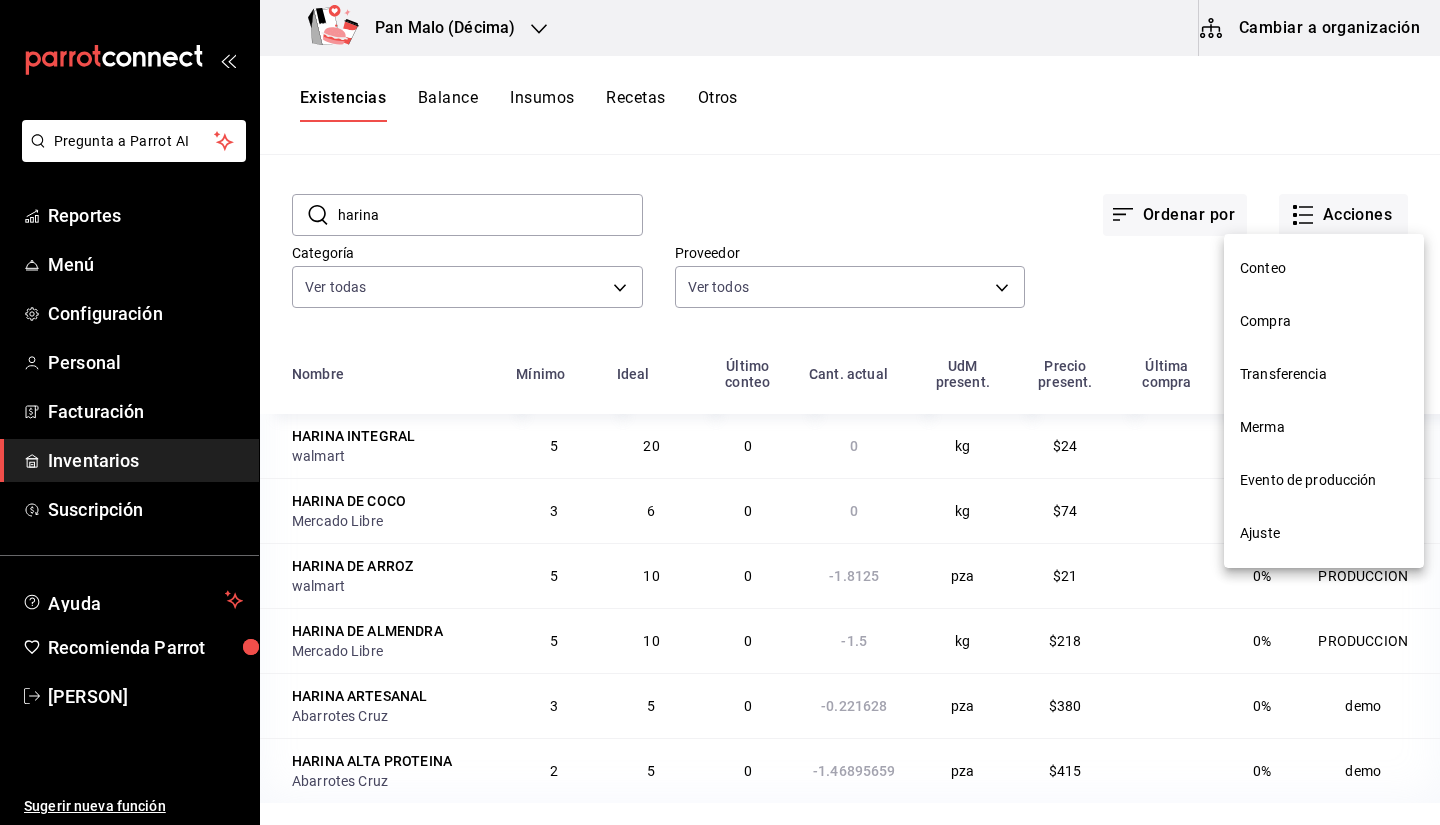 click at bounding box center [720, 412] 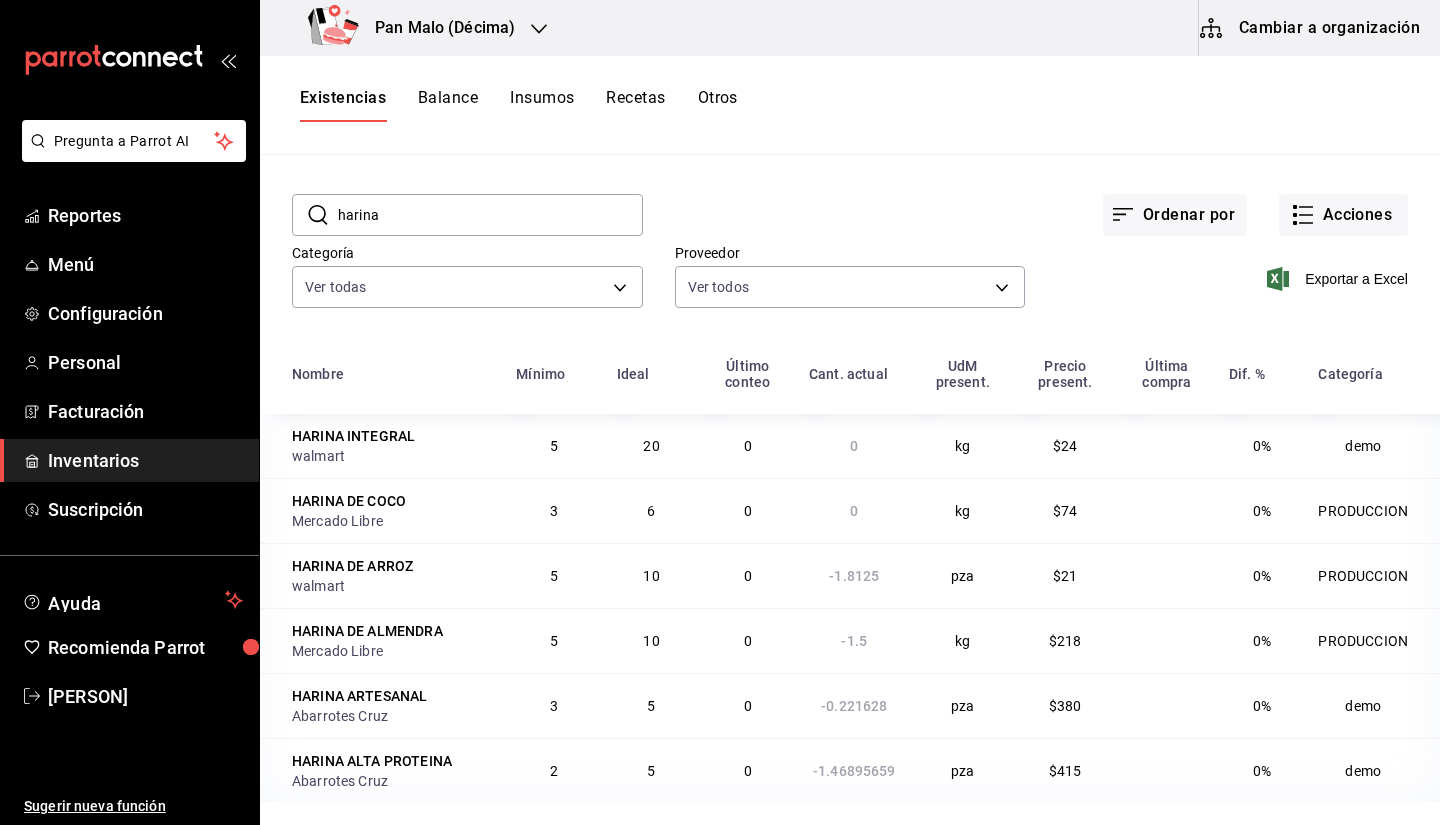 click on "Cambiar a organización" at bounding box center (1311, 28) 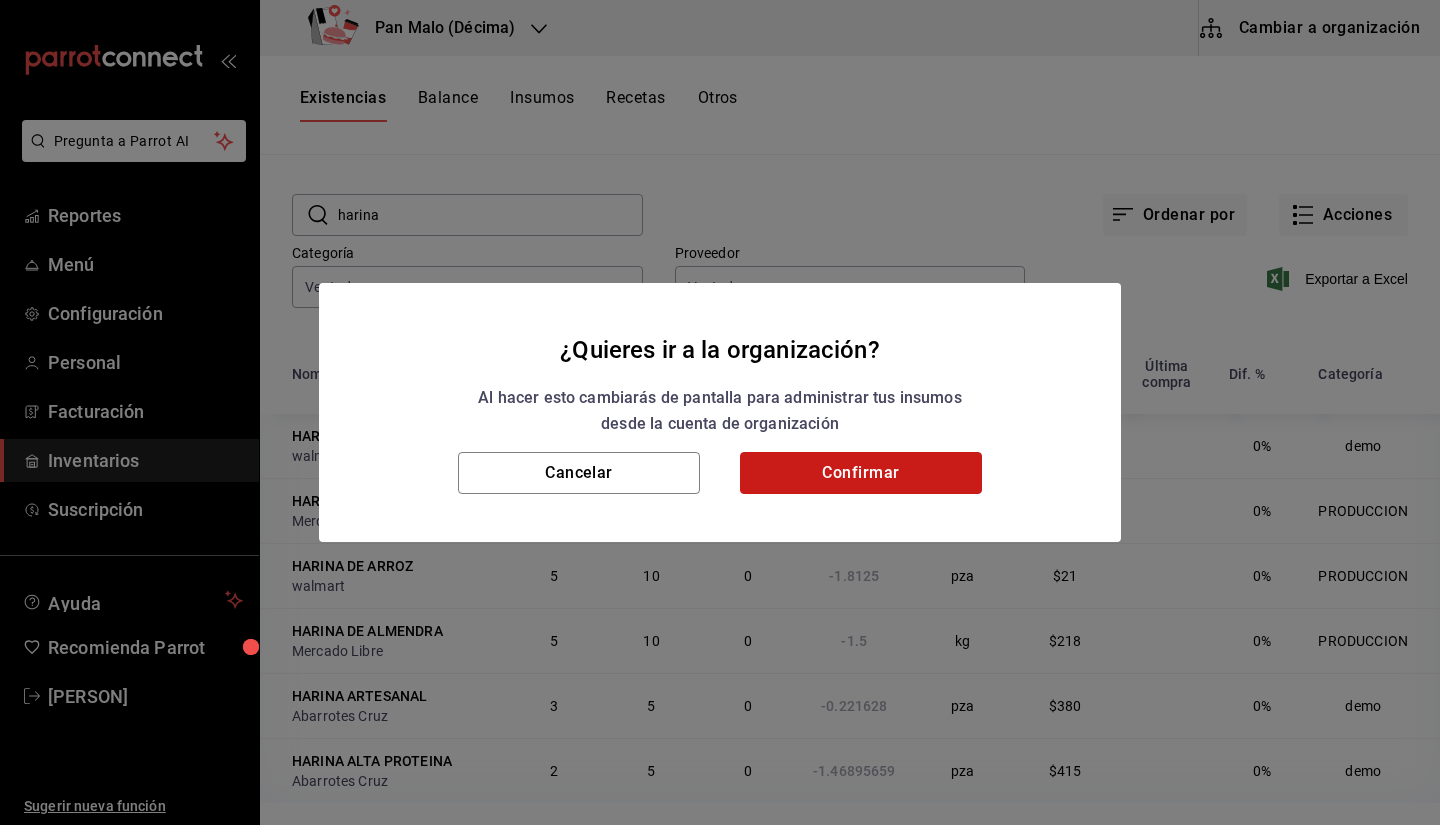 click on "Confirmar" at bounding box center (861, 473) 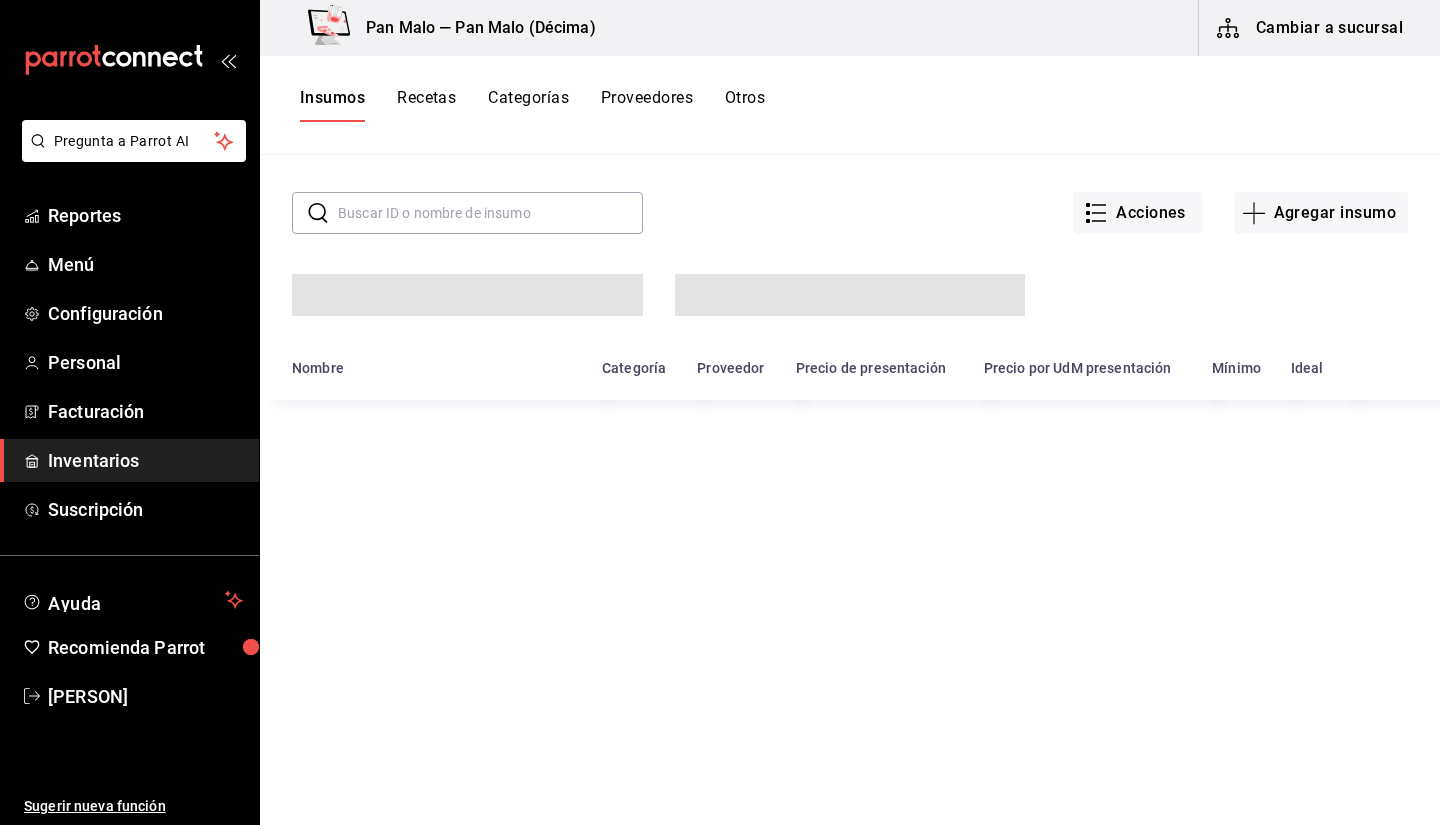 scroll, scrollTop: 0, scrollLeft: 0, axis: both 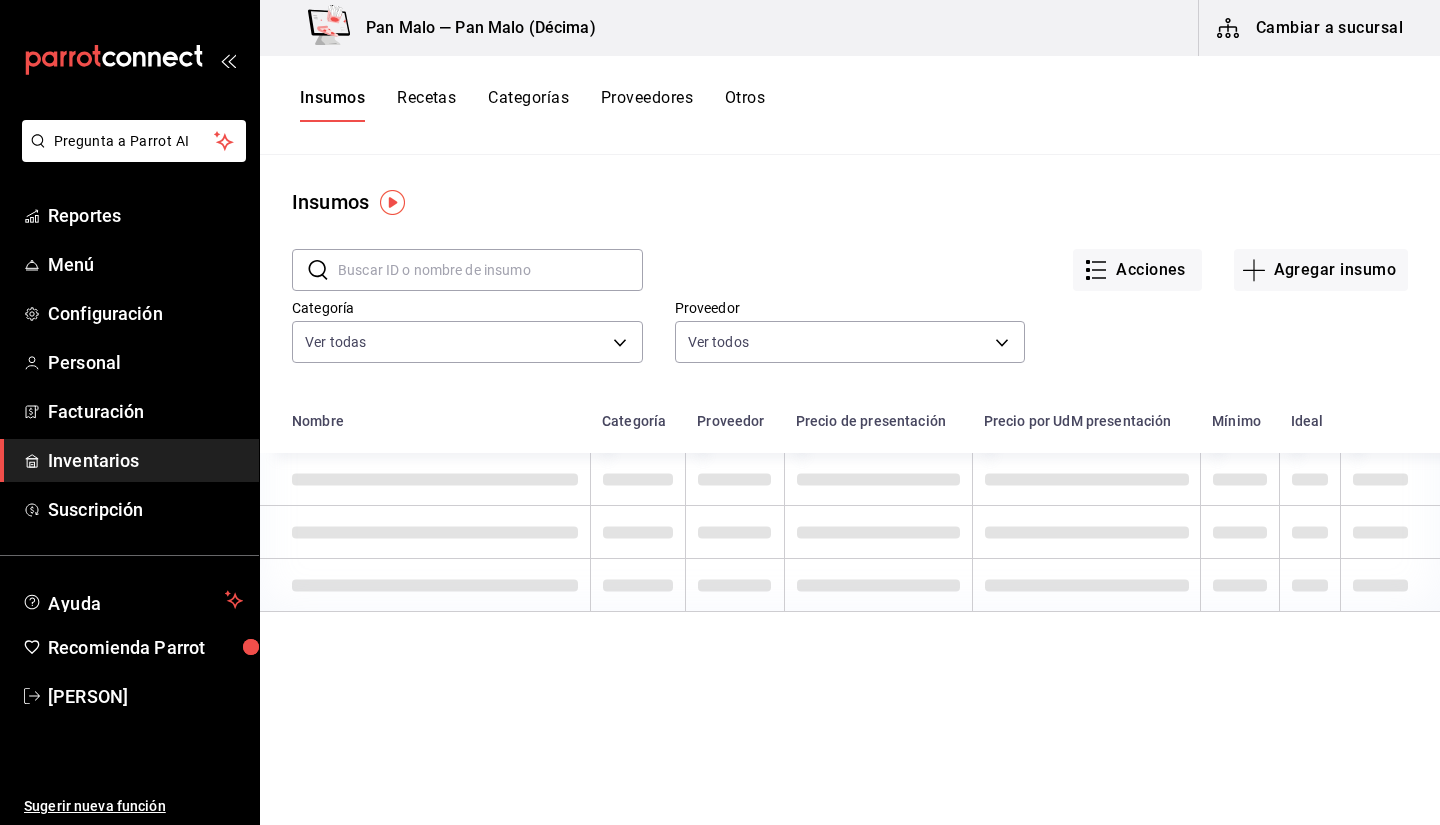 click at bounding box center [490, 270] 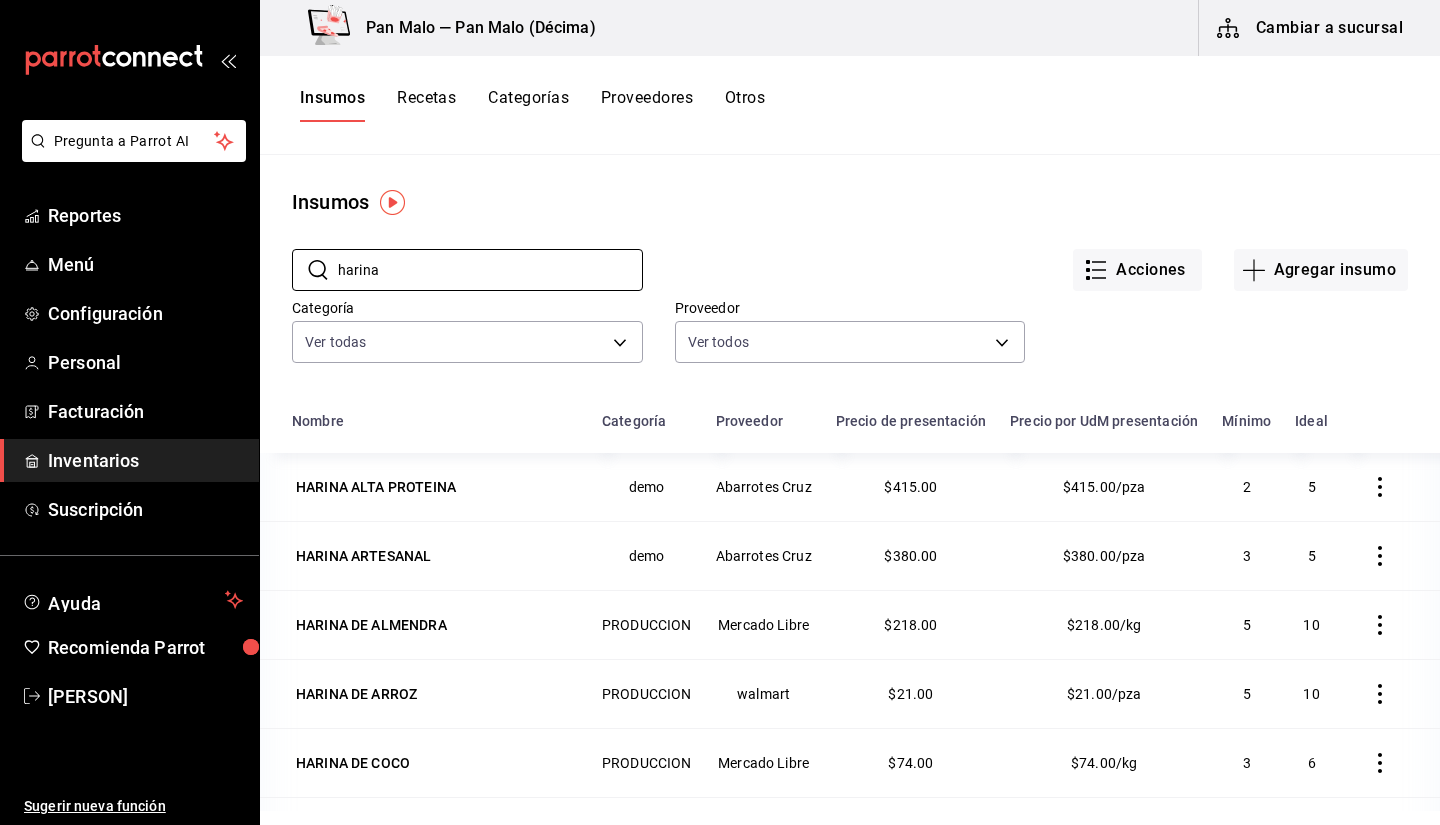 type on "harina" 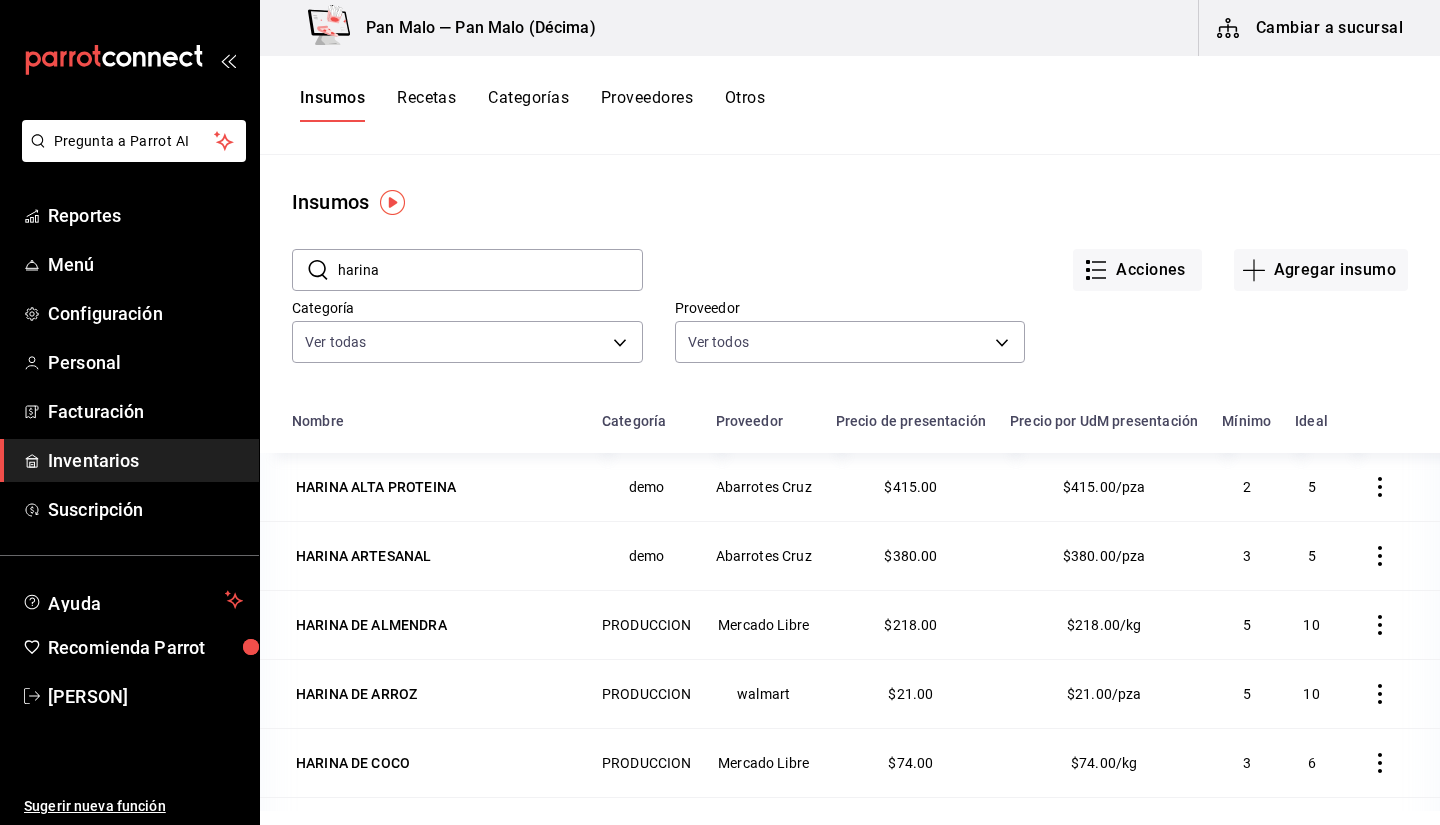 click on "Insumos" at bounding box center (850, 202) 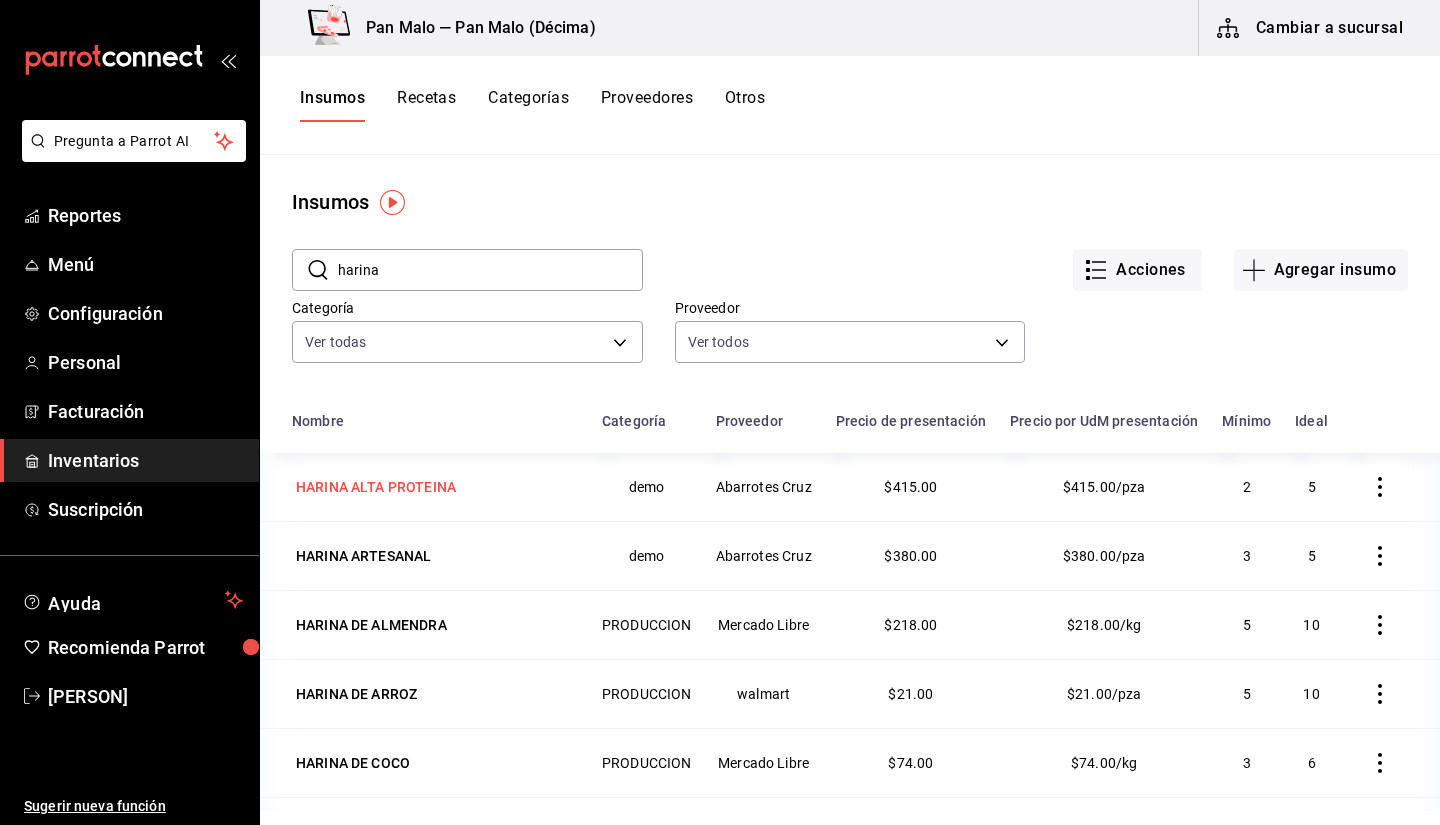 click on "HARINA ALTA PROTEINA" at bounding box center (376, 487) 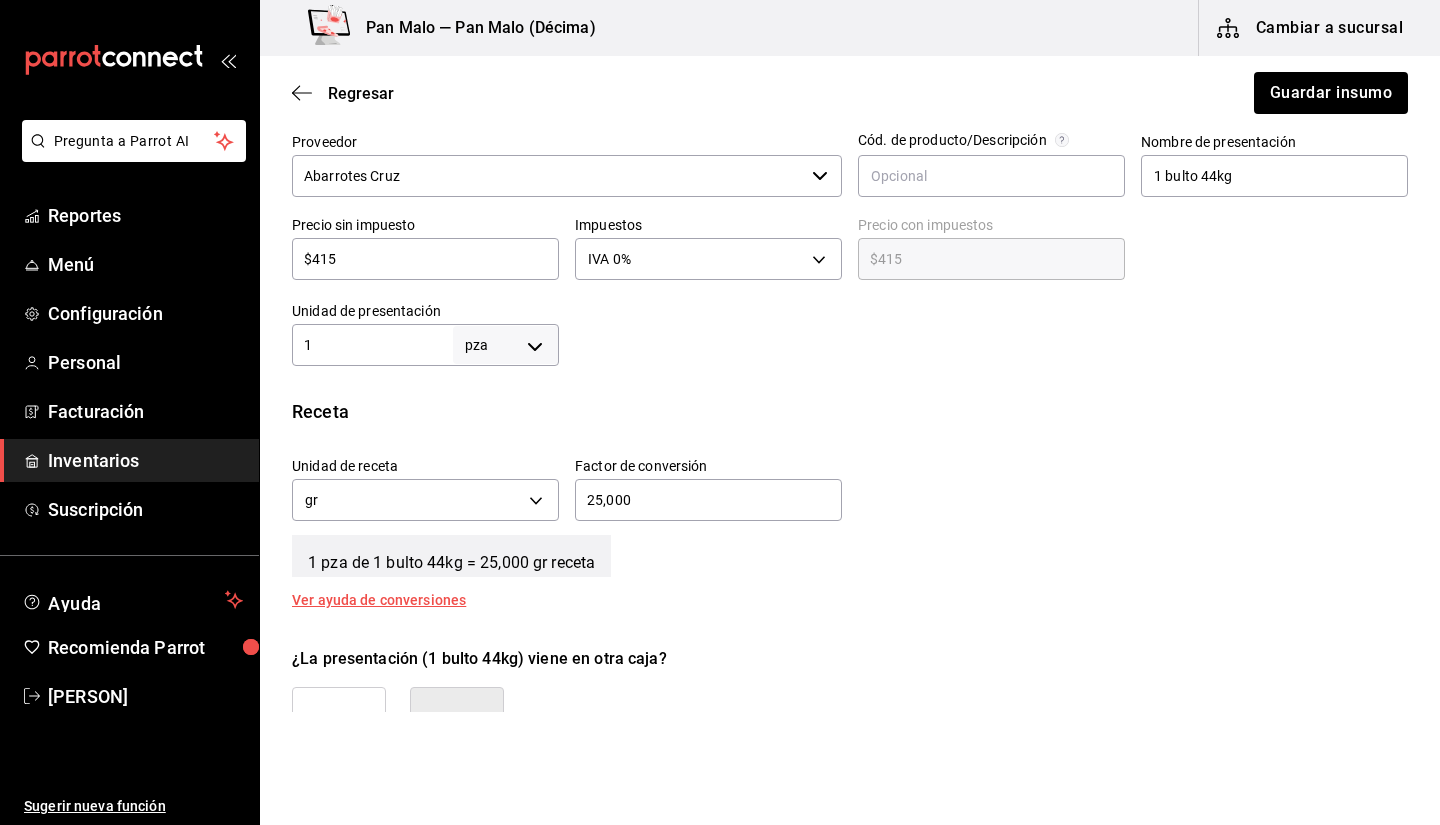 scroll, scrollTop: 449, scrollLeft: 0, axis: vertical 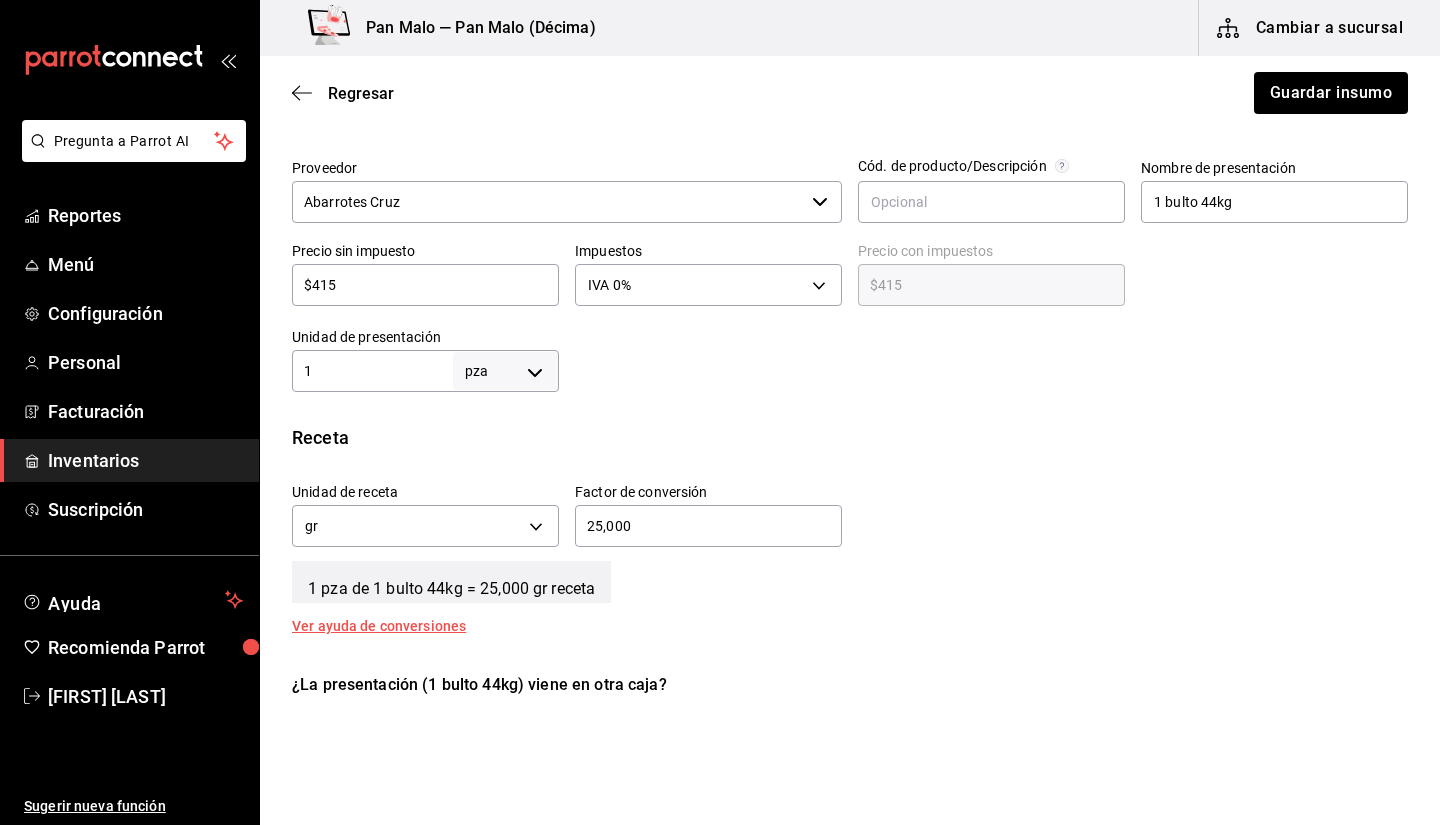 click on "Presentación Proveedor Abarrotes Cruz ​ Cód. de producto/Descripción Nombre de presentación 1 bulto 44kg Precio sin impuesto $415 ​ Impuestos IVA 0% IVA_0 Precio con impuestos $415 ​ Unidad de presentación 1 pza UNIT ​" at bounding box center [850, 246] 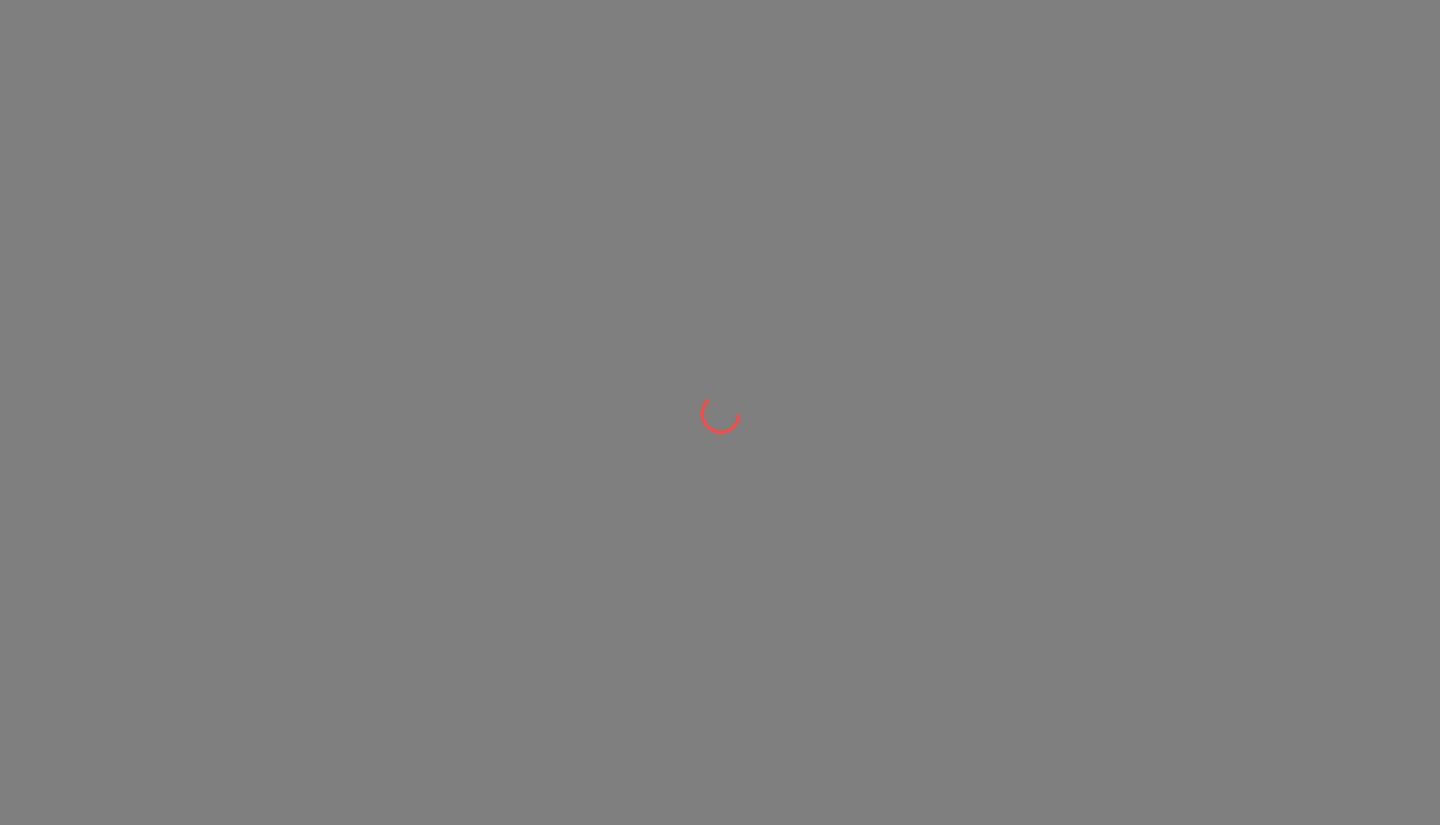 scroll, scrollTop: 0, scrollLeft: 0, axis: both 